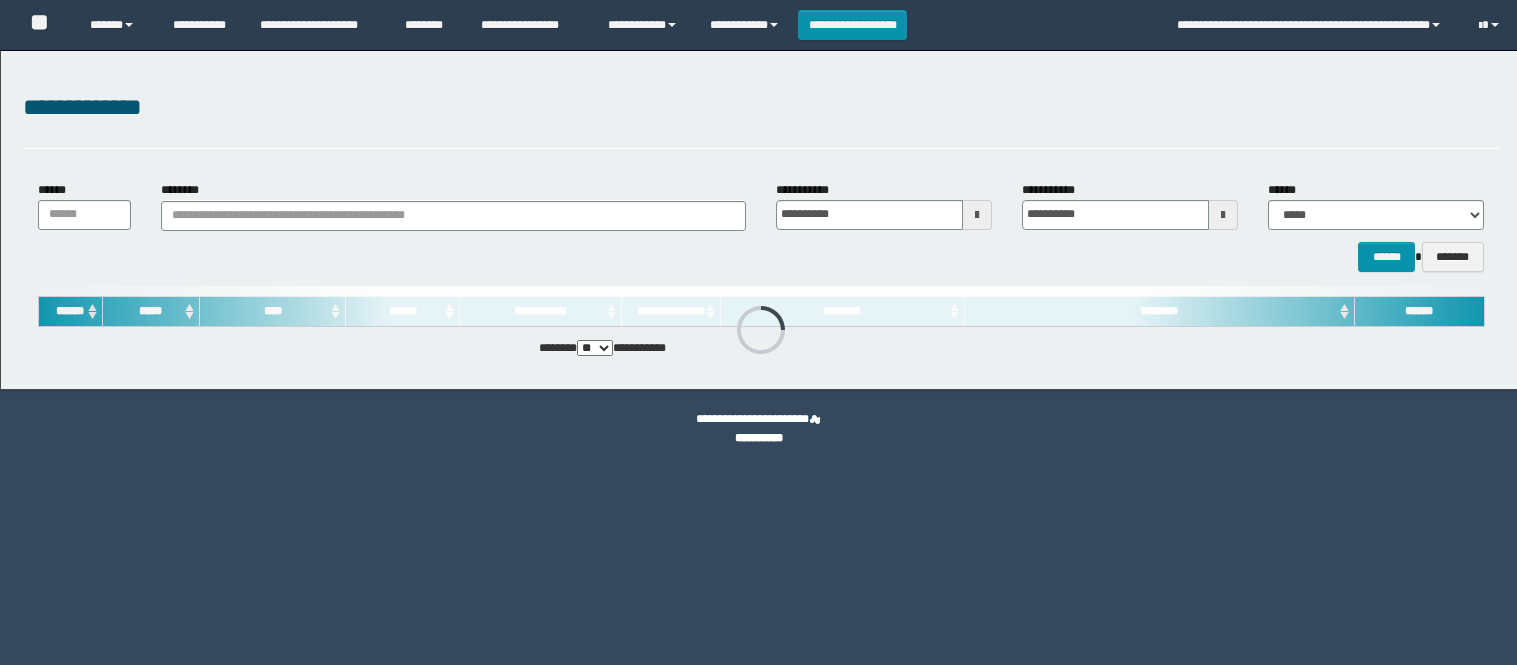 scroll, scrollTop: 0, scrollLeft: 0, axis: both 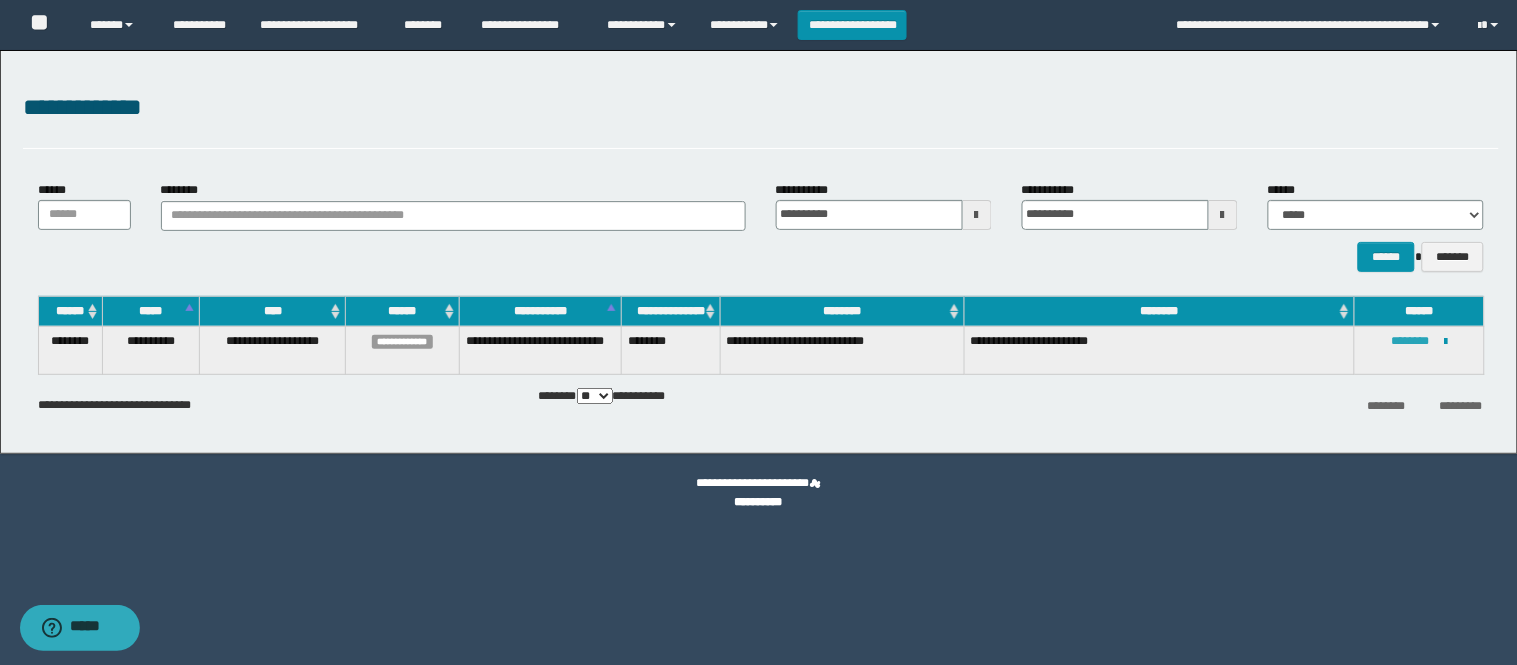 click on "********" at bounding box center [1410, 341] 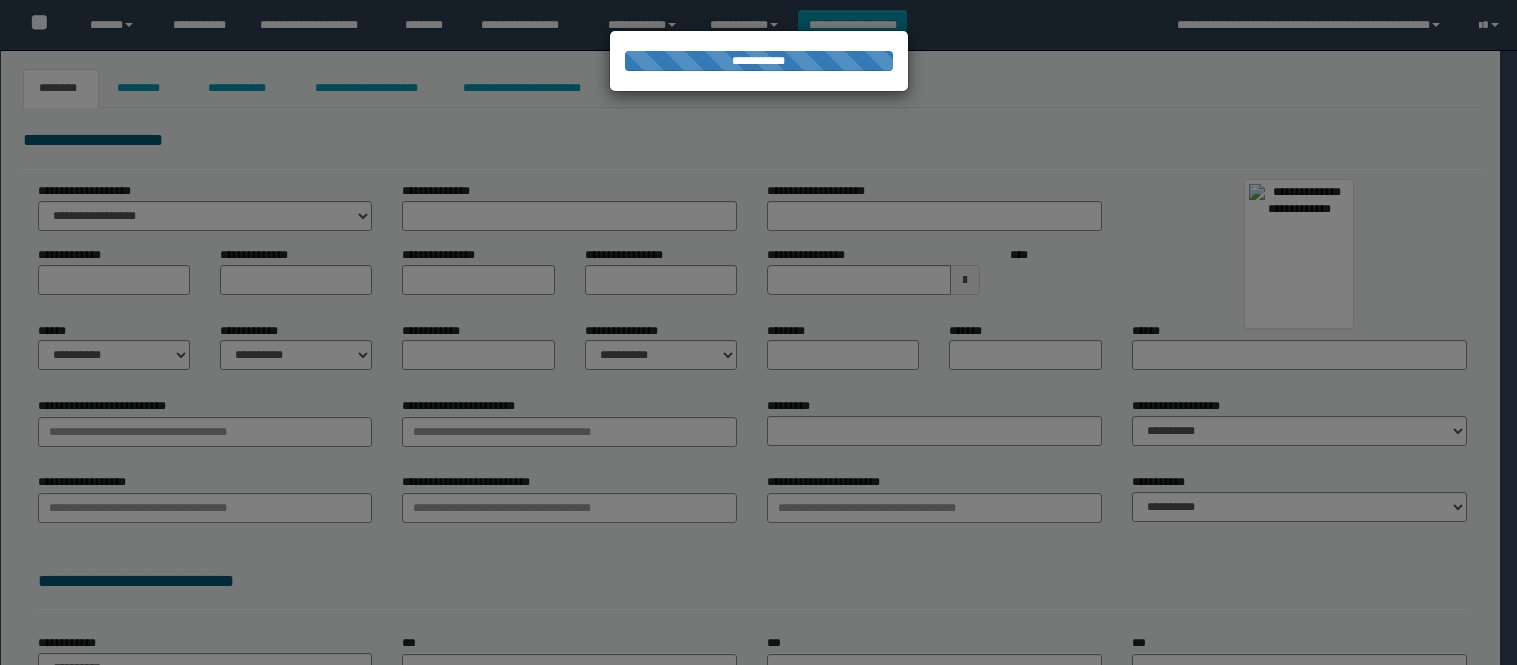 scroll, scrollTop: 0, scrollLeft: 0, axis: both 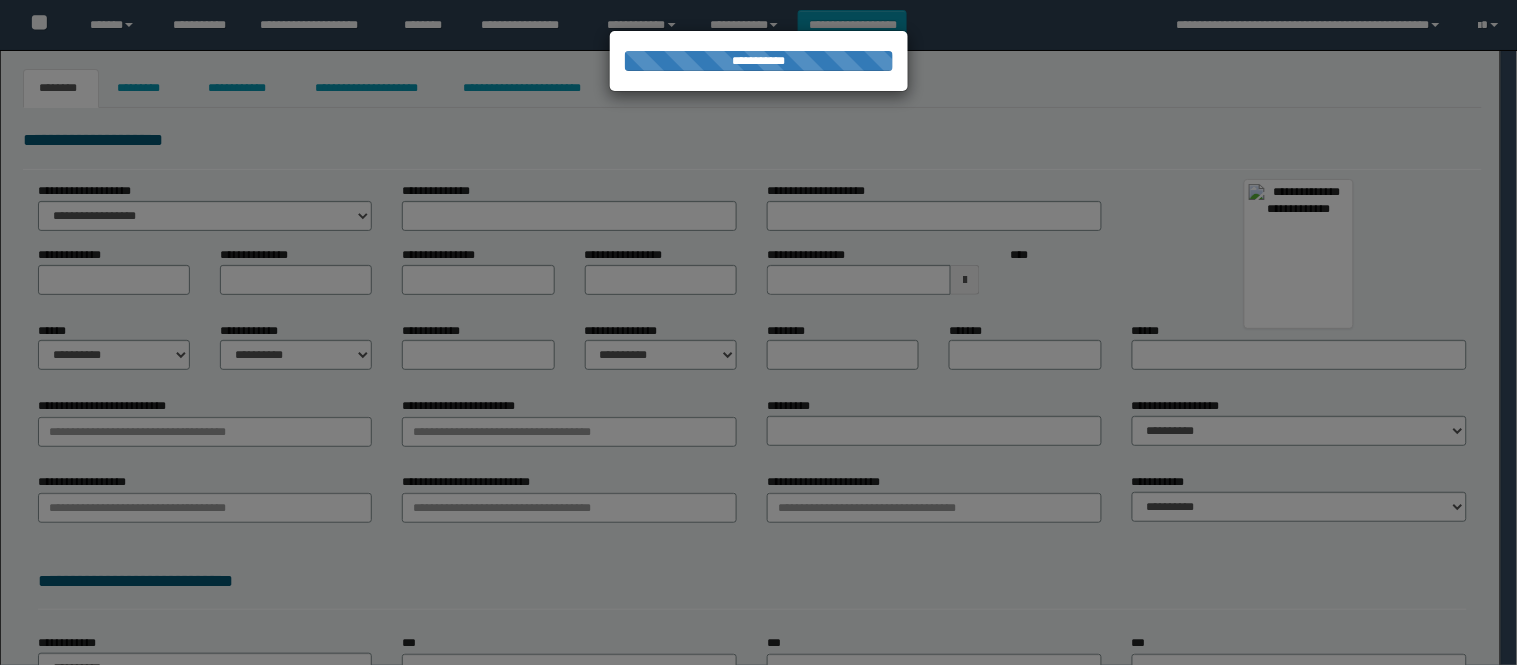 type on "******" 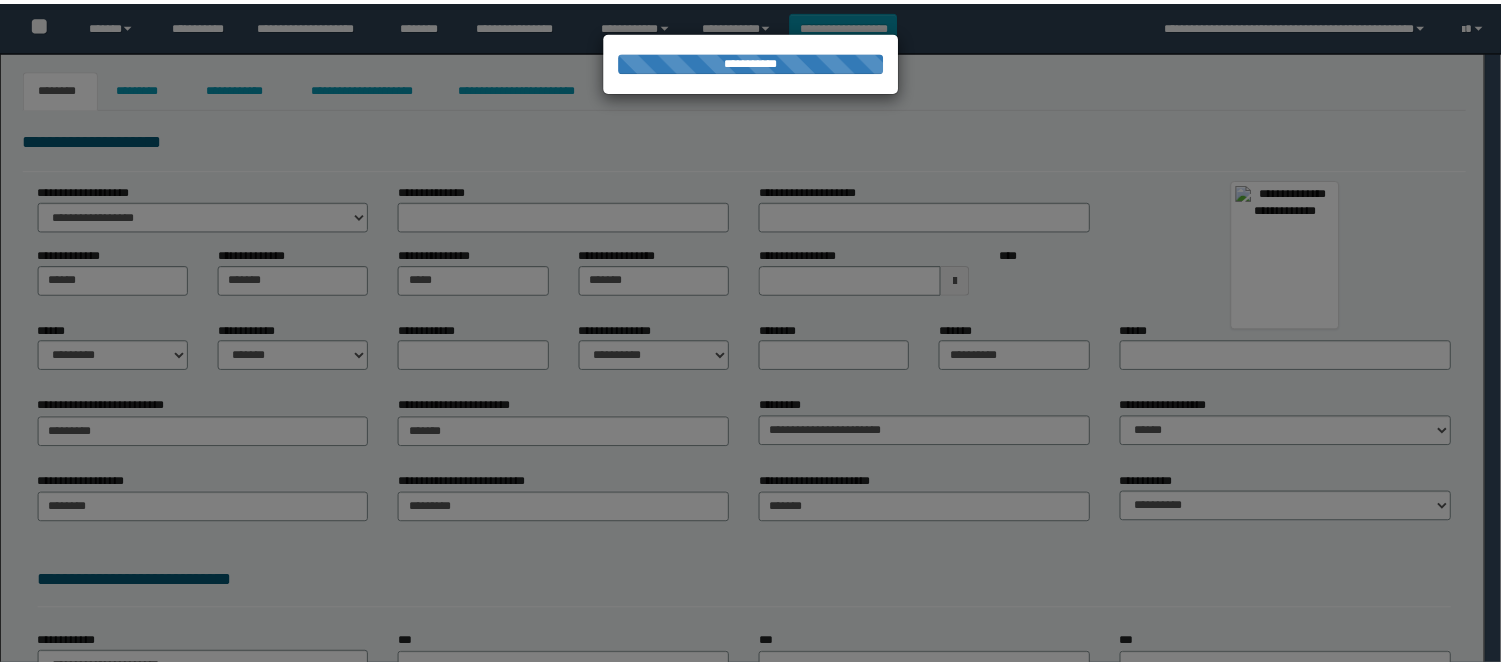 scroll, scrollTop: 0, scrollLeft: 0, axis: both 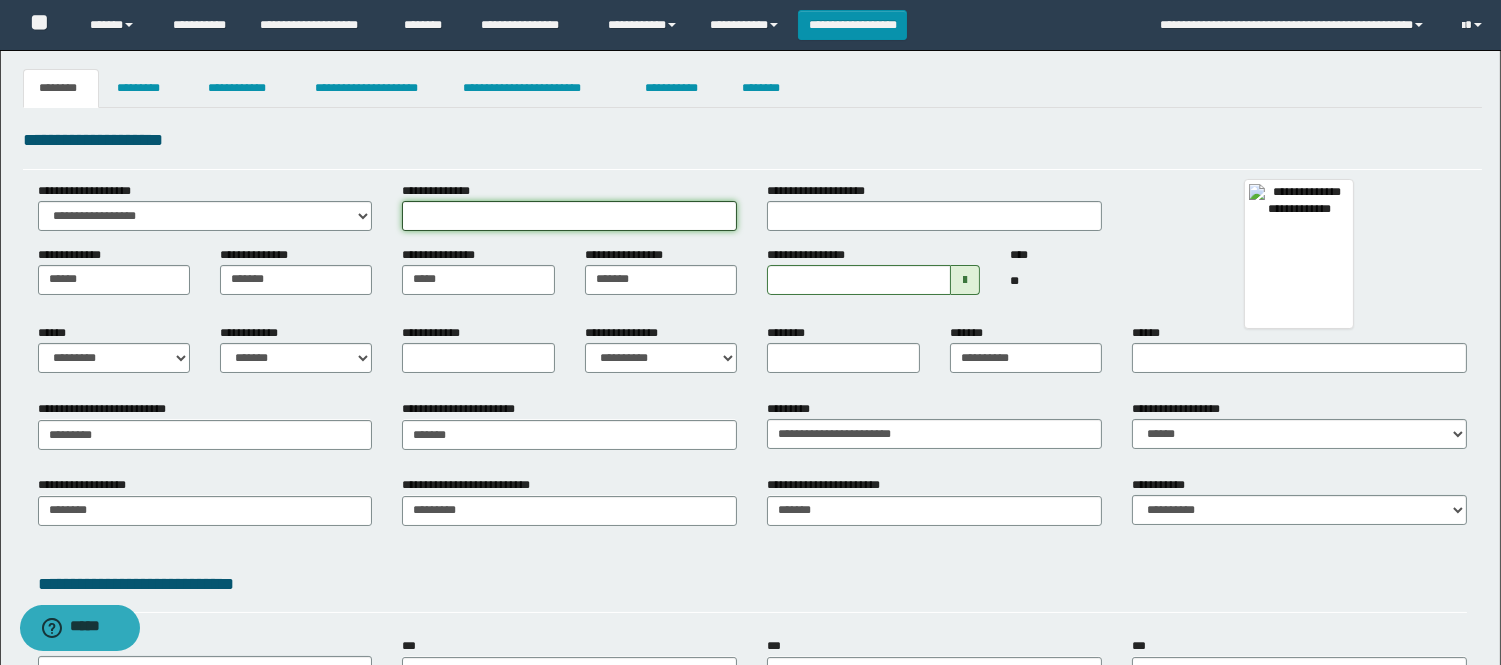 click on "**********" at bounding box center (569, 216) 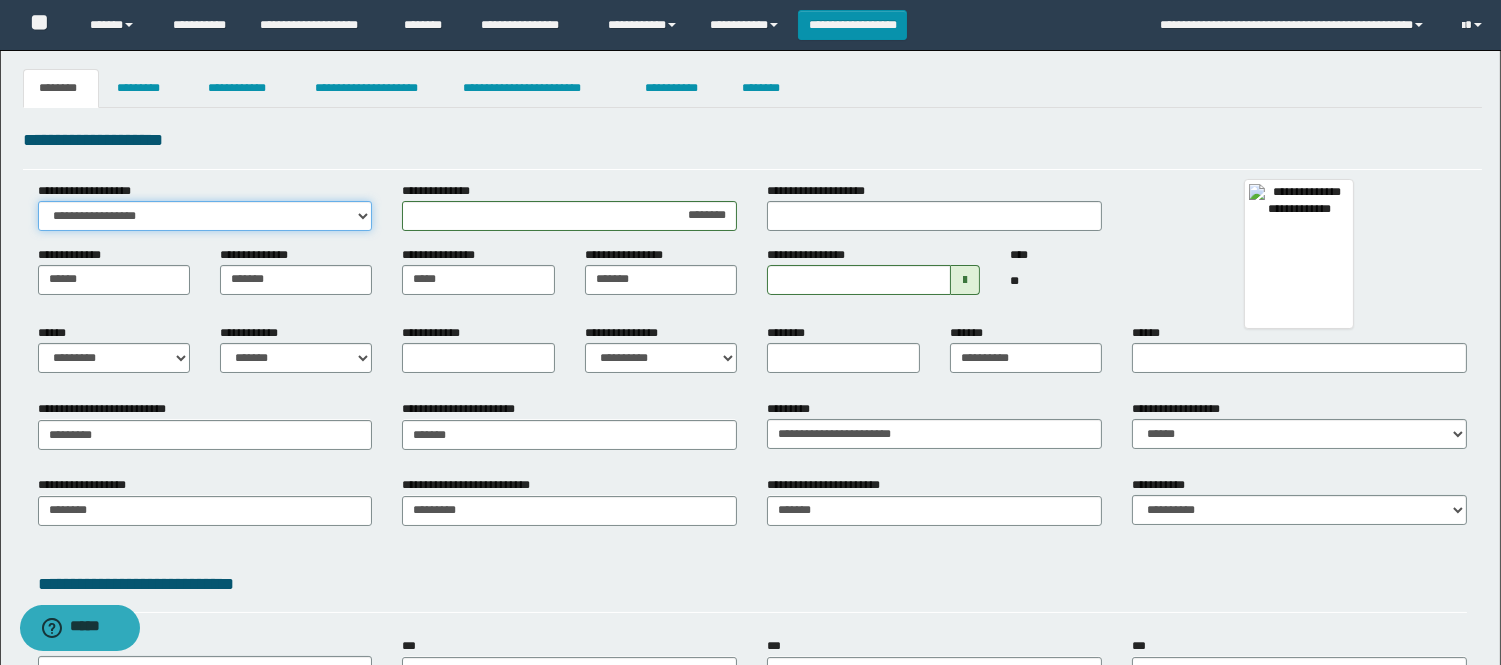 click on "**********" at bounding box center [205, 216] 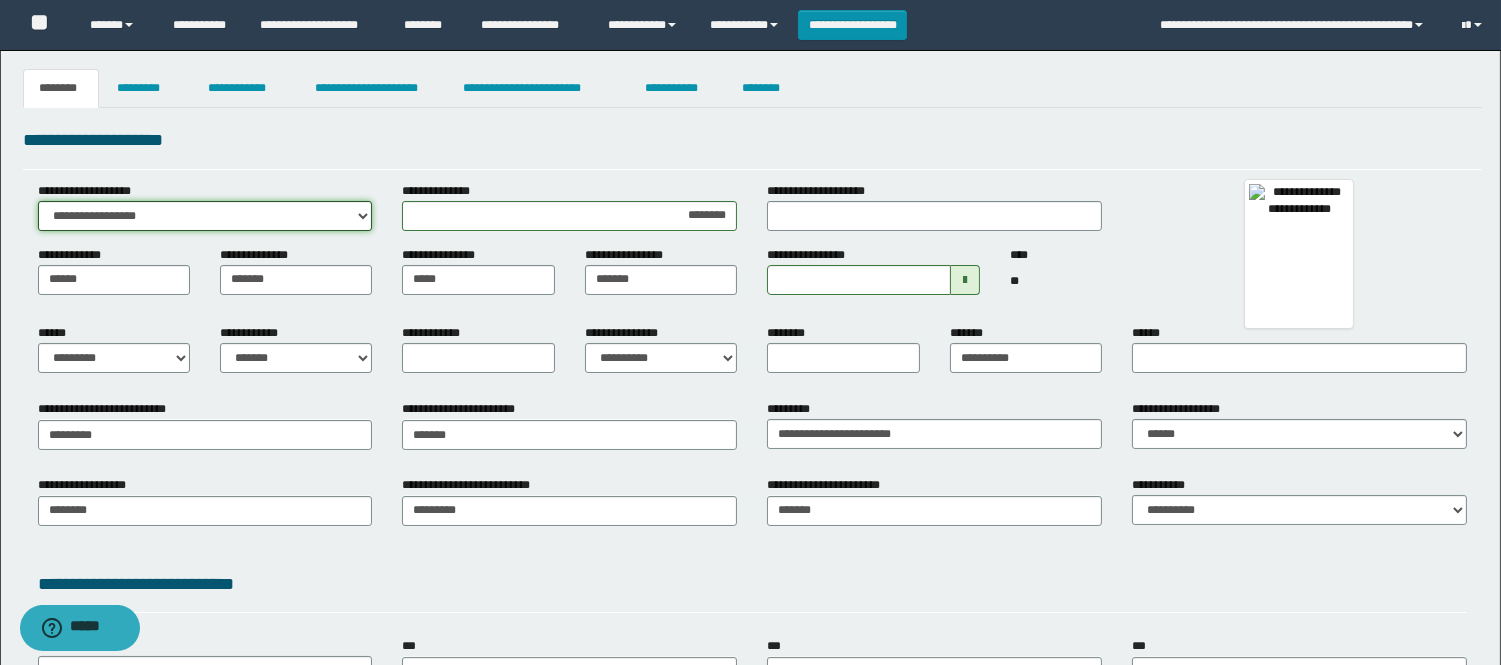 click on "**********" at bounding box center (205, 216) 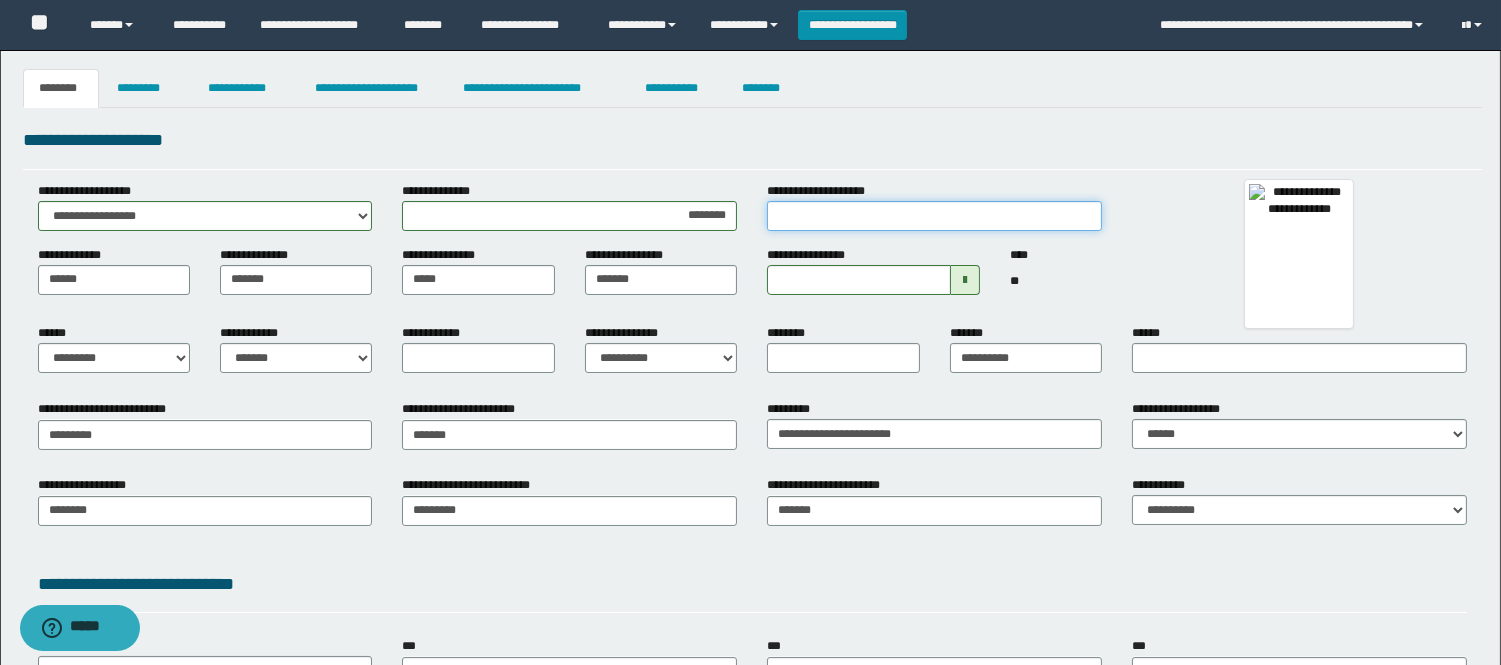 click on "**********" at bounding box center (934, 216) 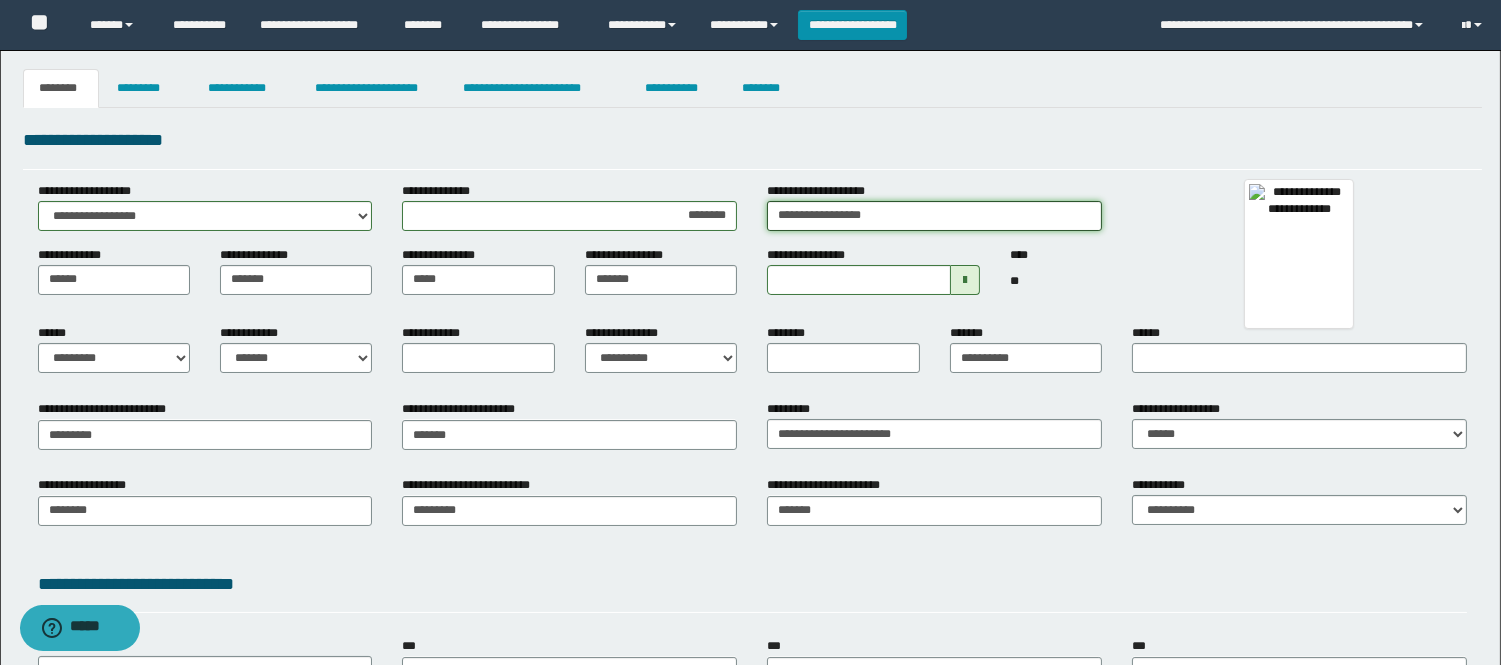 type on "**********" 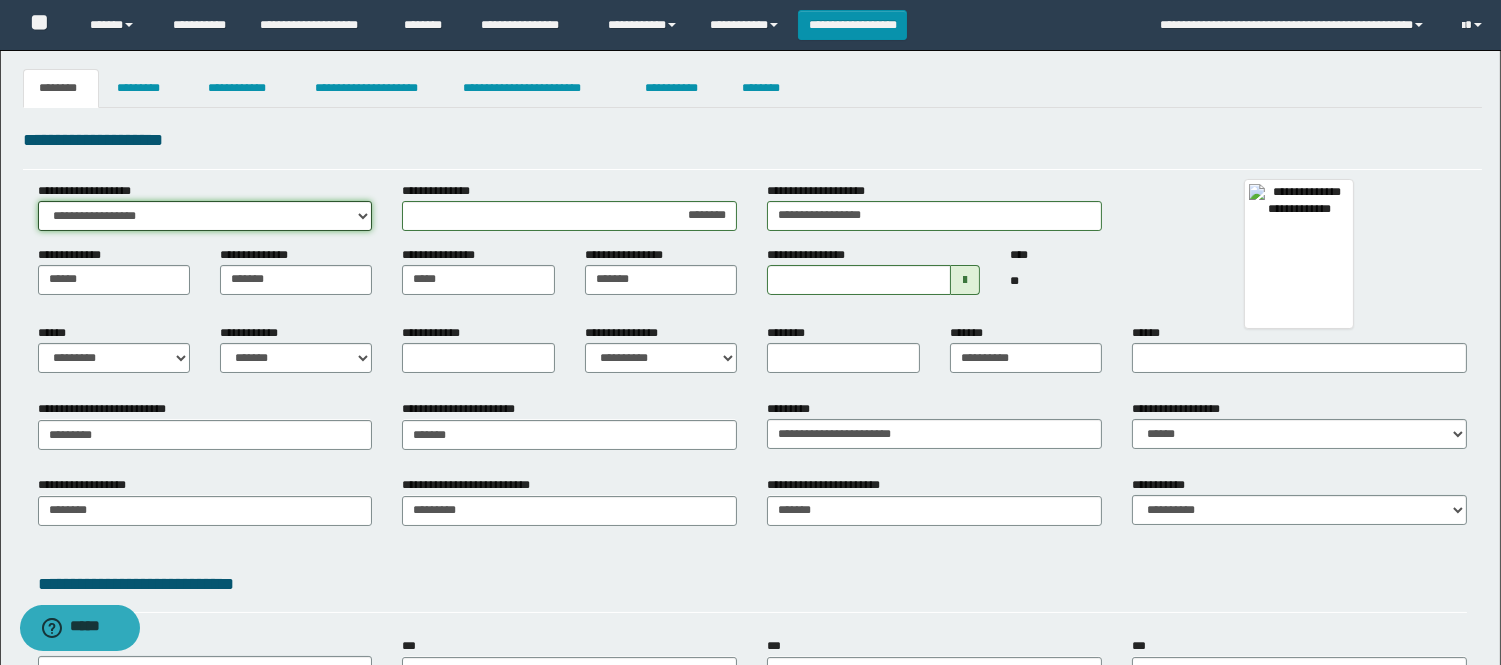 click on "**********" at bounding box center (205, 216) 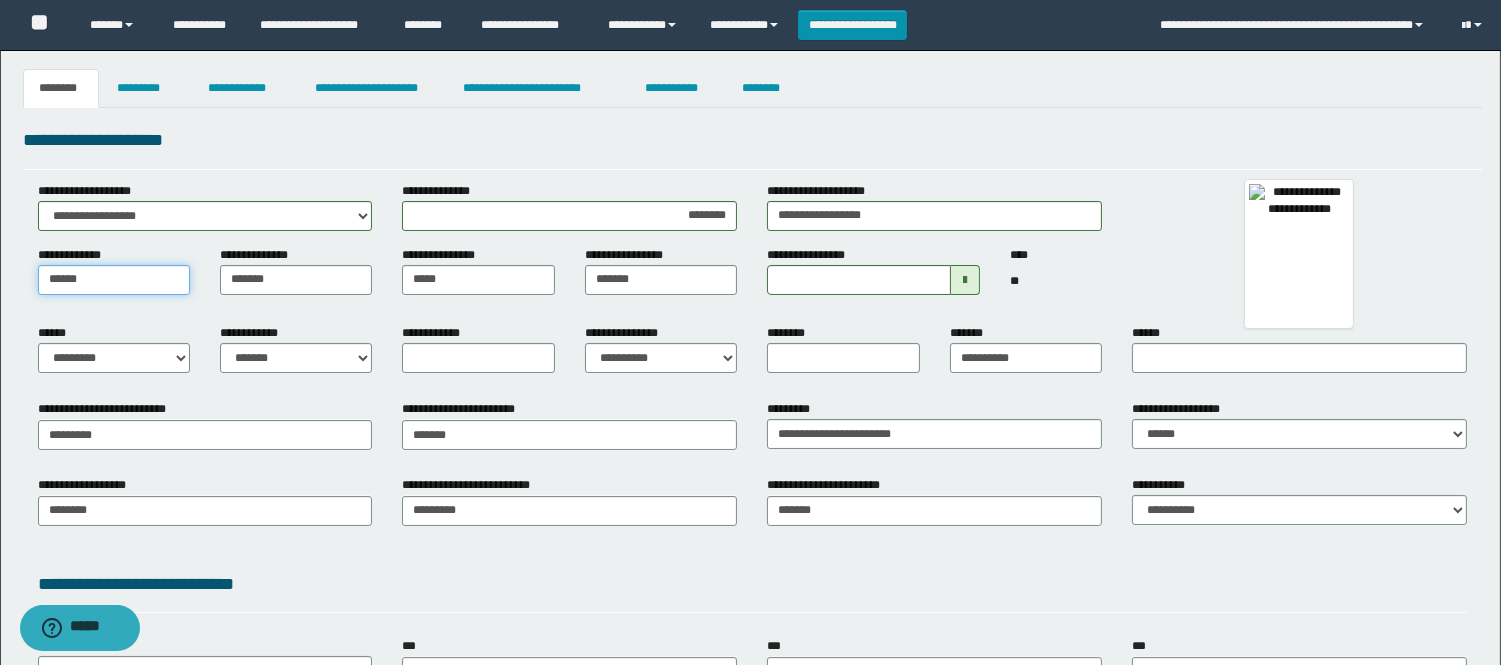 click on "******" at bounding box center (114, 280) 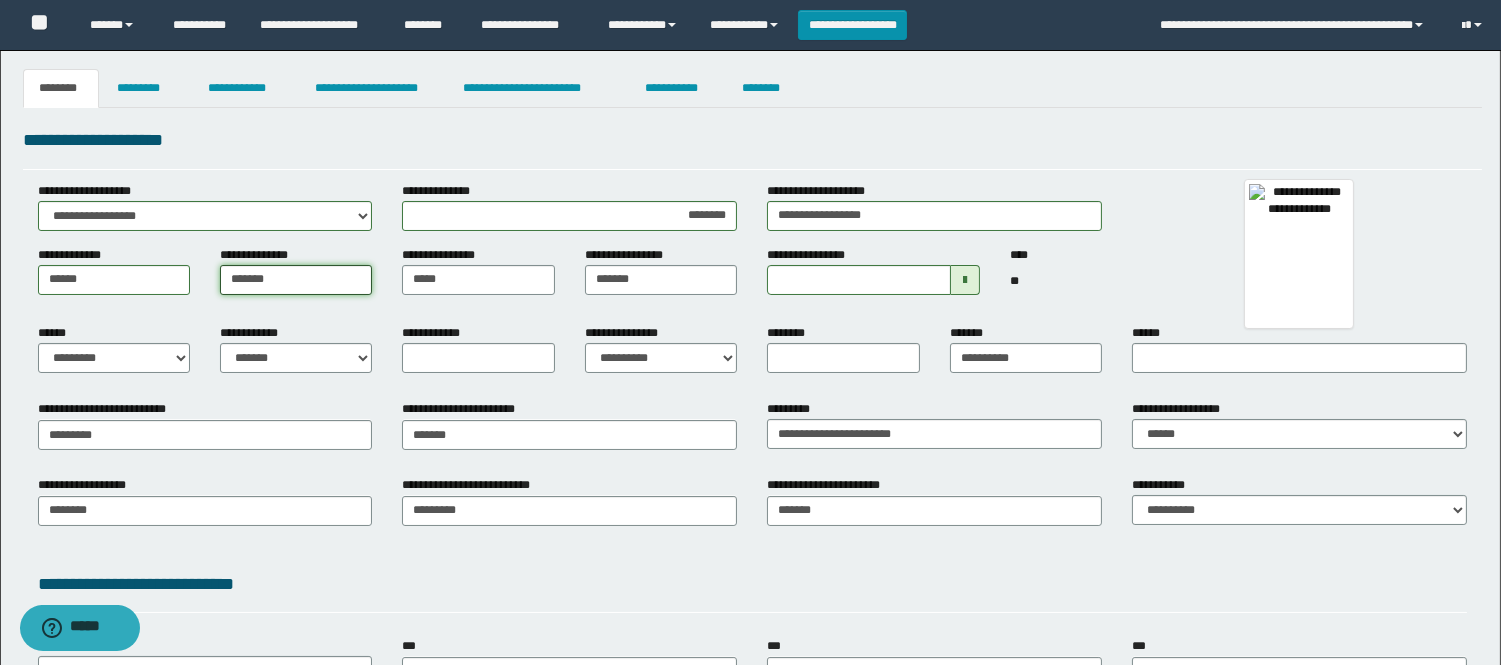 click on "*******" at bounding box center [296, 280] 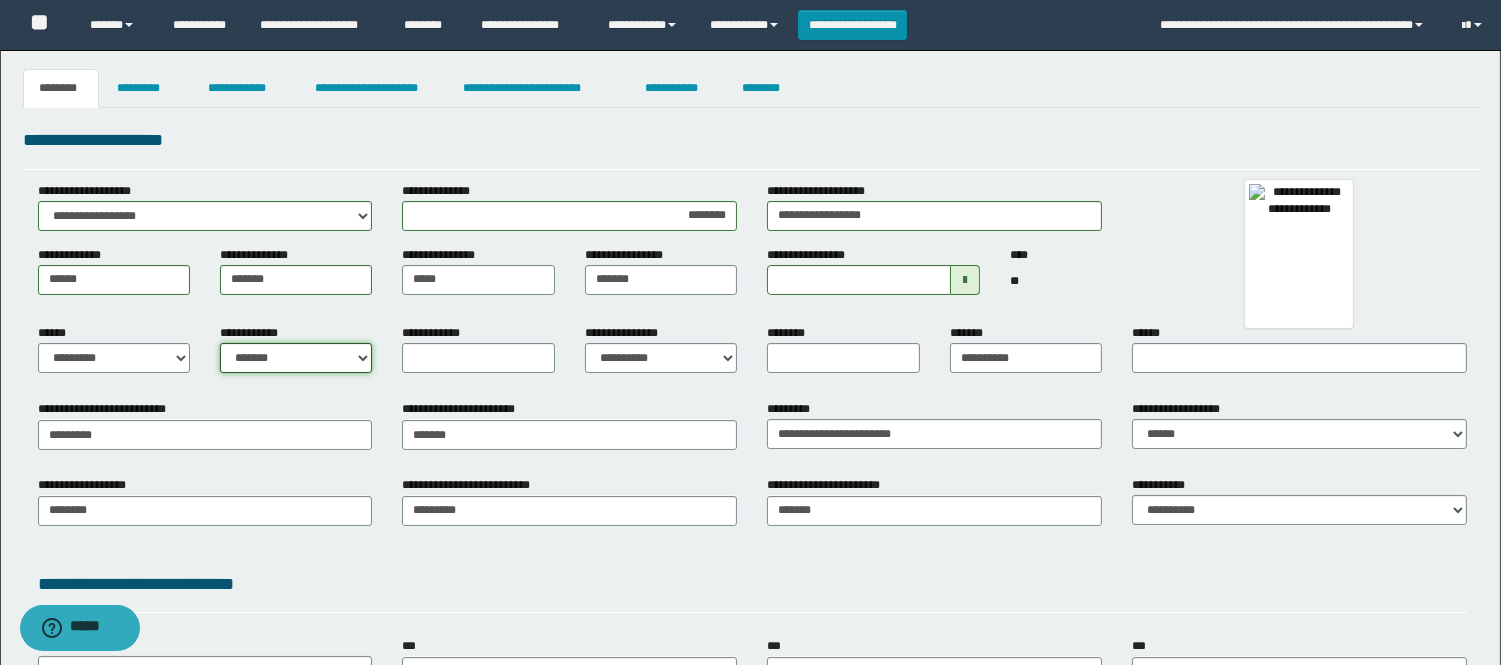 click on "**********" at bounding box center [296, 358] 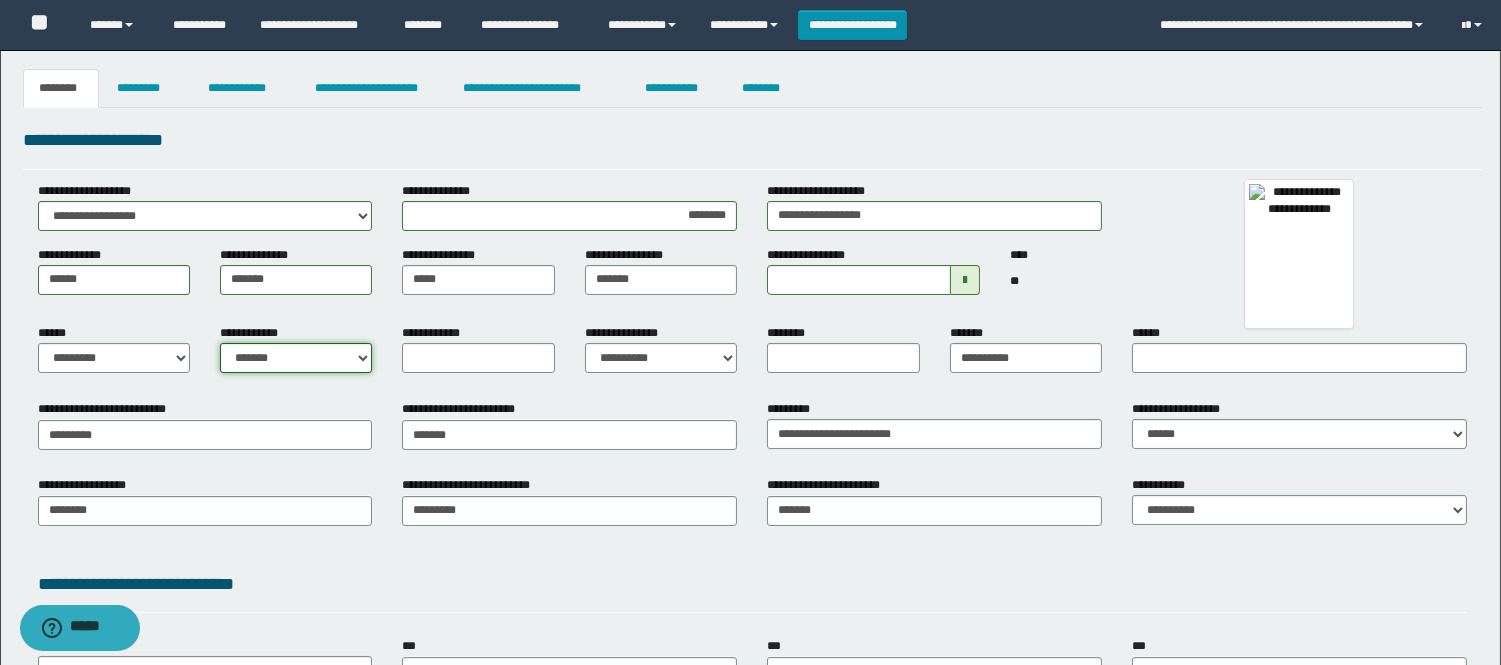 select on "*" 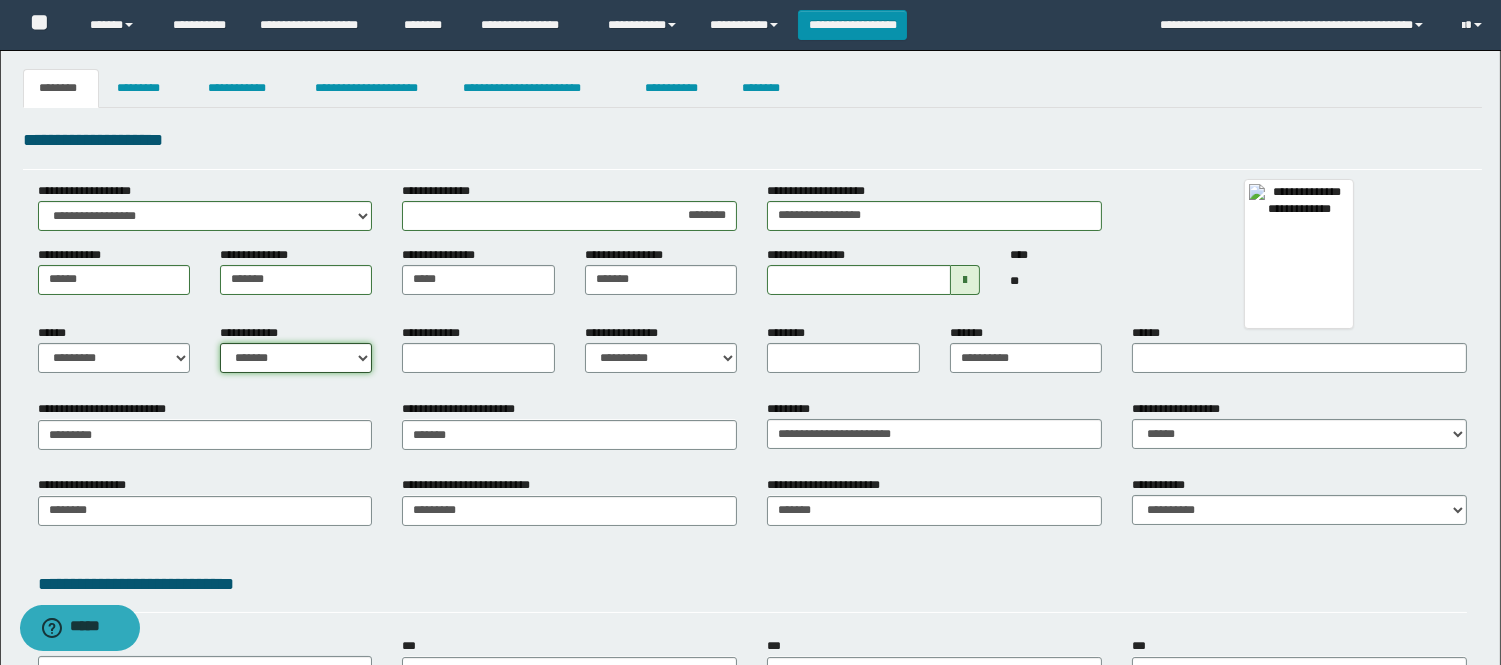 click on "**********" at bounding box center [296, 358] 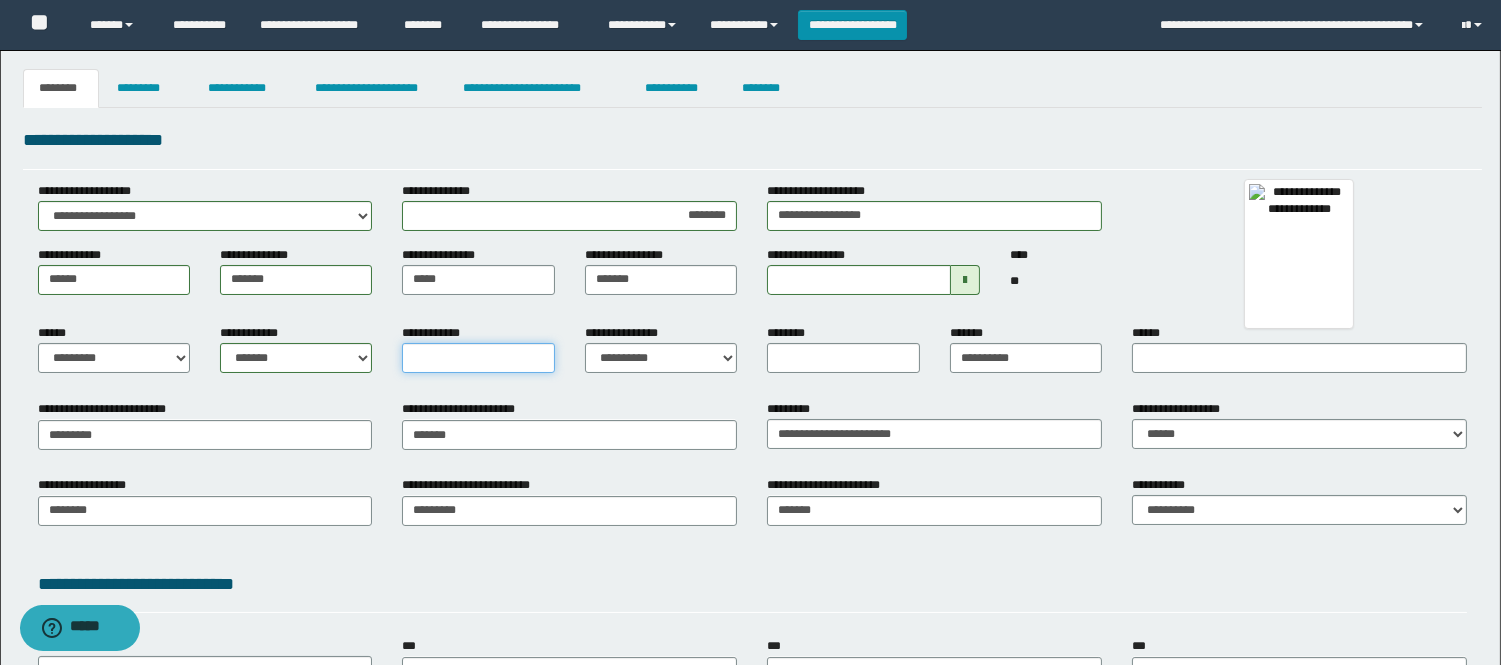 click on "**********" at bounding box center [478, 358] 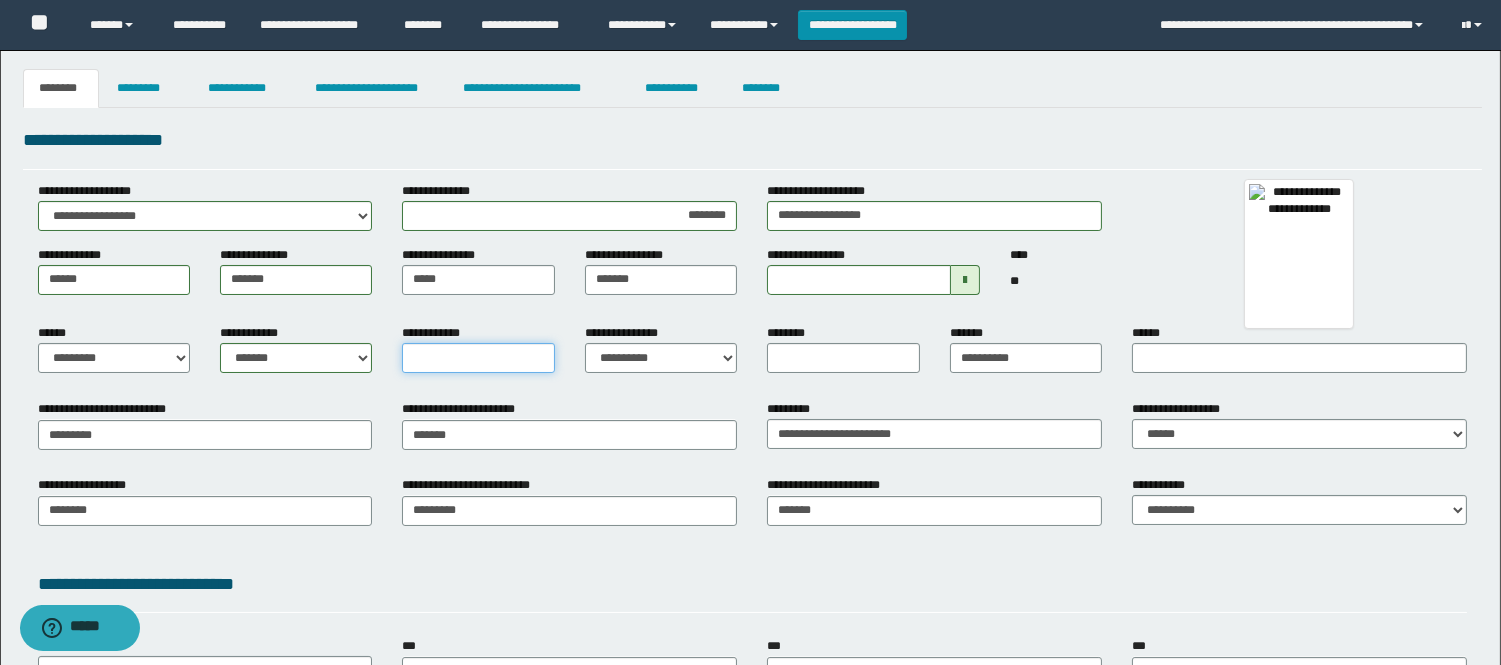 type on "*" 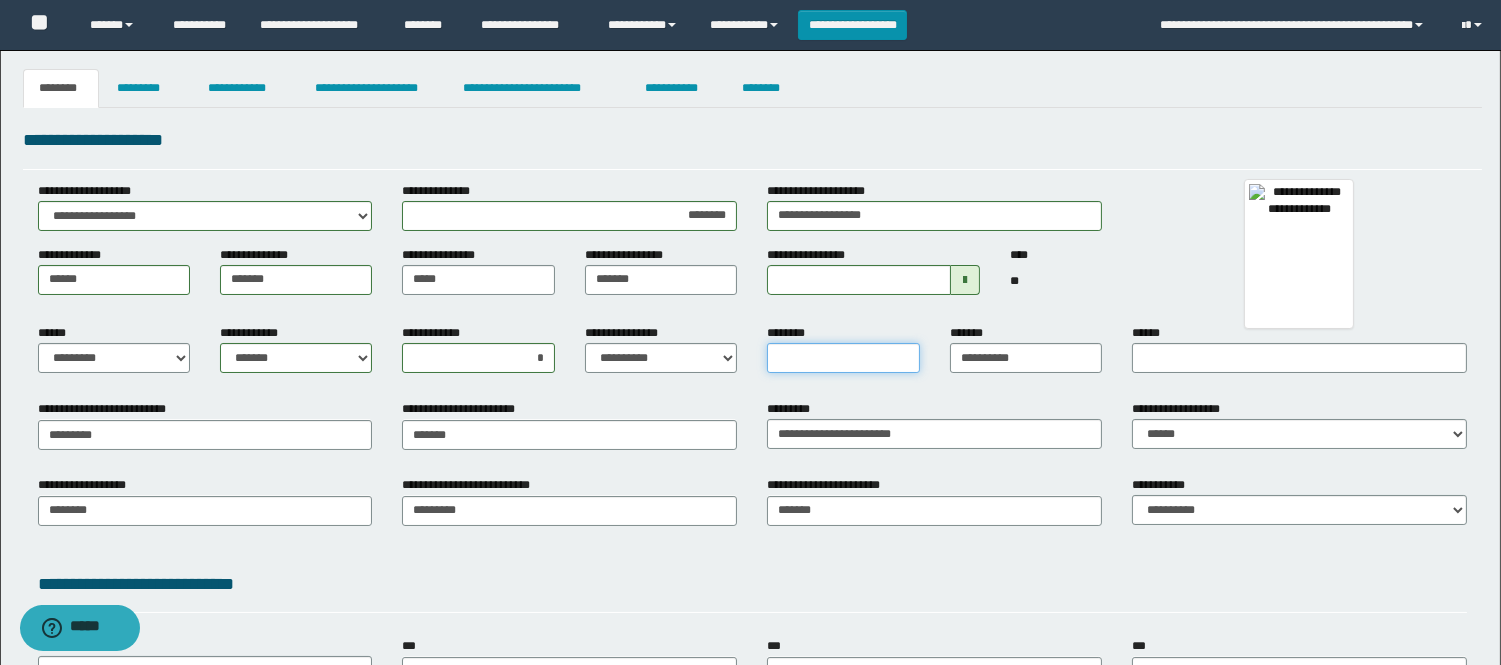 click on "********" at bounding box center [843, 358] 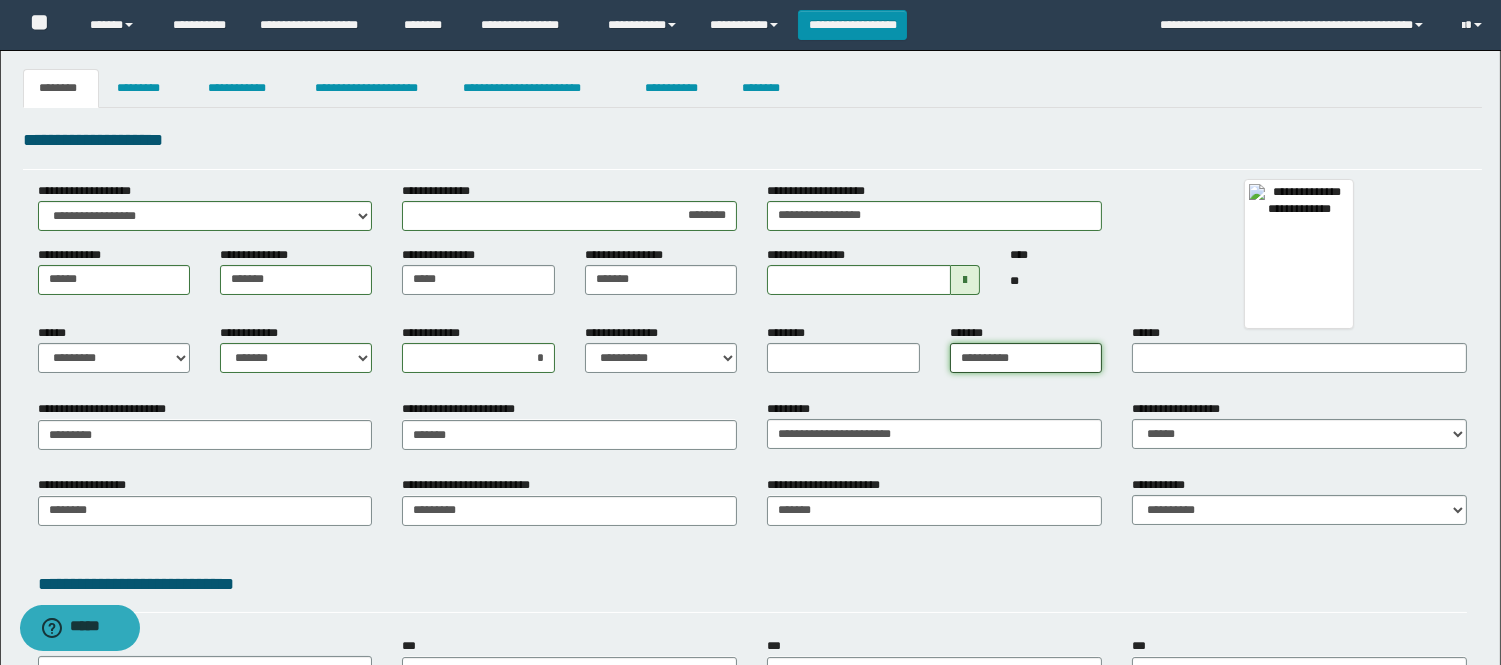 drag, startPoint x: 980, startPoint y: 364, endPoint x: 1017, endPoint y: 358, distance: 37.48333 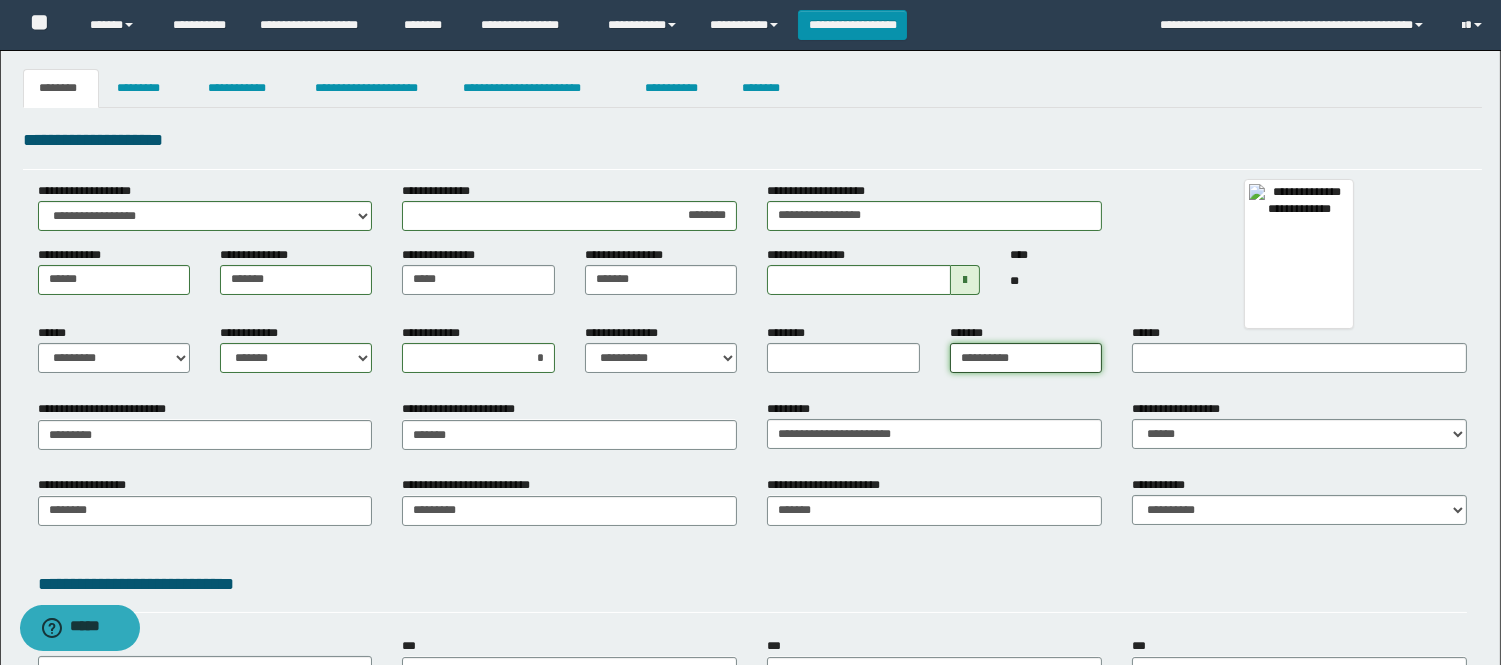 click on "**********" at bounding box center [1026, 358] 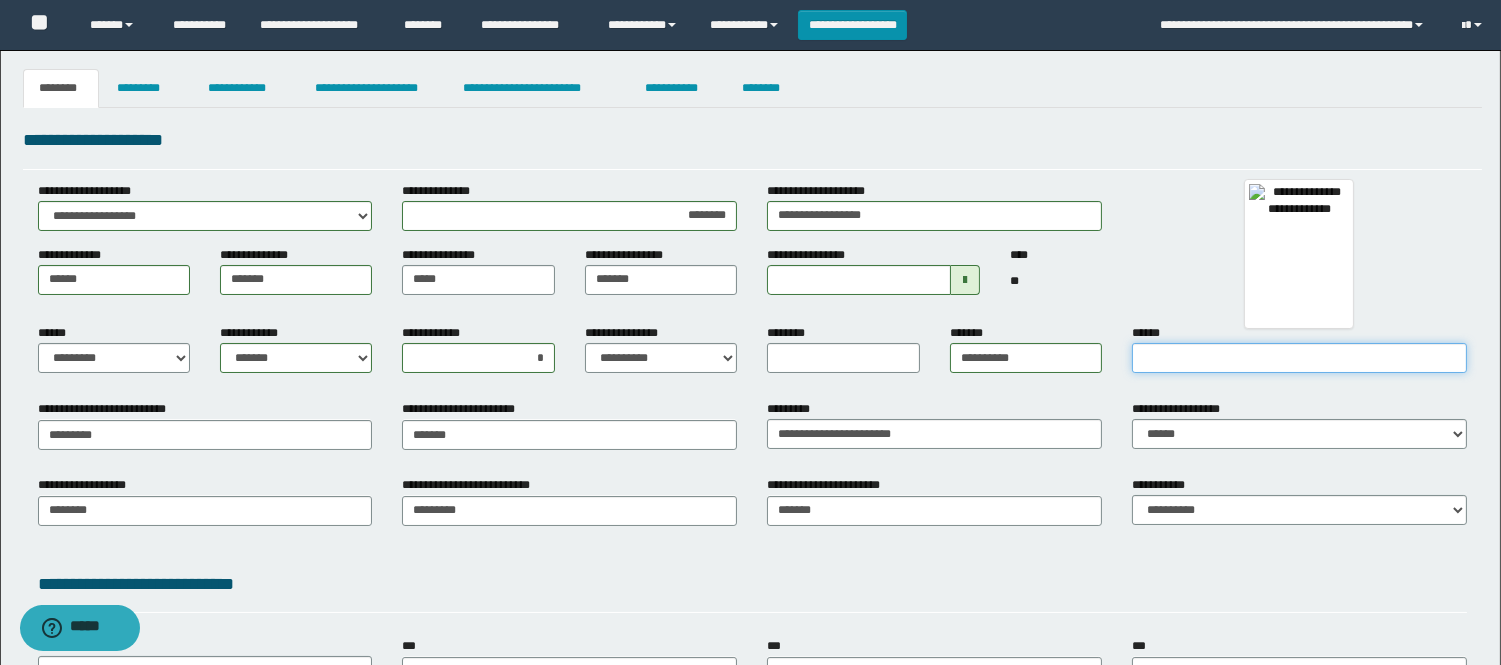 click on "******" at bounding box center [1299, 358] 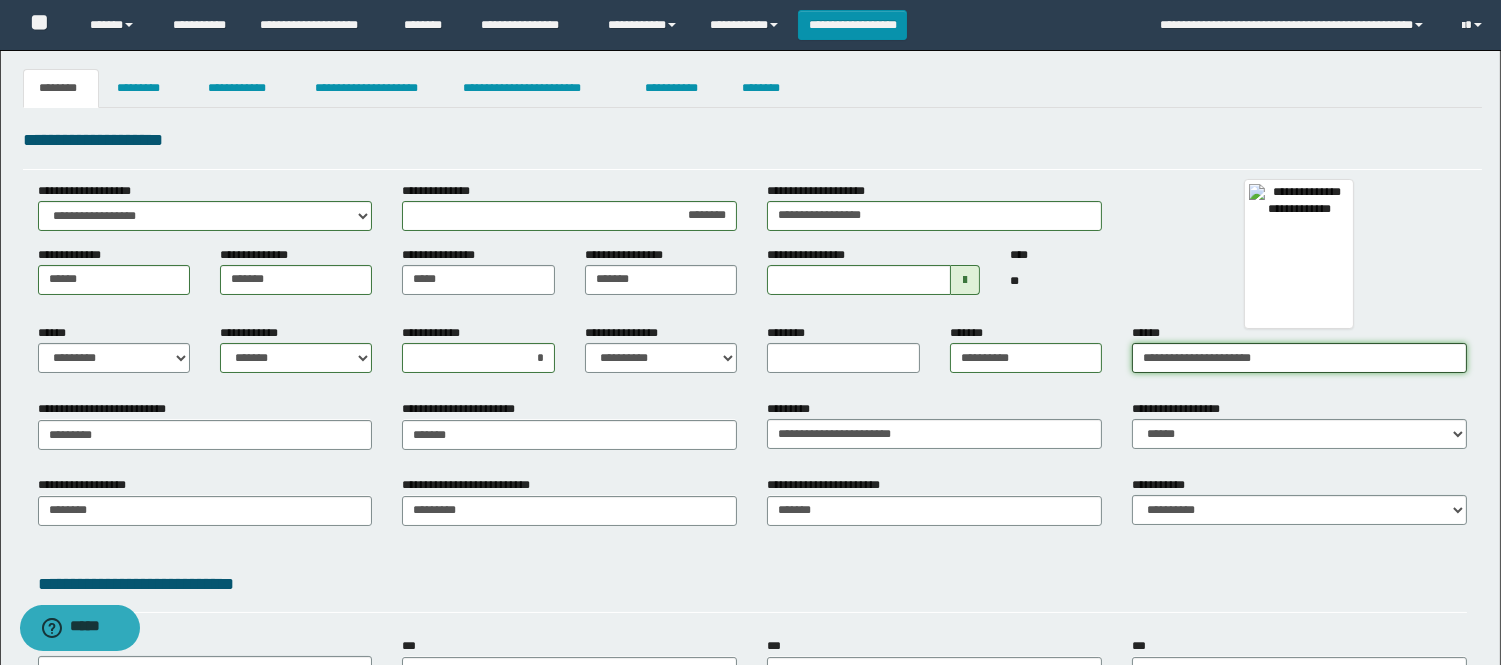 type on "**********" 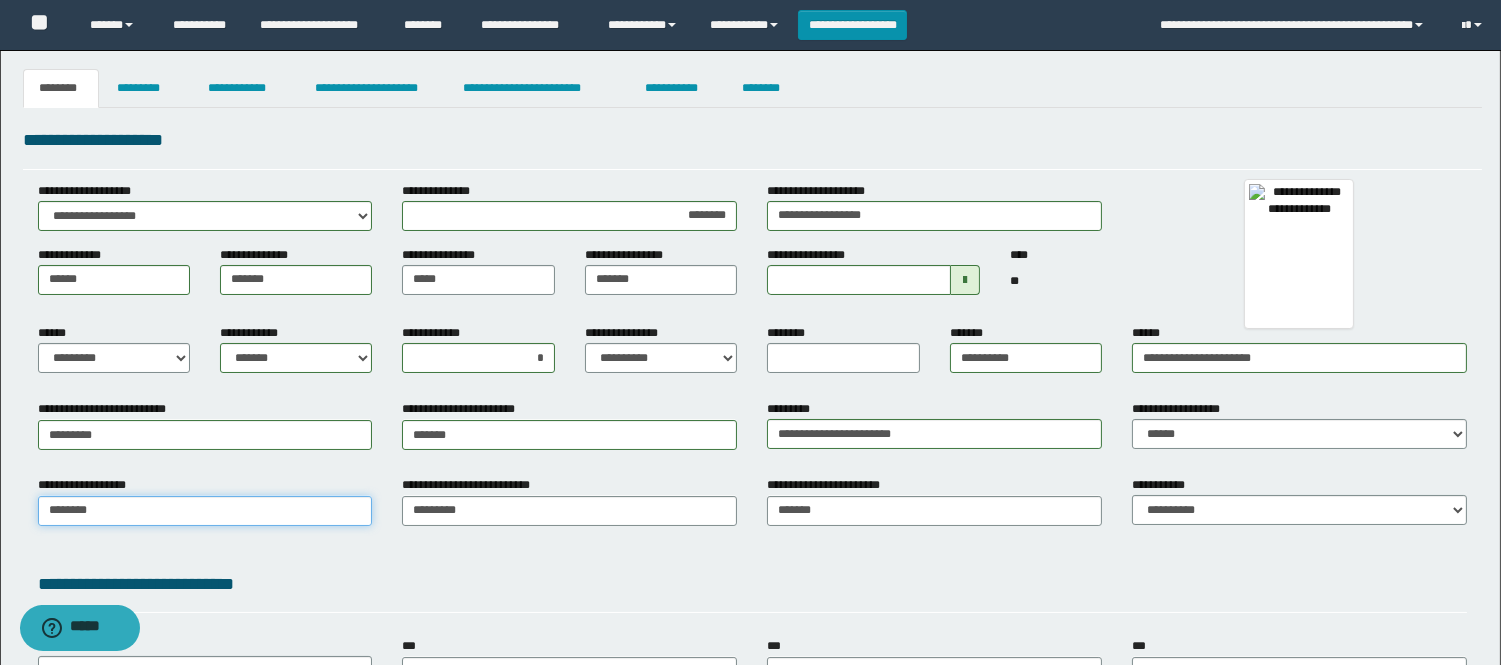 type on "********" 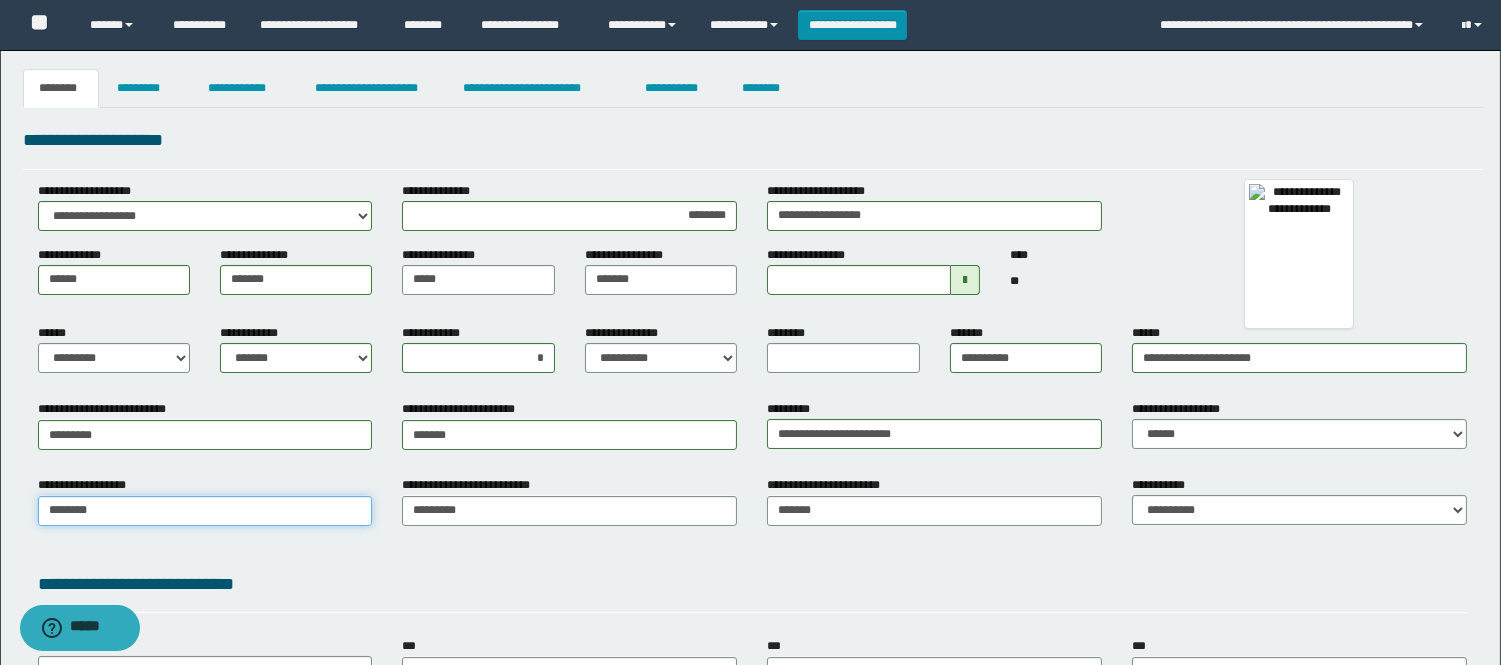 click on "********" at bounding box center [205, 511] 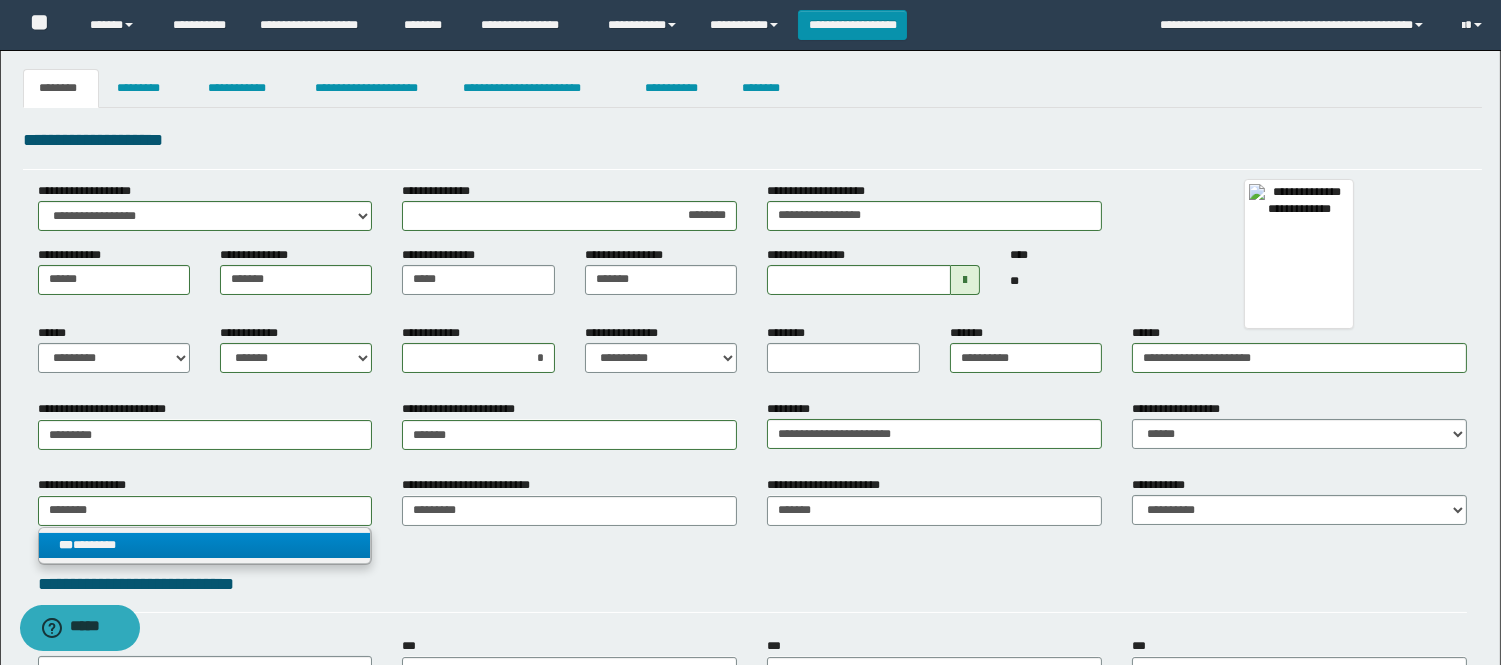 click on "*** ********" at bounding box center (205, 545) 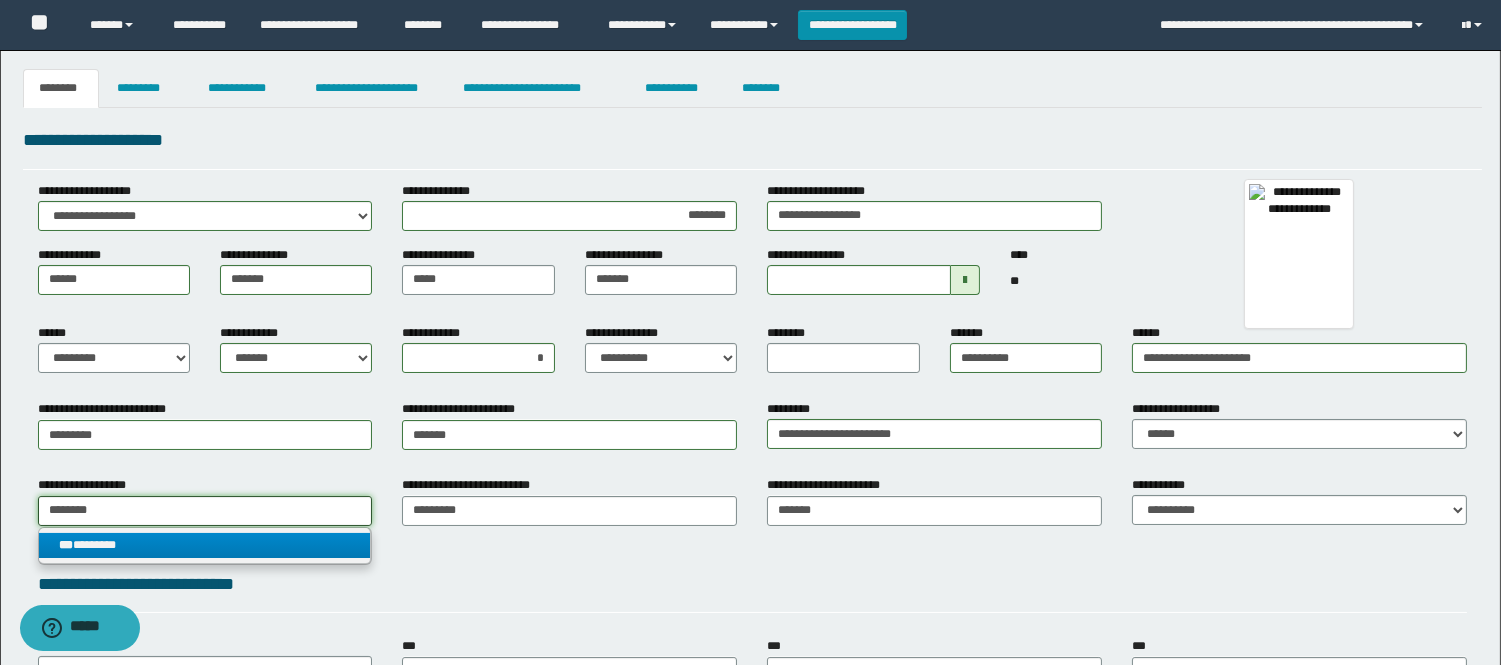type 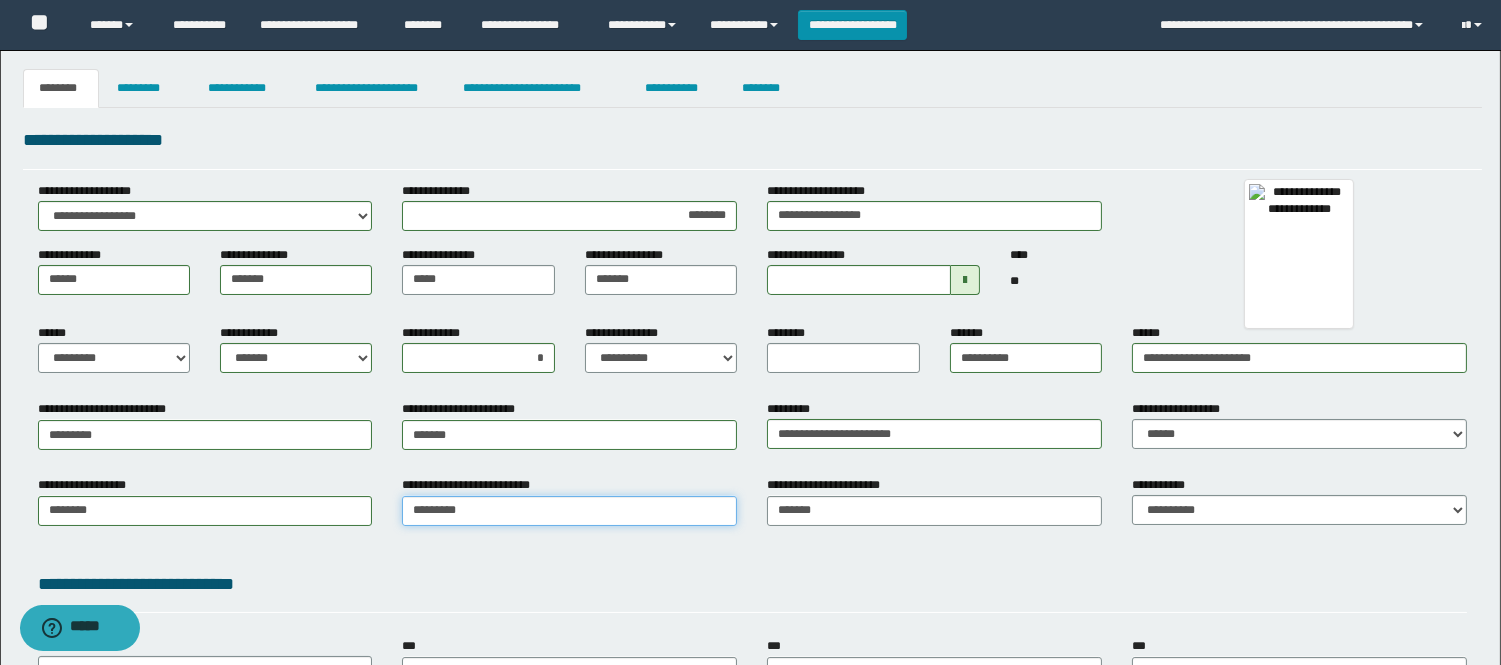 type on "*********" 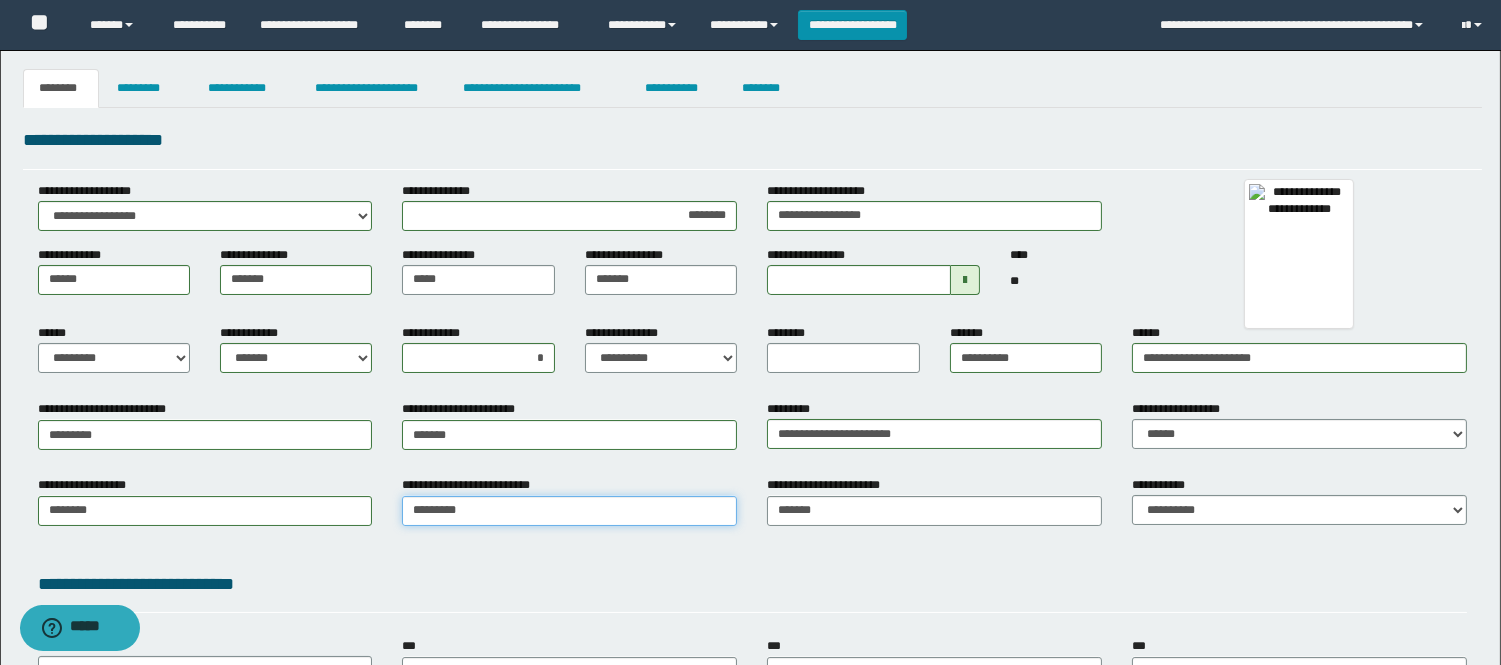 click on "*********" at bounding box center (569, 511) 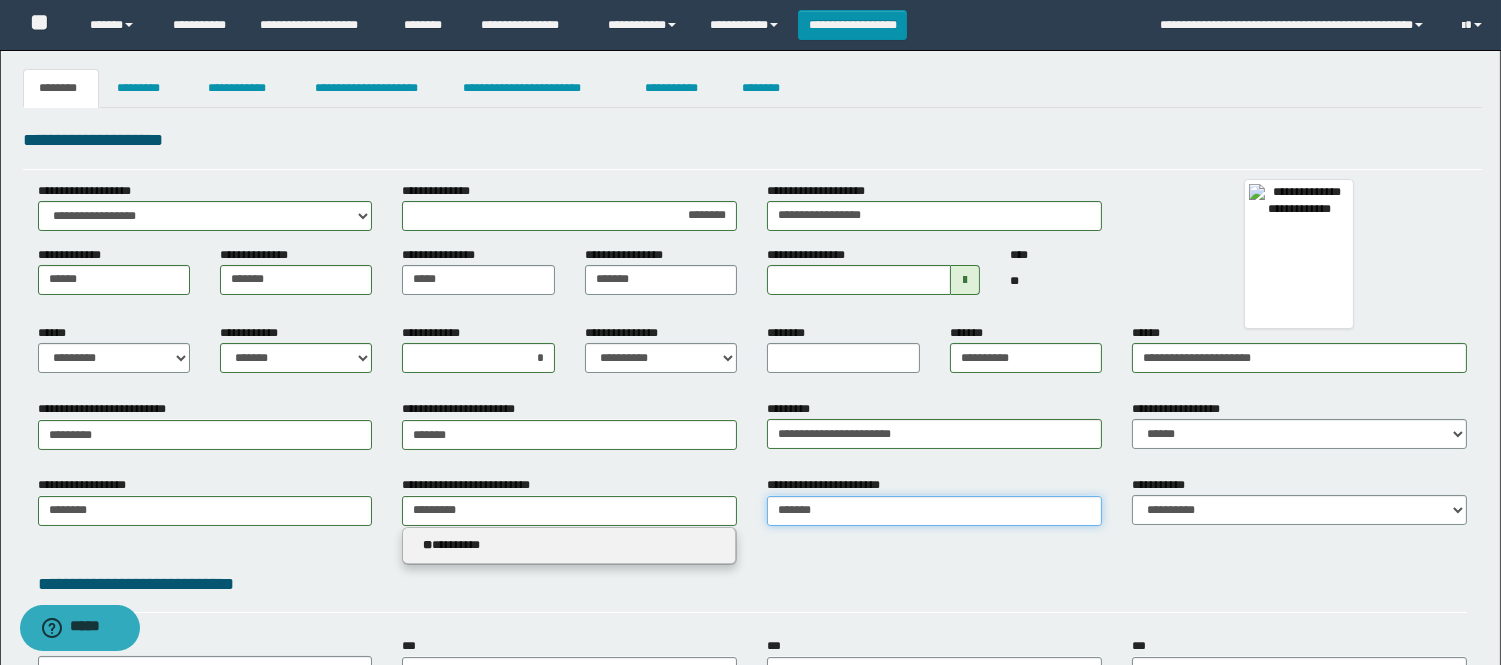 type 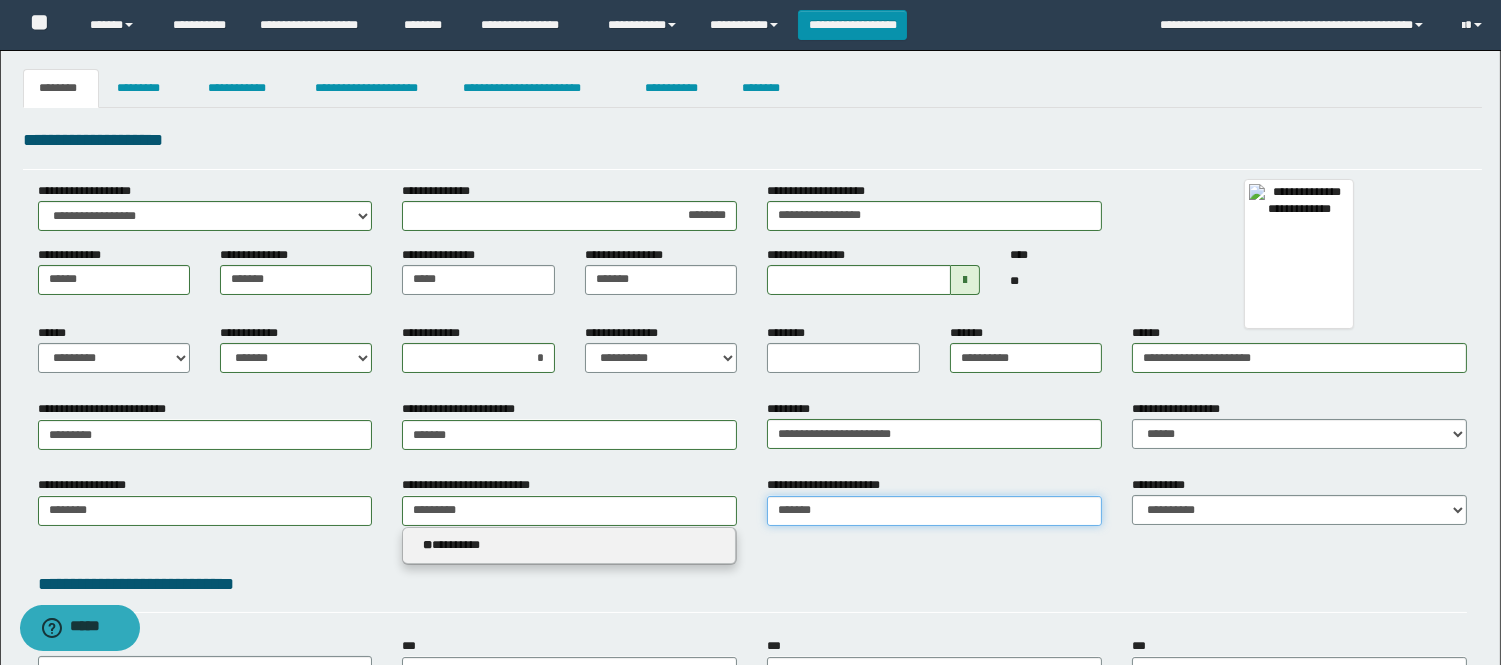 type on "*******" 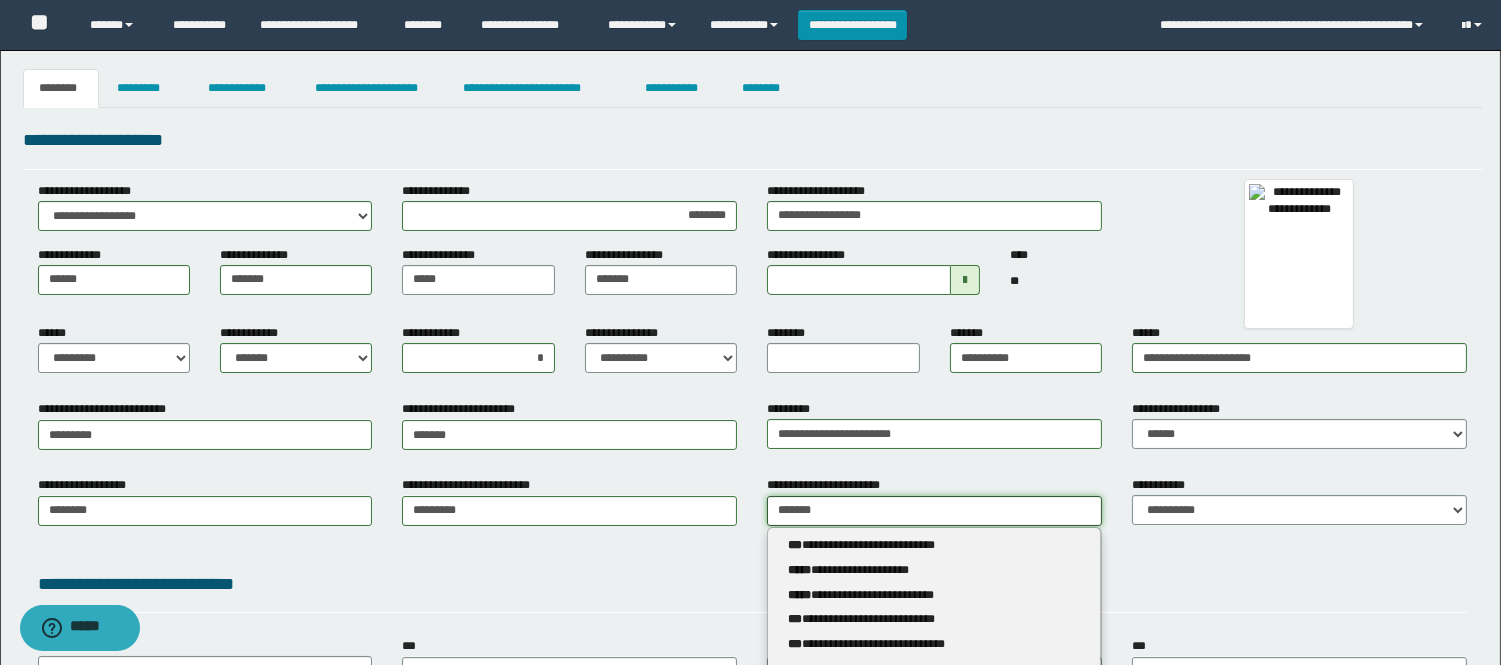 click on "*******" at bounding box center [934, 511] 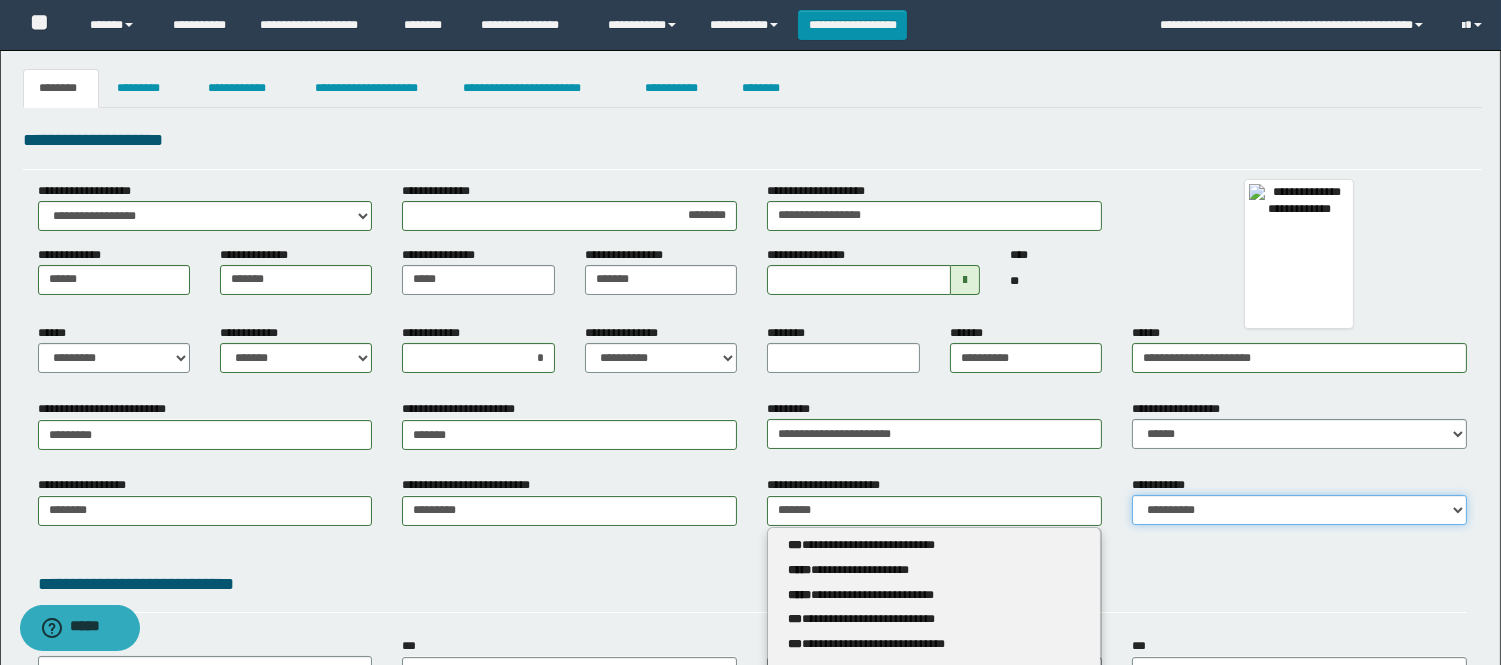 type 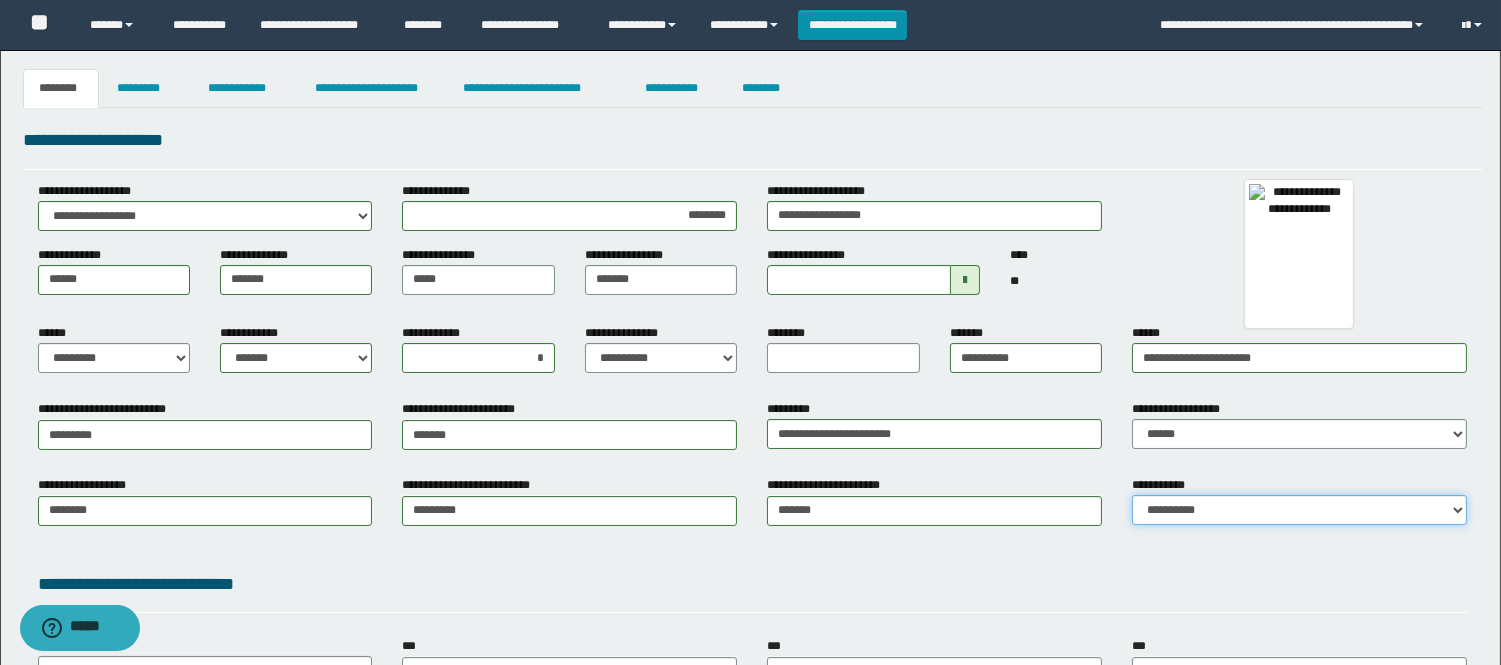 click on "**********" at bounding box center (1299, 510) 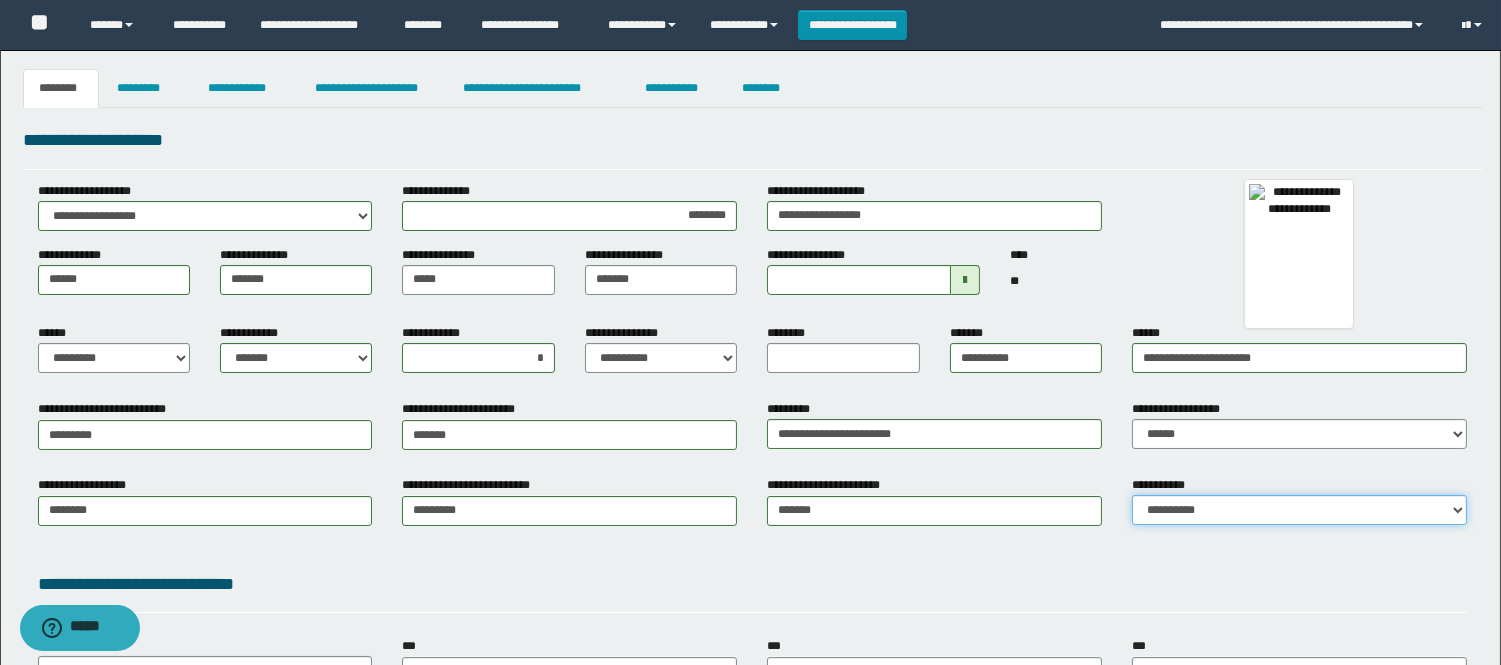 select on "*" 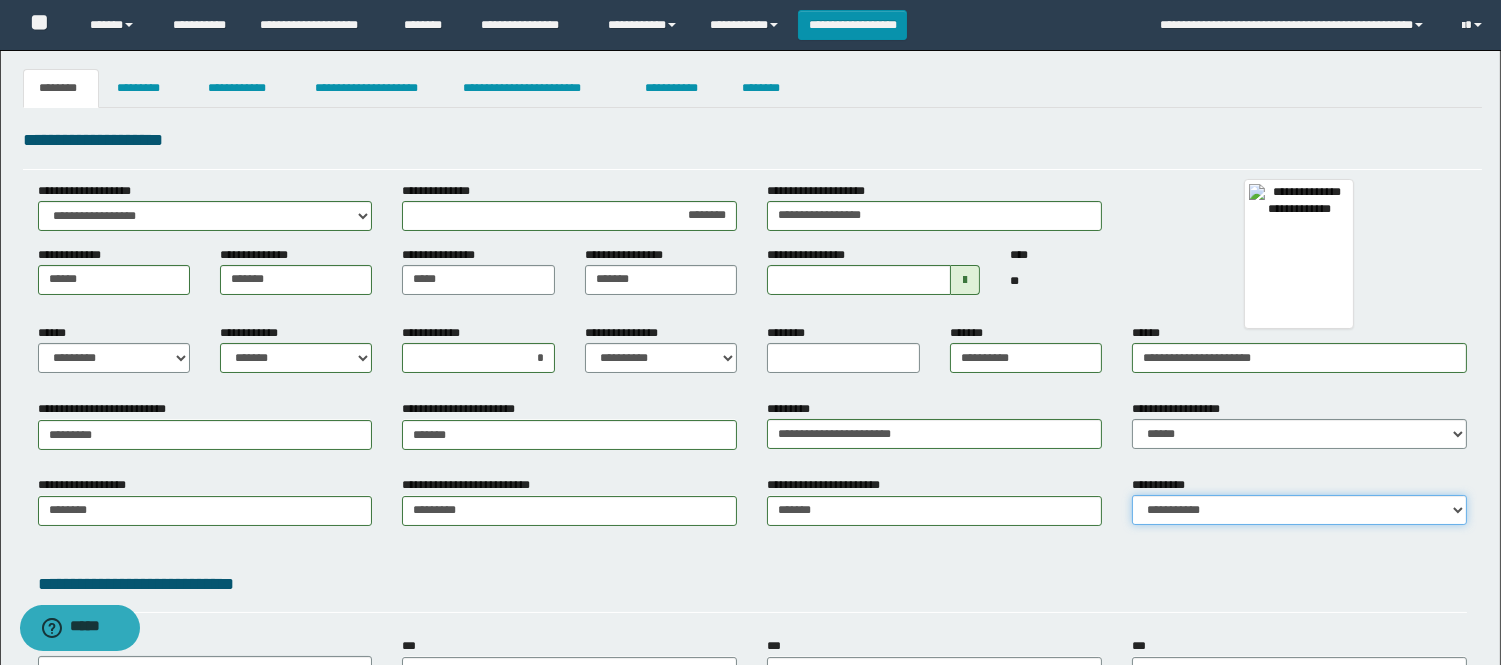 click on "**********" at bounding box center [1299, 510] 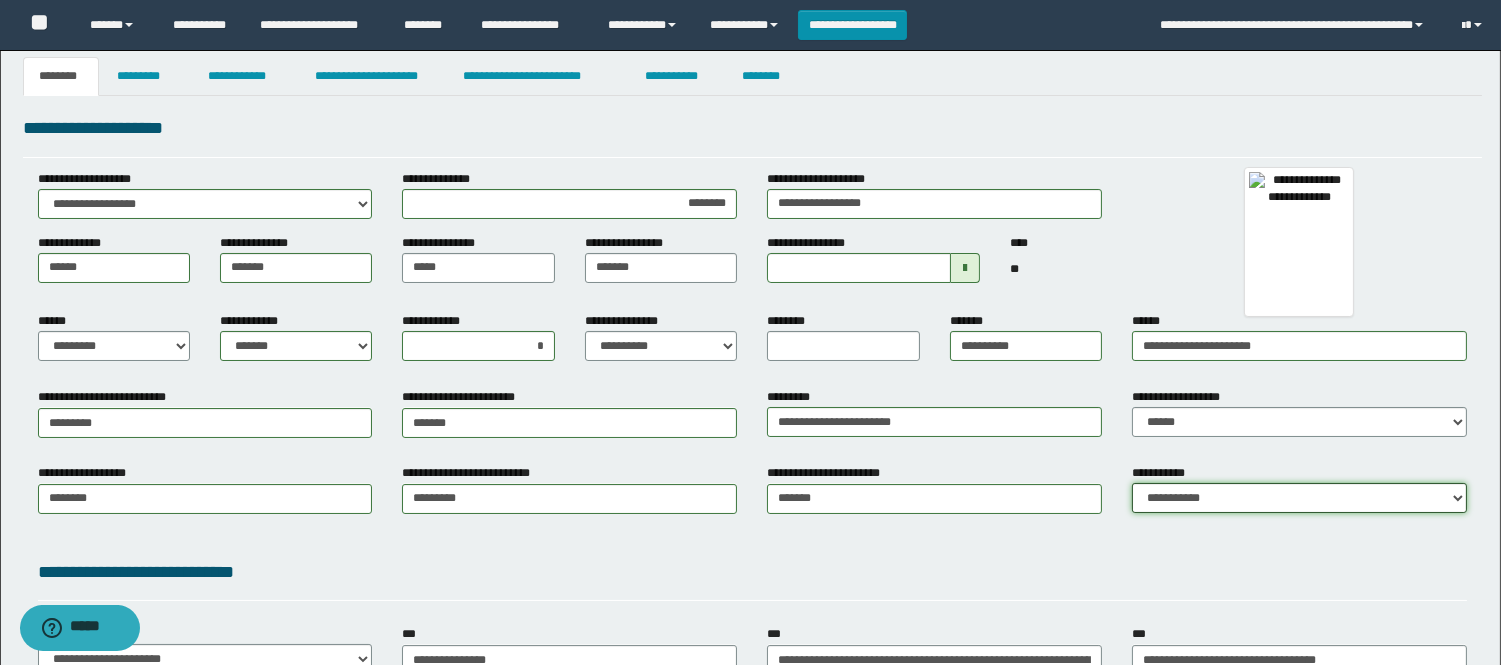 scroll, scrollTop: 0, scrollLeft: 0, axis: both 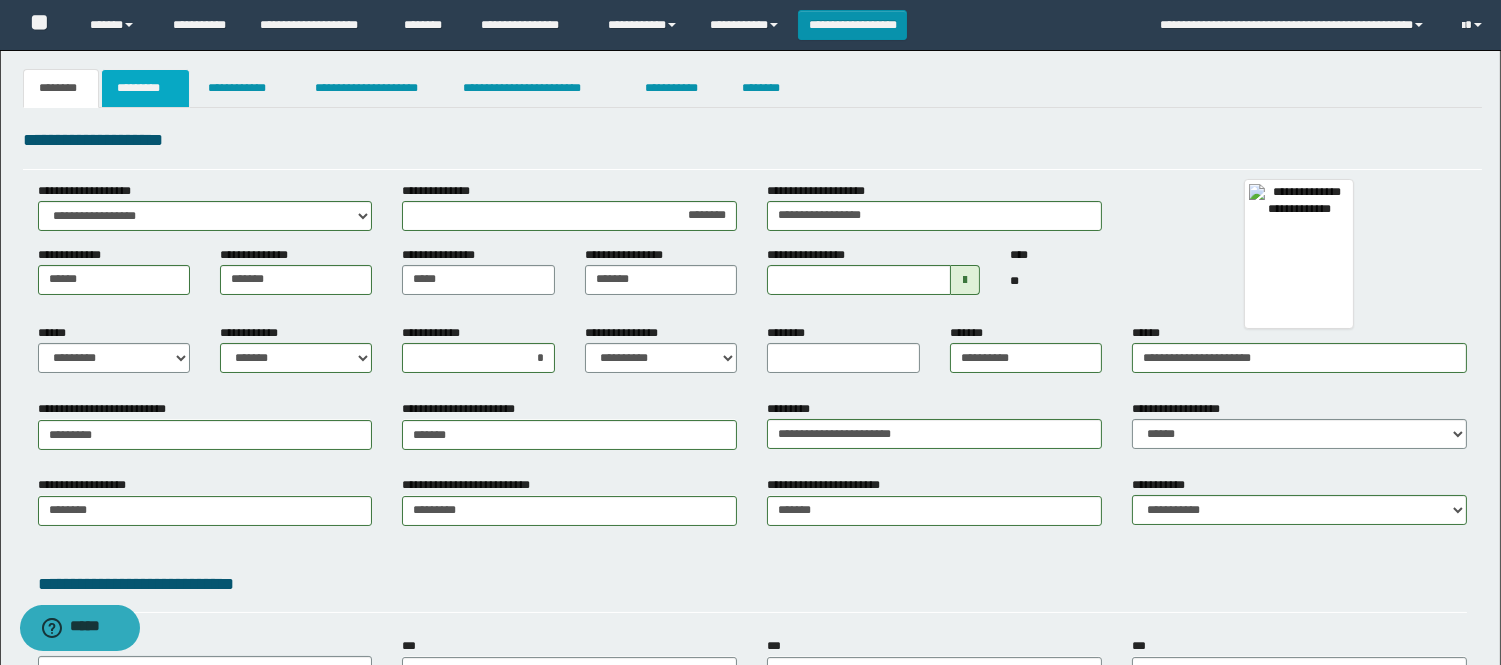 click on "*********" at bounding box center [145, 88] 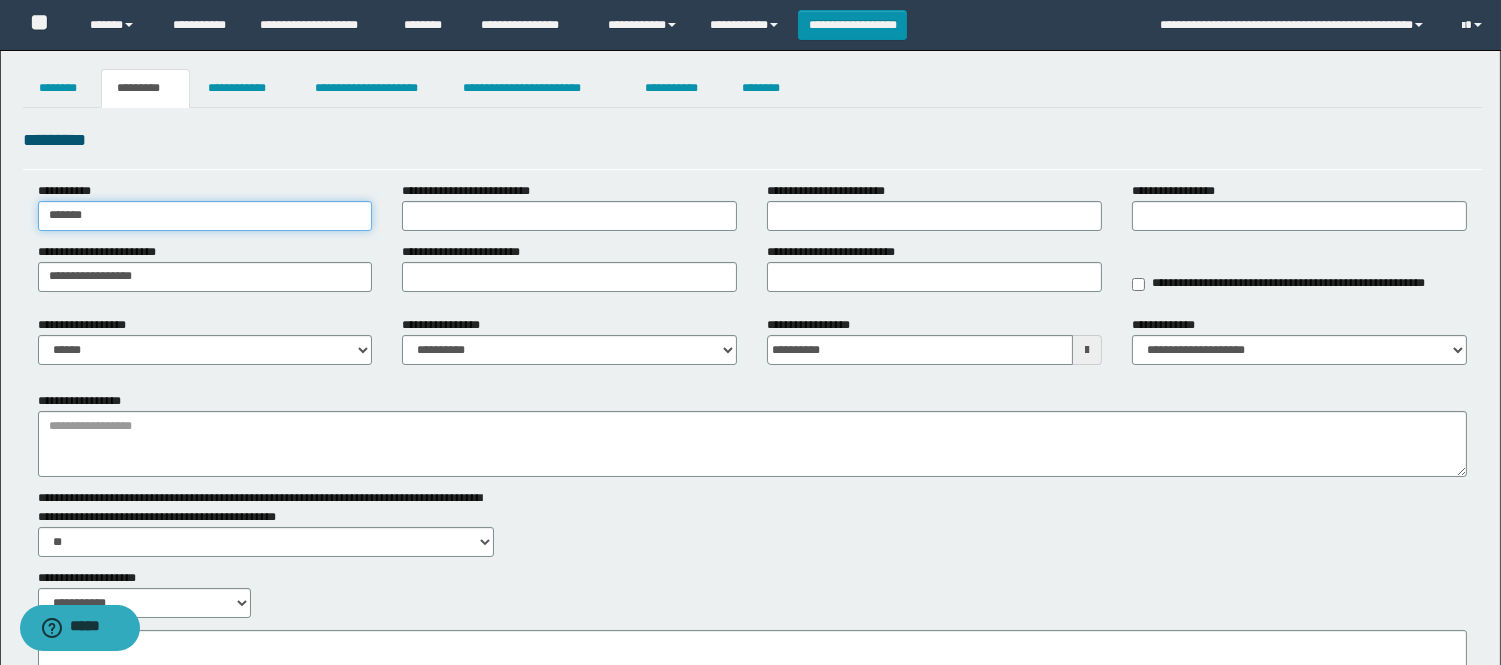 click on "*******" at bounding box center [205, 216] 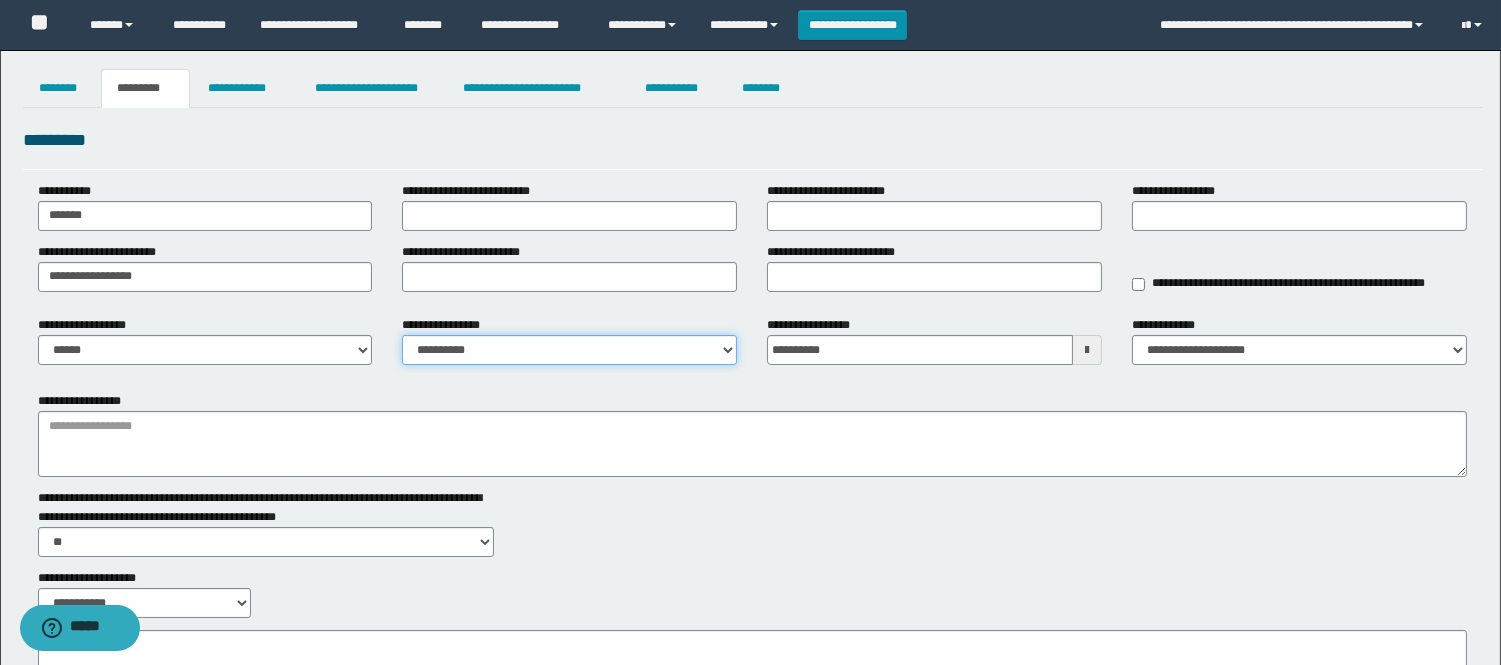 click on "**********" at bounding box center (569, 350) 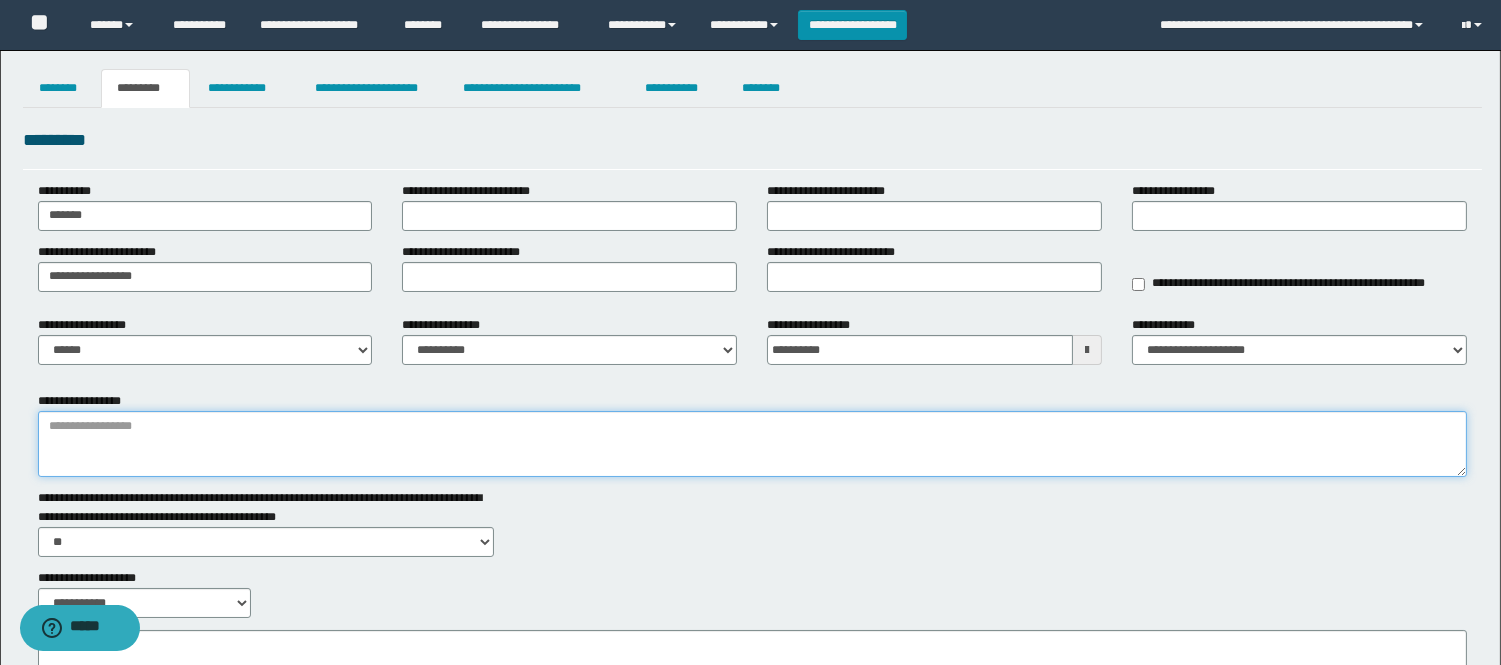 click on "**********" at bounding box center (752, 444) 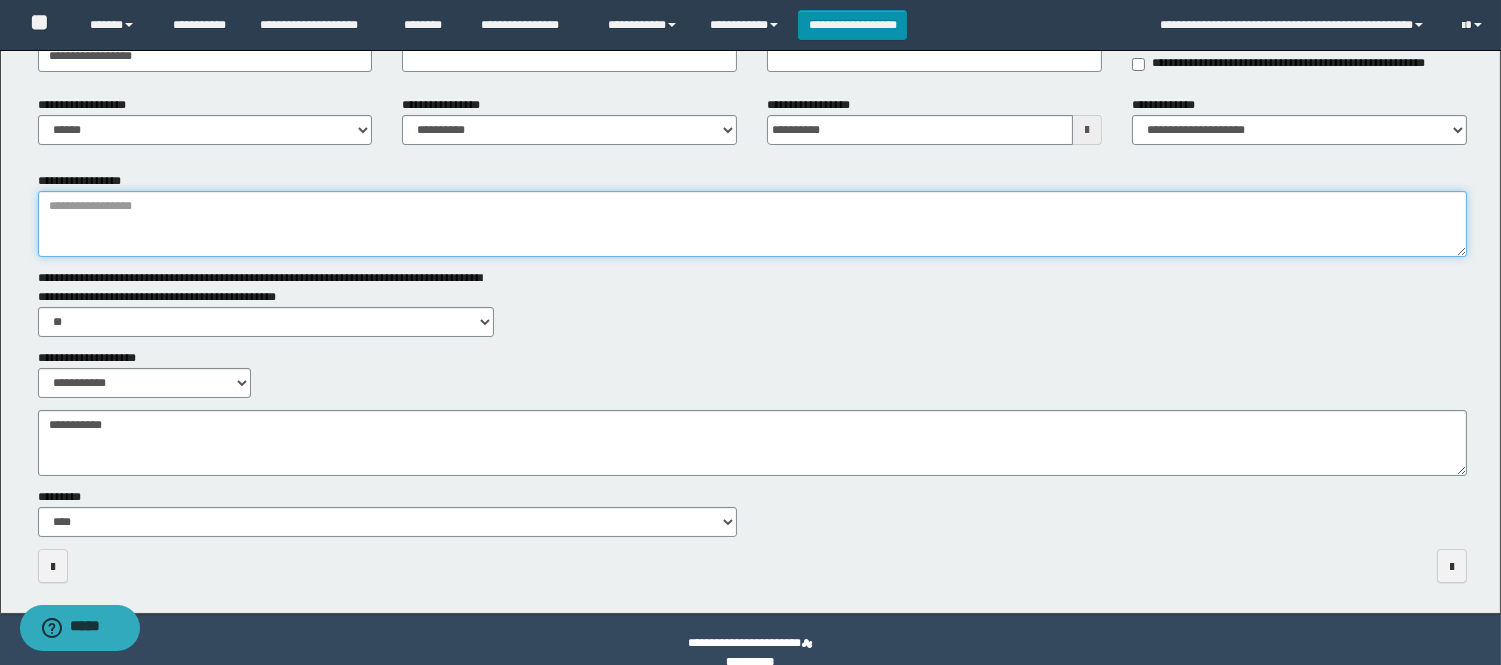 scroll, scrollTop: 222, scrollLeft: 0, axis: vertical 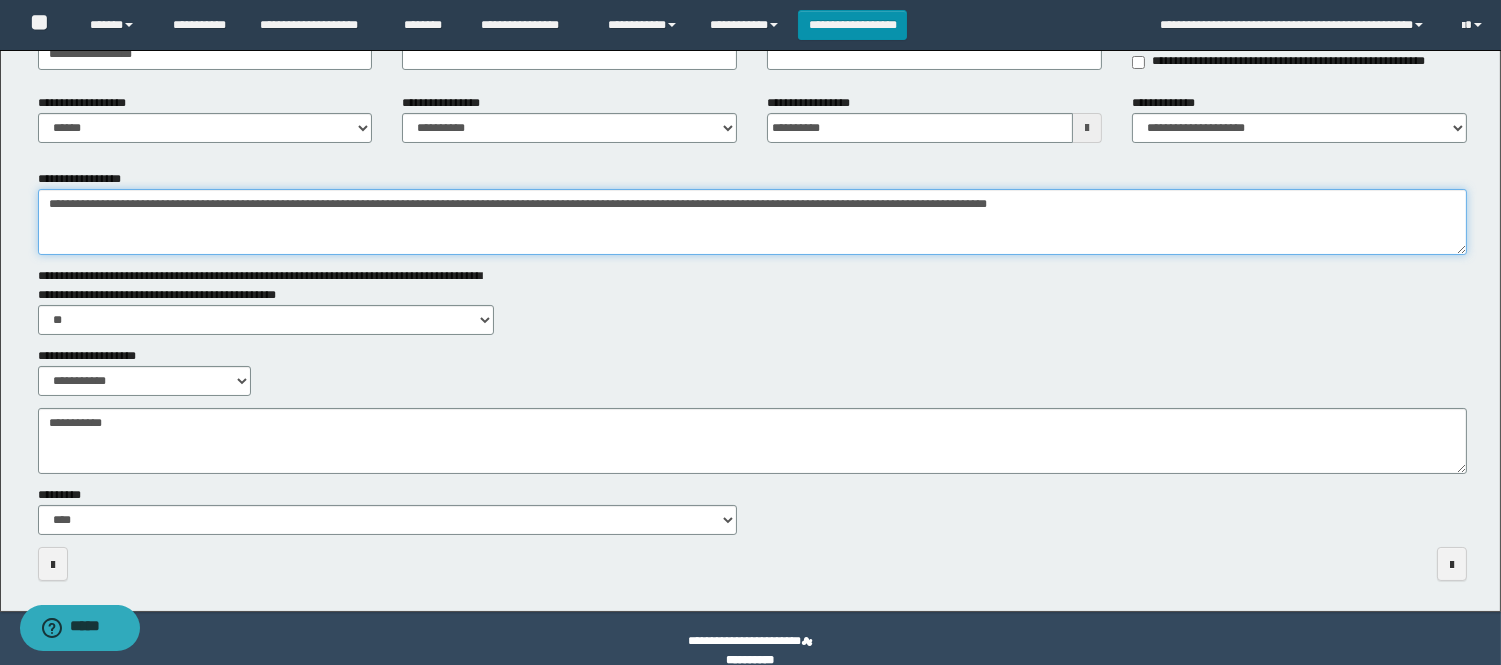 click on "**********" at bounding box center (752, 222) 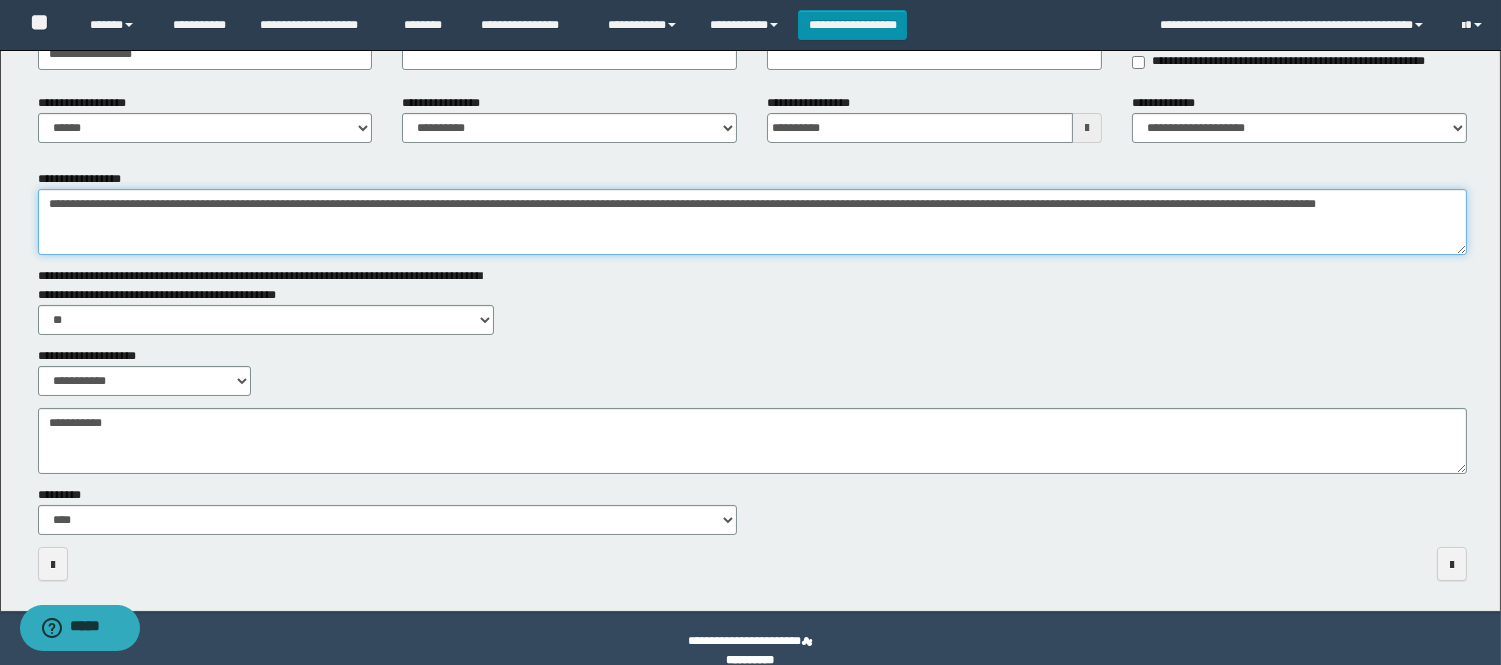 click on "**********" at bounding box center (752, 222) 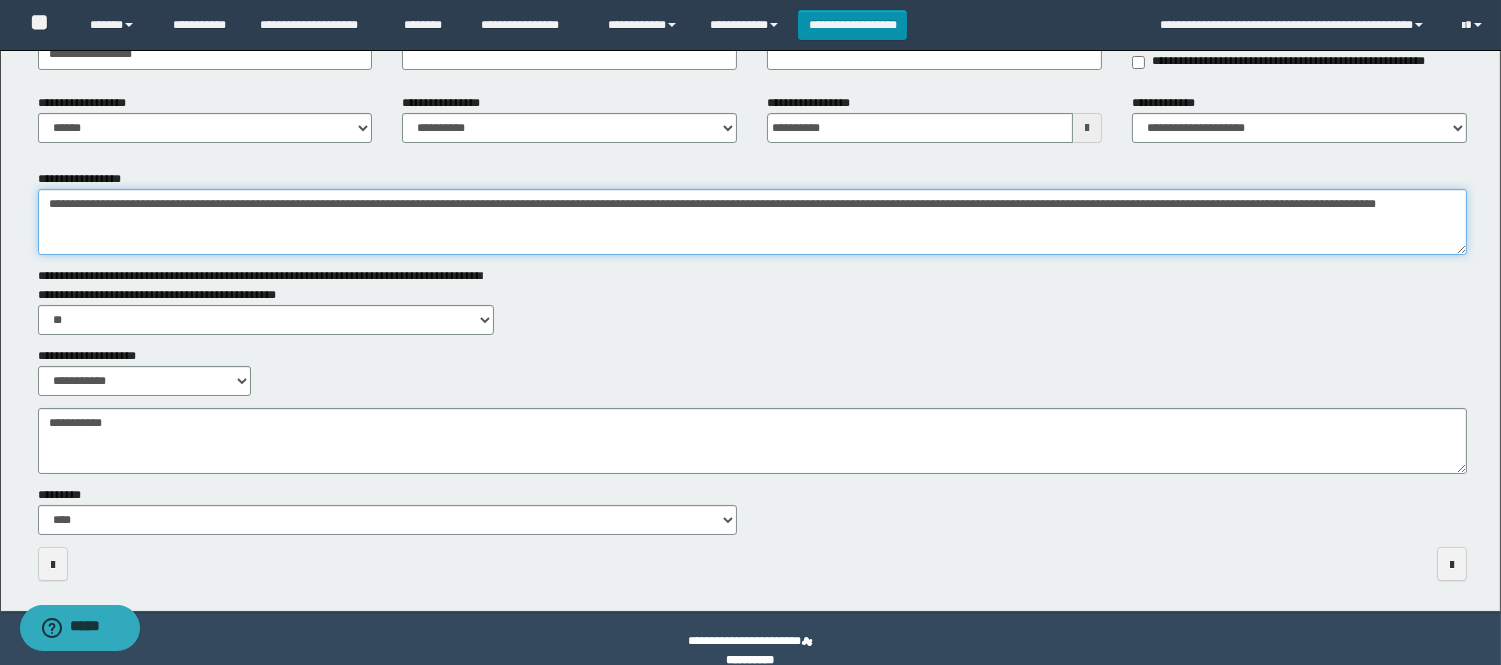 click on "**********" at bounding box center [752, 222] 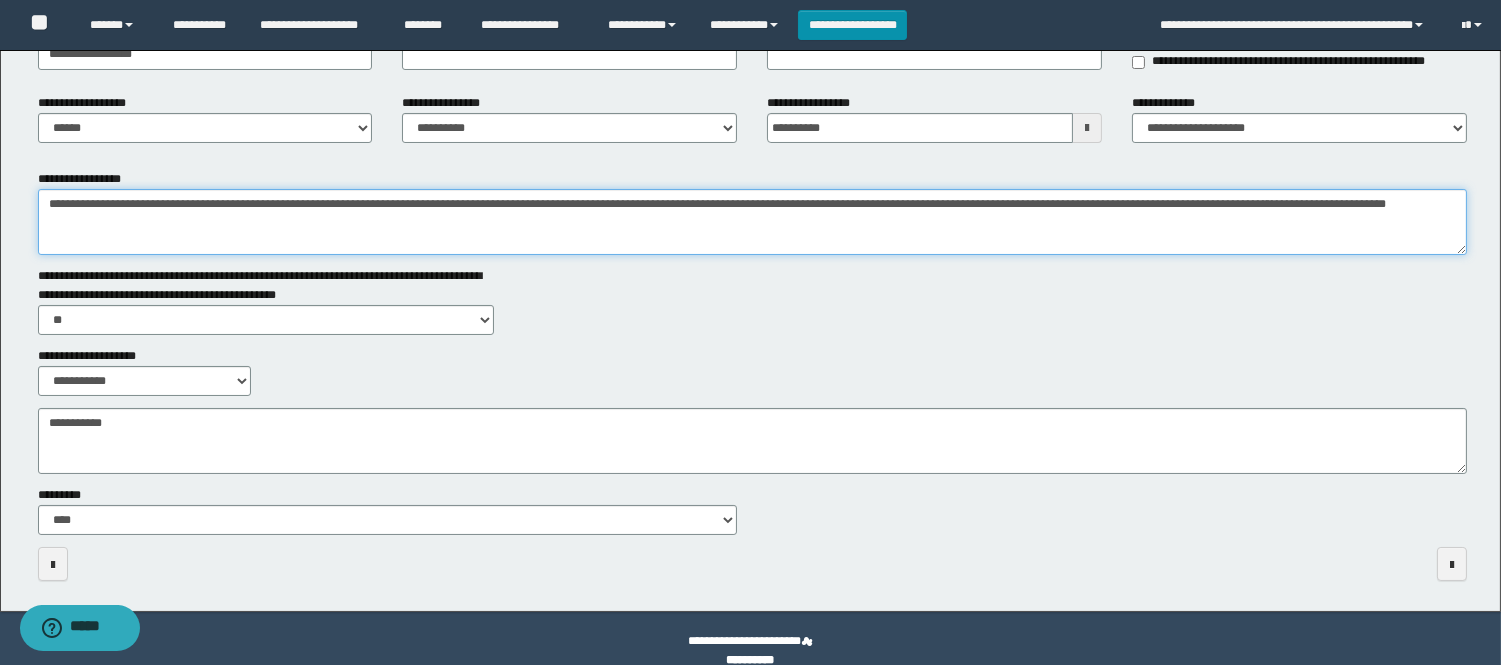click on "**********" at bounding box center (752, 222) 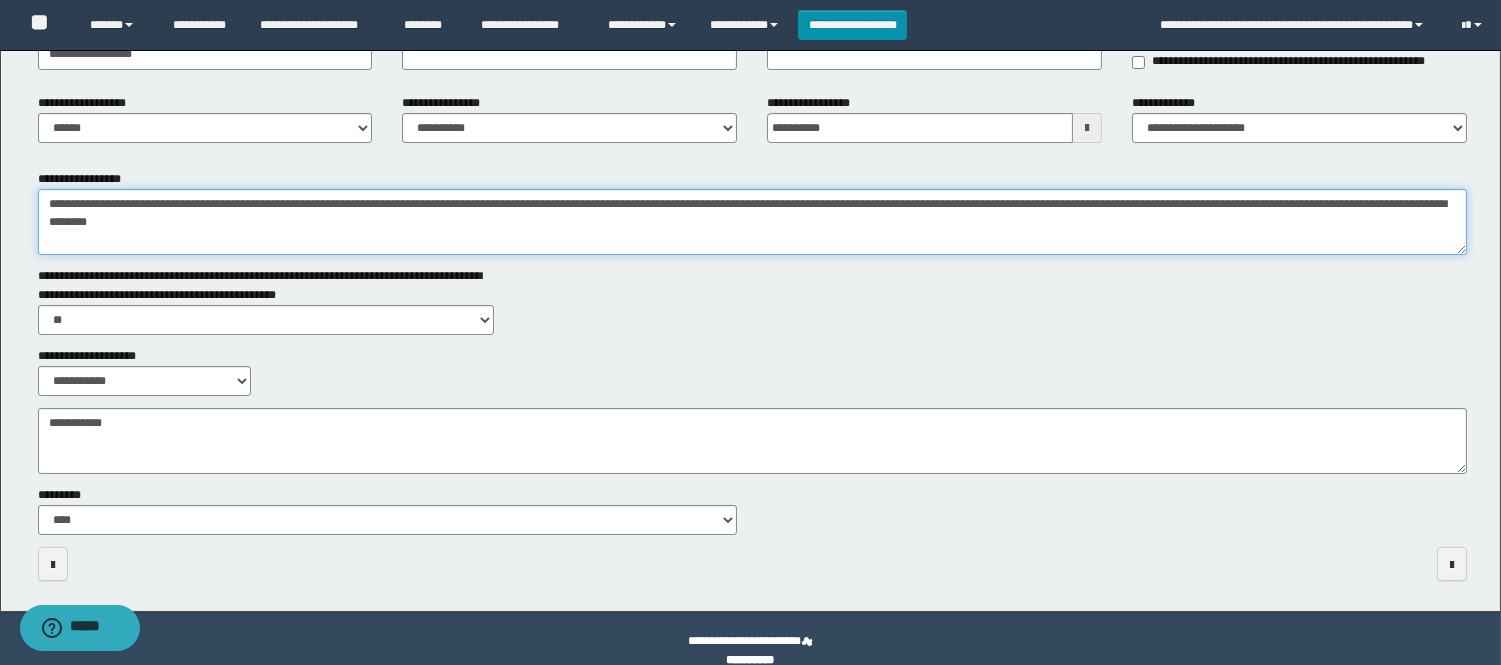 click on "**********" at bounding box center (752, 222) 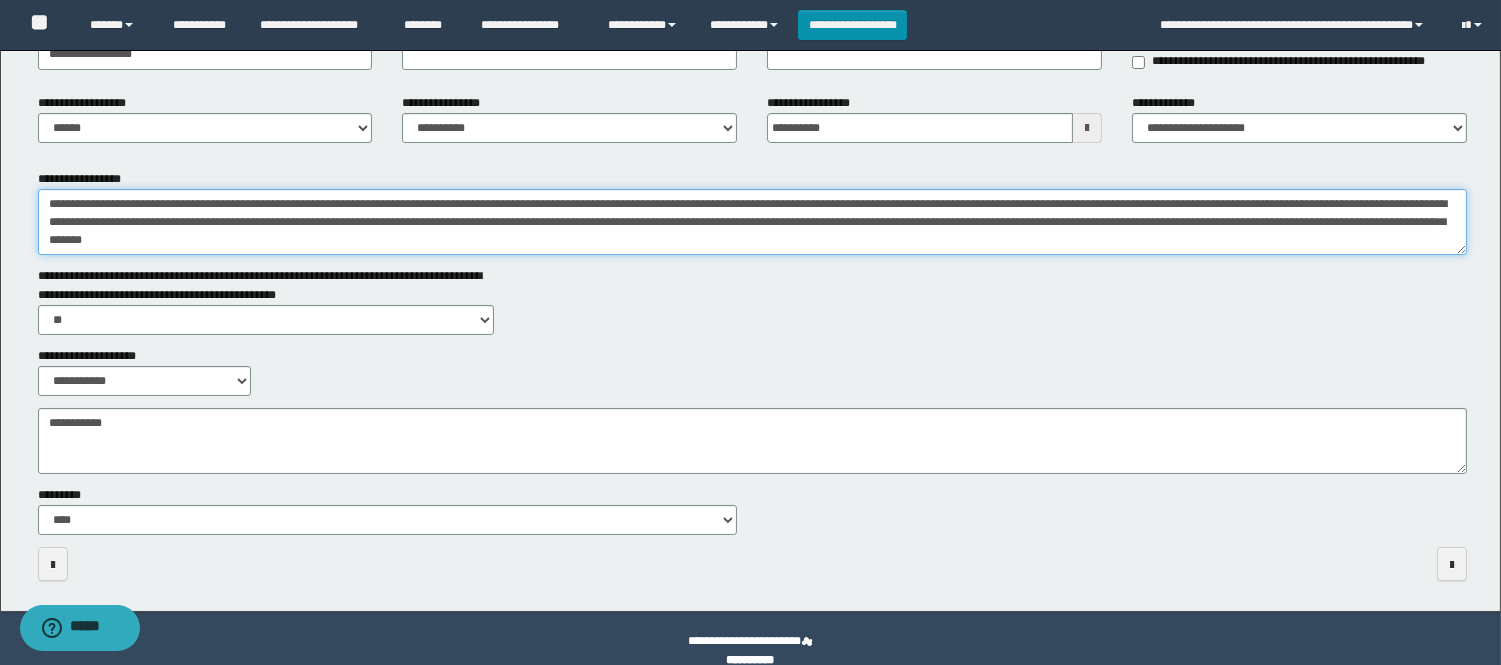click on "**********" at bounding box center [752, 222] 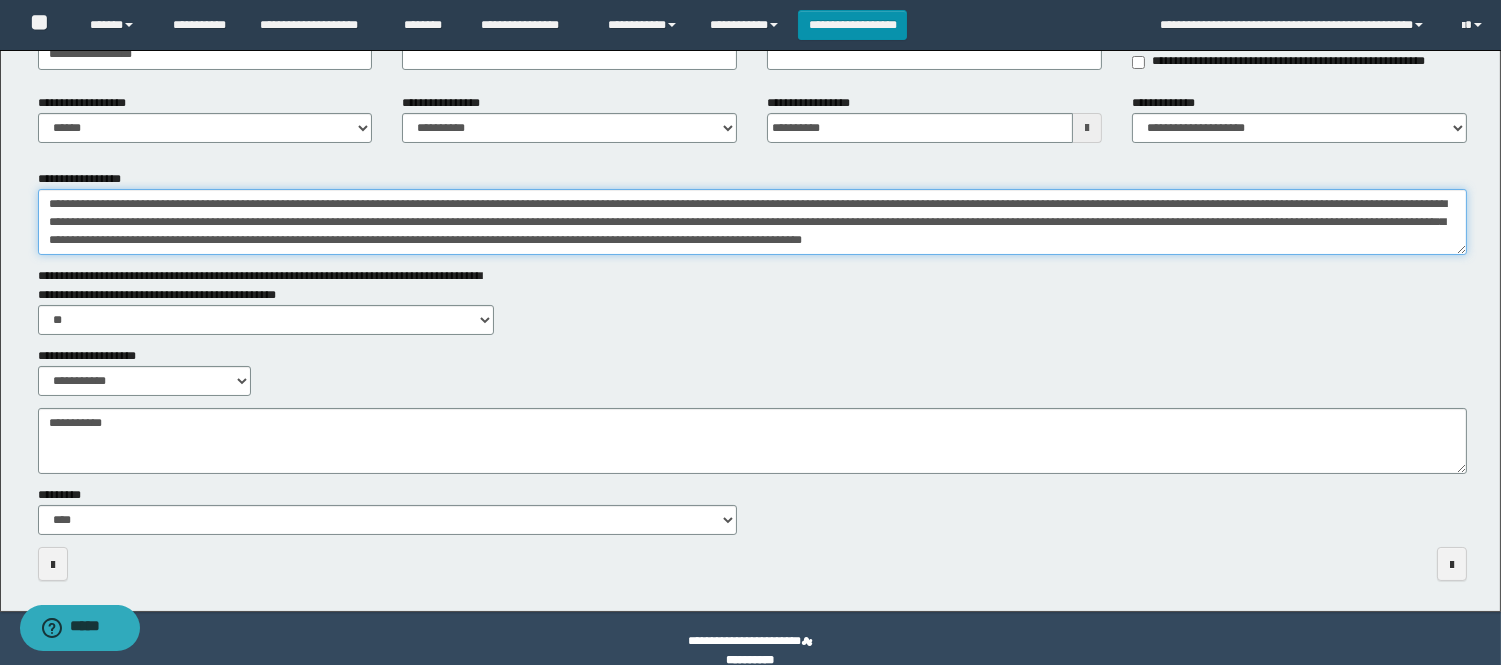 click on "**********" at bounding box center (752, 222) 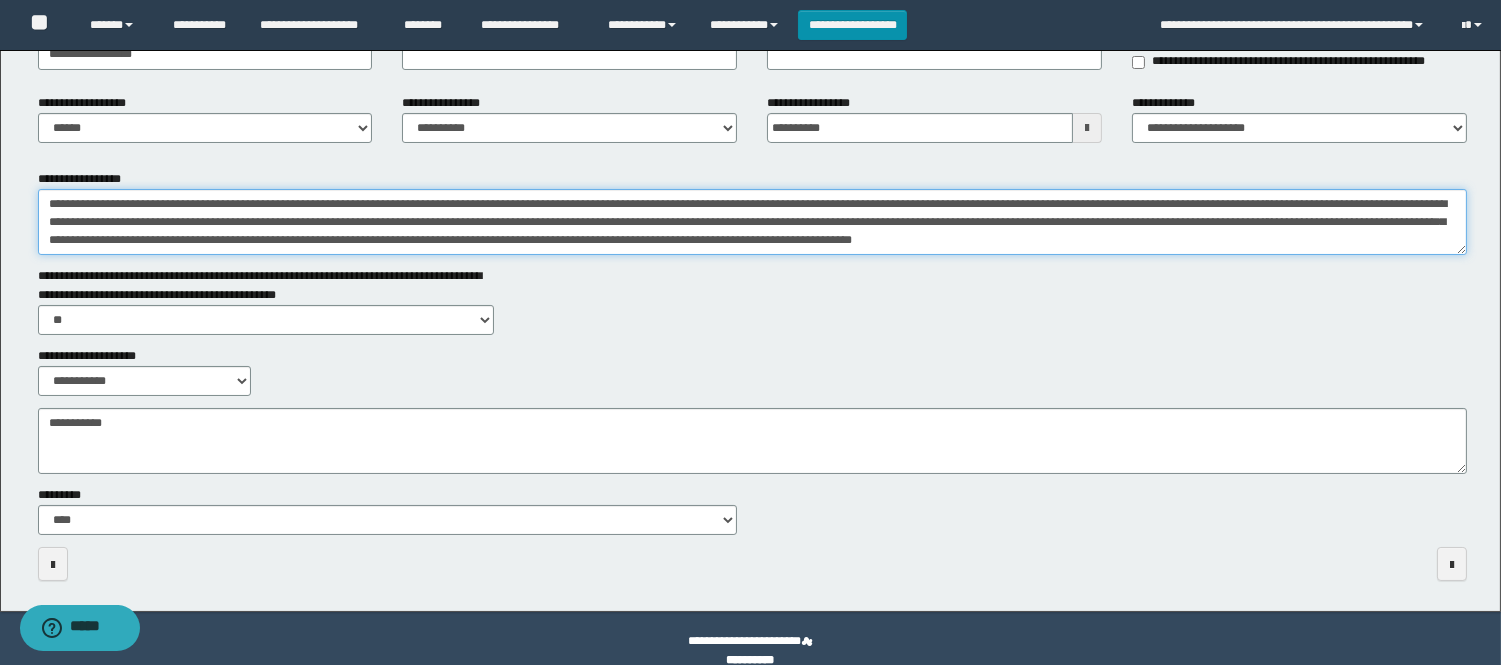 drag, startPoint x: 155, startPoint y: 236, endPoint x: 277, endPoint y: 240, distance: 122.06556 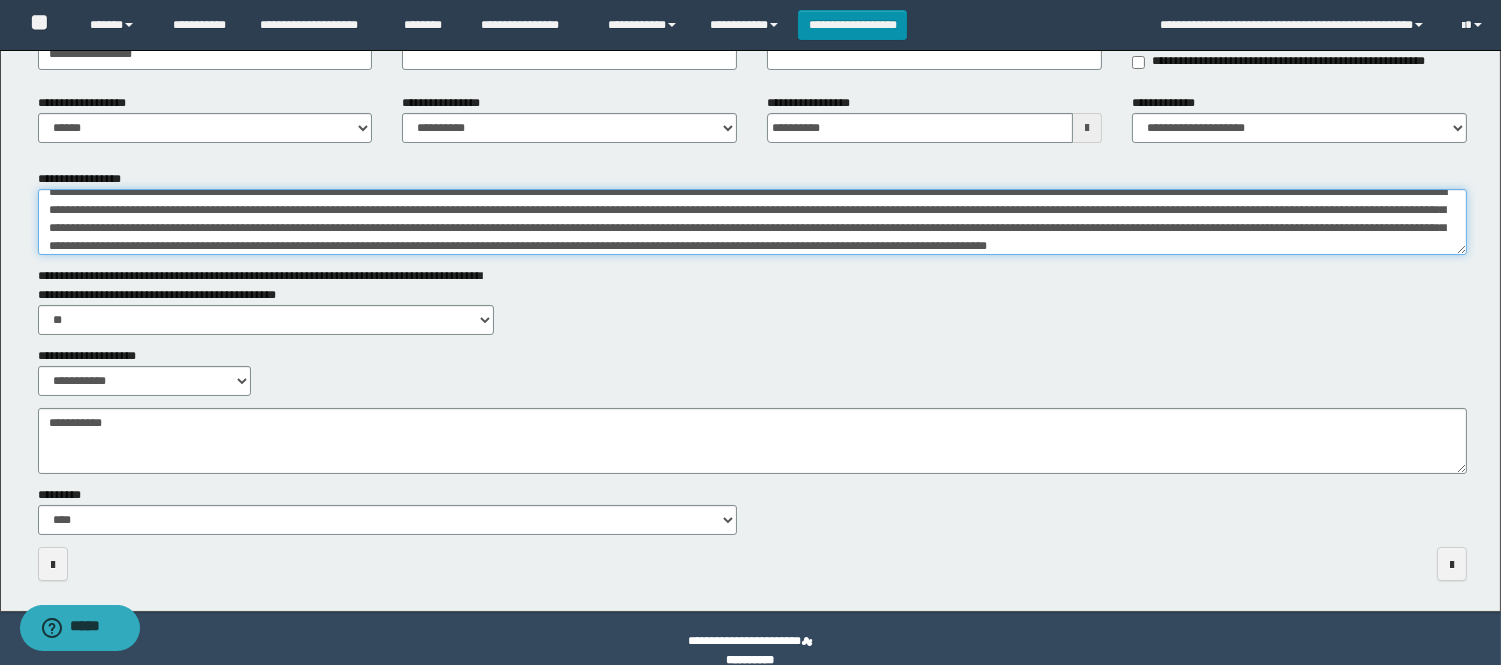 scroll, scrollTop: 31, scrollLeft: 0, axis: vertical 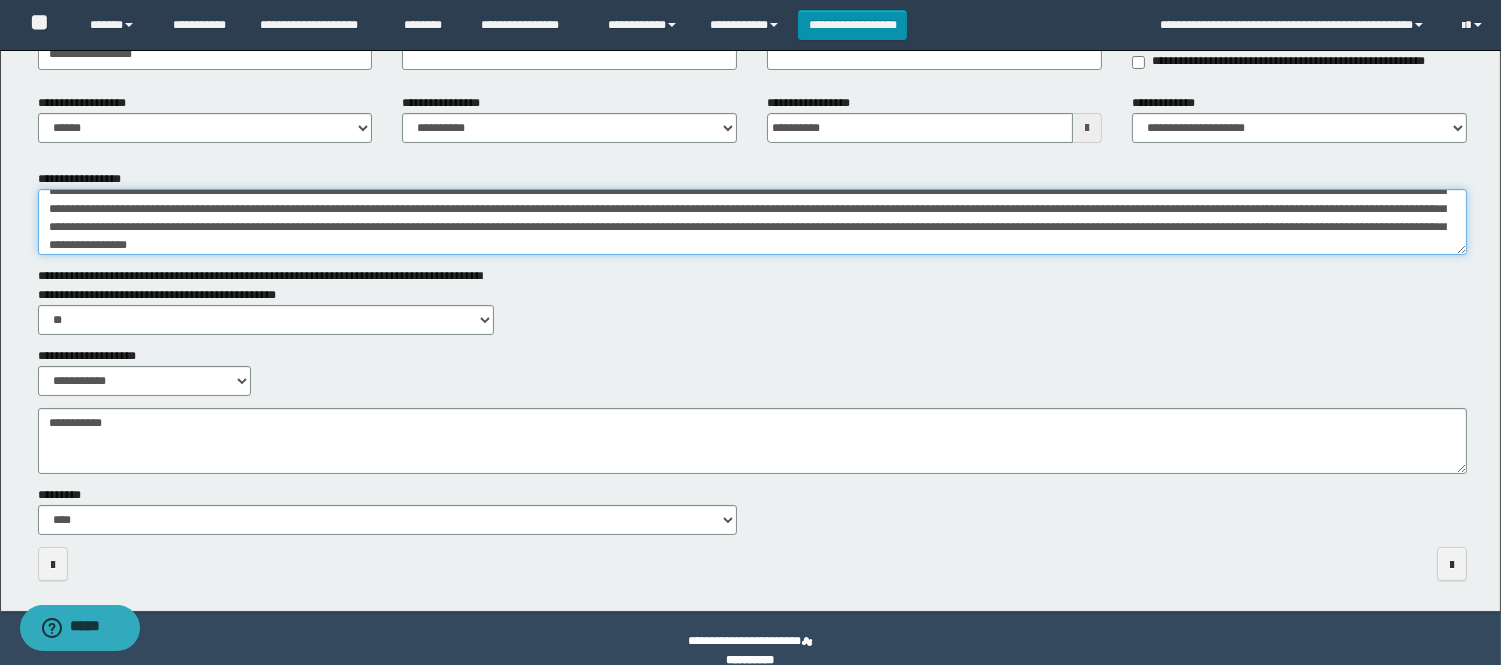 drag, startPoint x: 340, startPoint y: 238, endPoint x: 736, endPoint y: 237, distance: 396.00125 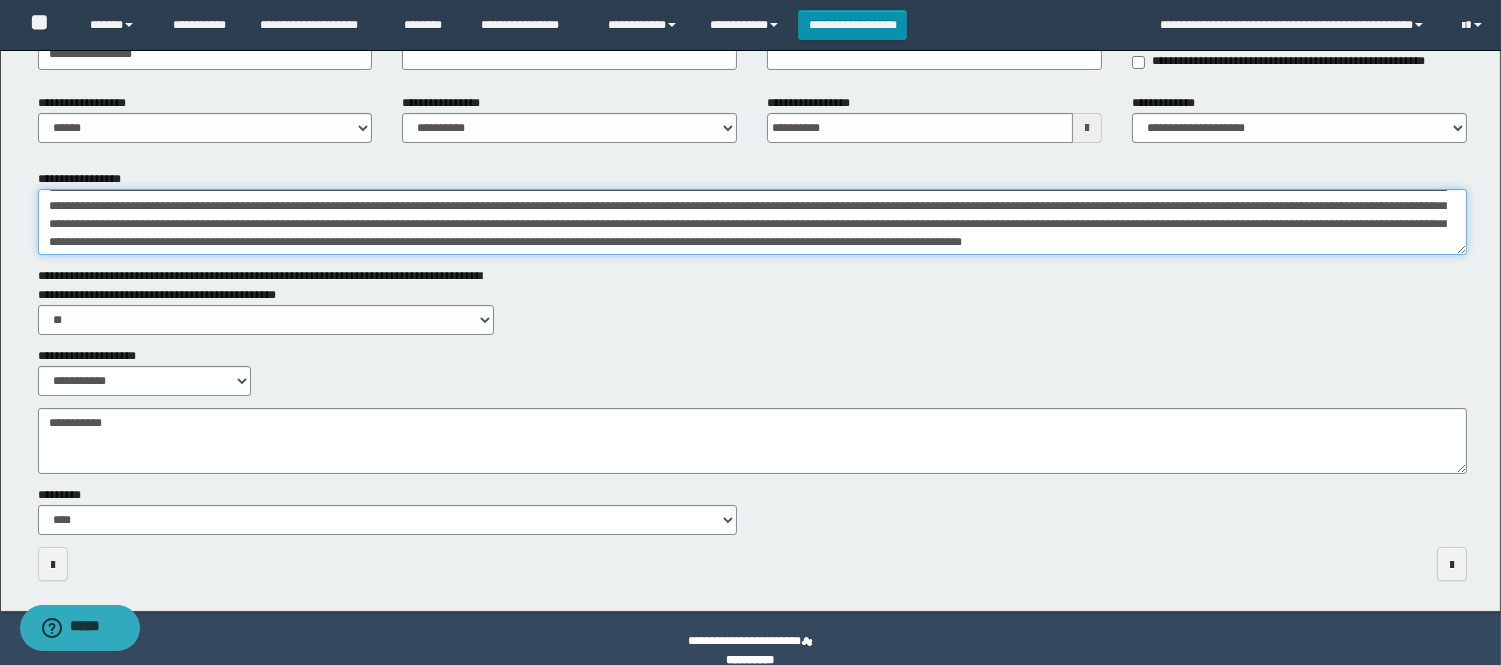 scroll, scrollTop: 53, scrollLeft: 0, axis: vertical 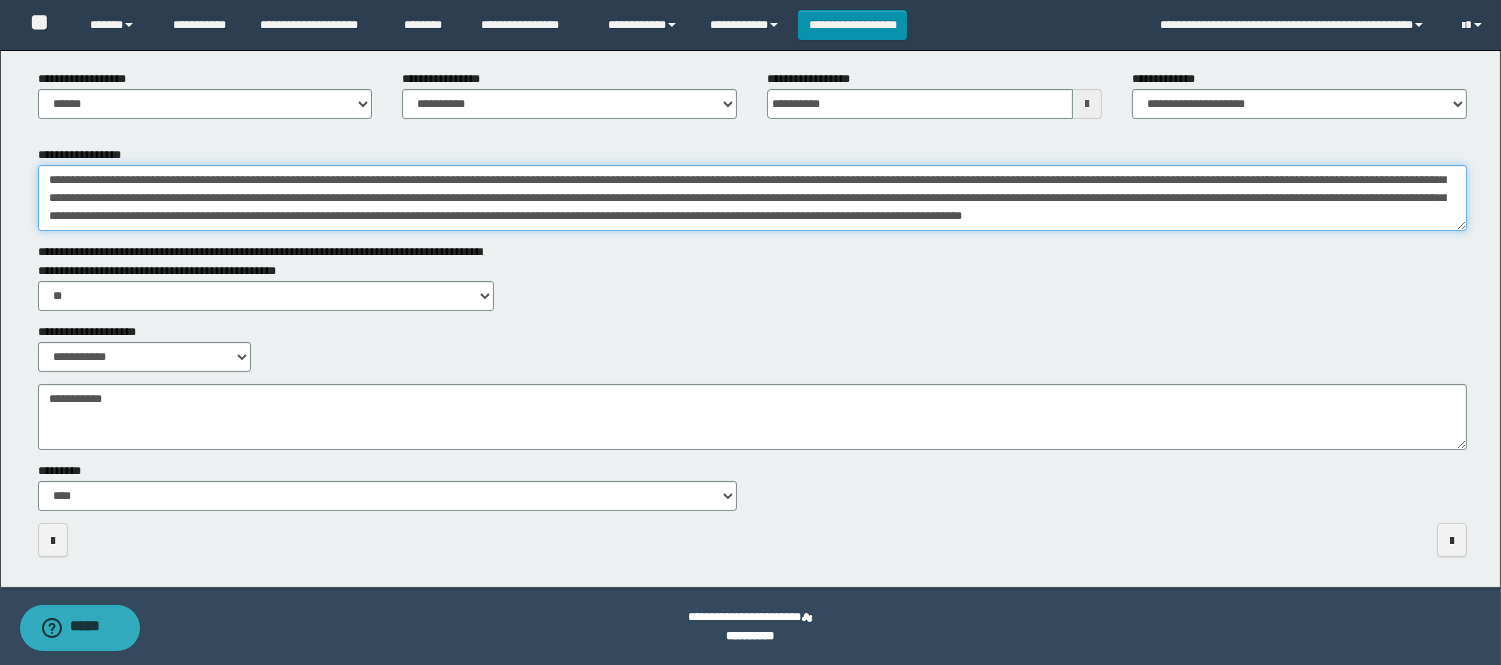 type on "**********" 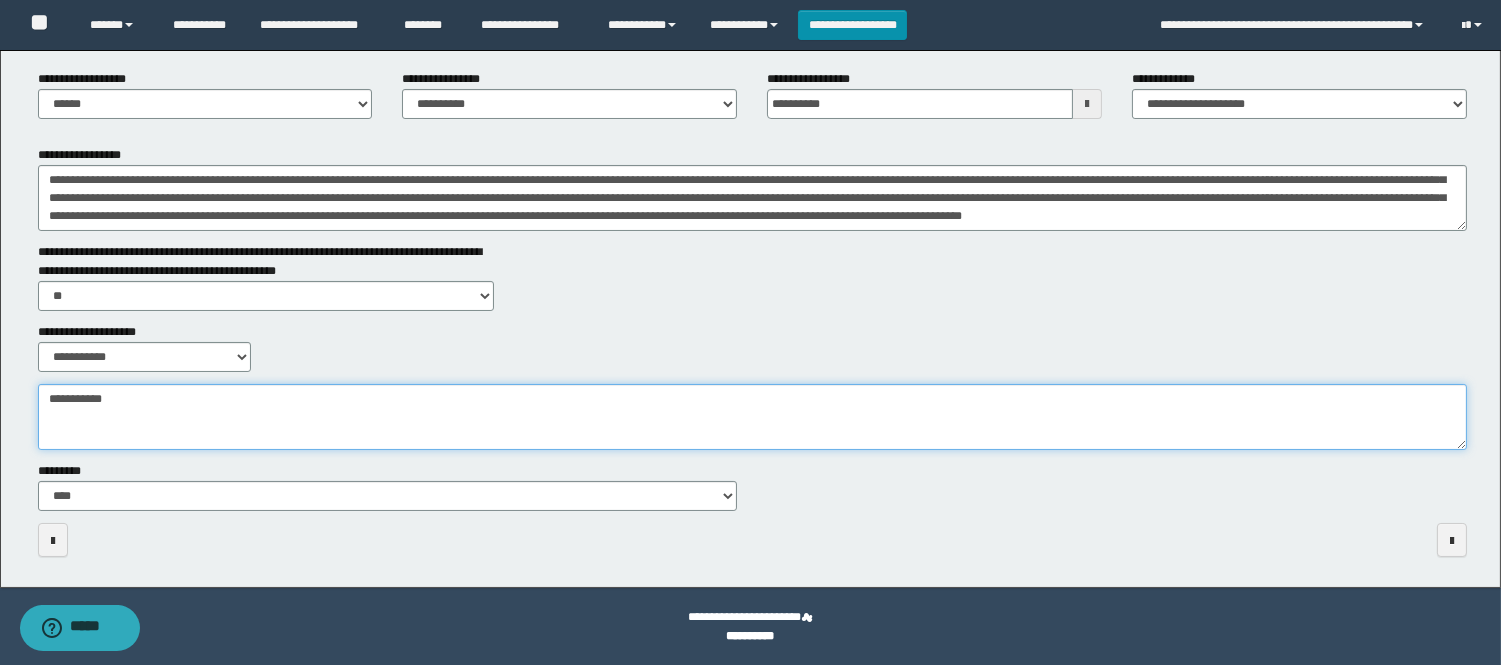 click on "**********" at bounding box center (752, 417) 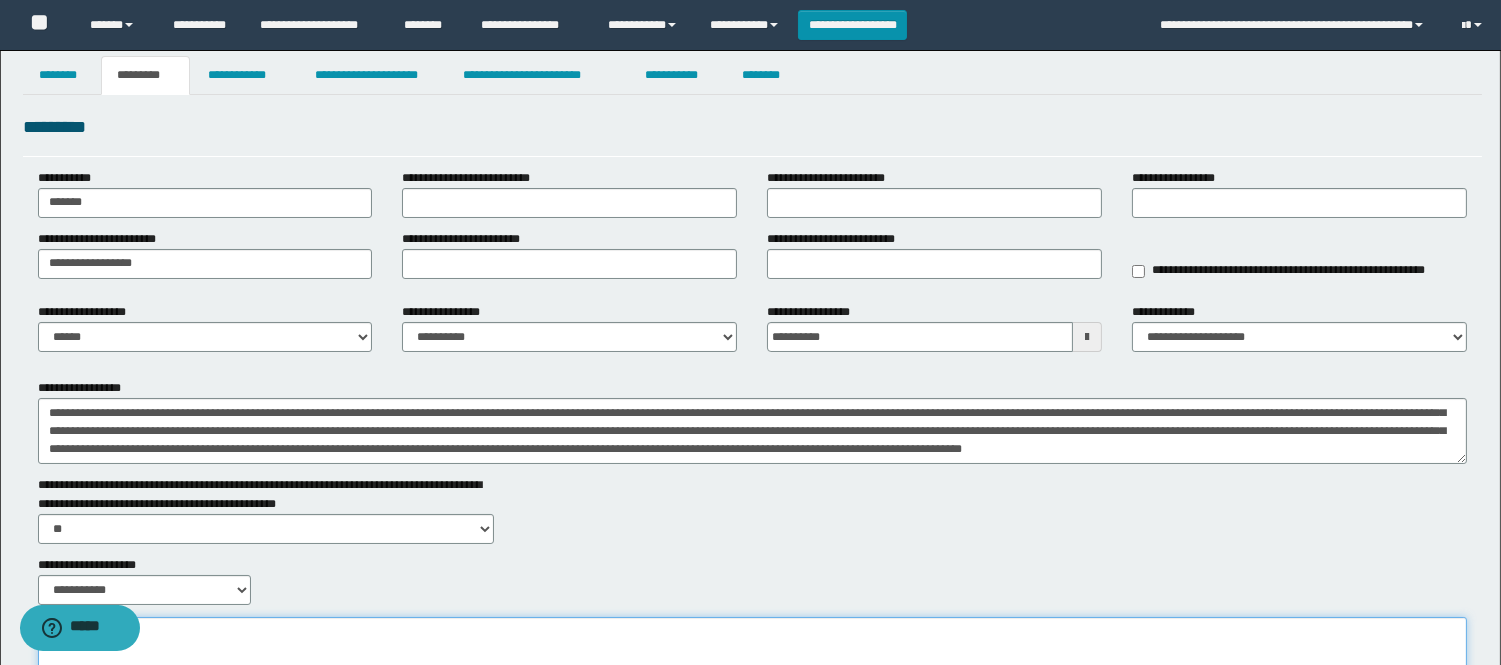 scroll, scrollTop: 0, scrollLeft: 0, axis: both 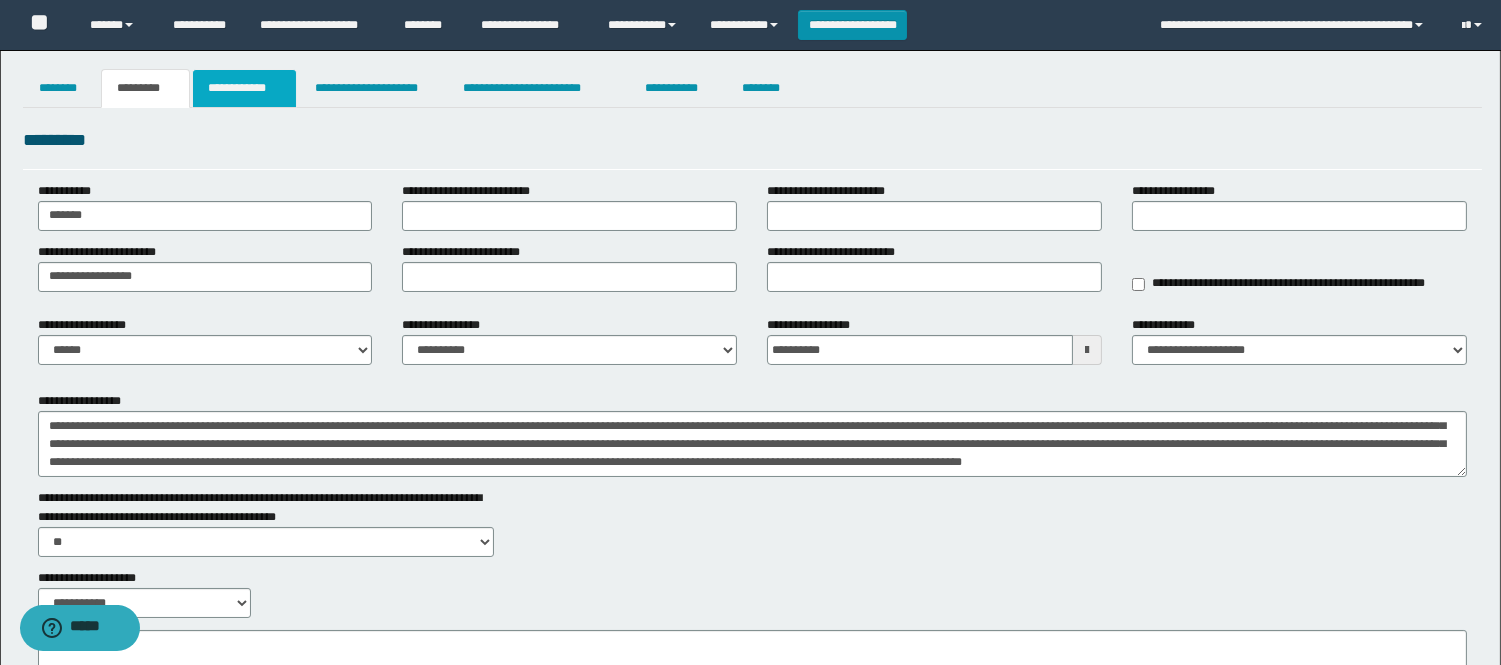 click on "**********" at bounding box center [244, 88] 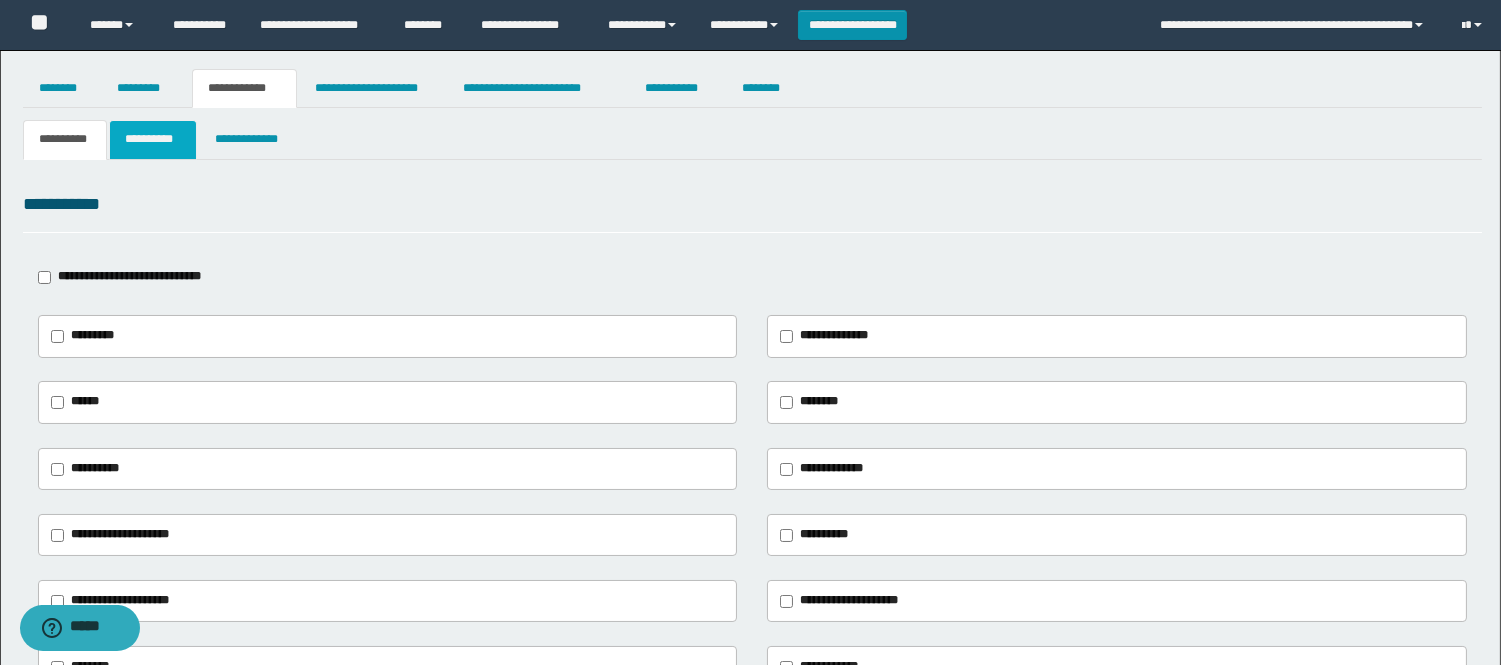 click on "**********" at bounding box center [153, 139] 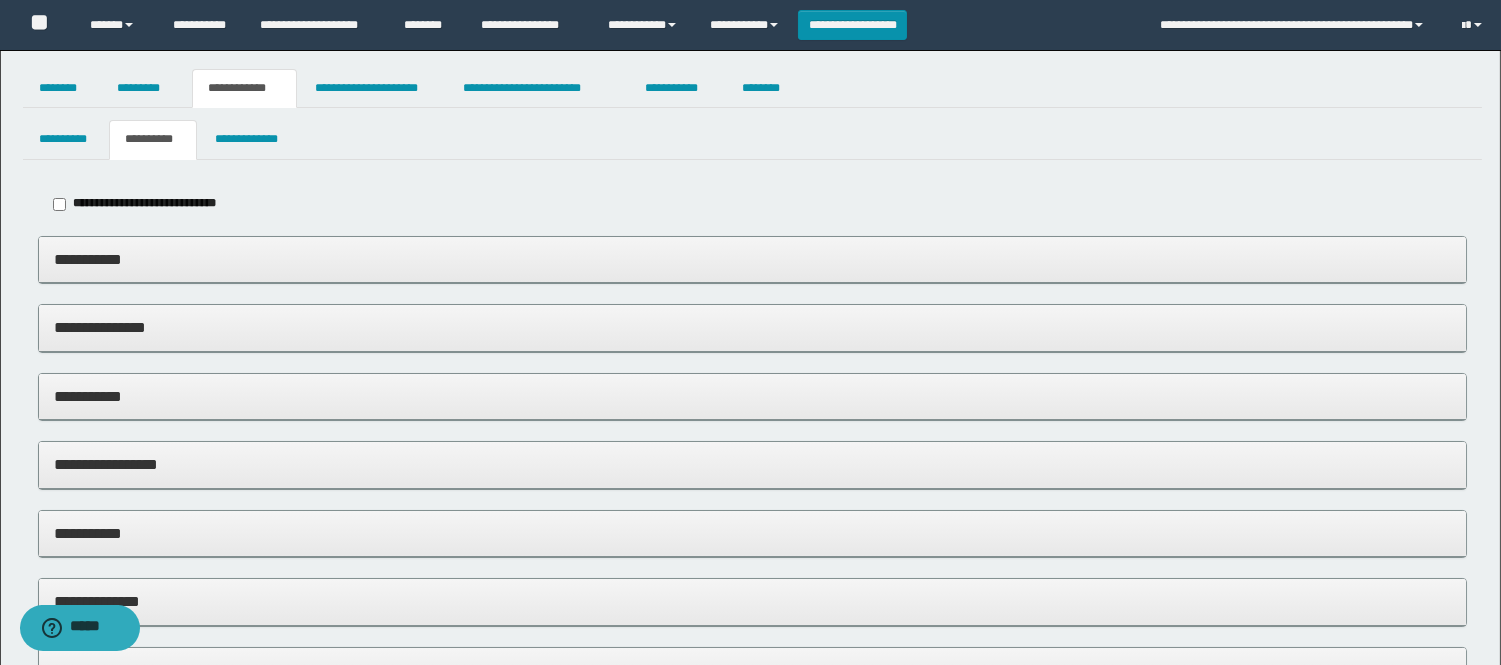 click on "**********" at bounding box center [752, 259] 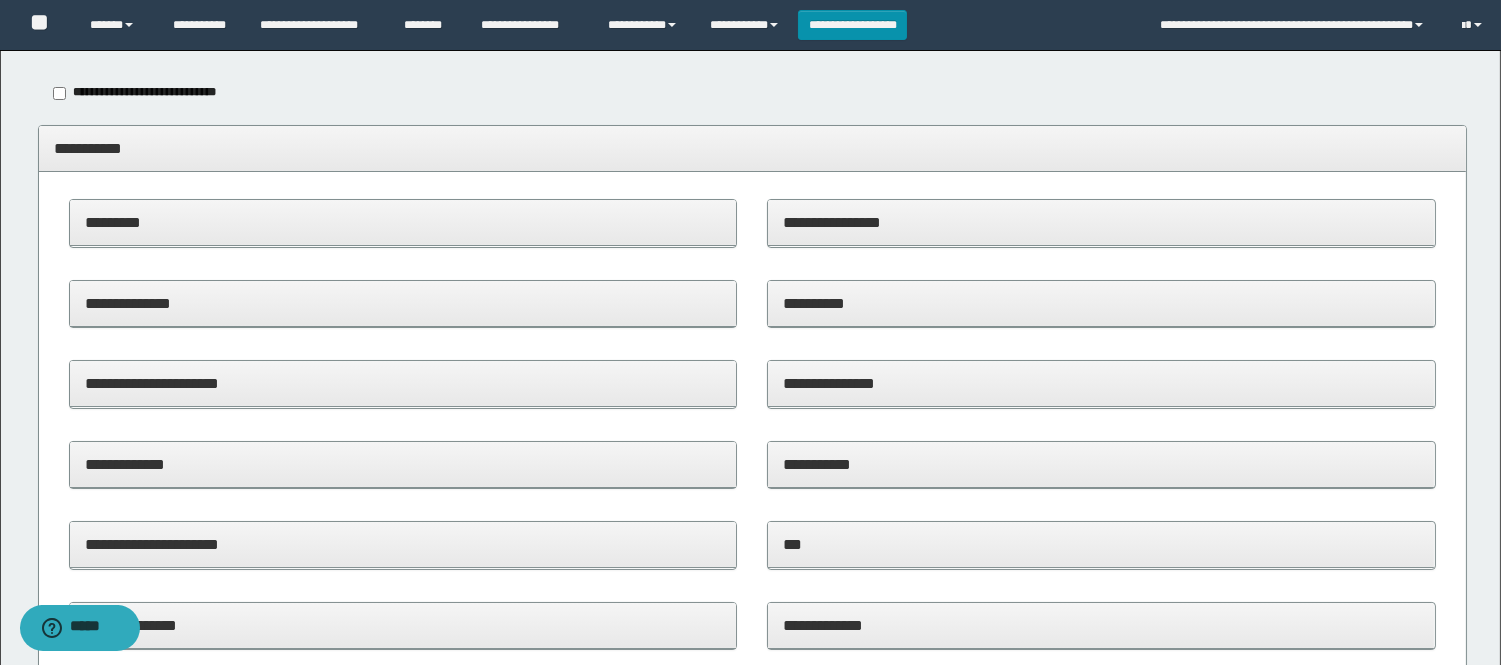 scroll, scrollTop: 222, scrollLeft: 0, axis: vertical 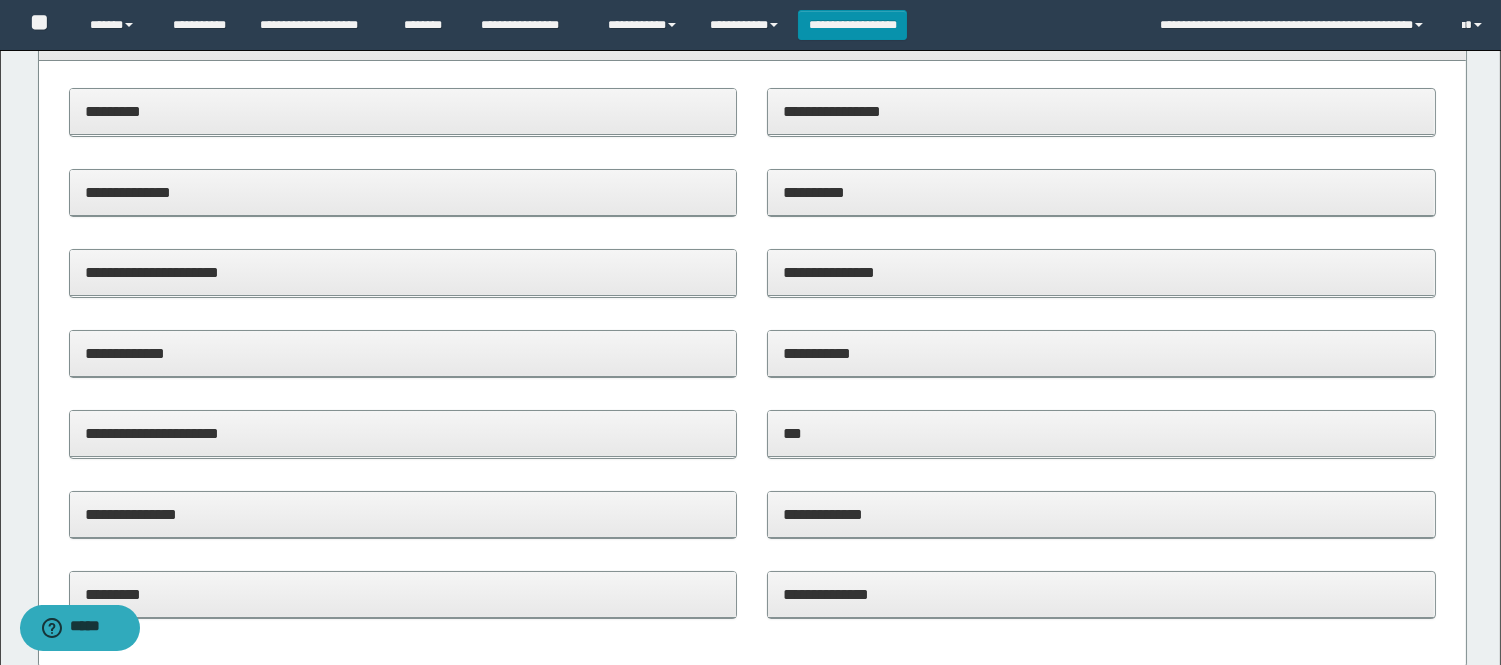 click on "**********" at bounding box center [403, 514] 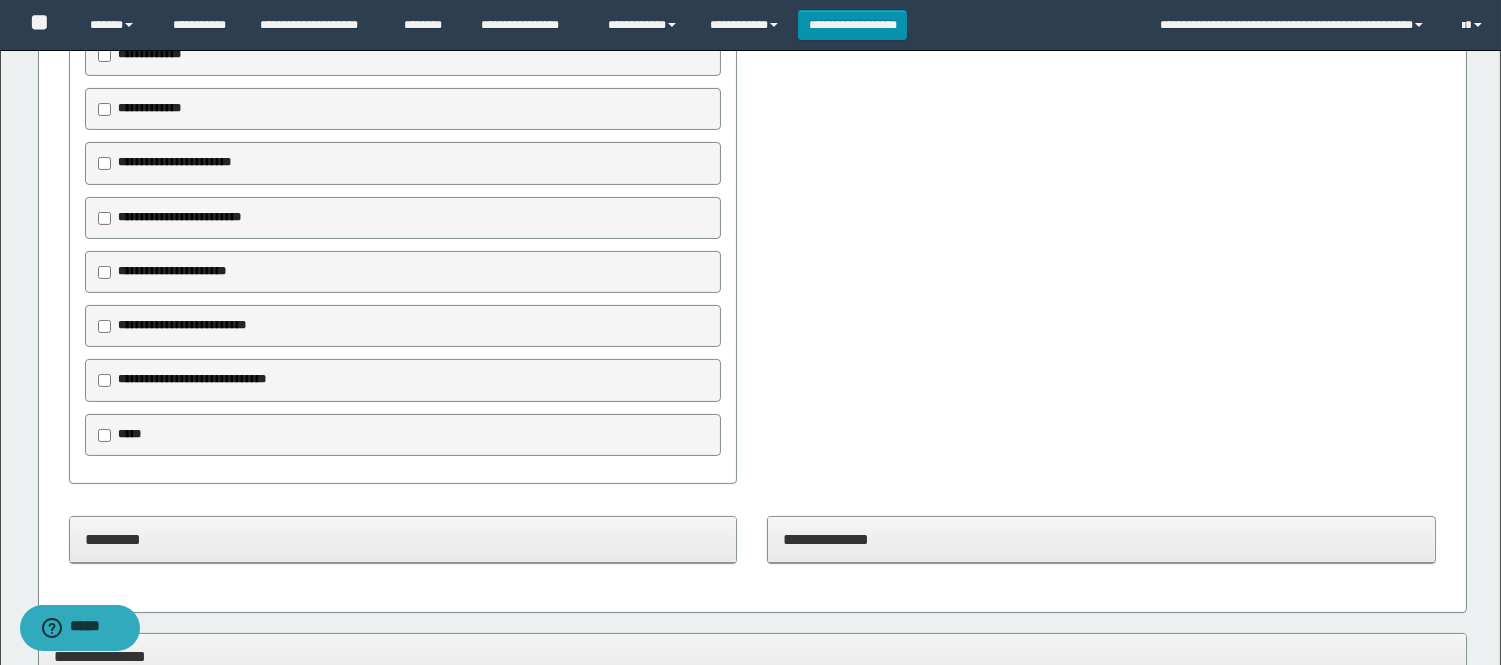 scroll, scrollTop: 888, scrollLeft: 0, axis: vertical 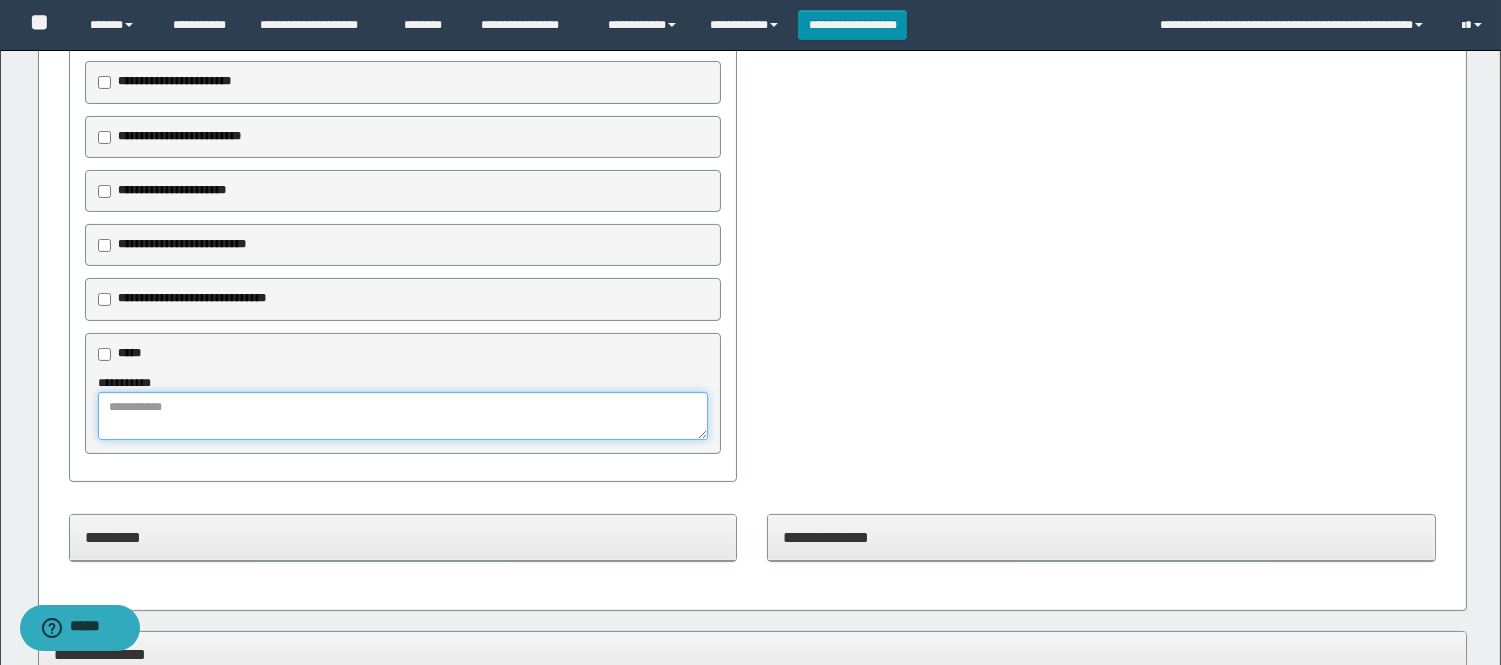 click at bounding box center [403, 416] 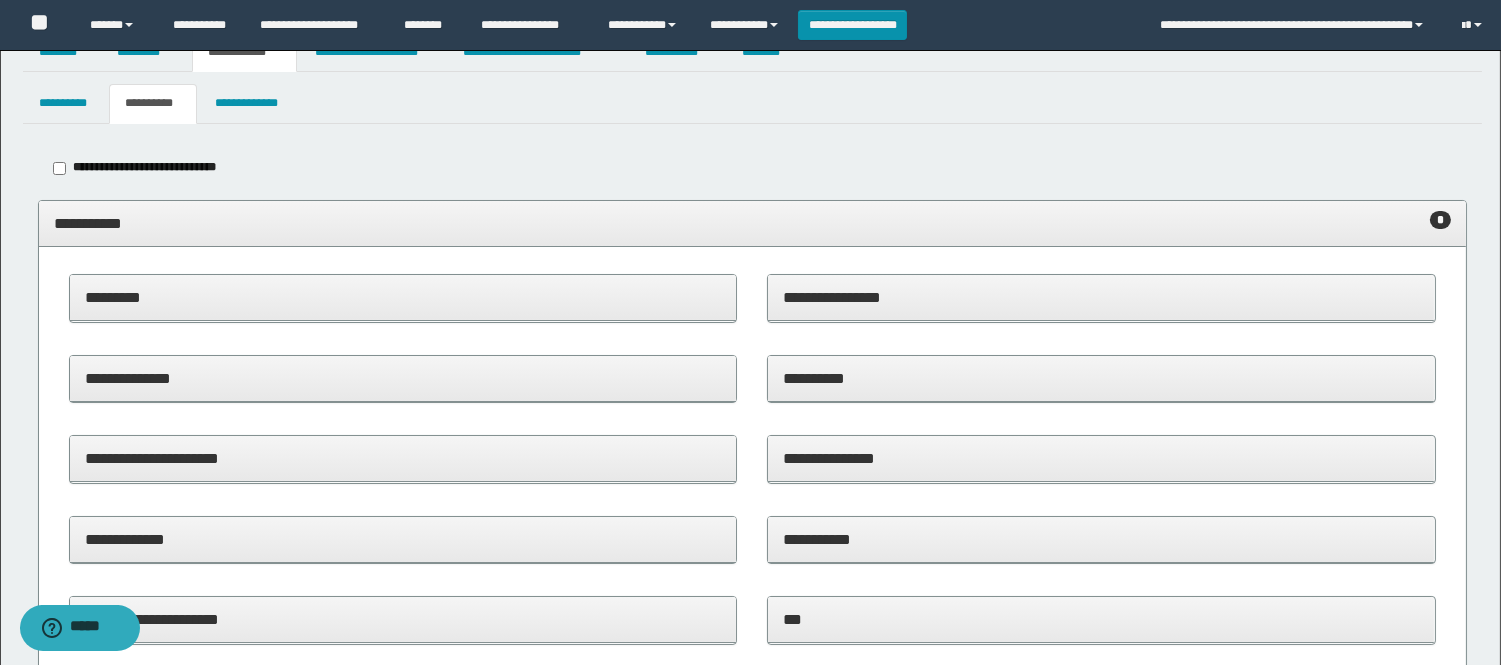 scroll, scrollTop: 0, scrollLeft: 0, axis: both 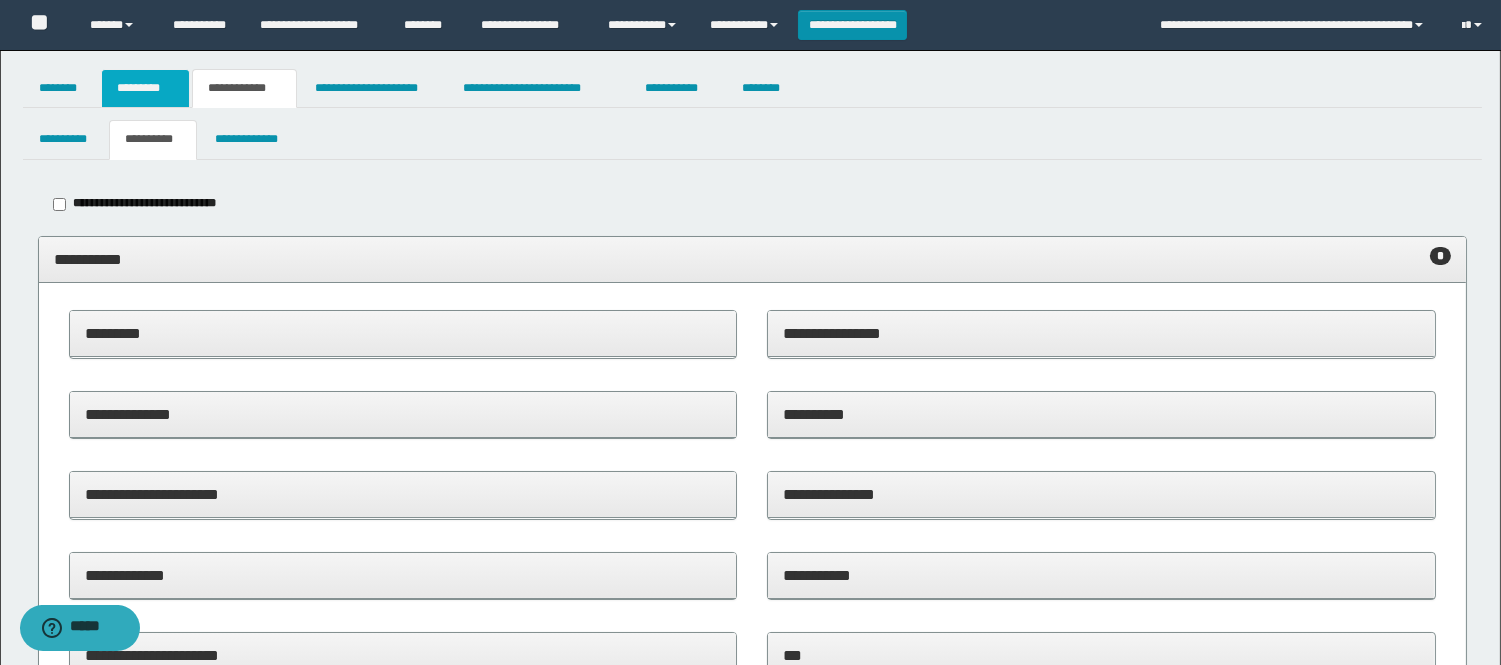 click on "*********" at bounding box center (145, 88) 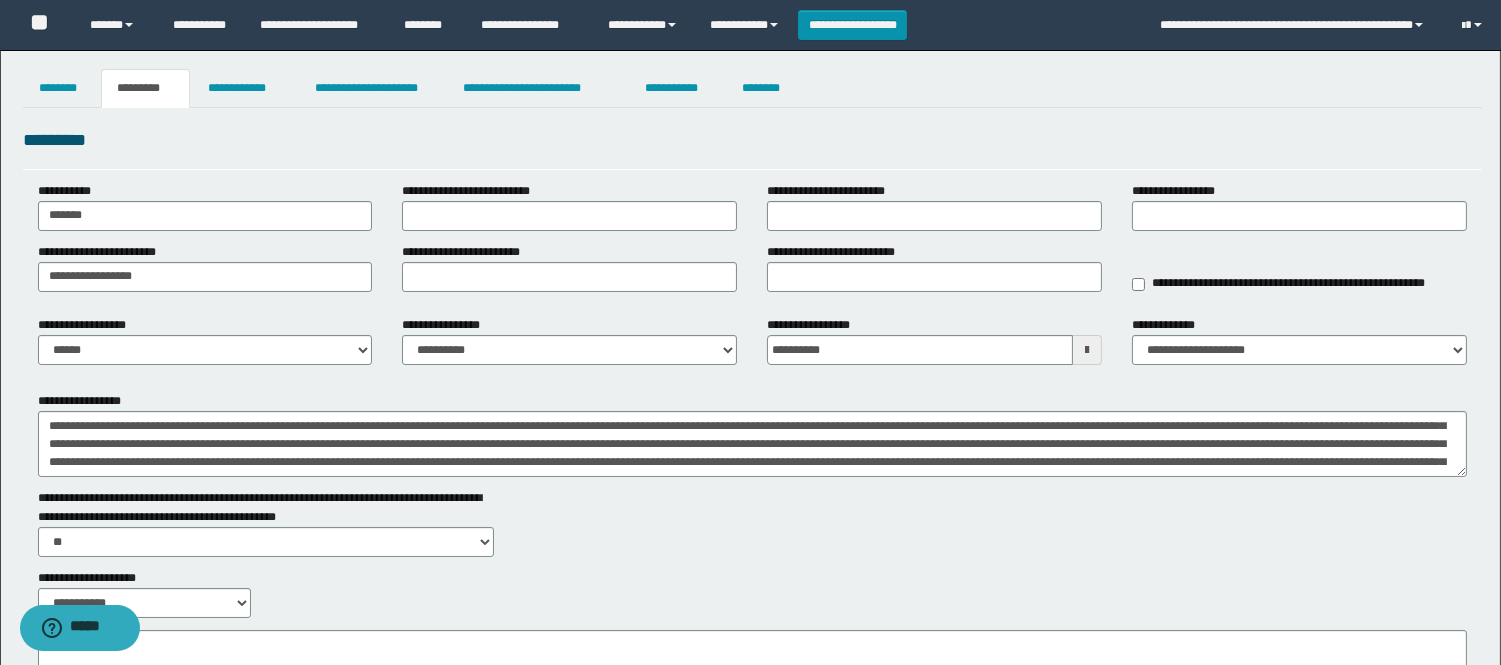 scroll, scrollTop: 0, scrollLeft: 0, axis: both 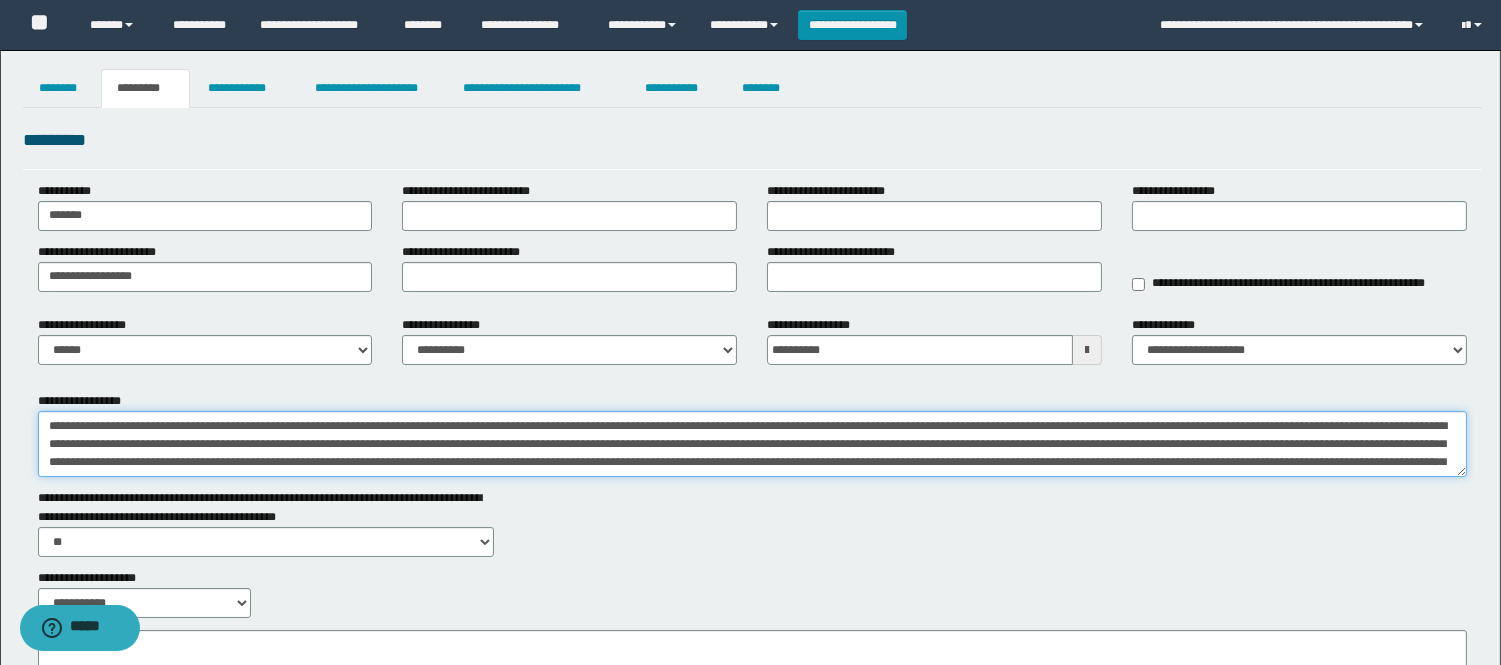 drag, startPoint x: 766, startPoint y: 423, endPoint x: 227, endPoint y: 444, distance: 539.40894 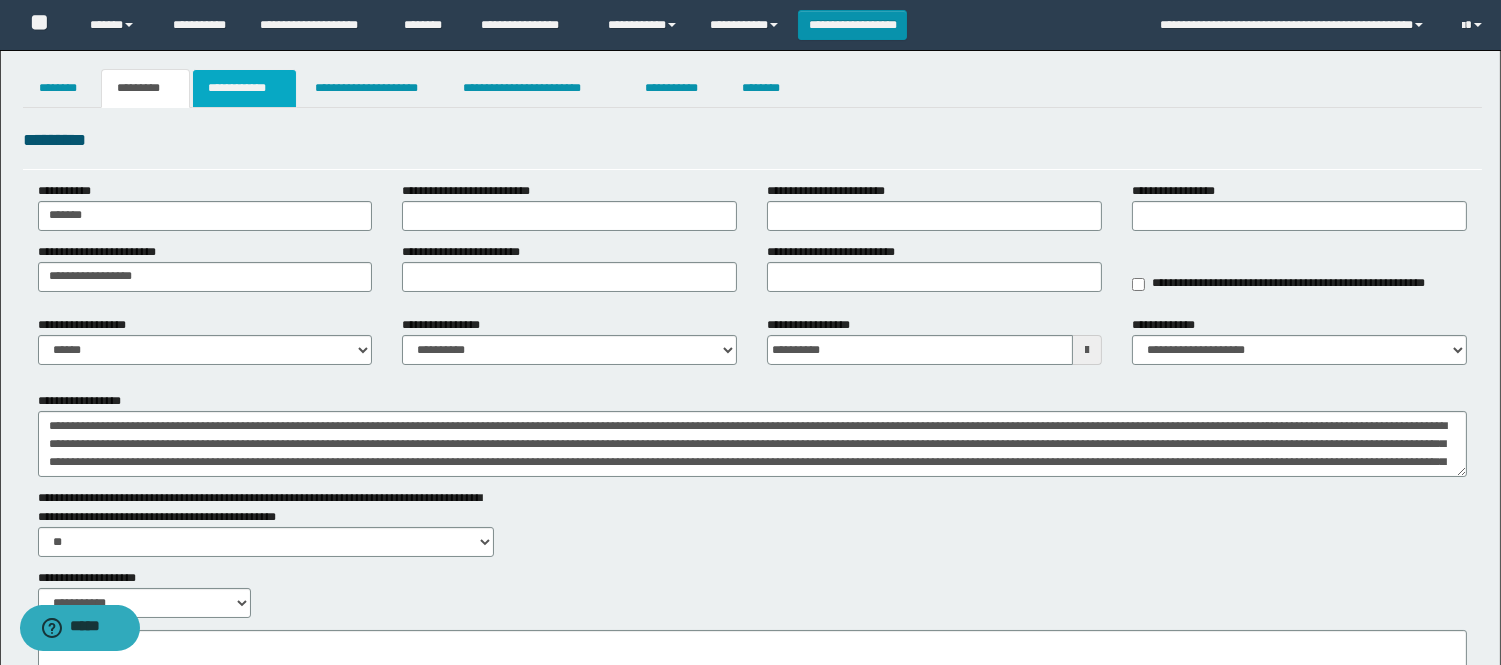 click on "**********" at bounding box center (244, 88) 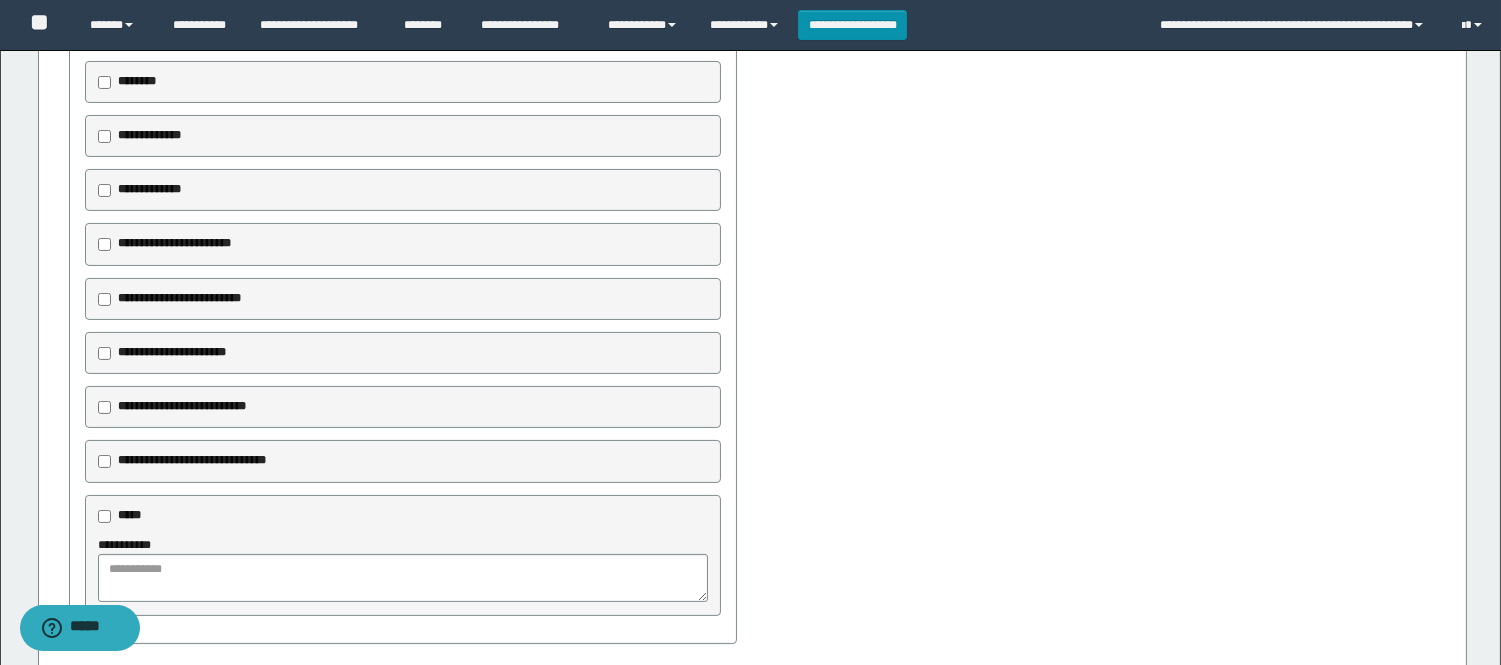scroll, scrollTop: 1000, scrollLeft: 0, axis: vertical 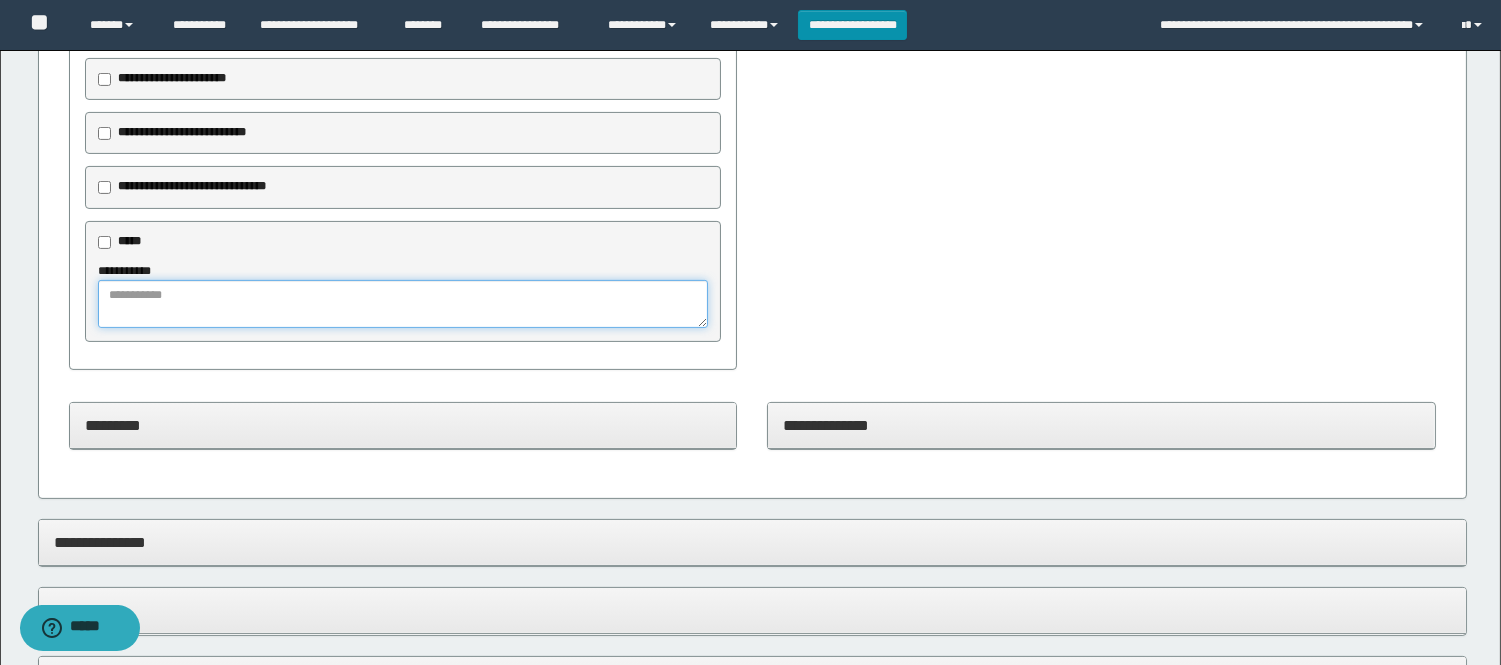 click at bounding box center (403, 304) 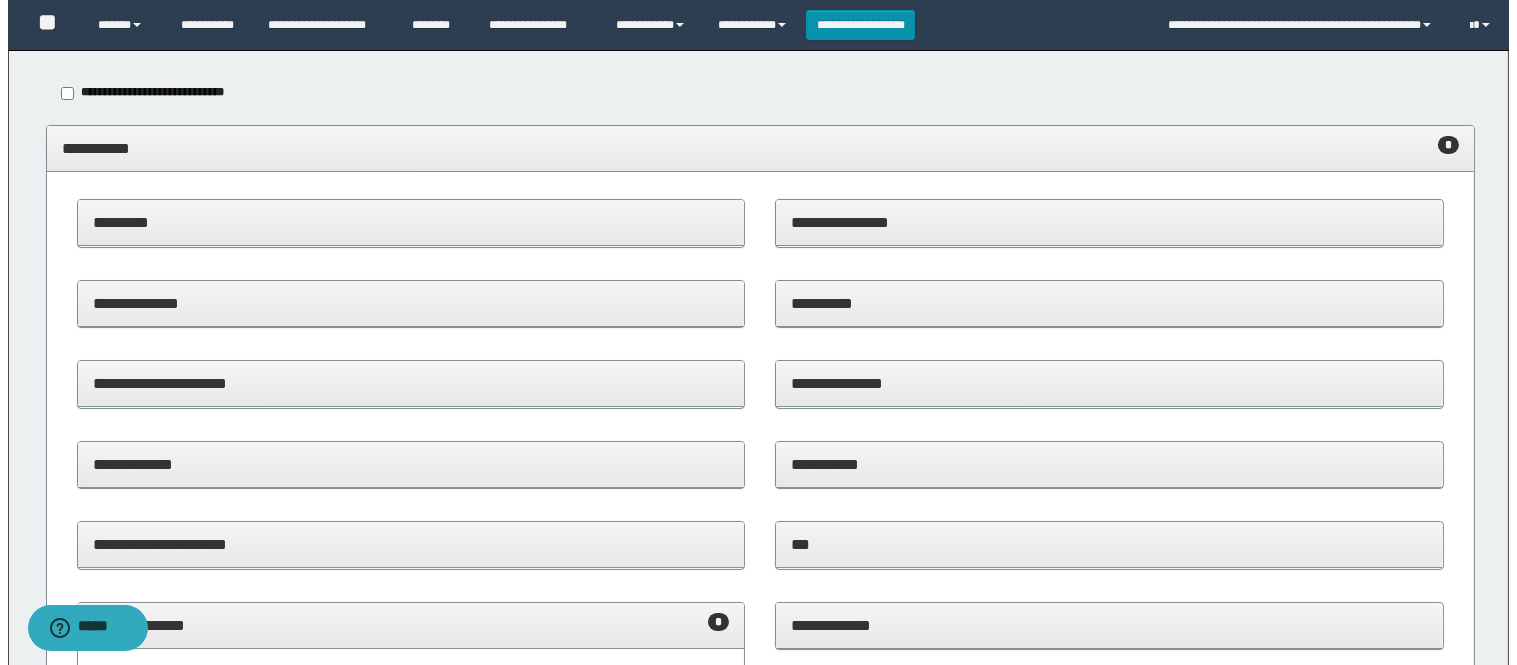 scroll, scrollTop: 0, scrollLeft: 0, axis: both 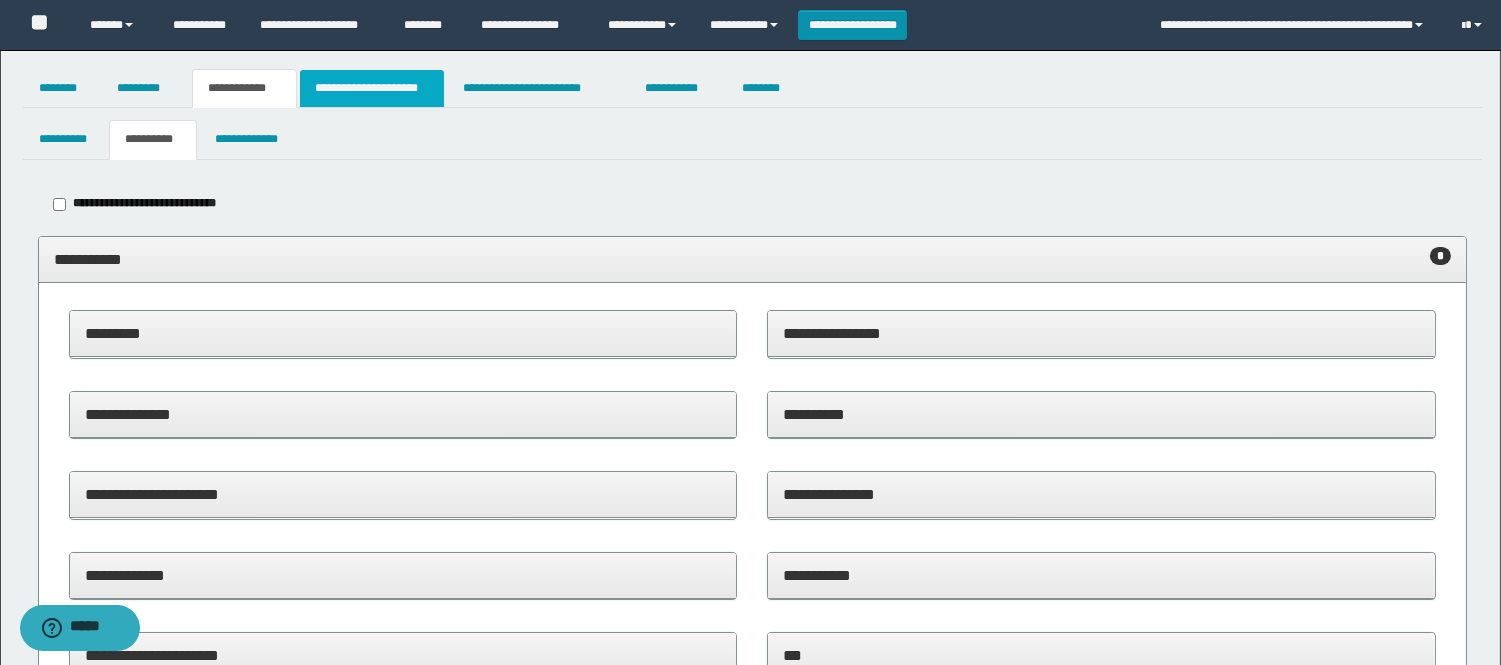 type on "**********" 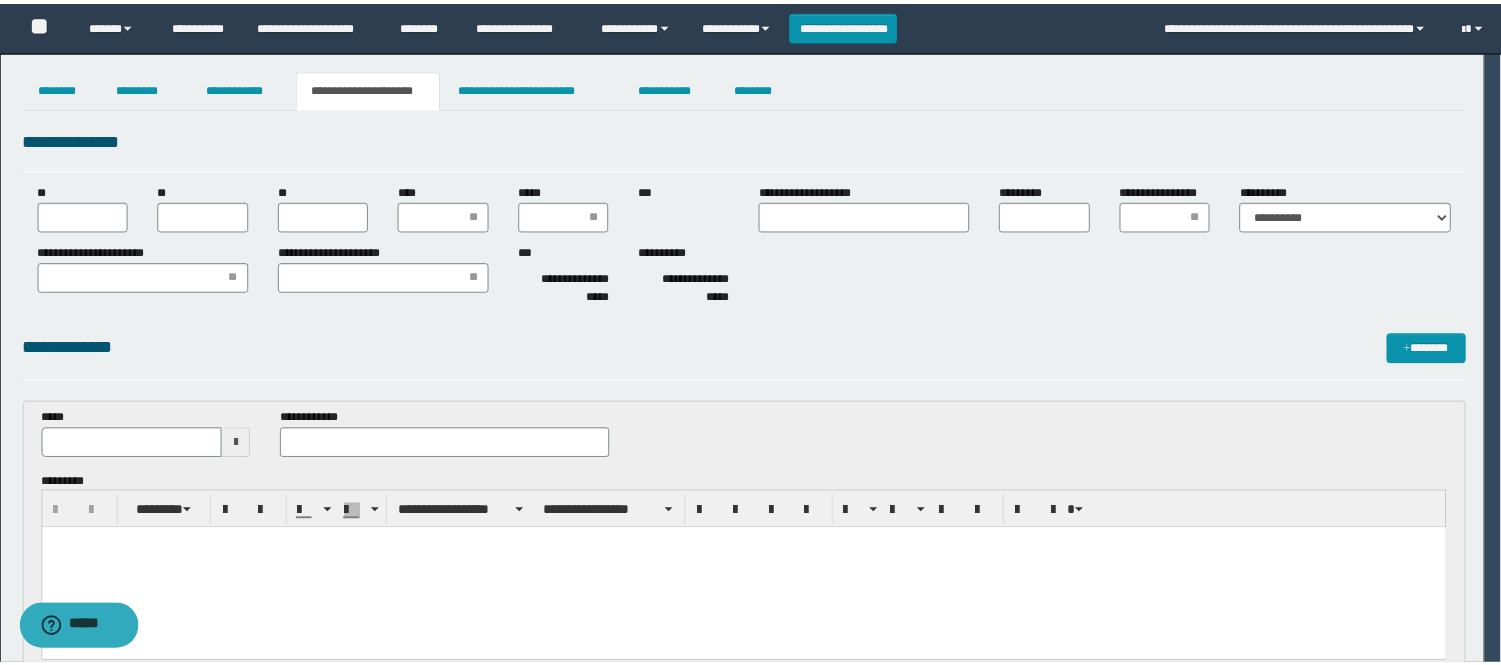 scroll, scrollTop: 0, scrollLeft: 0, axis: both 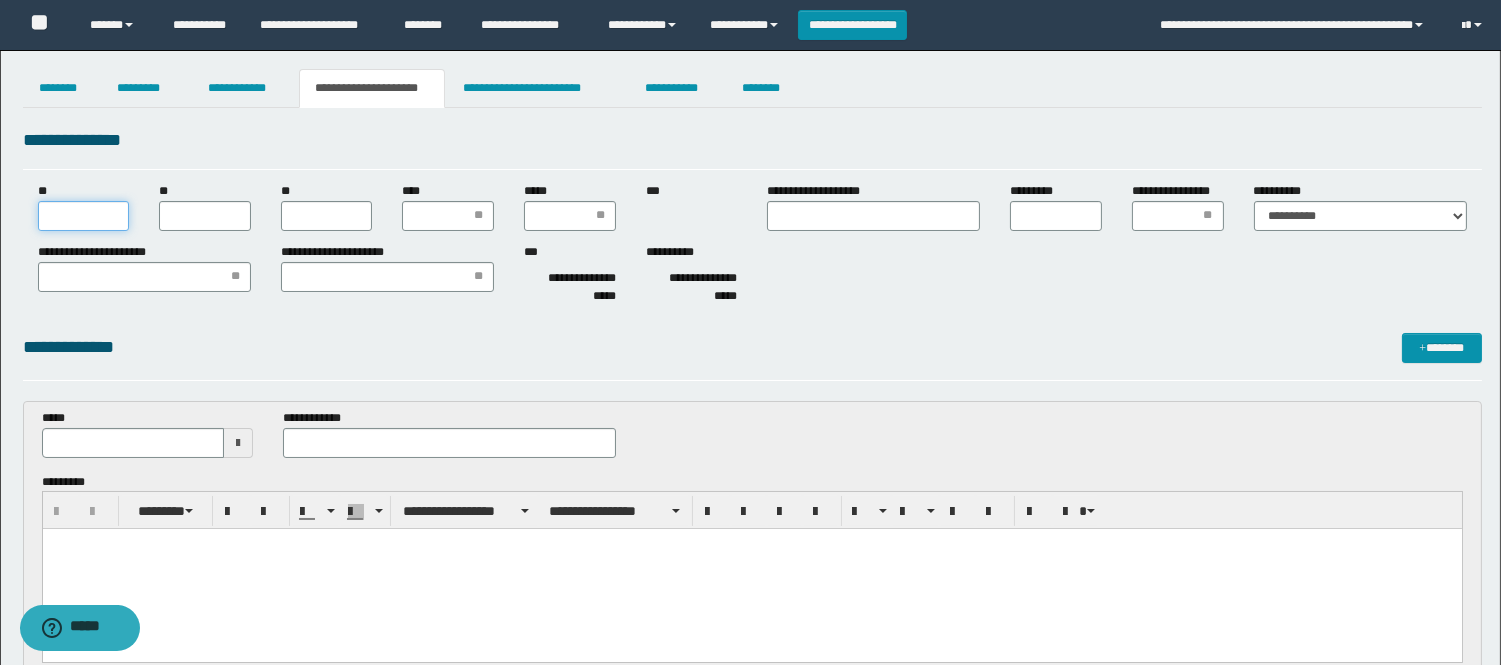 click on "**" at bounding box center [84, 216] 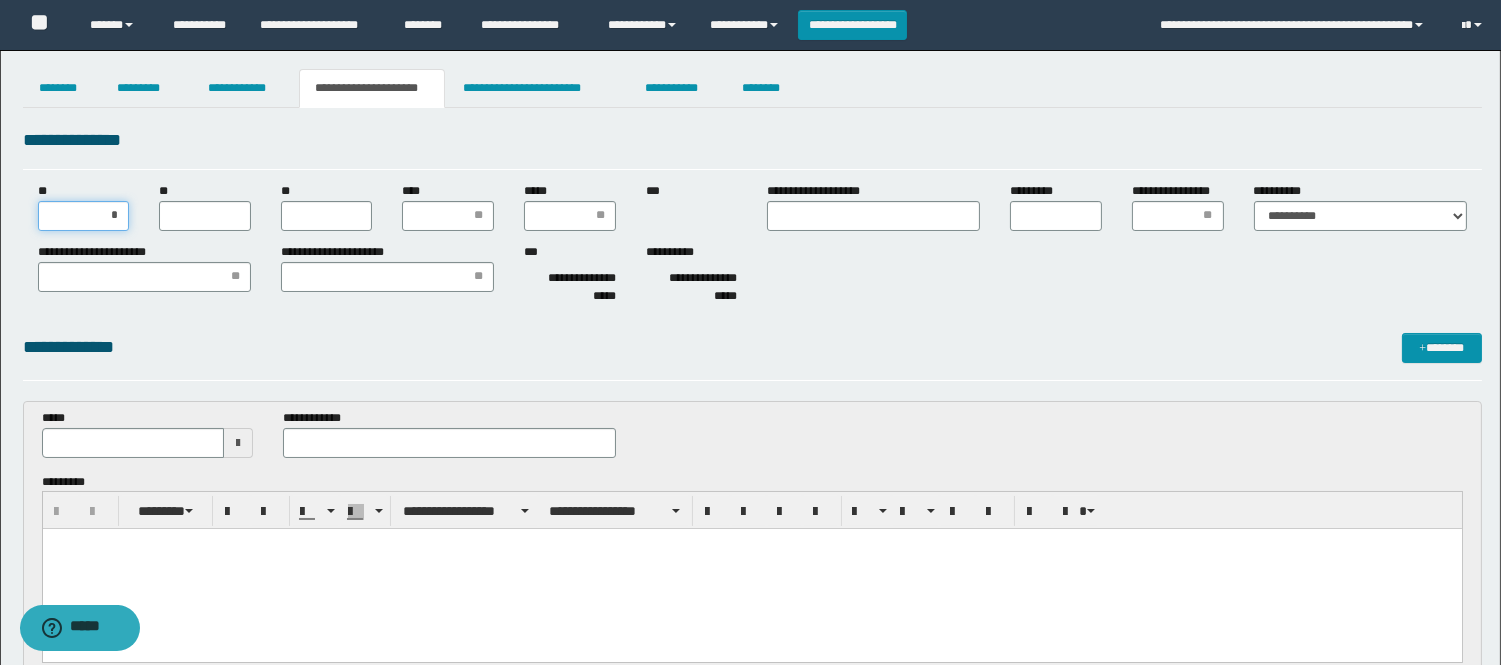 type on "**" 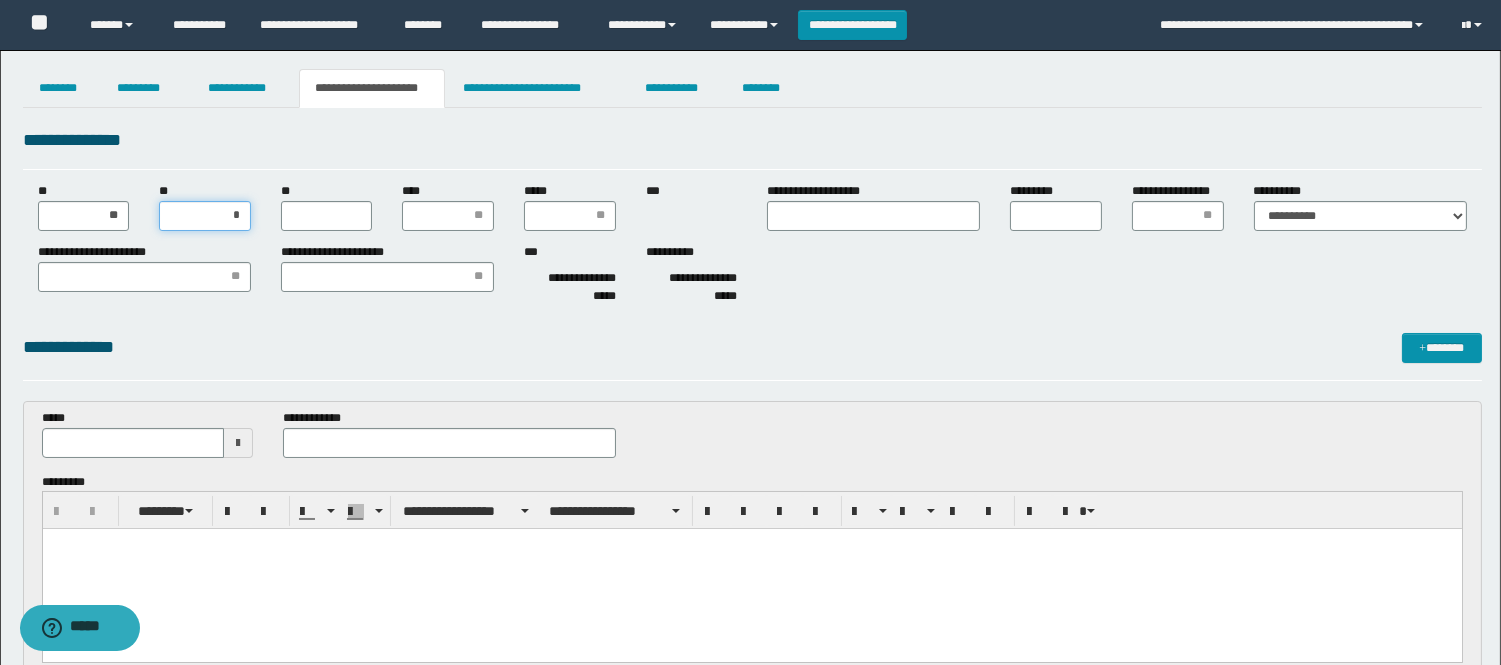 type on "**" 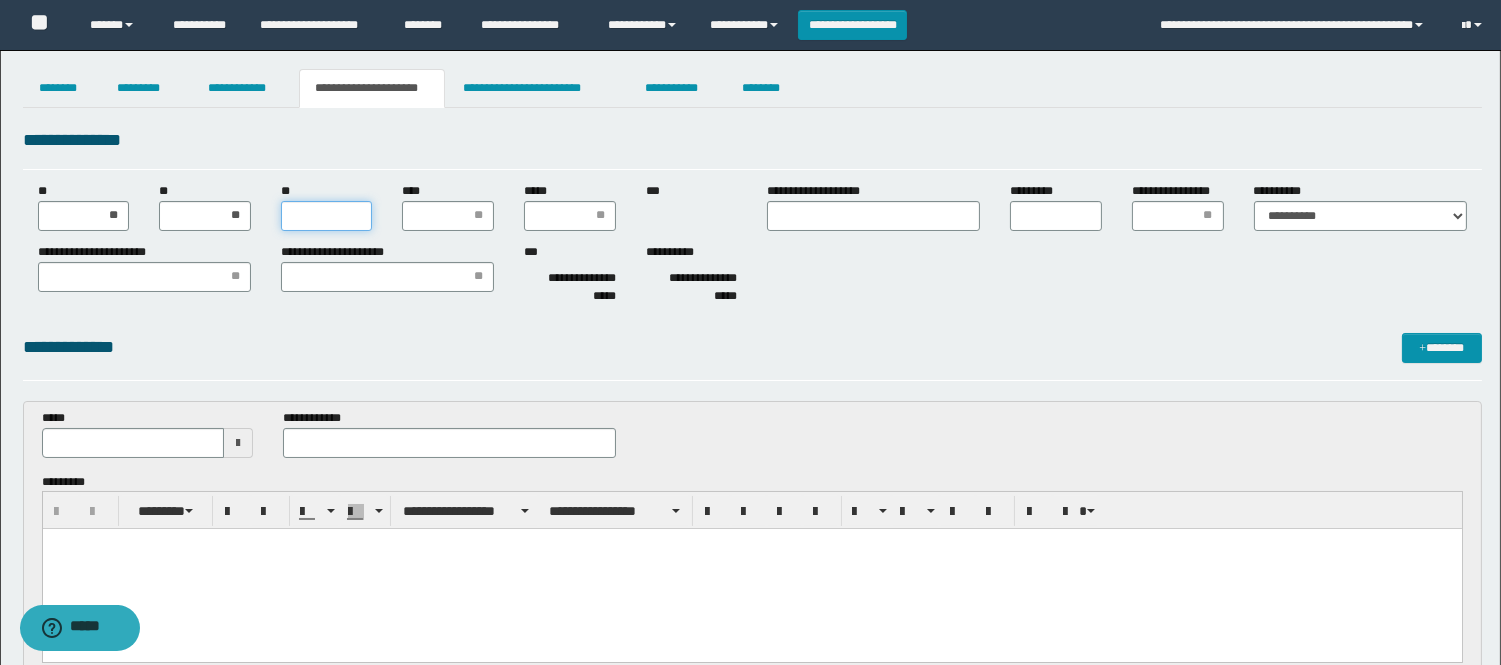 click on "**" at bounding box center [327, 216] 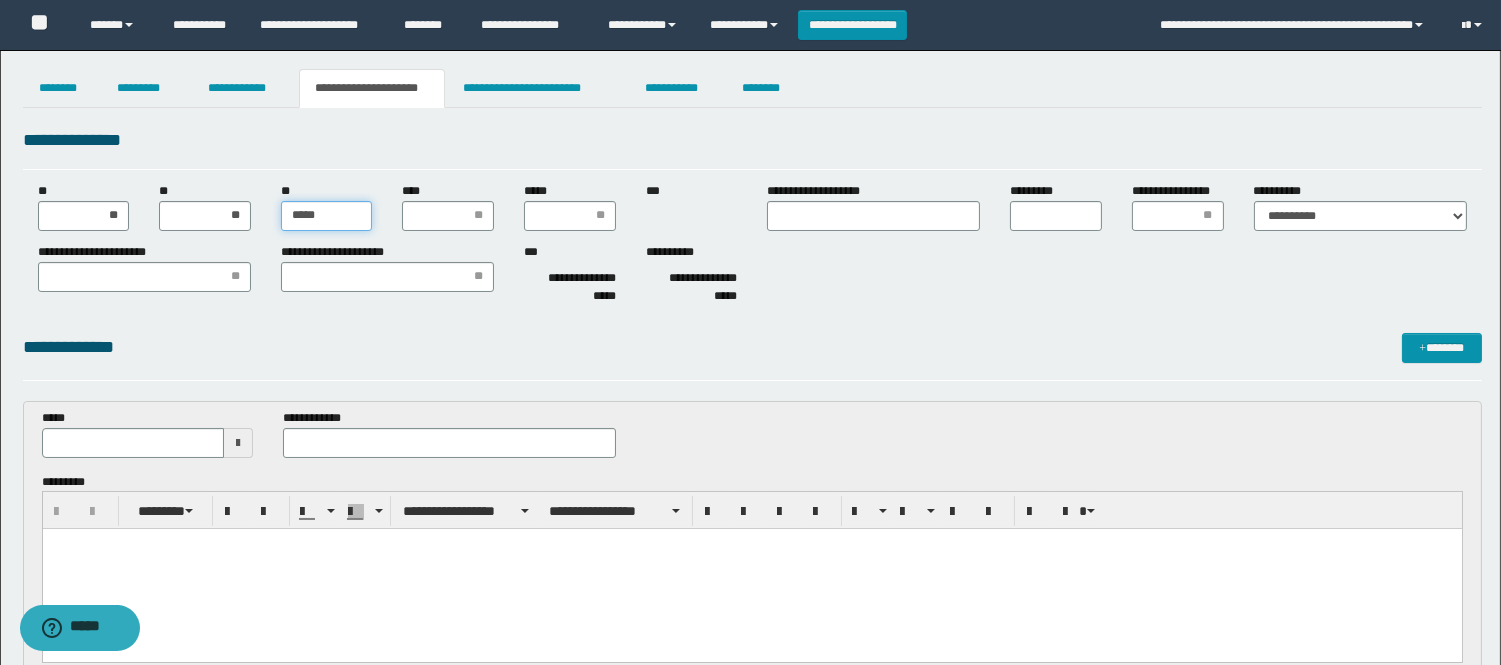 type on "******" 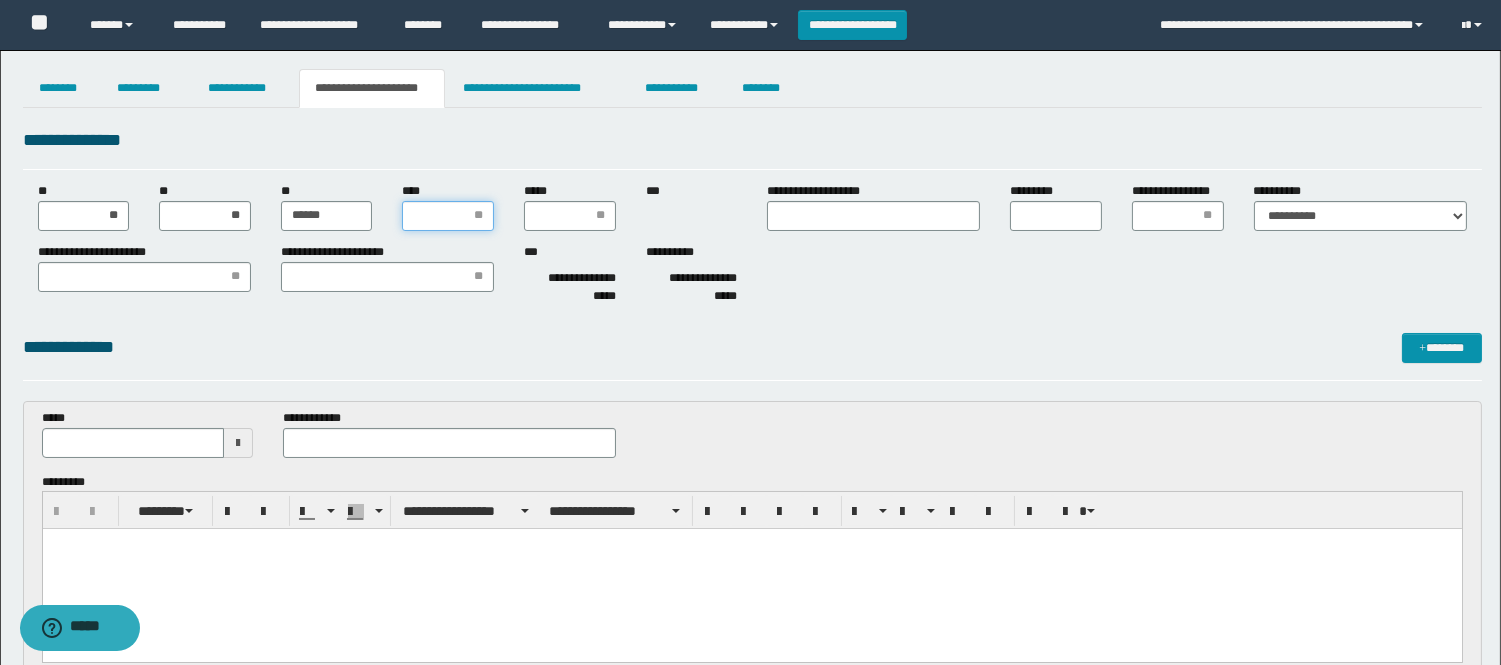 click on "****" at bounding box center (448, 216) 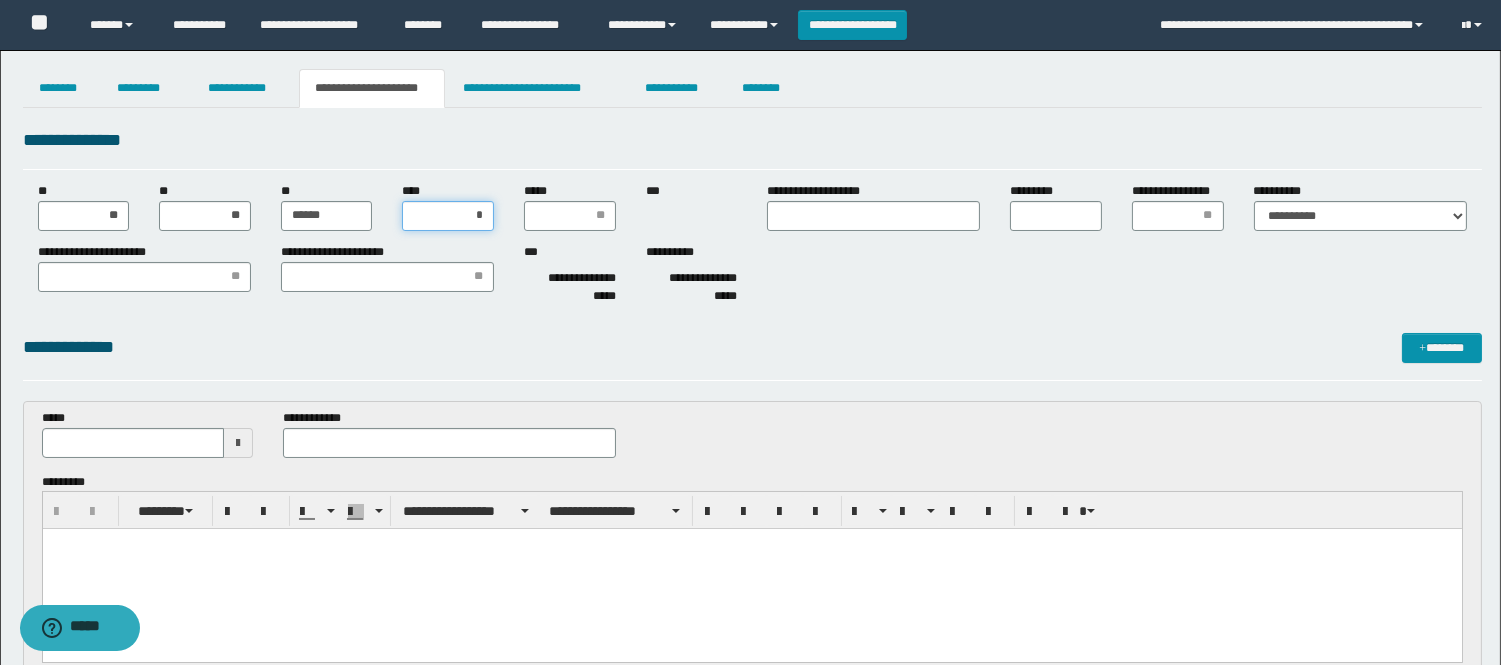 type on "**" 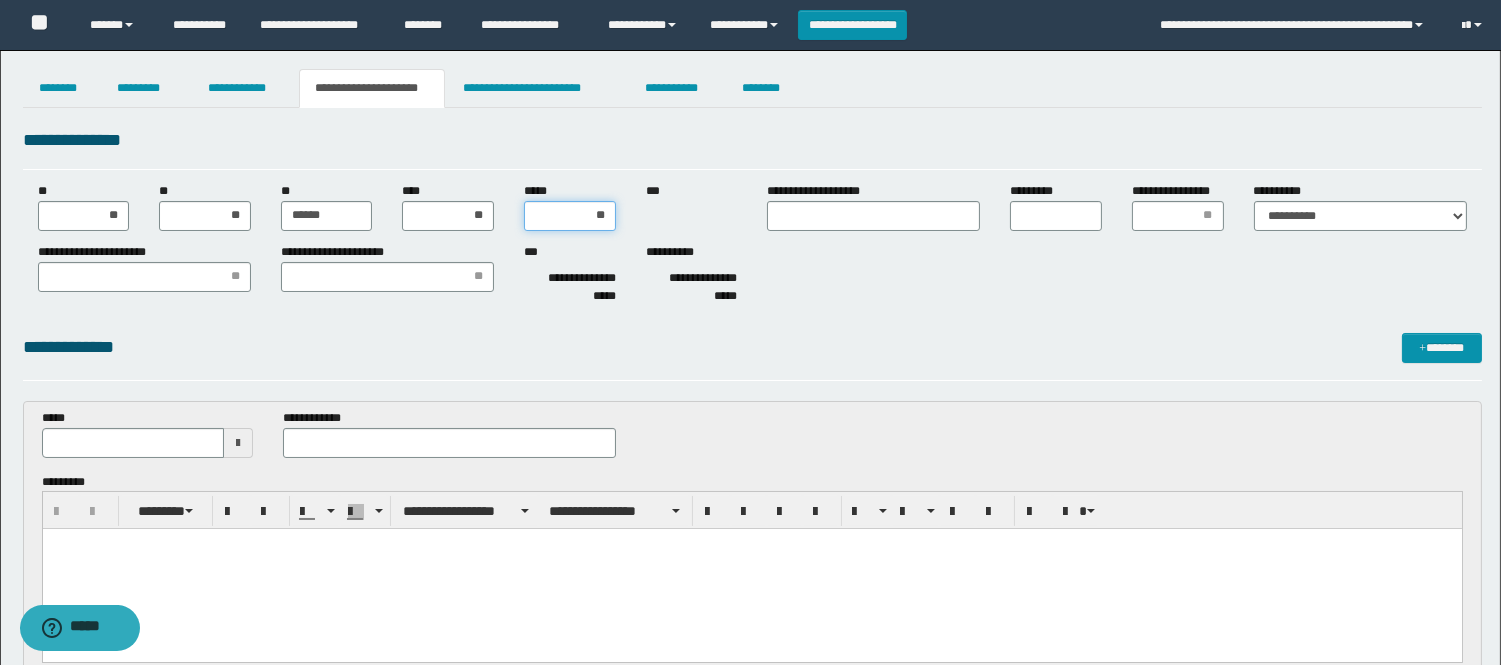 type on "***" 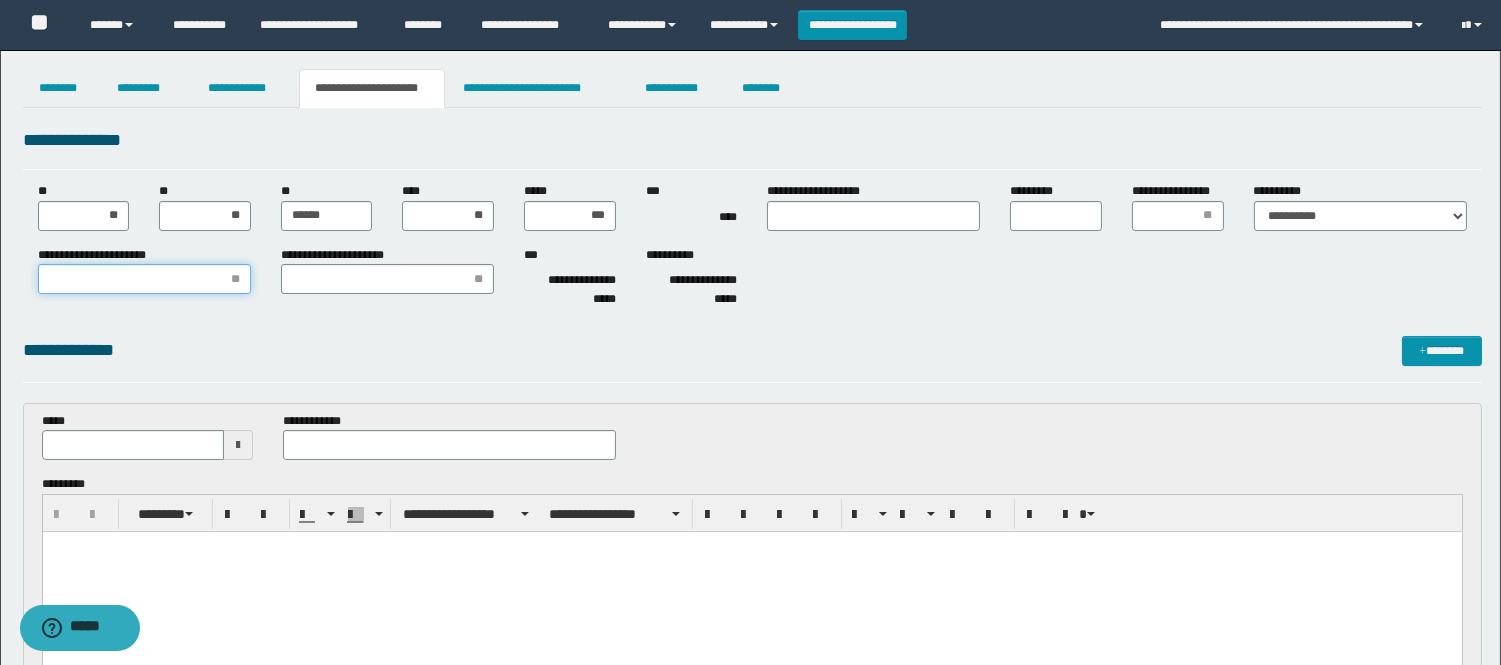click on "**********" at bounding box center [144, 279] 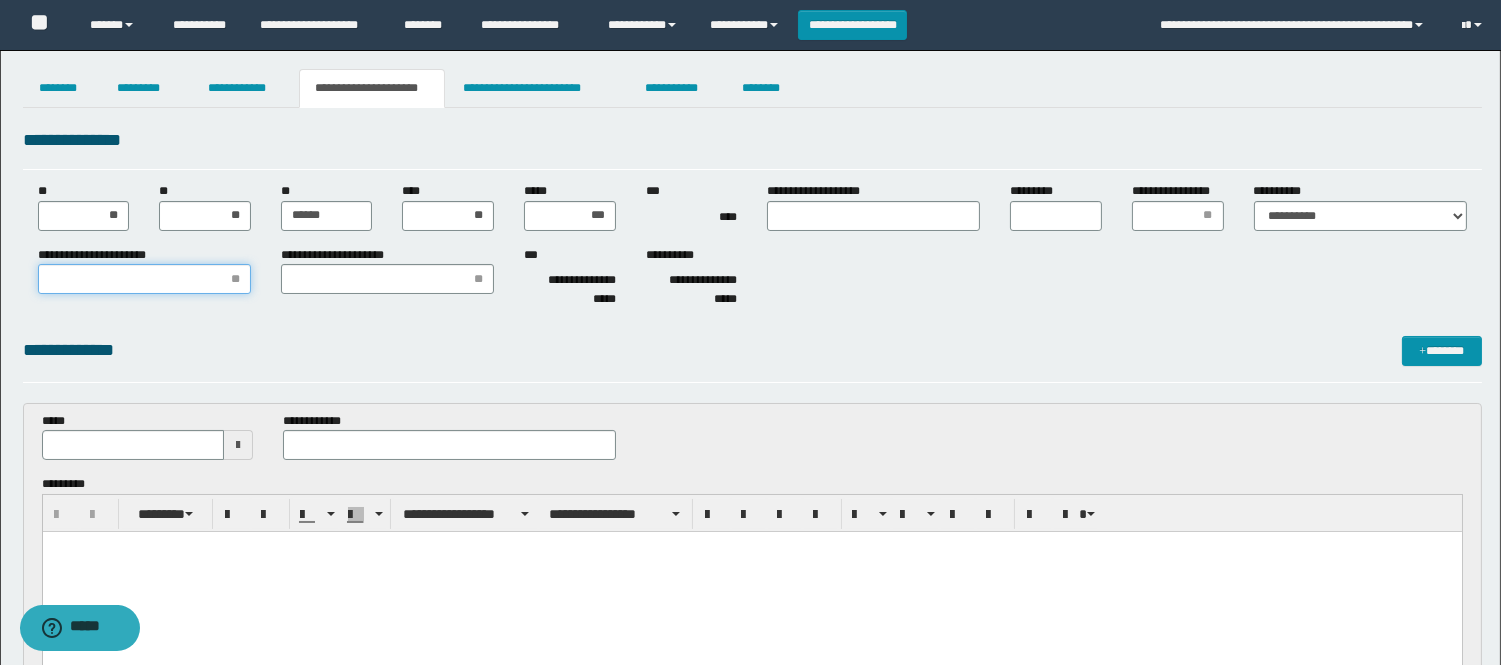 click on "**********" at bounding box center (144, 279) 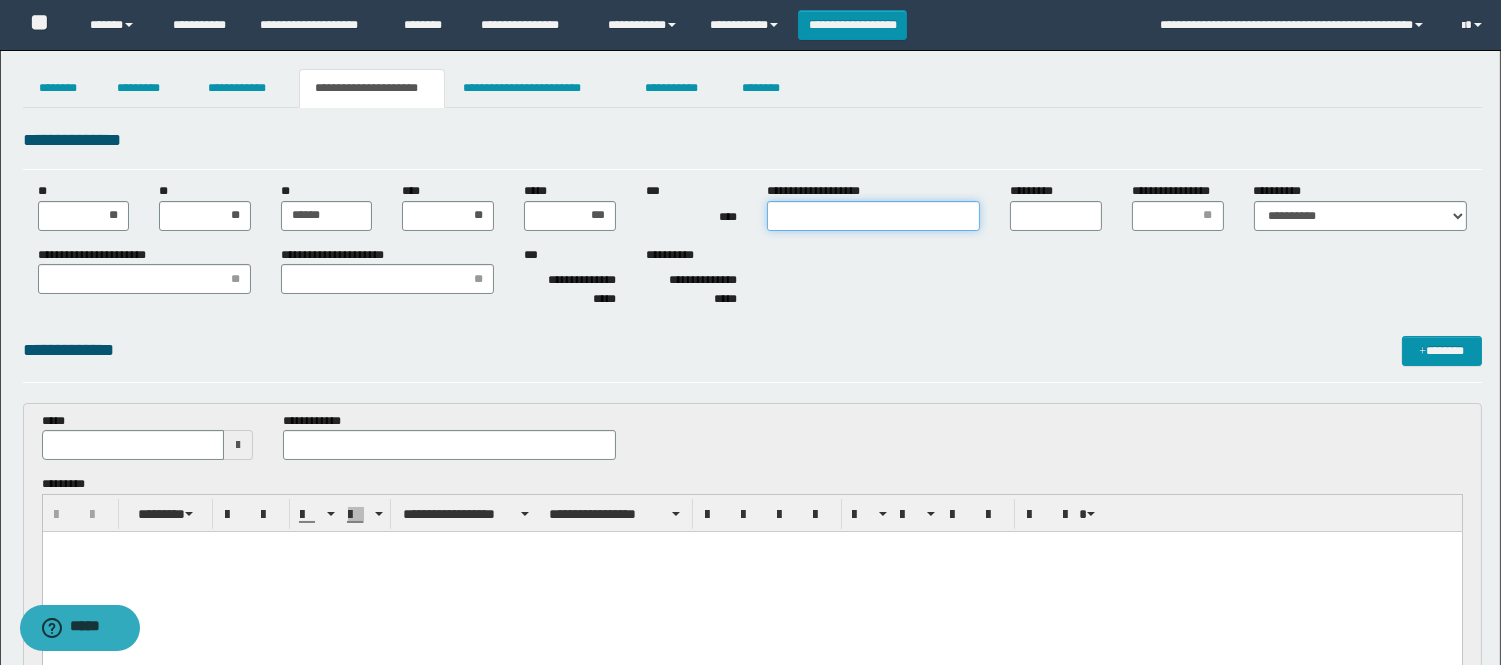 click on "**********" at bounding box center [873, 216] 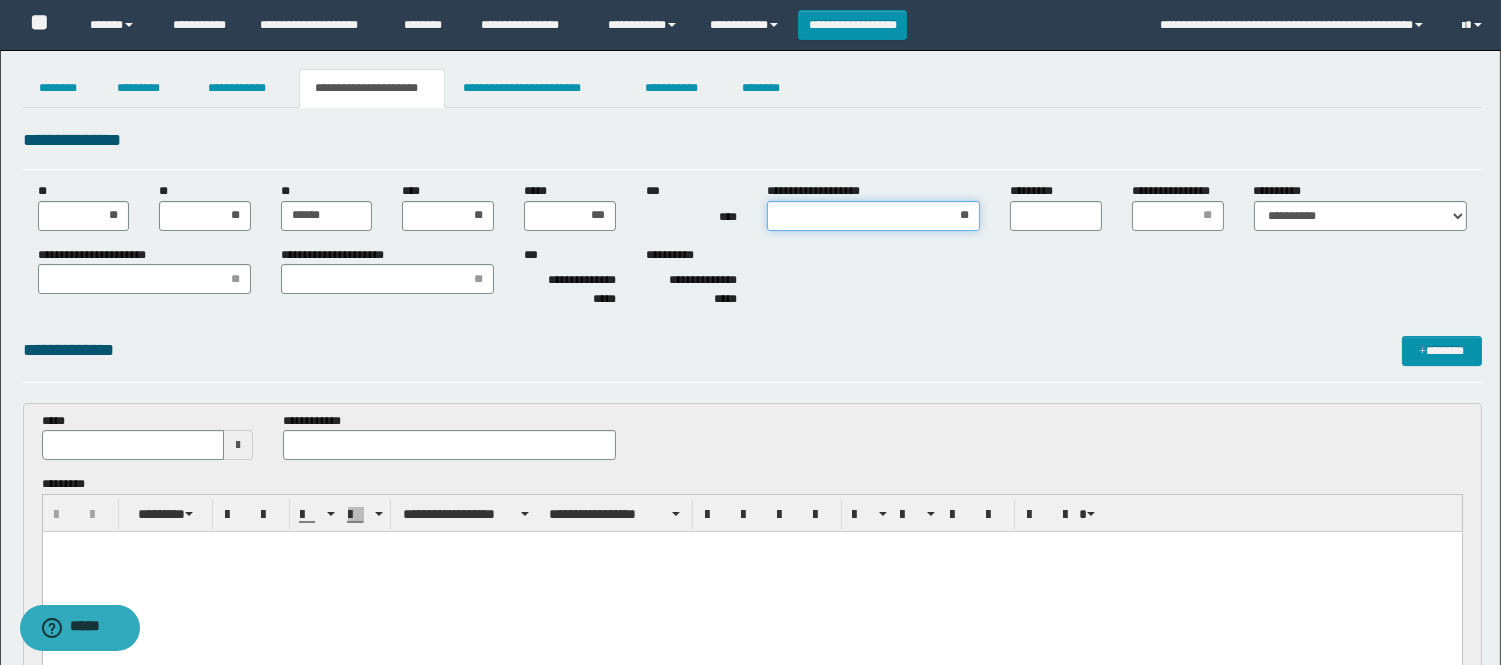 type on "***" 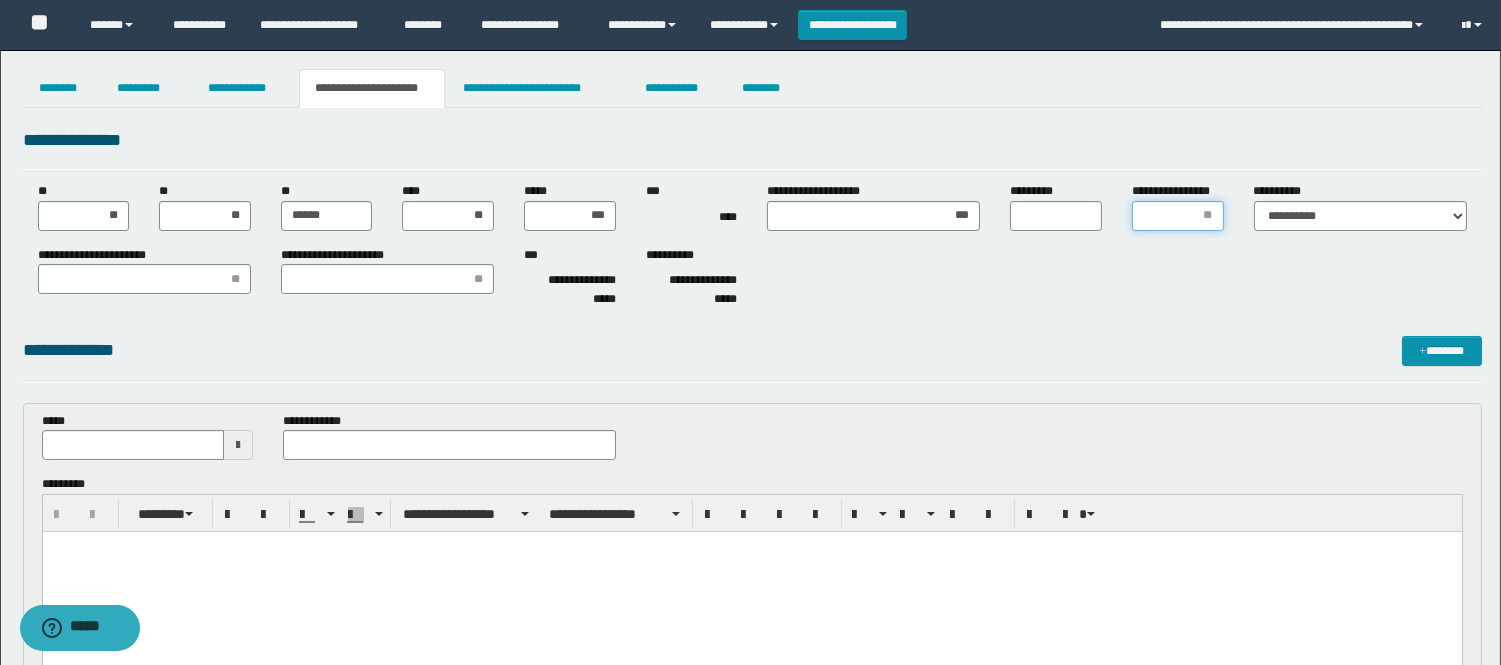 click on "**********" at bounding box center [1178, 216] 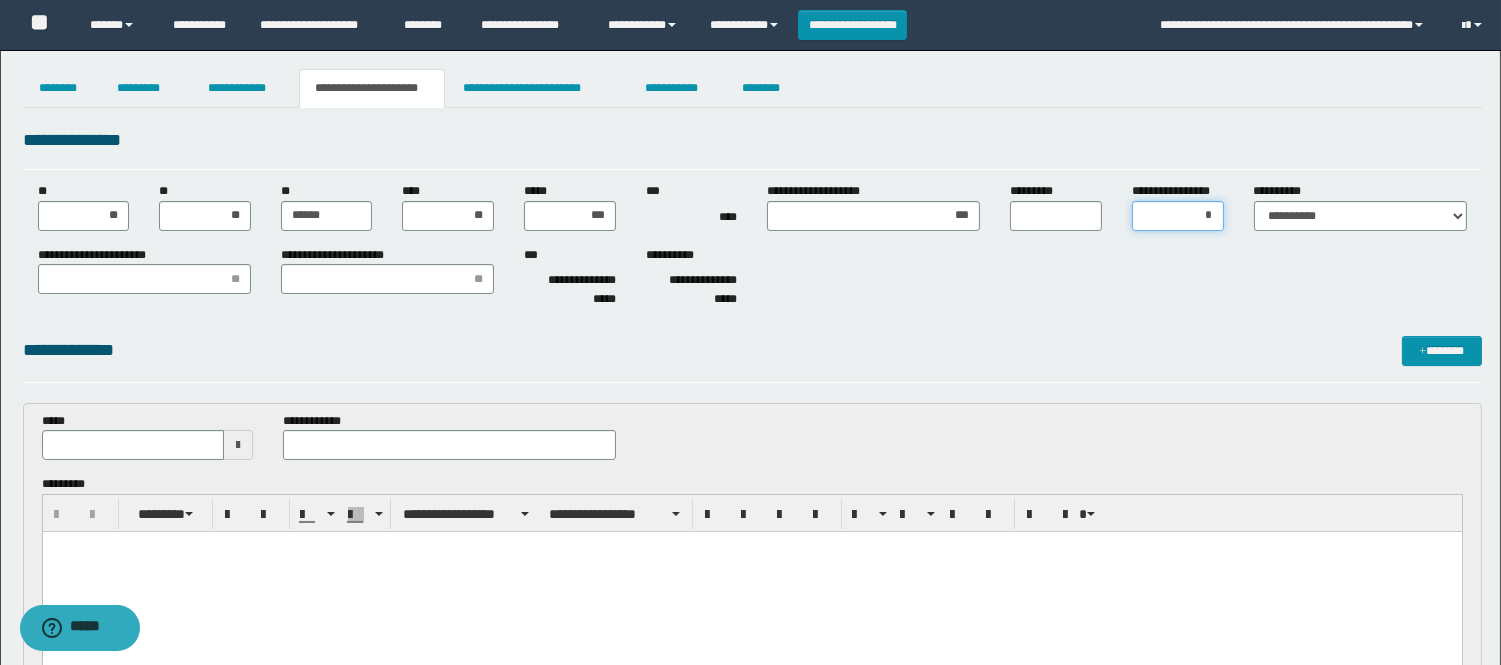 type on "**" 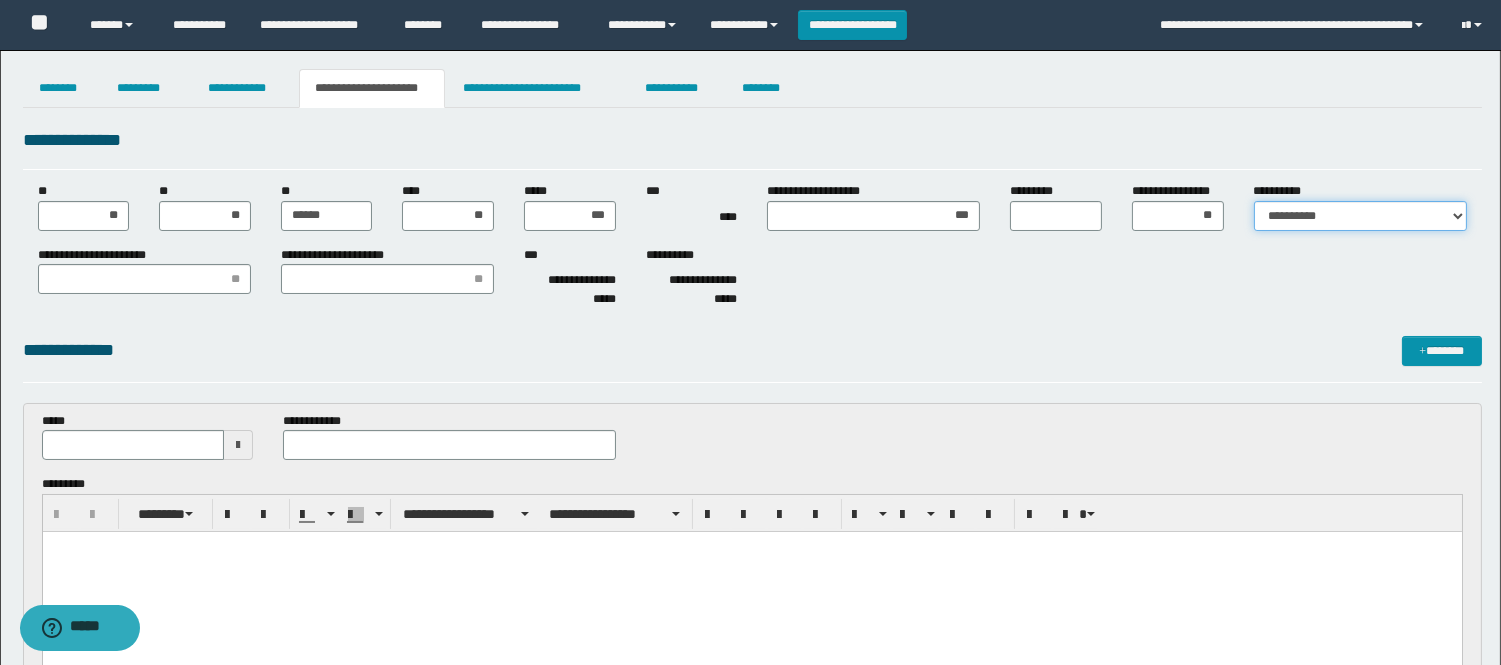 click on "**********" at bounding box center (1360, 216) 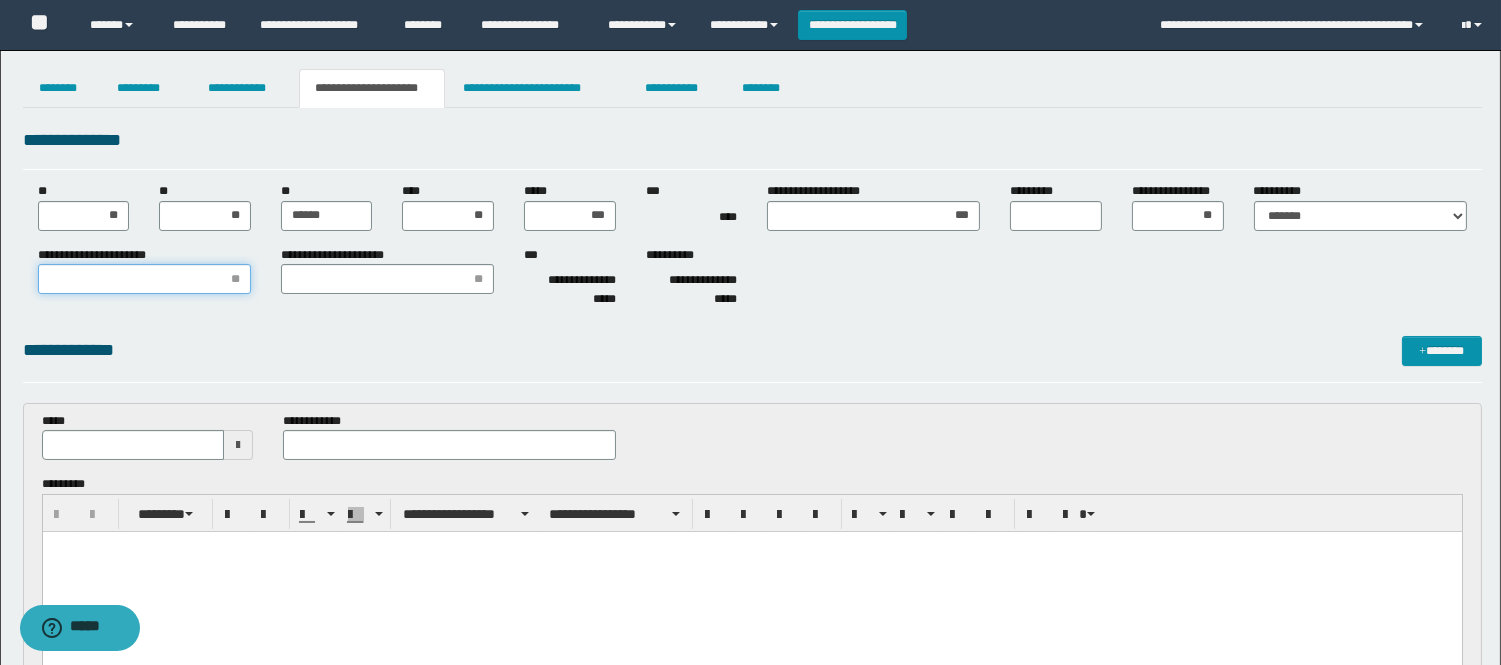 click on "**********" at bounding box center (144, 279) 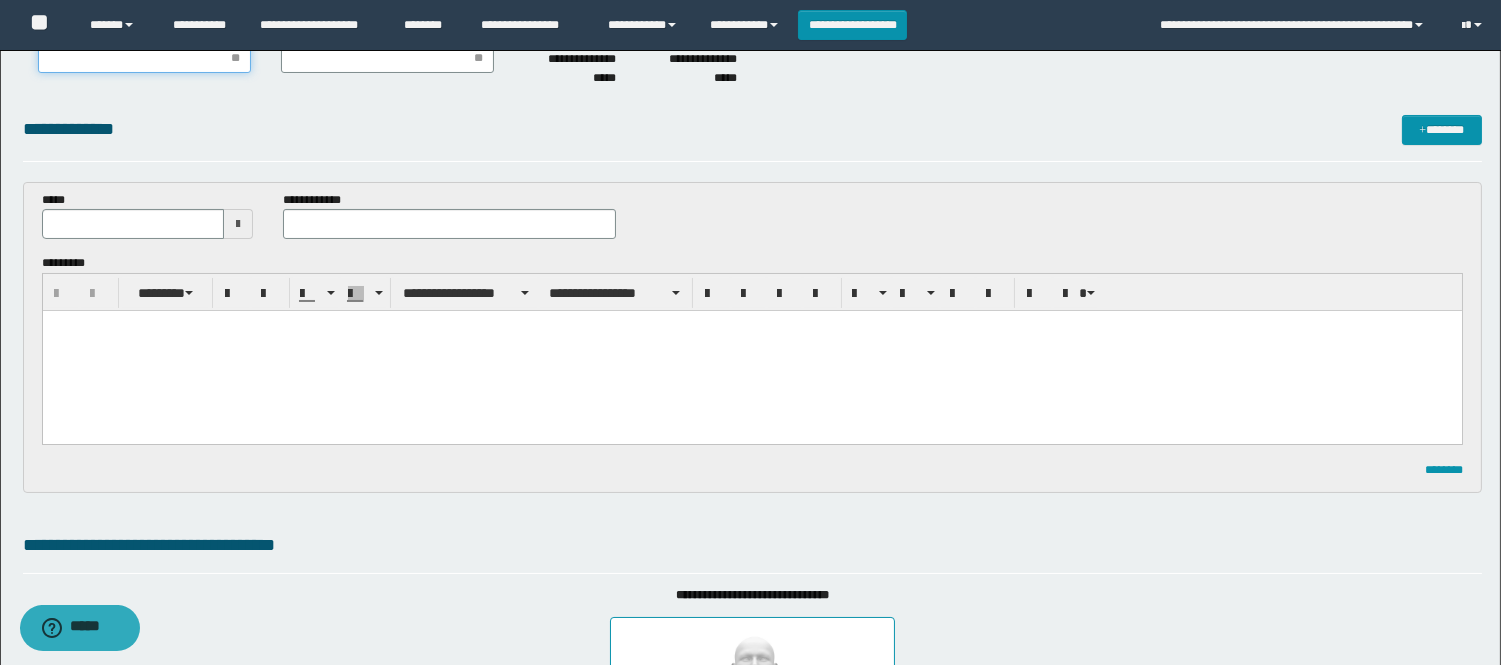 scroll, scrollTop: 222, scrollLeft: 0, axis: vertical 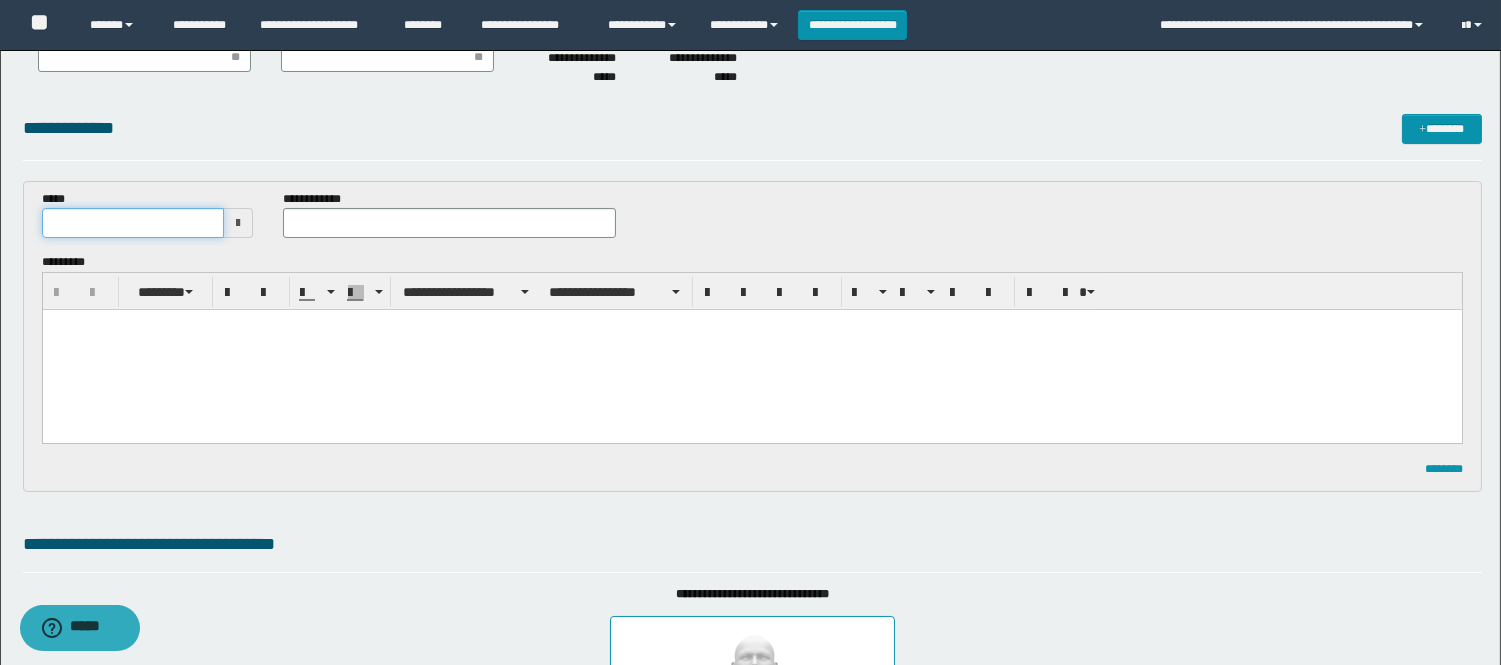 click at bounding box center (133, 223) 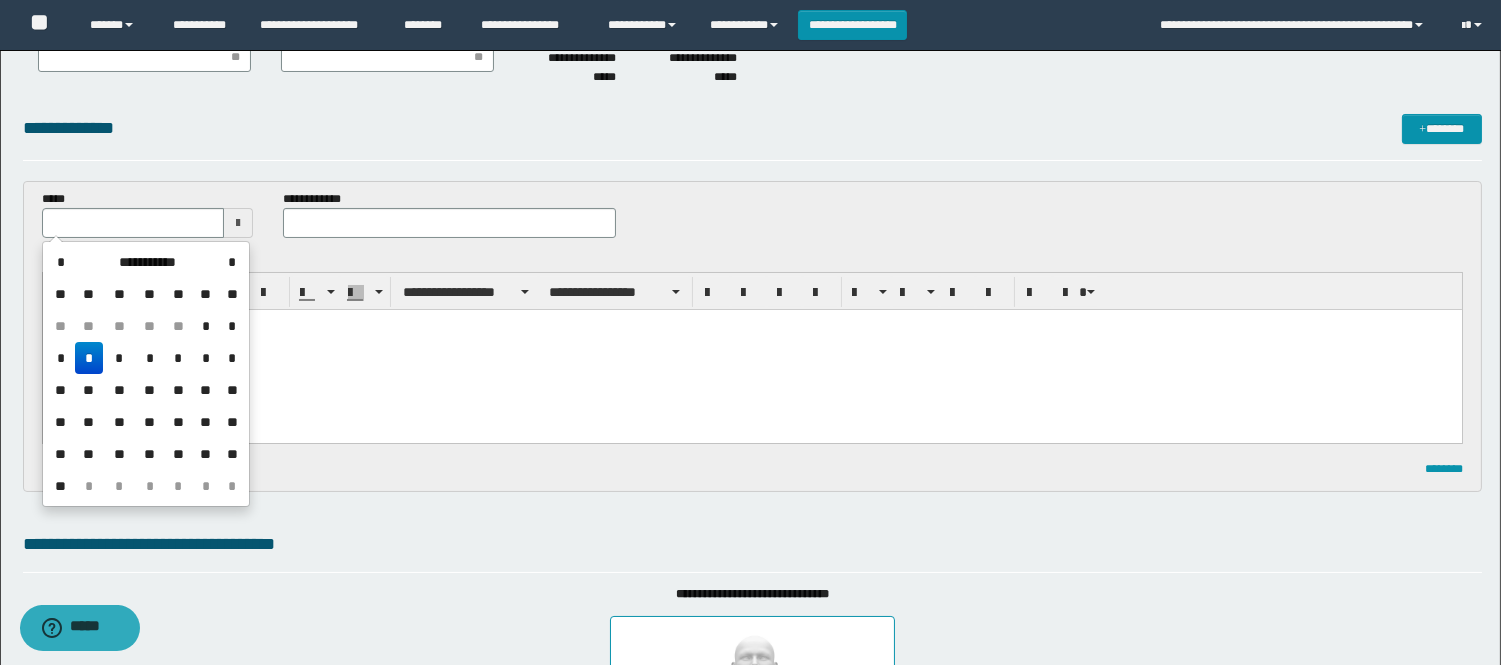 drag, startPoint x: 86, startPoint y: 355, endPoint x: 54, endPoint y: 20, distance: 336.5249 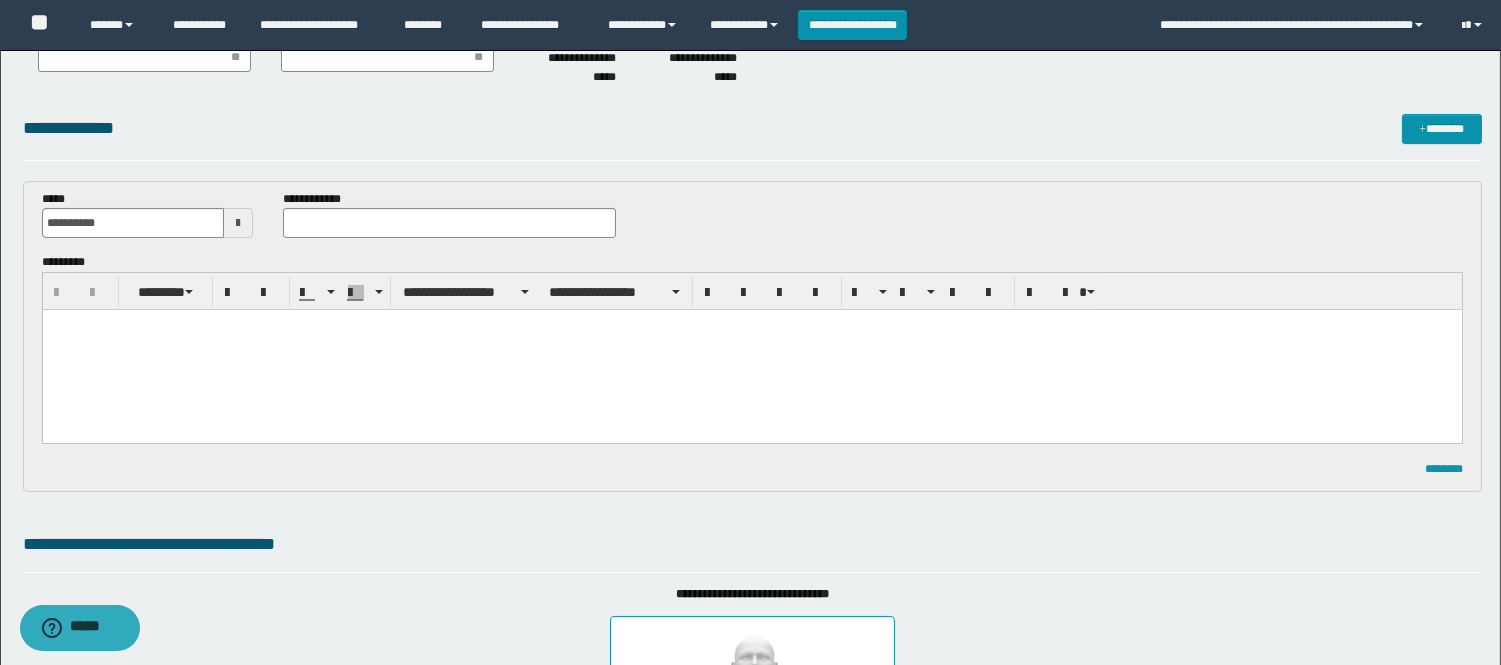 scroll, scrollTop: 0, scrollLeft: 0, axis: both 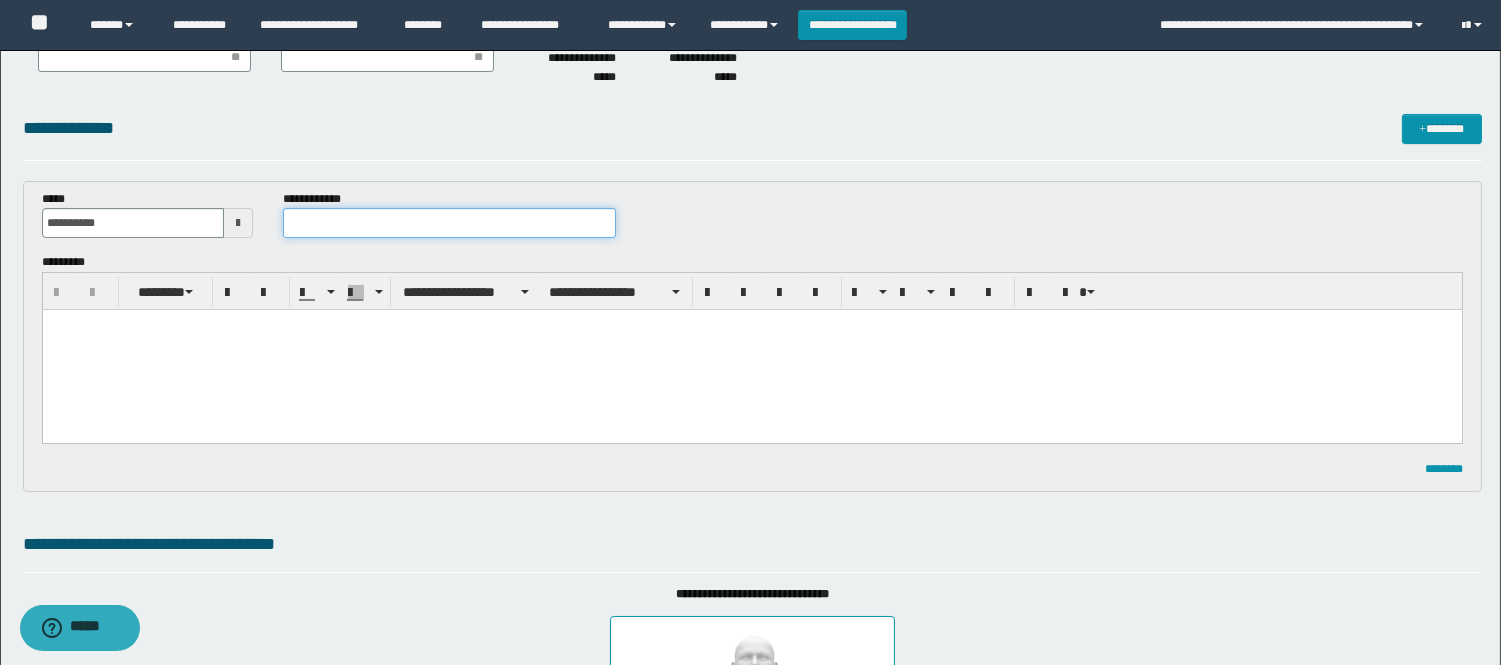click at bounding box center (449, 223) 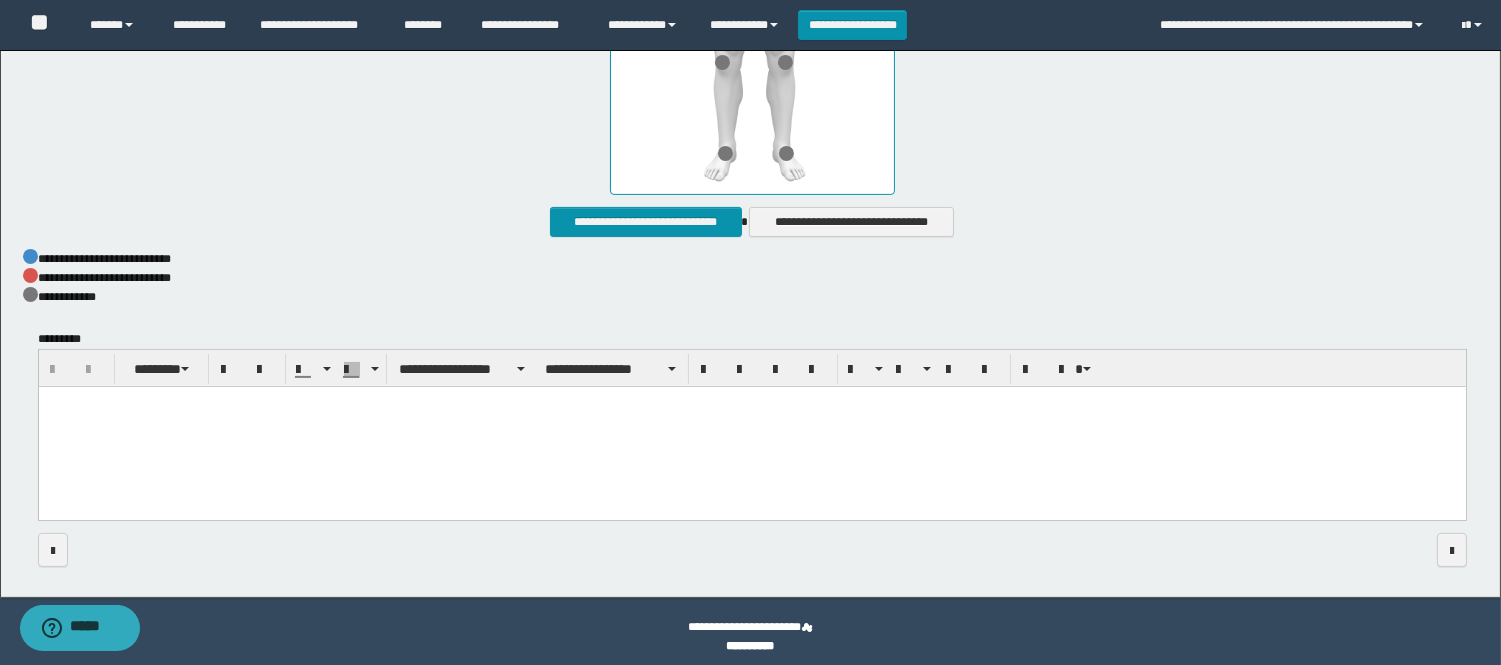 scroll, scrollTop: 1088, scrollLeft: 0, axis: vertical 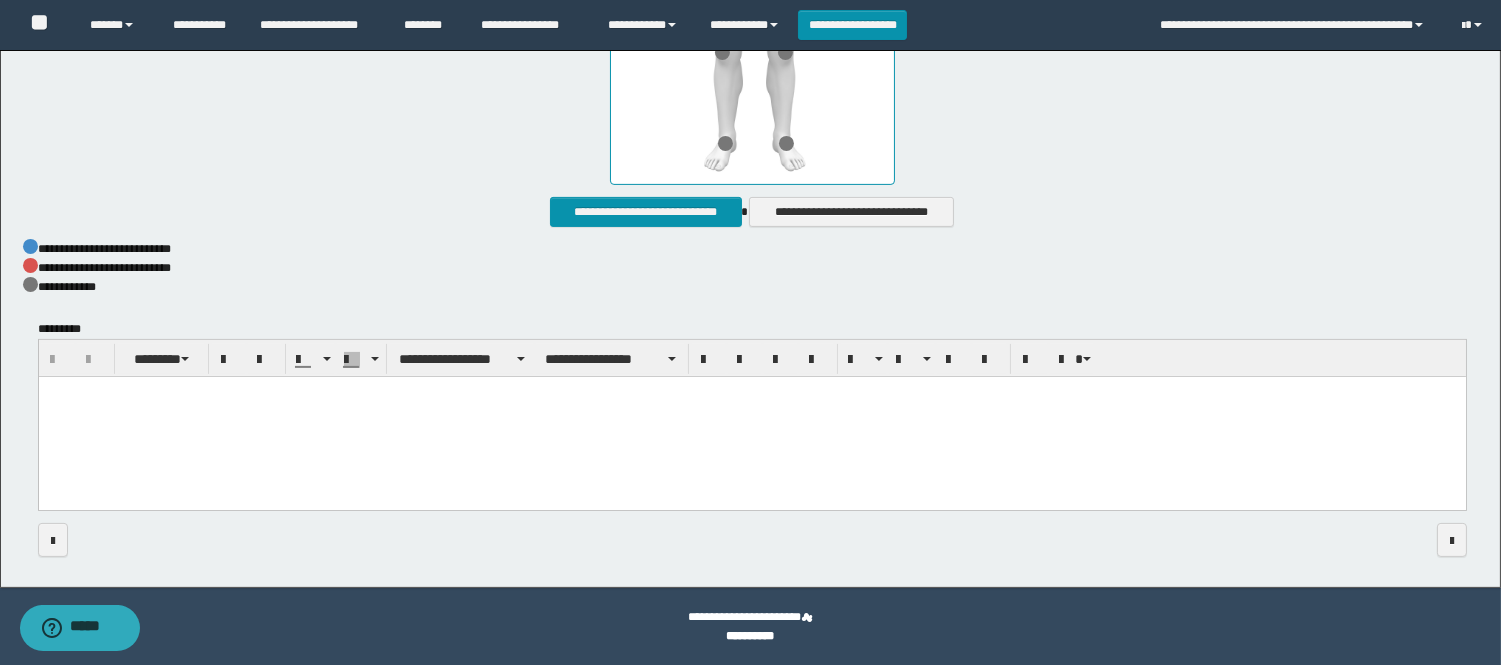 type on "**********" 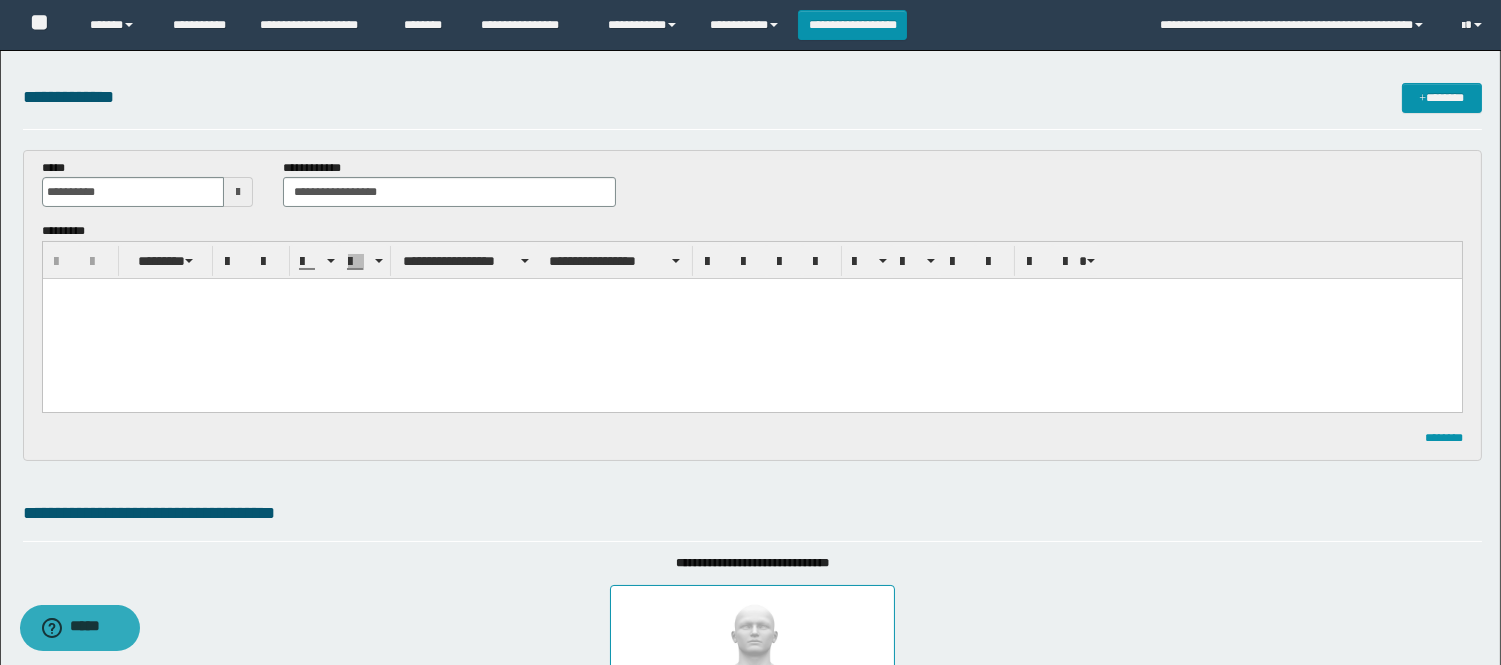 scroll, scrollTop: 200, scrollLeft: 0, axis: vertical 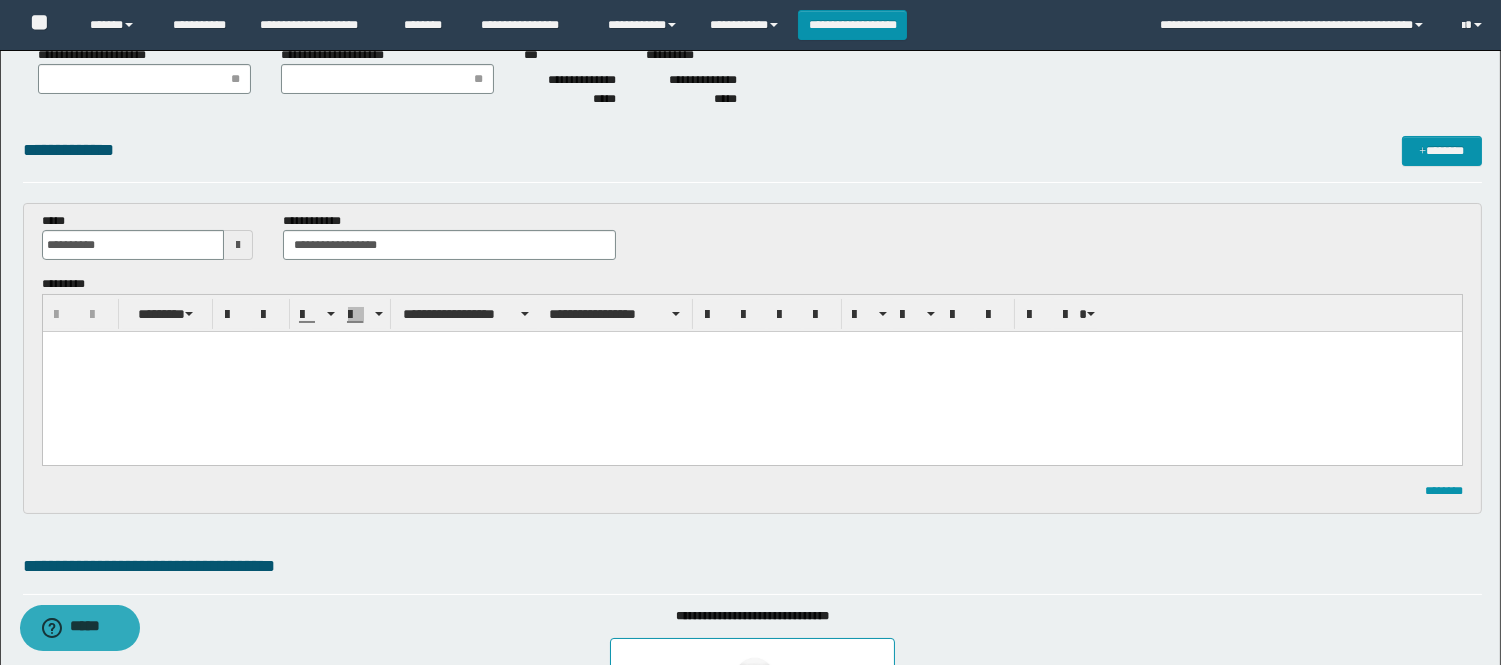 click at bounding box center (751, 373) 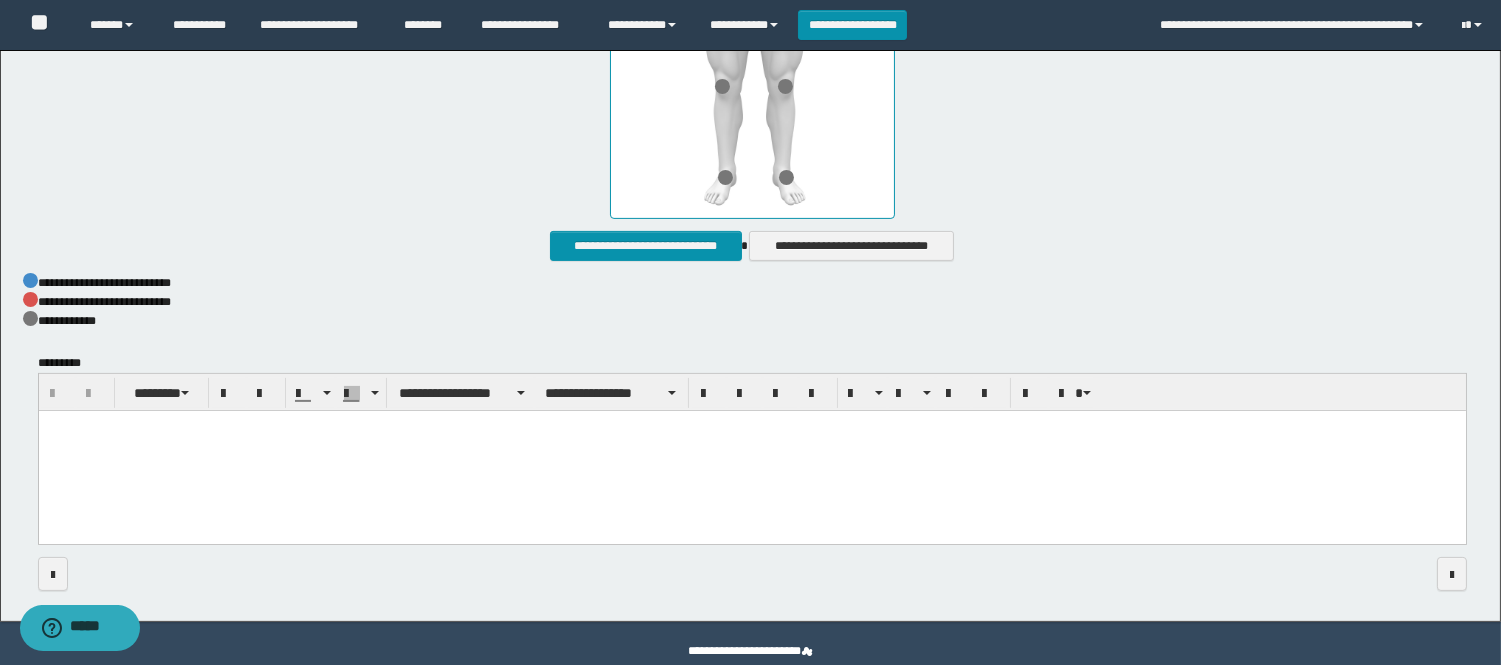 scroll, scrollTop: 1088, scrollLeft: 0, axis: vertical 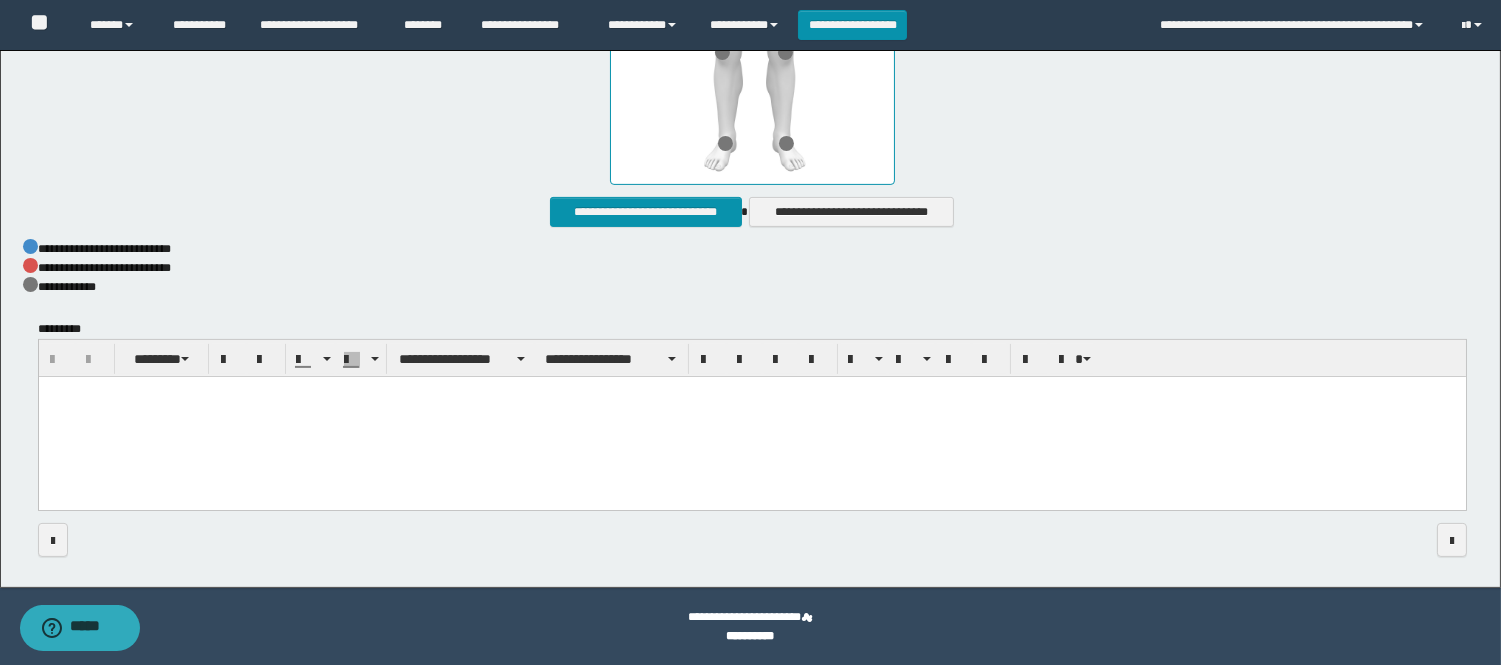 click at bounding box center [751, 417] 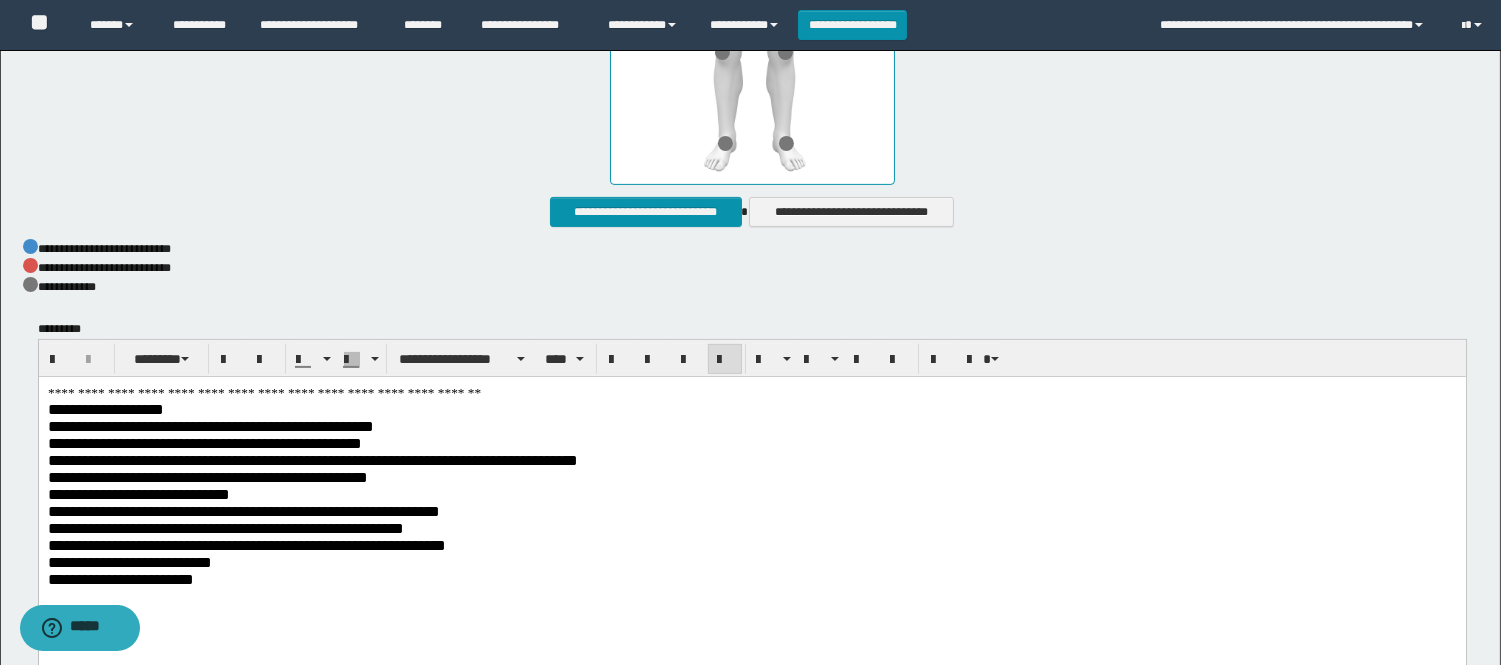 click on "**********" at bounding box center [751, 521] 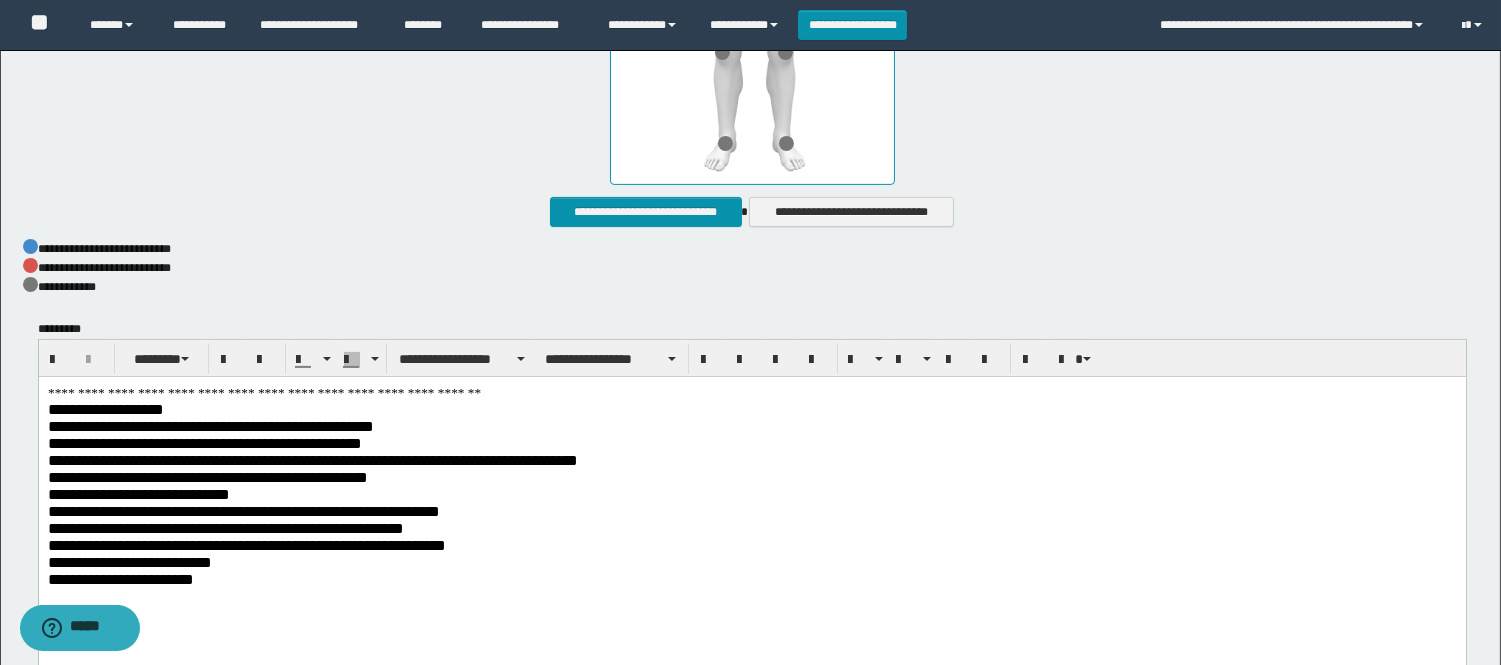click on "**********" at bounding box center [751, 521] 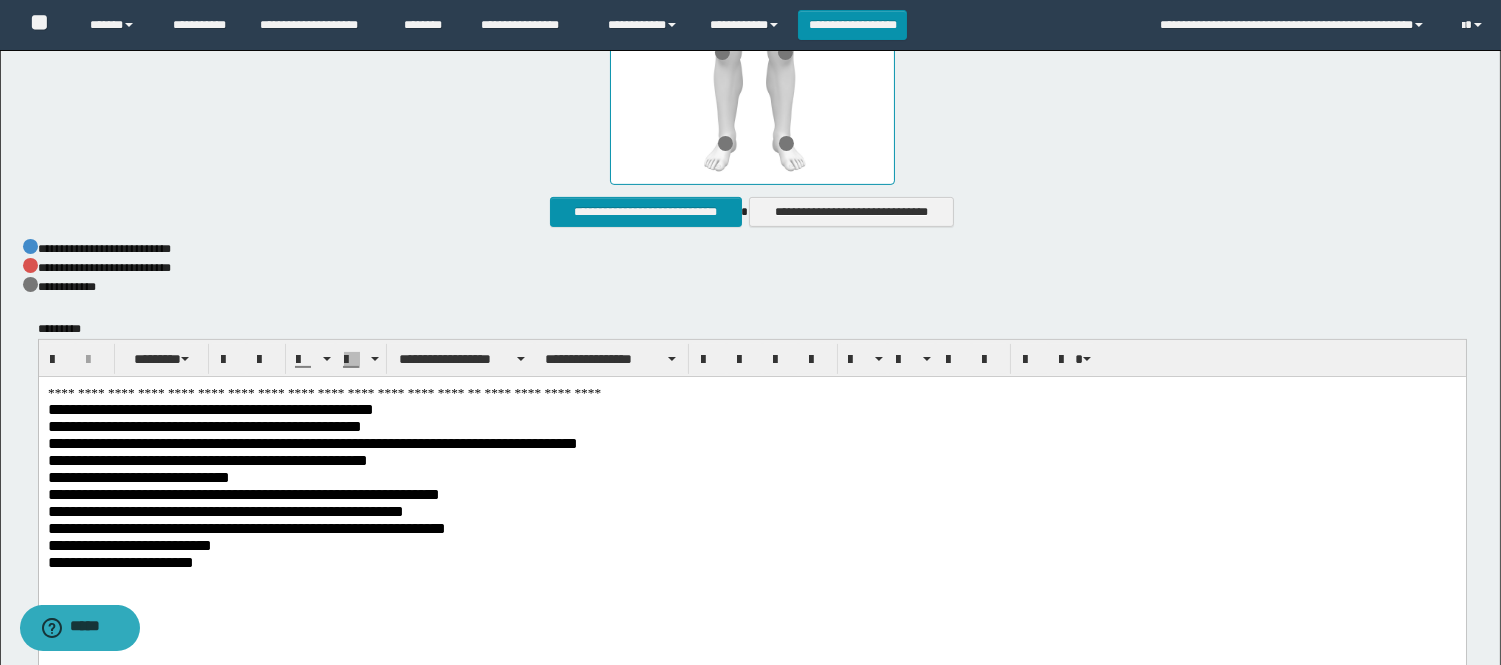 click on "**********" at bounding box center (751, 512) 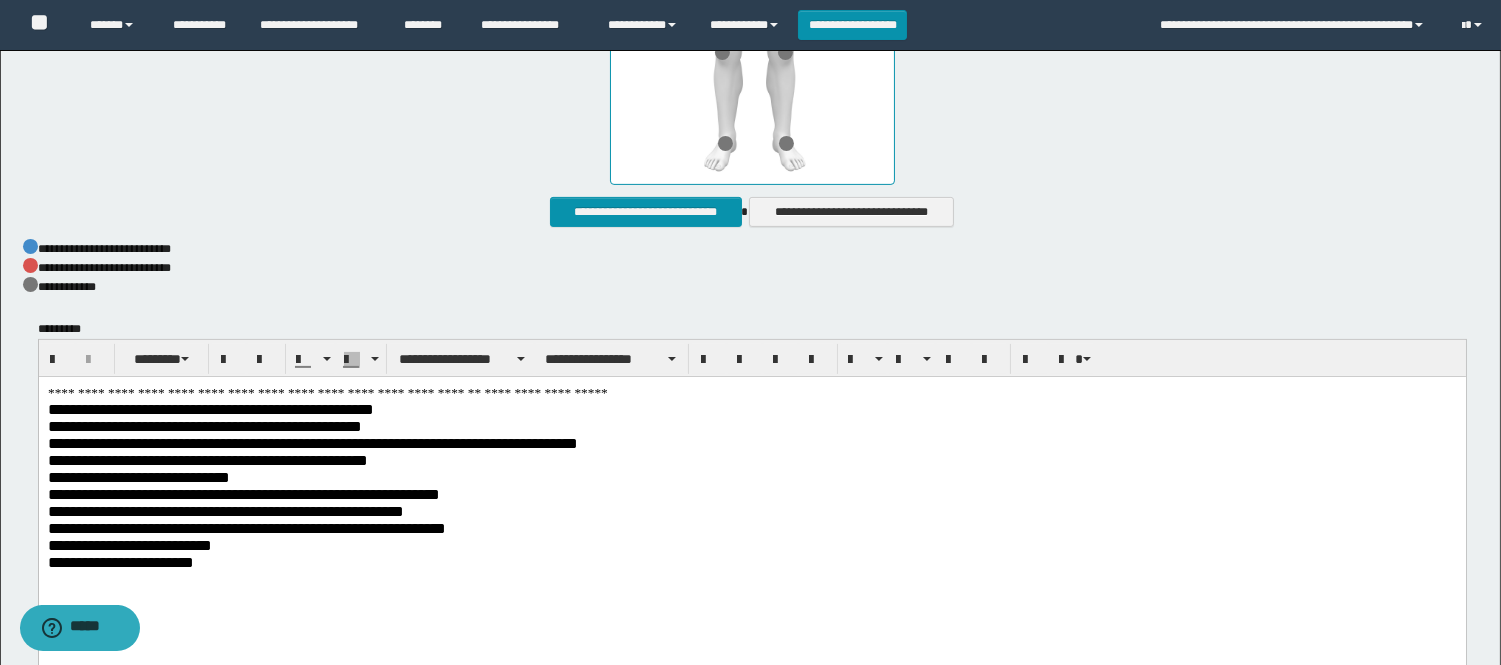 click on "**********" at bounding box center (751, 512) 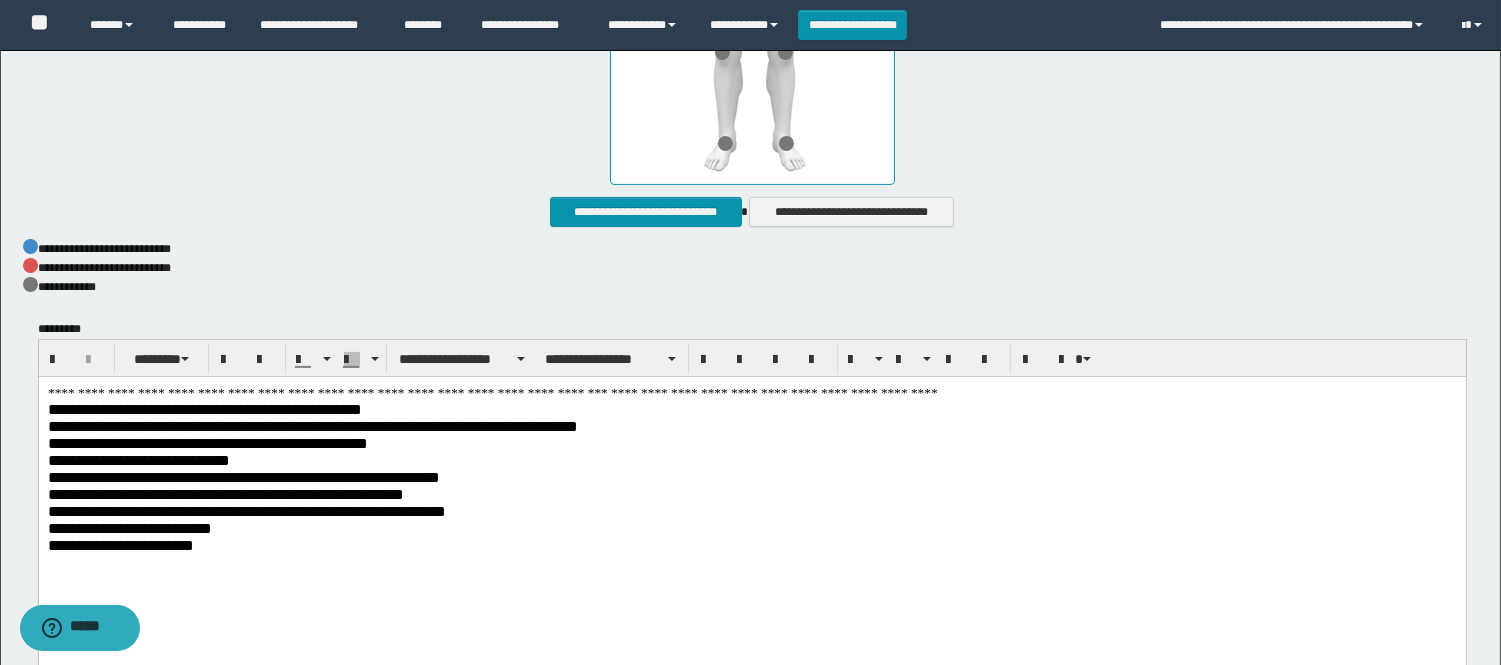 click on "**********" at bounding box center [751, 502] 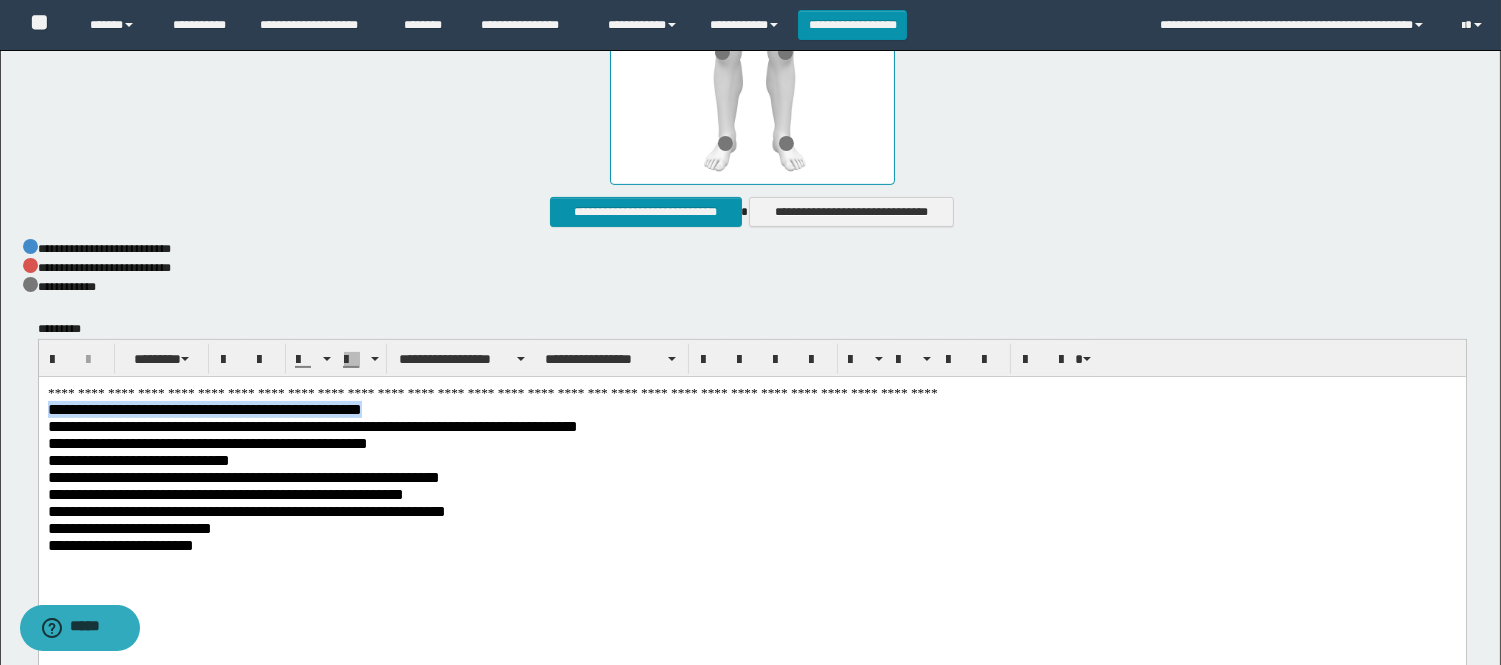 click on "**********" at bounding box center [751, 502] 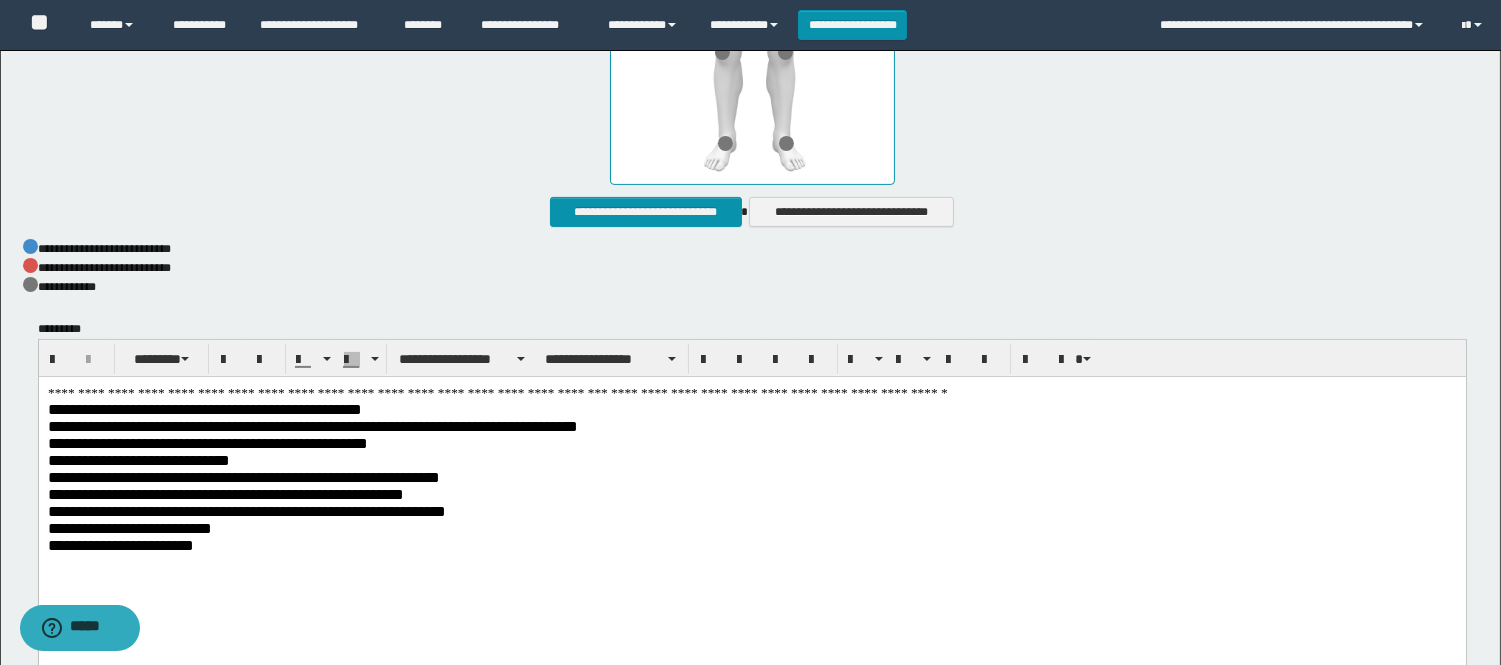 click on "**********" at bounding box center (204, 408) 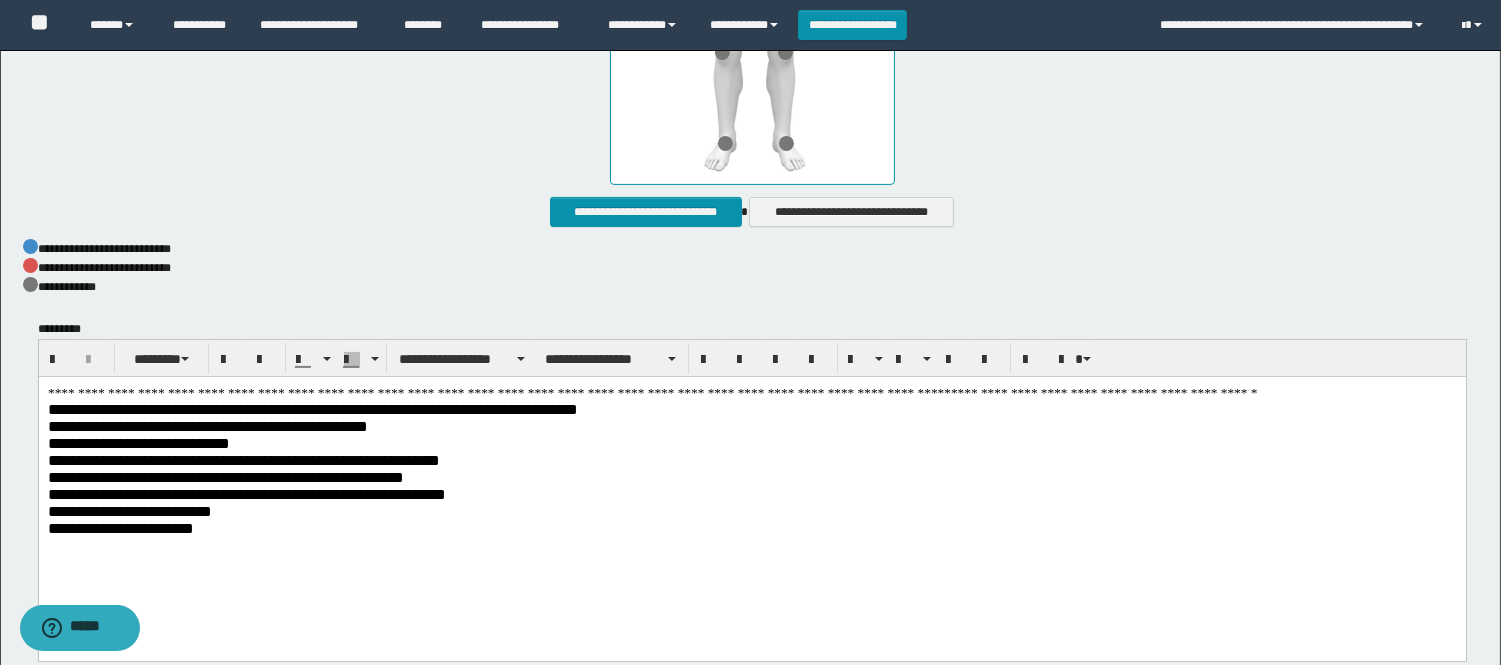 click on "**********" at bounding box center [312, 408] 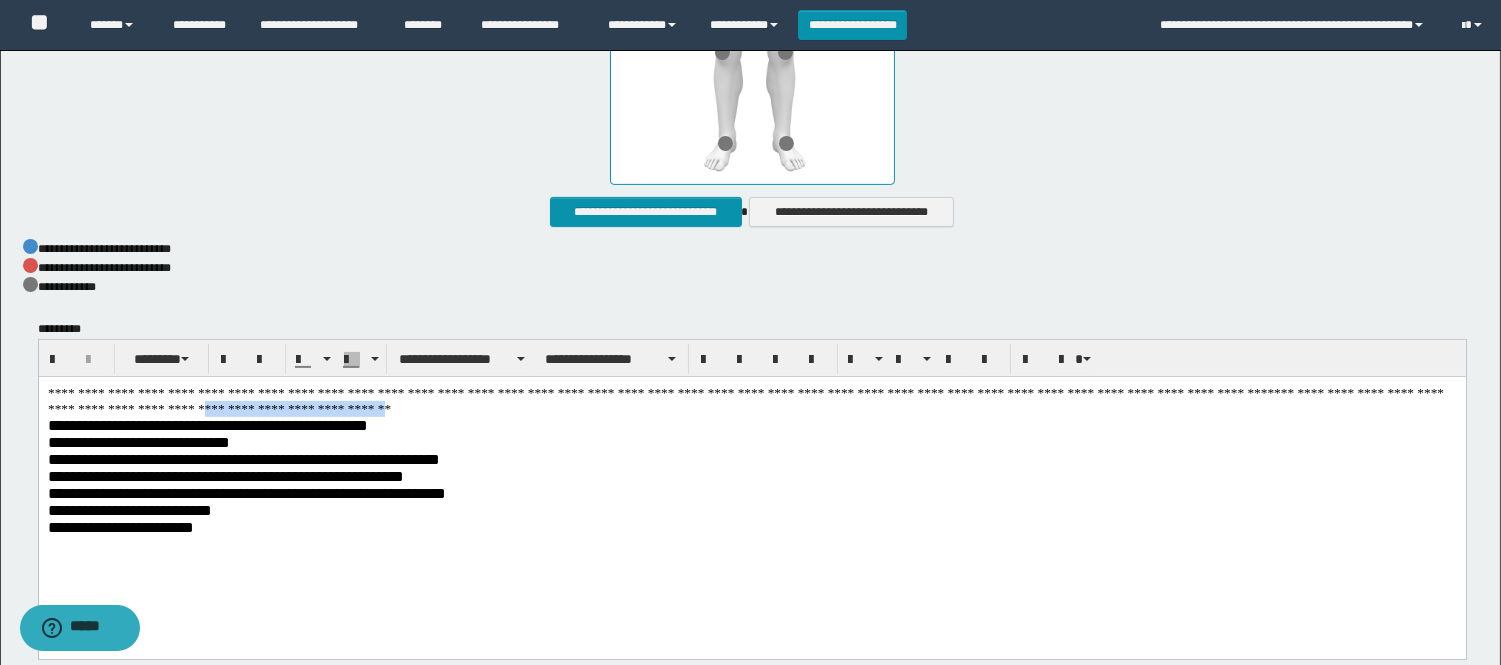 drag, startPoint x: 88, startPoint y: 408, endPoint x: 255, endPoint y: 408, distance: 167 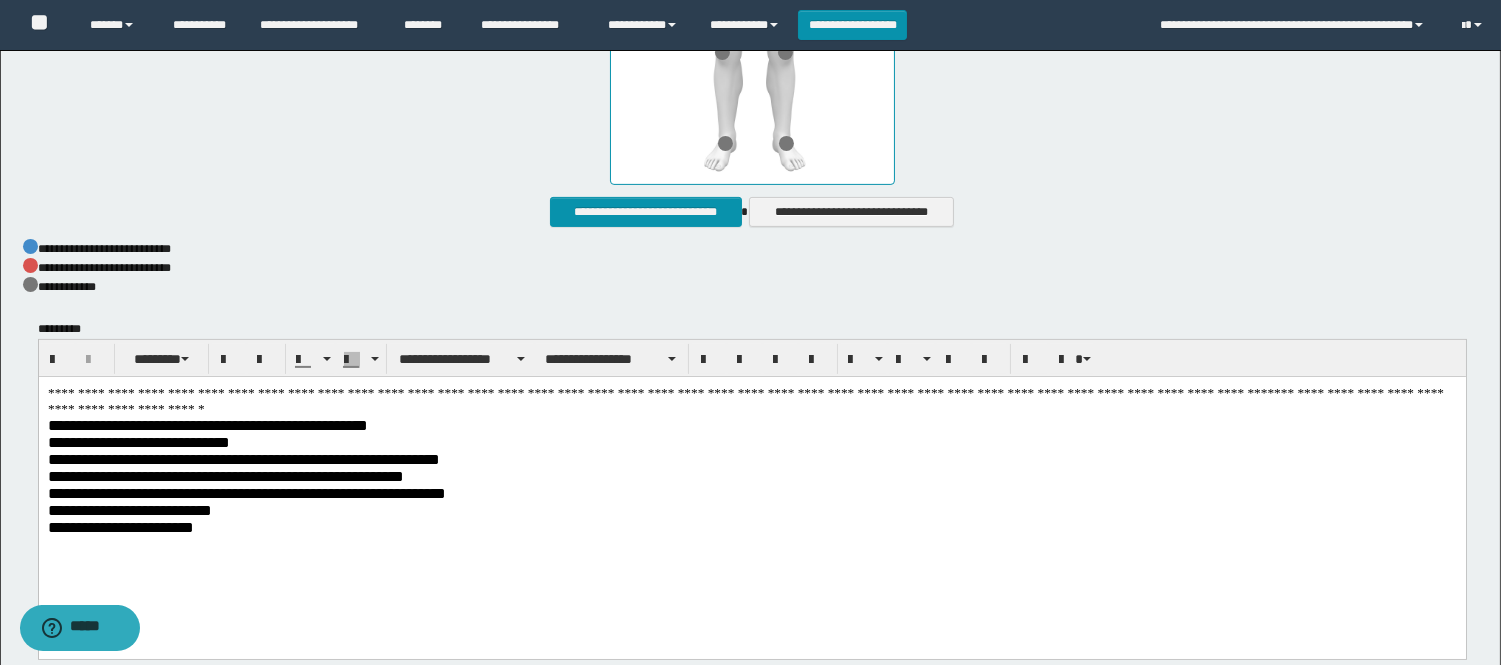 click on "**********" at bounding box center (207, 424) 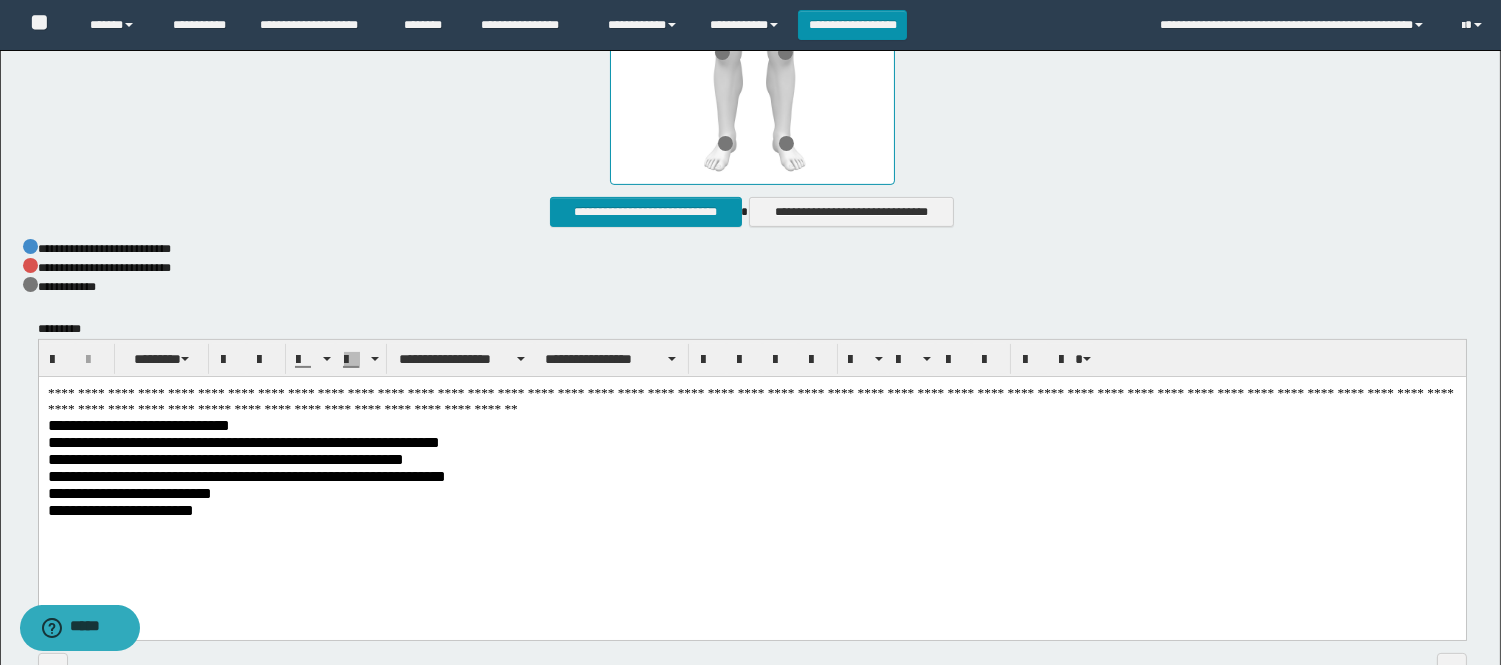 click on "**********" at bounding box center [751, 482] 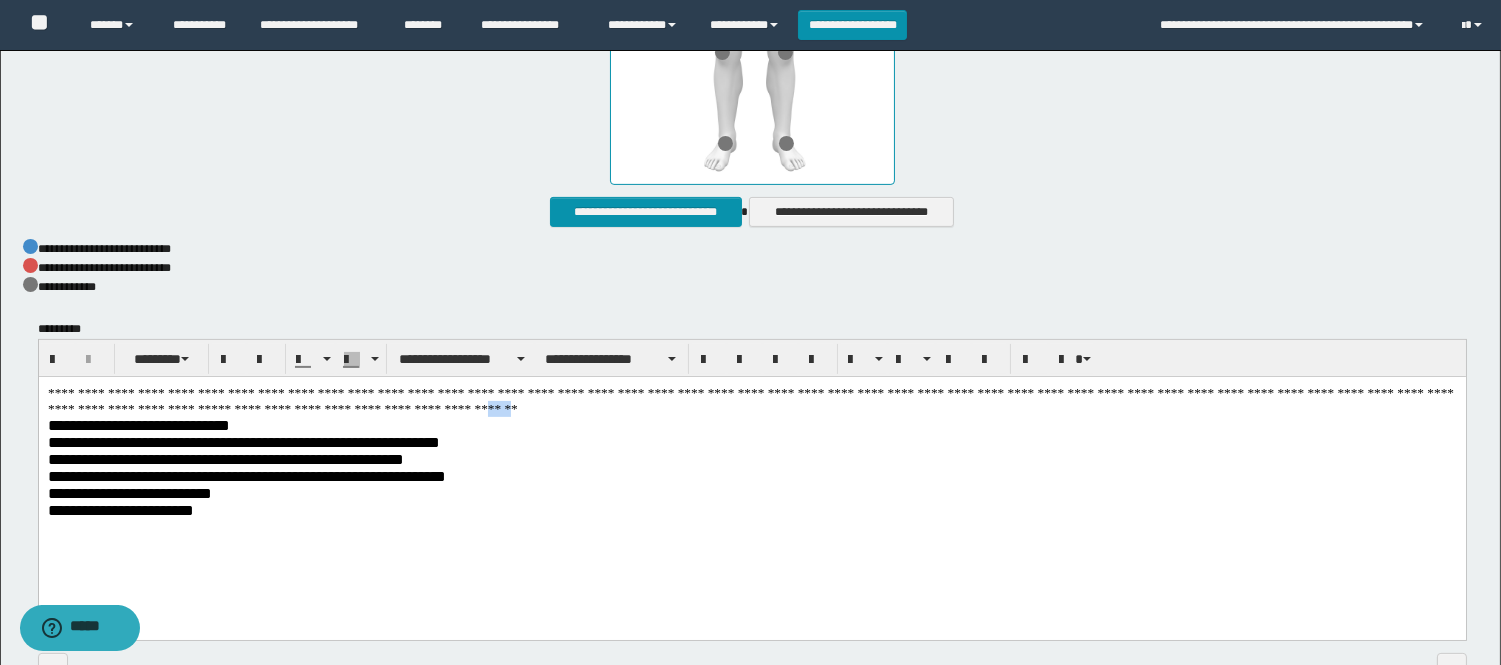 click on "**********" at bounding box center [751, 482] 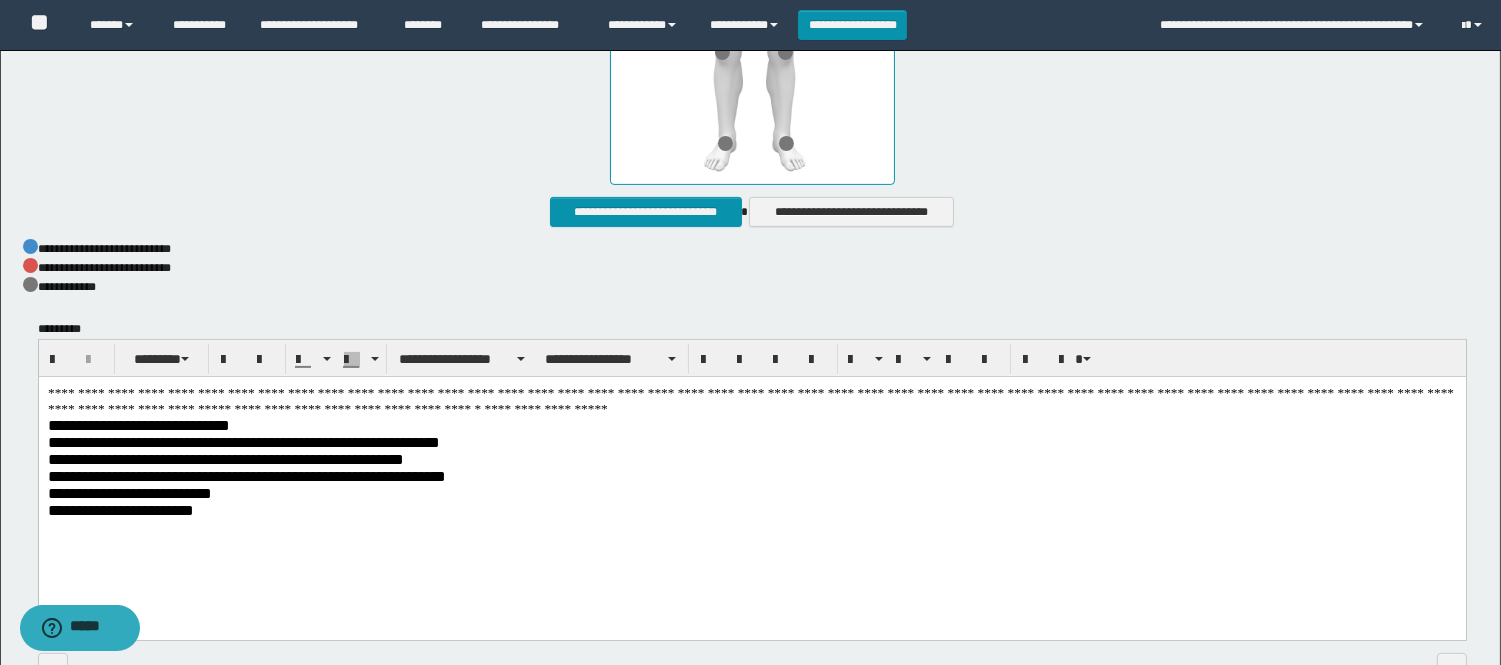 click on "**********" at bounding box center (138, 424) 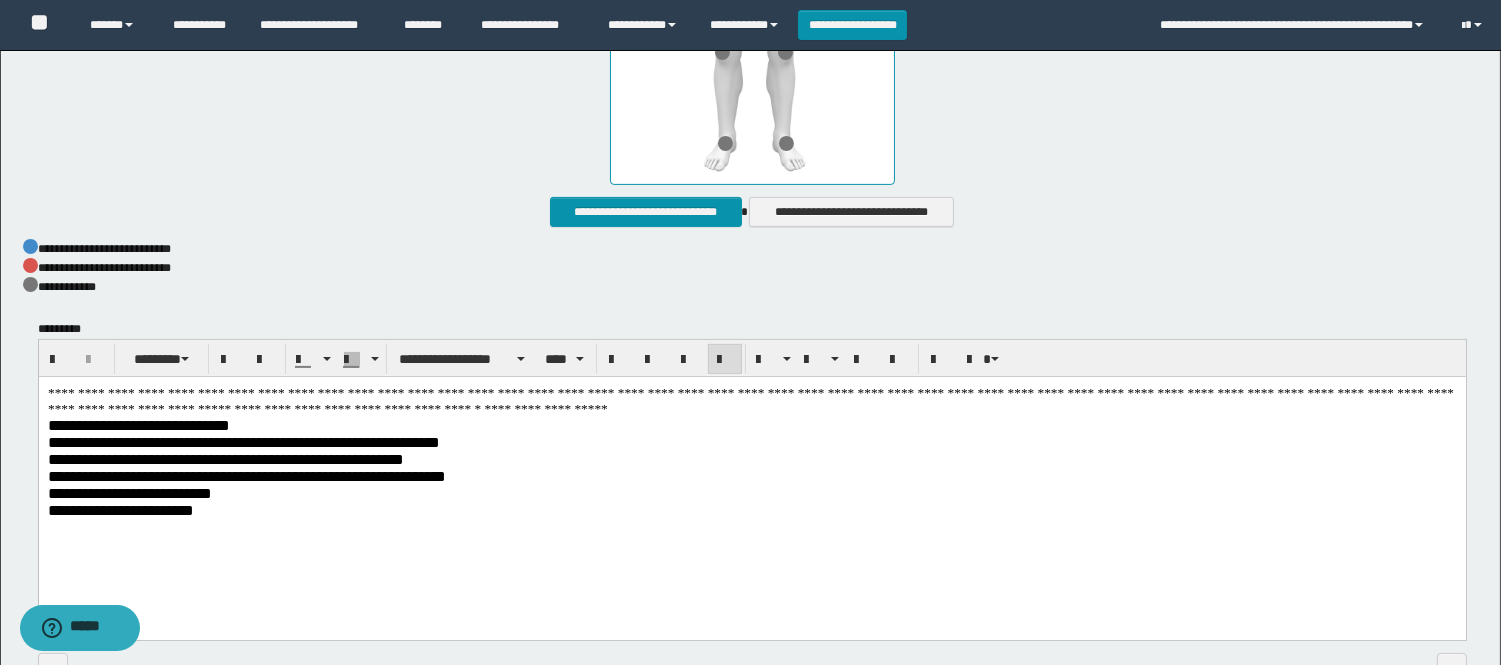 click on "**********" at bounding box center (138, 424) 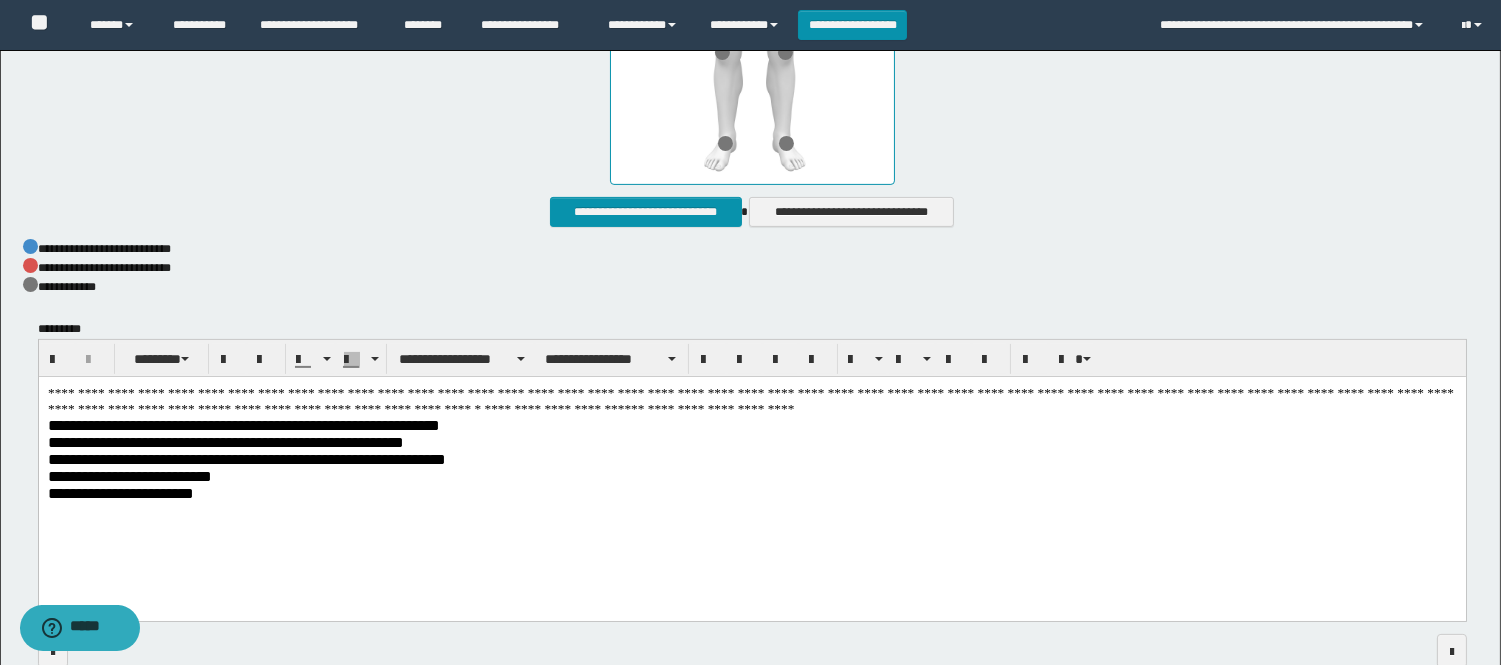 click on "**********" at bounding box center [243, 424] 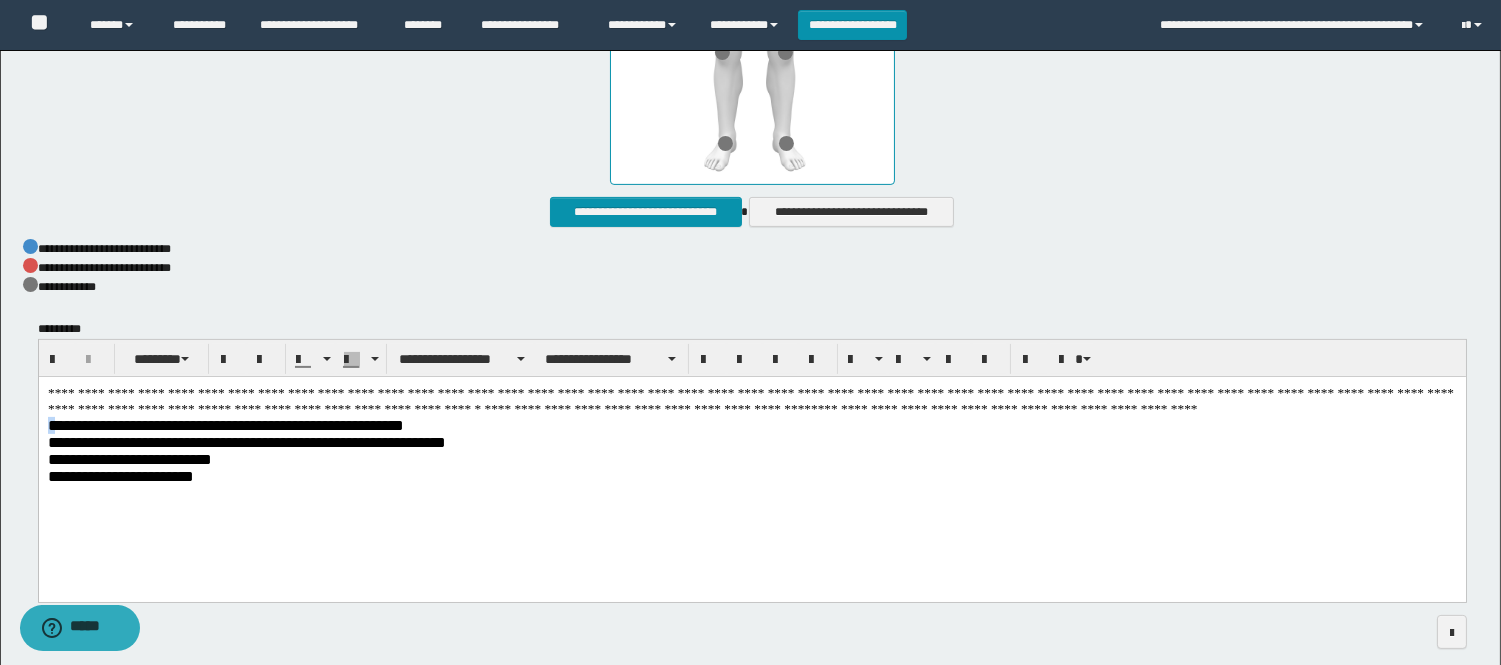 click on "**********" at bounding box center [225, 424] 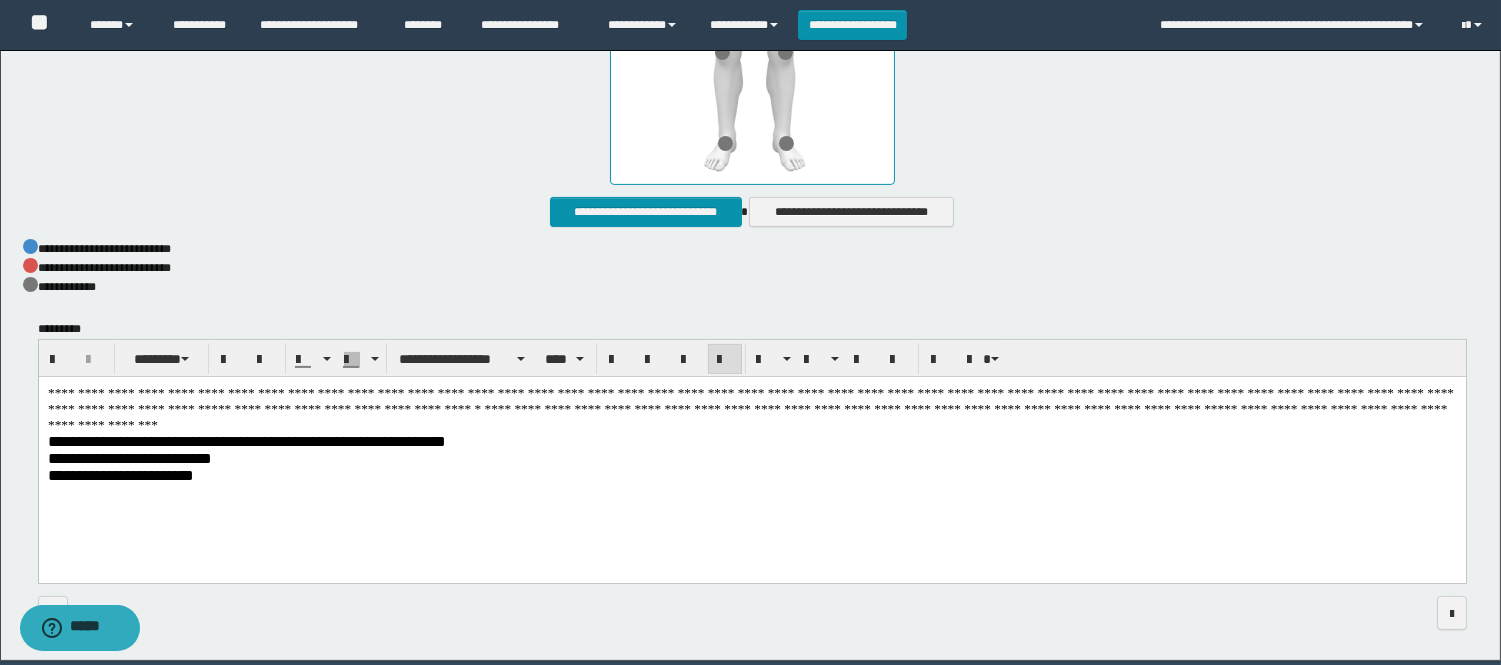 click on "**********" at bounding box center [246, 440] 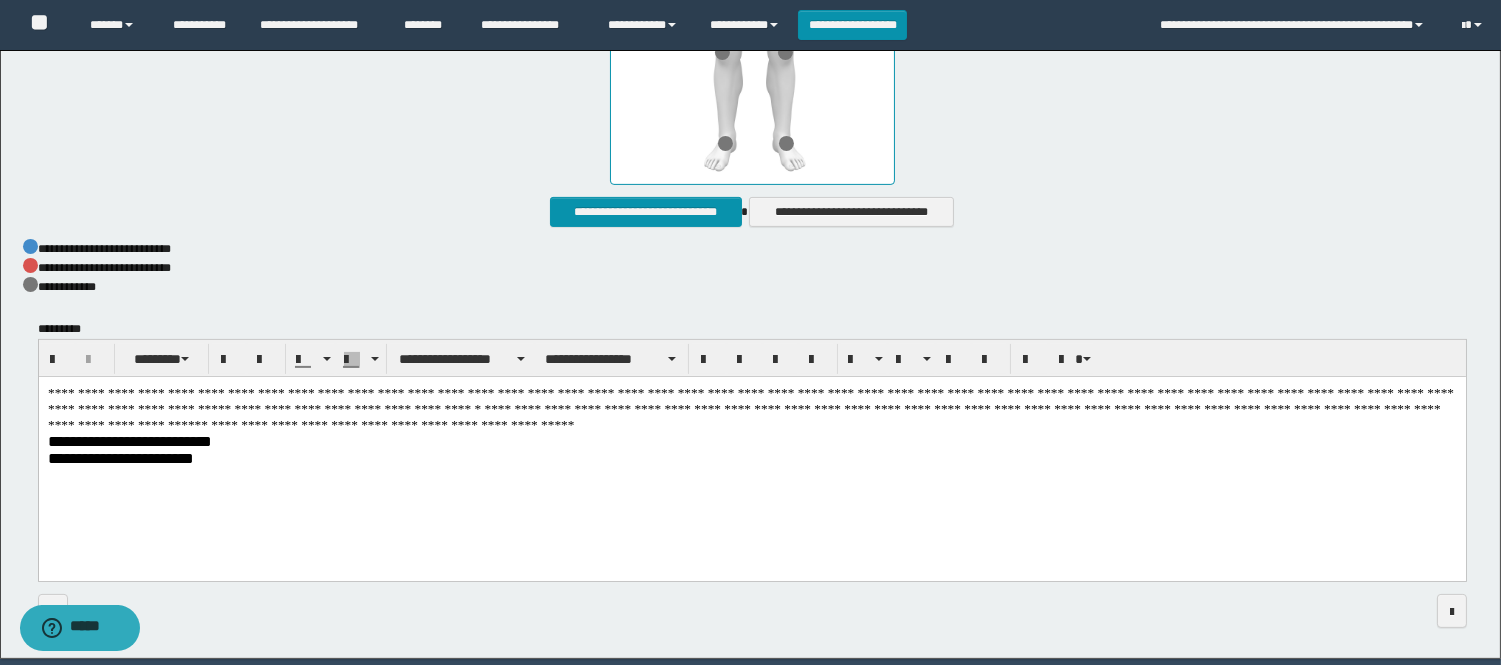 click on "**********" at bounding box center [129, 440] 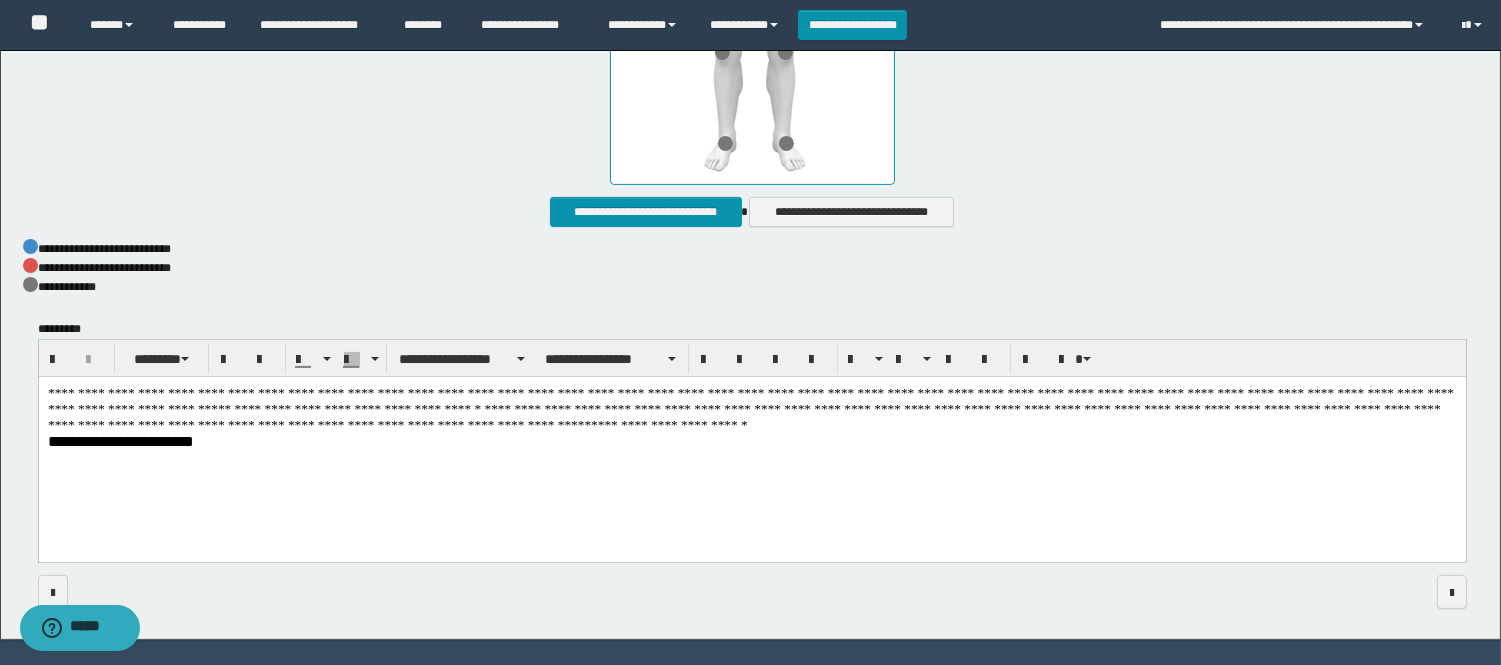 click on "**********" at bounding box center (120, 440) 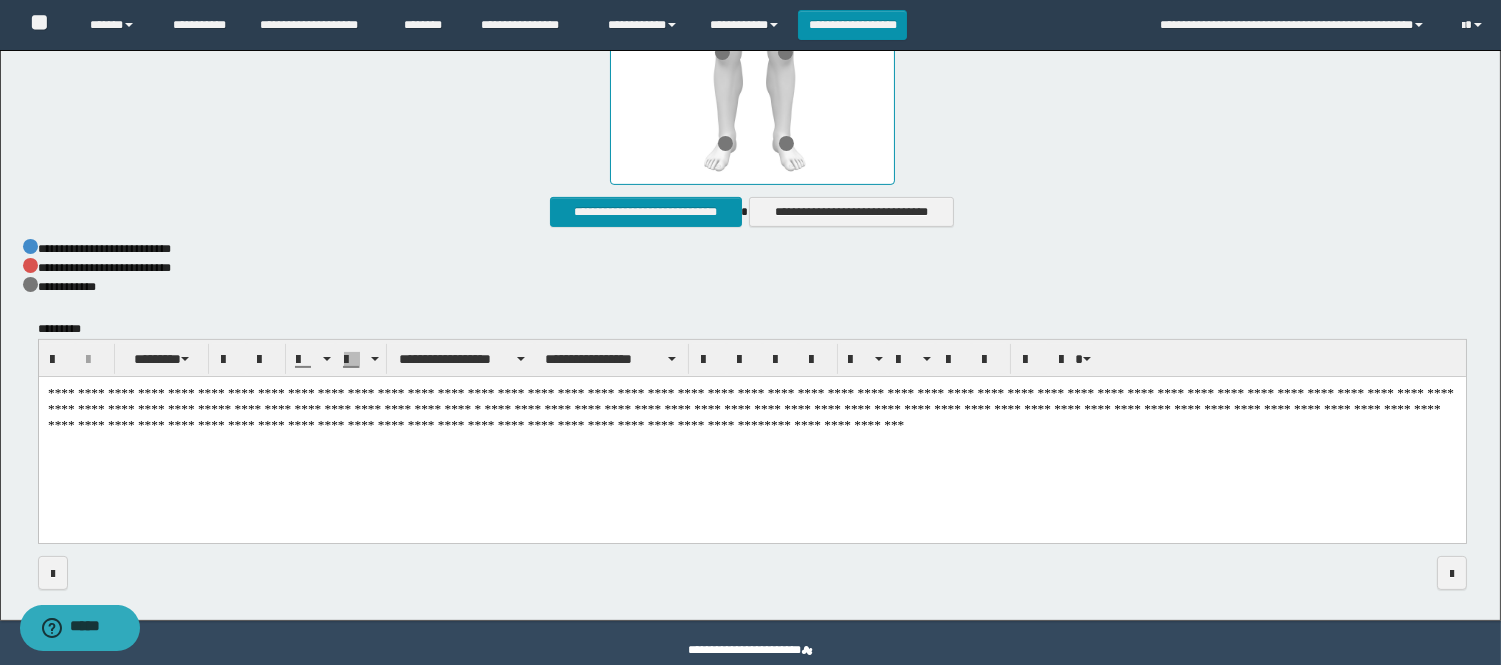 click on "**********" at bounding box center (751, 434) 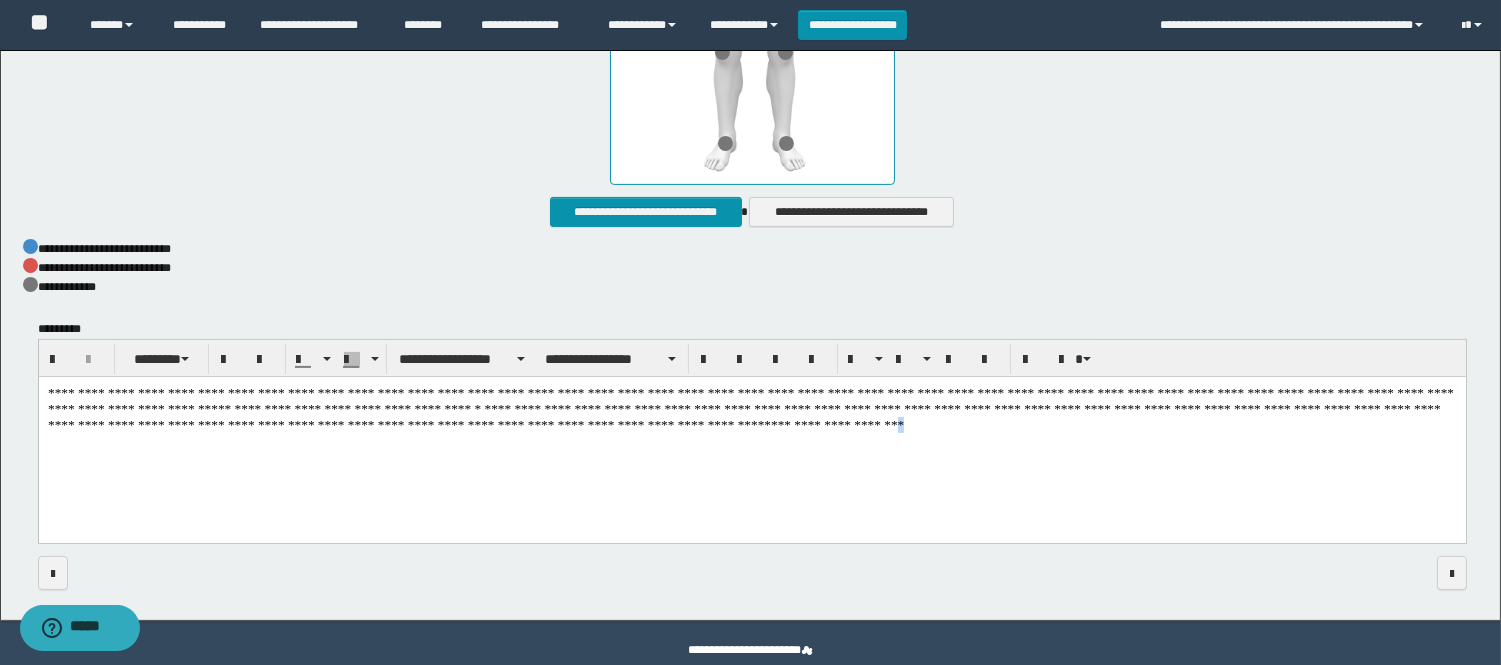 click on "**********" at bounding box center (751, 434) 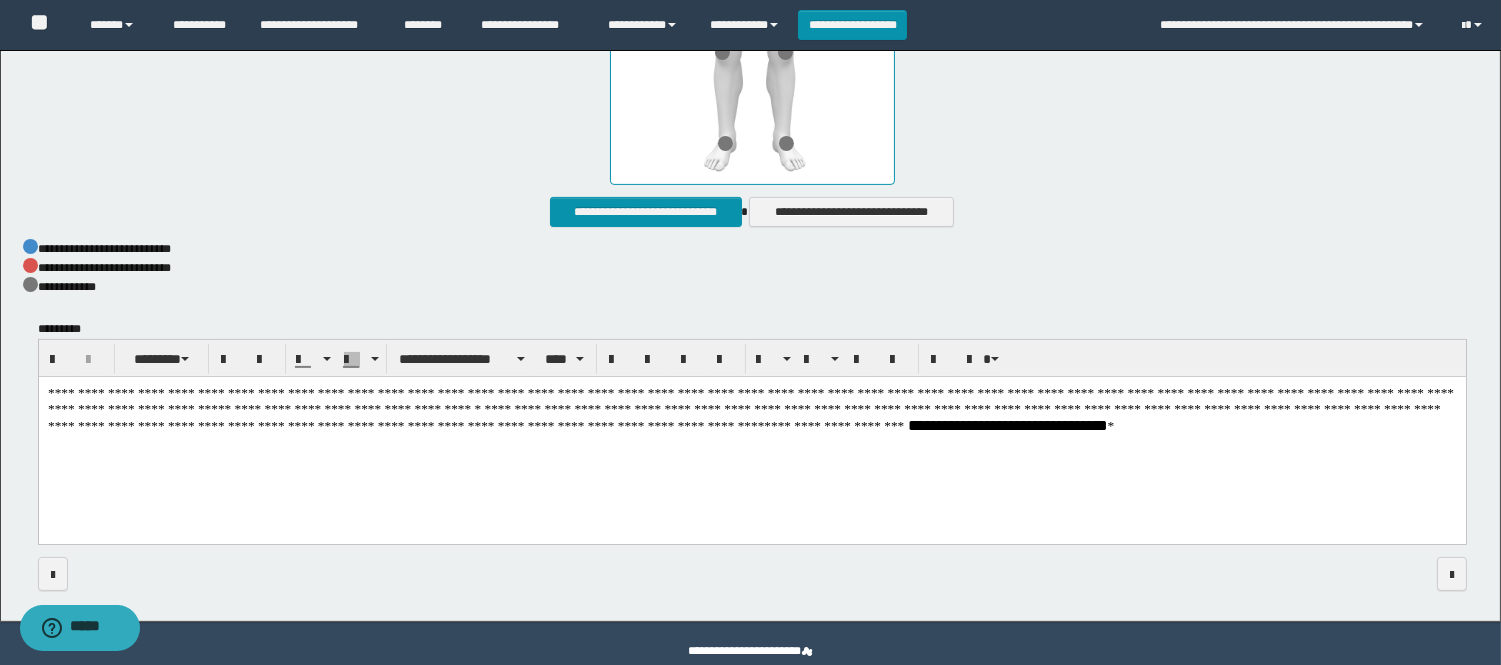 click on "**********" at bounding box center (751, 434) 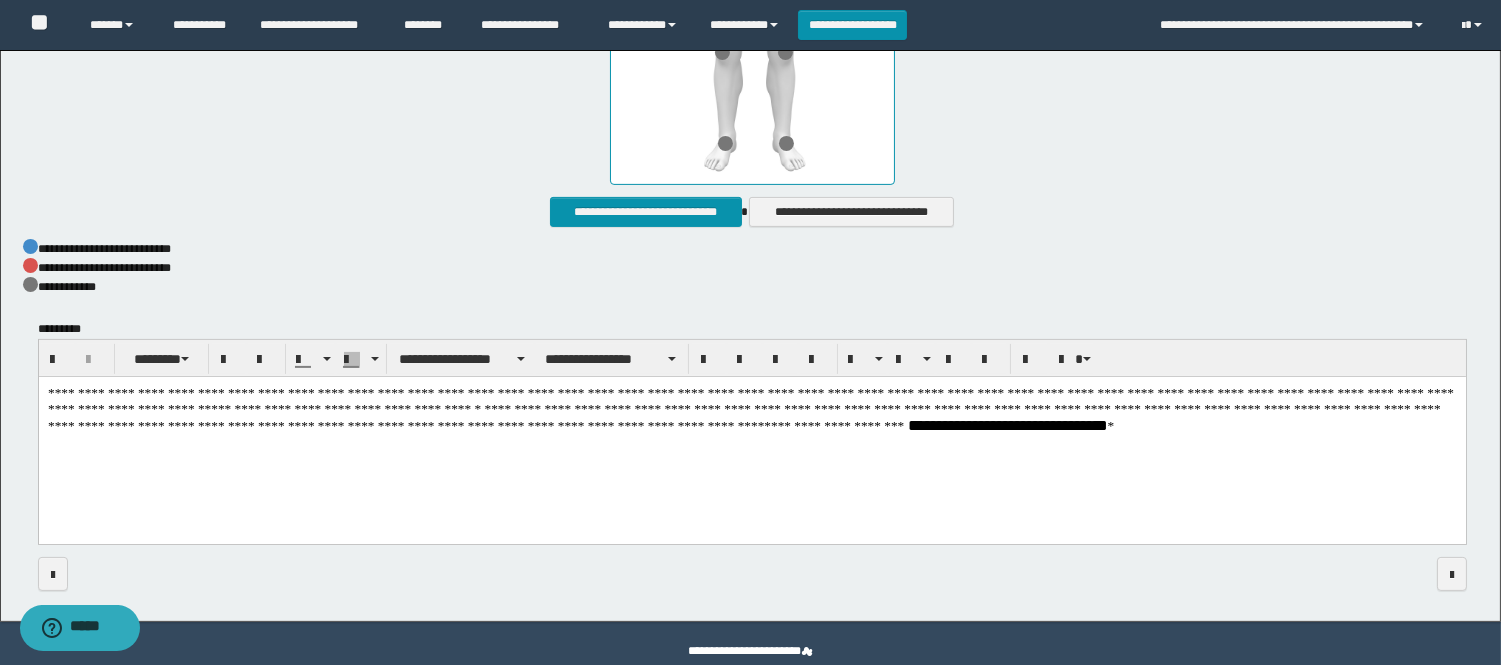 click on "**********" at bounding box center [1007, 424] 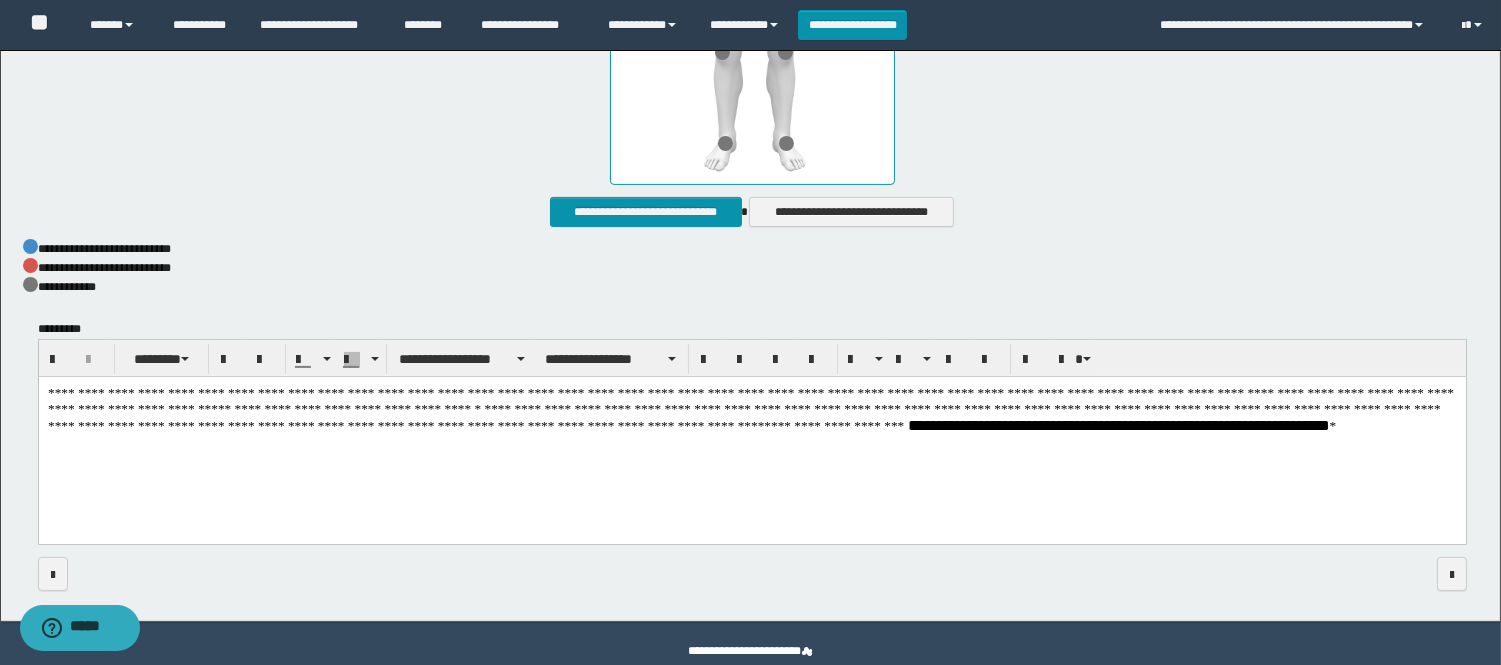 click on "**********" at bounding box center (751, 434) 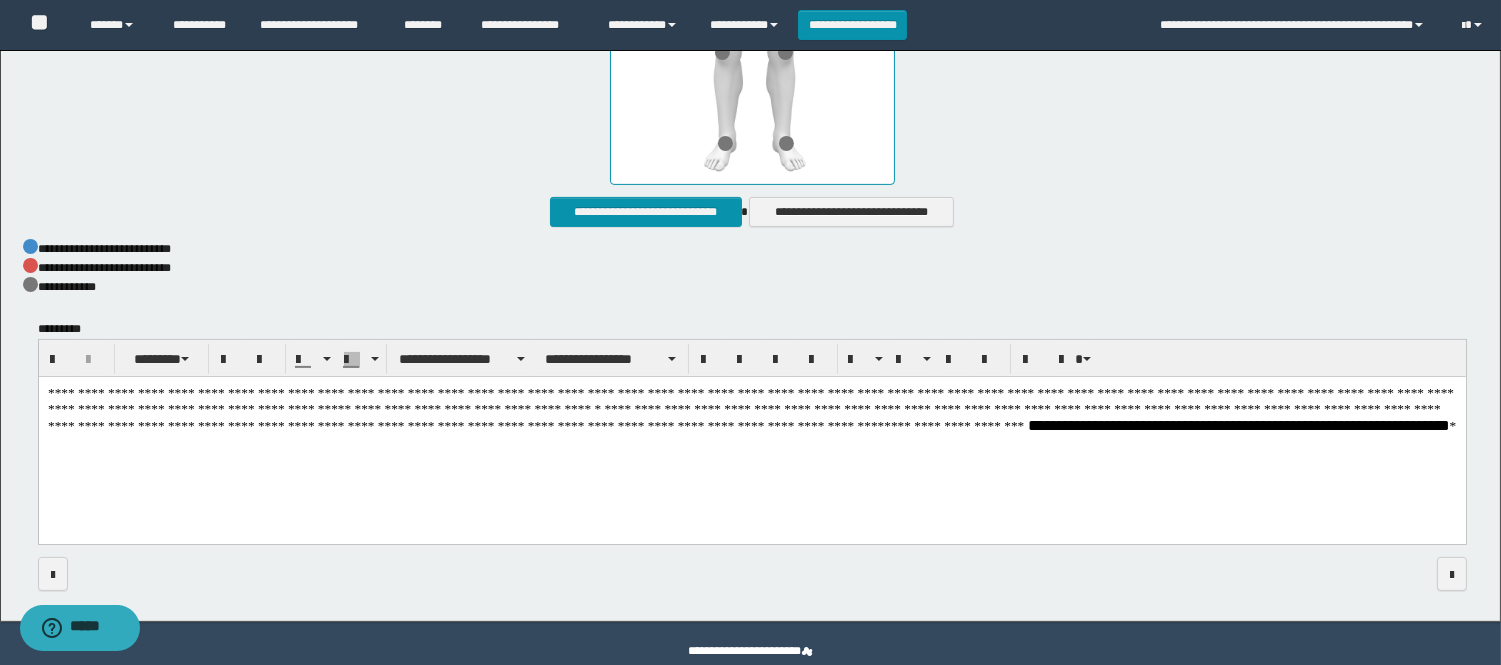 click on "**********" at bounding box center [751, 434] 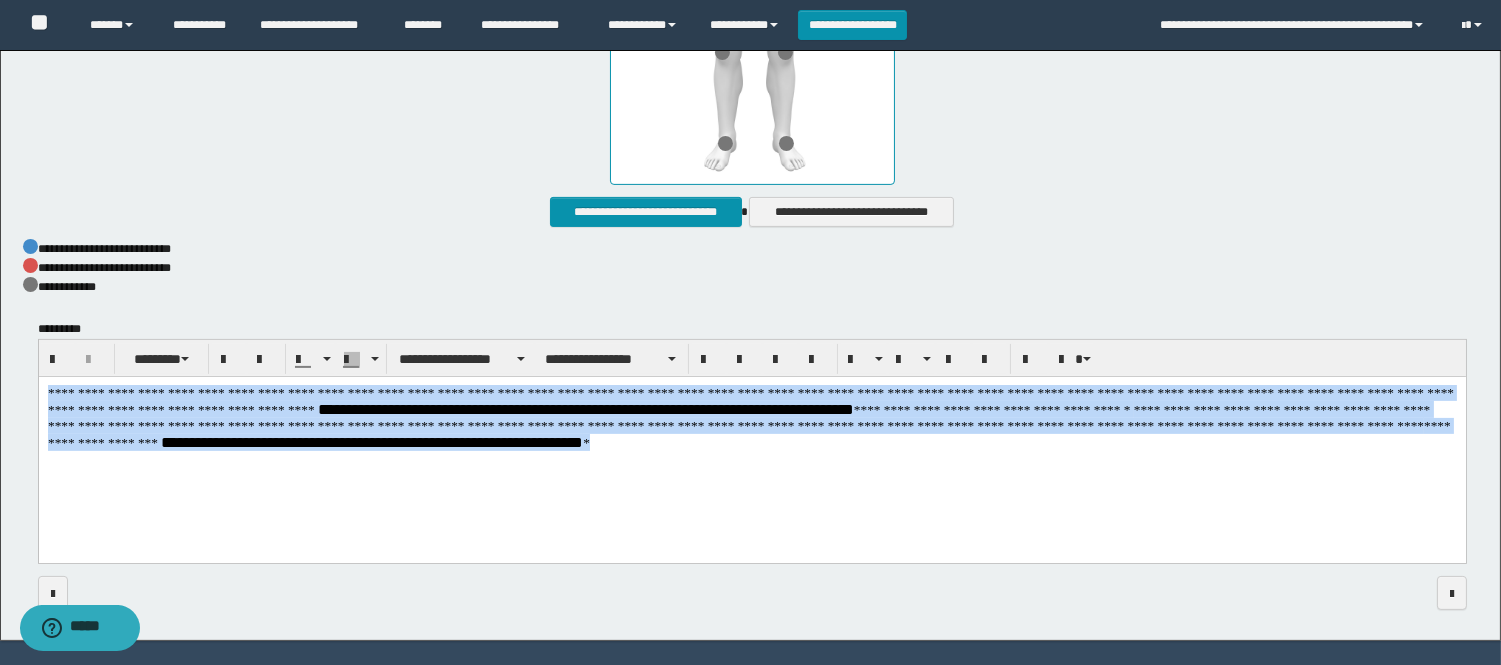 drag, startPoint x: 418, startPoint y: 449, endPoint x: 0, endPoint y: 359, distance: 427.57922 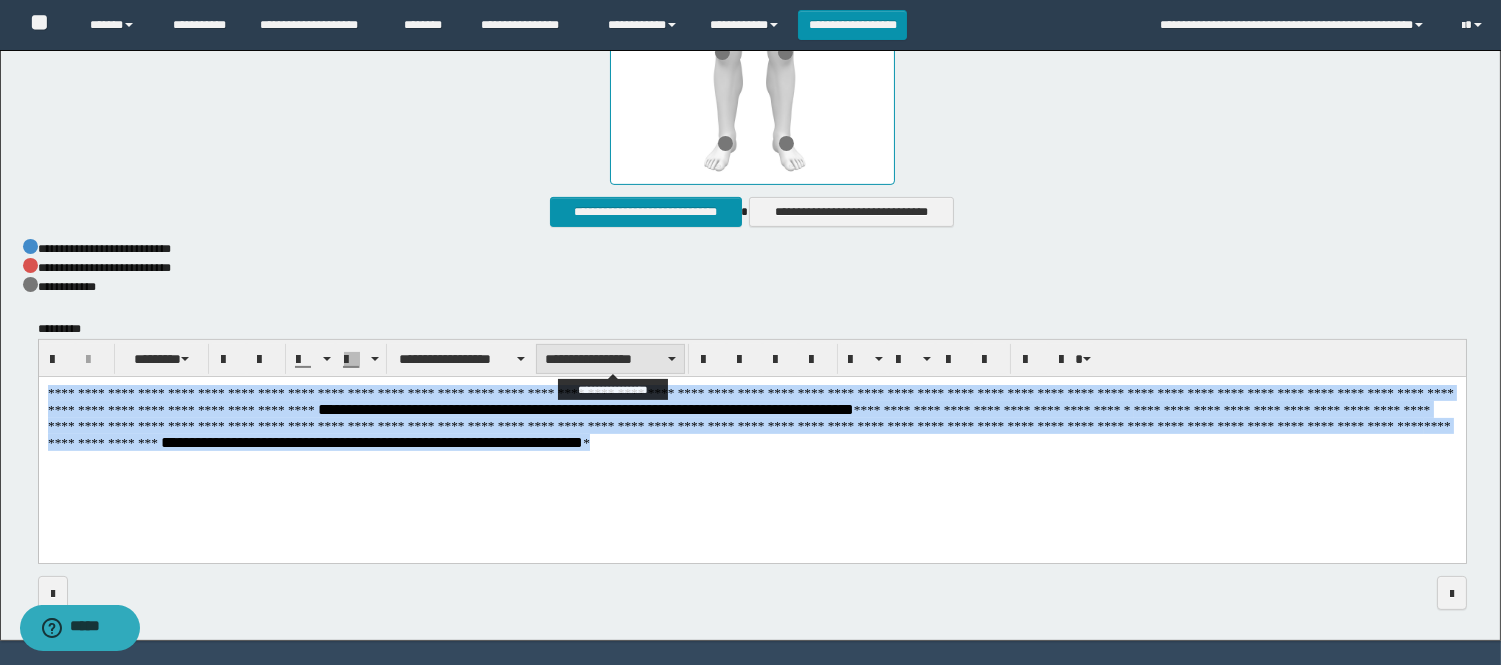click on "**********" at bounding box center (610, 359) 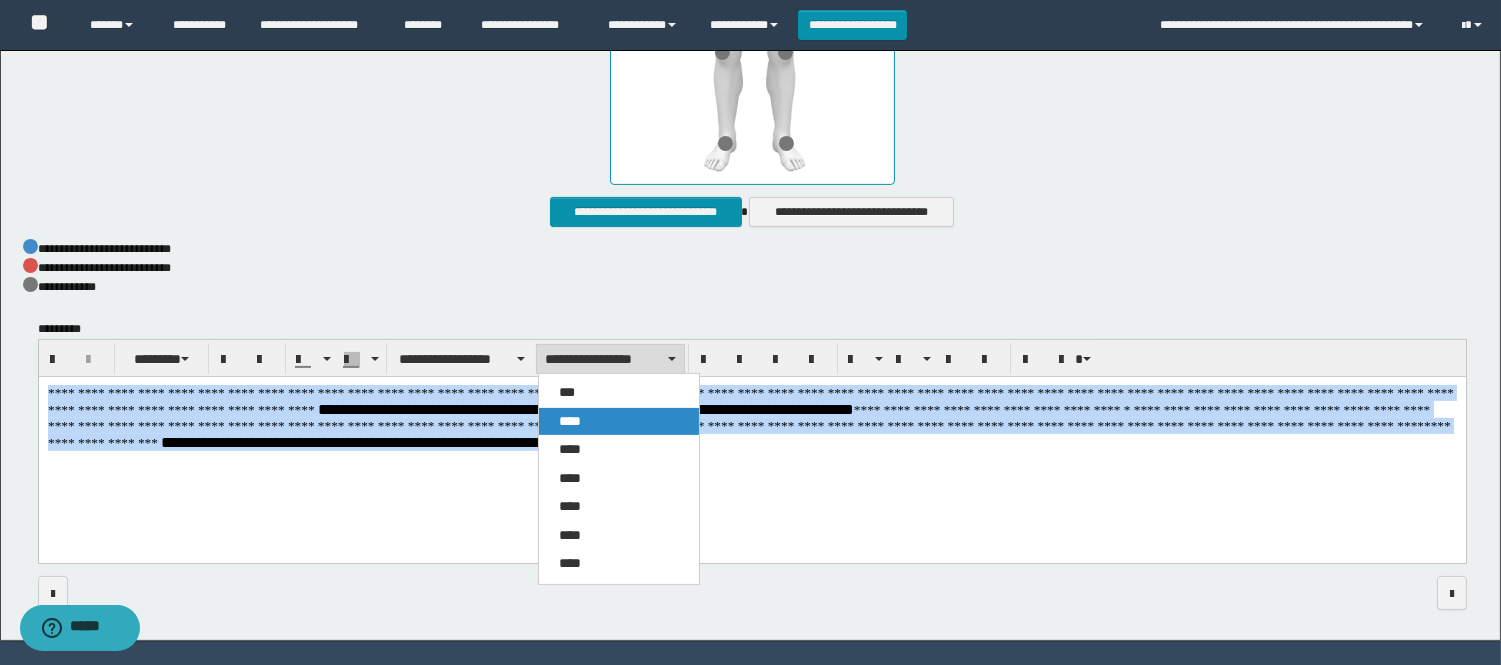 click on "****" at bounding box center [619, 422] 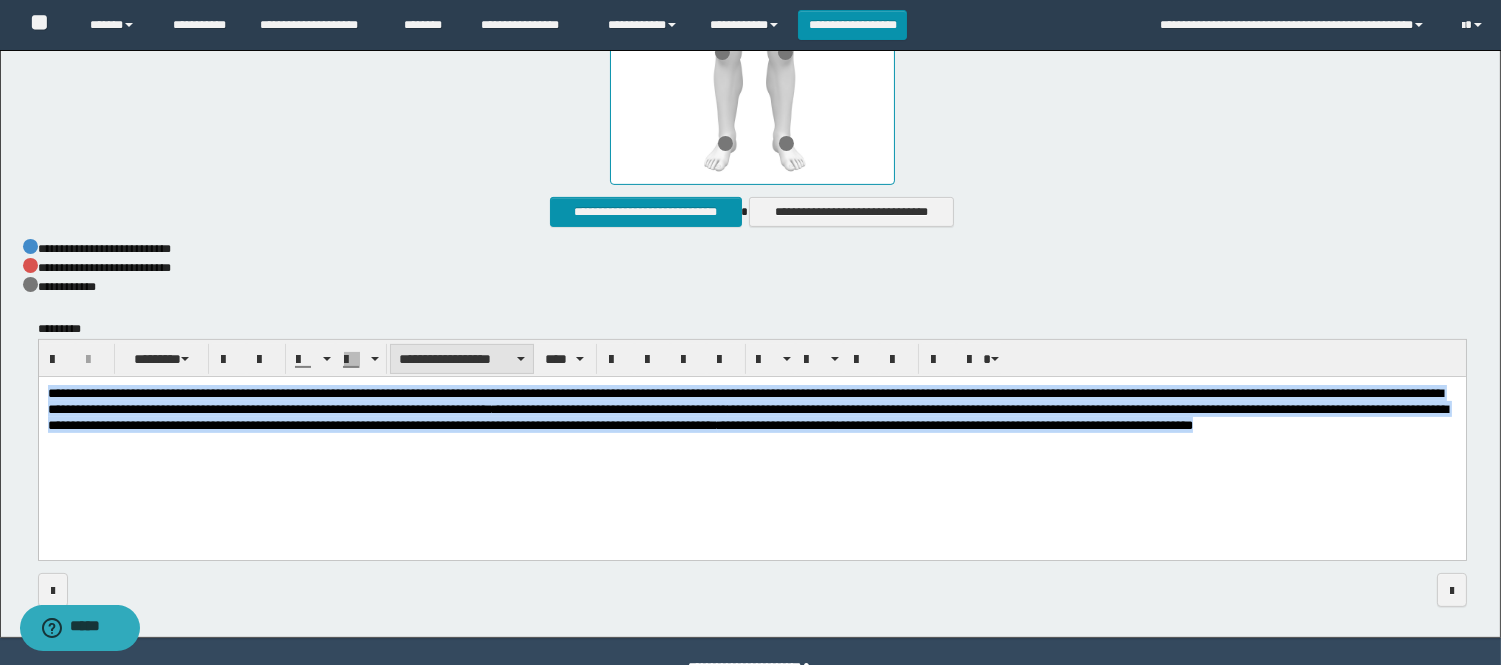 click on "**********" at bounding box center (462, 359) 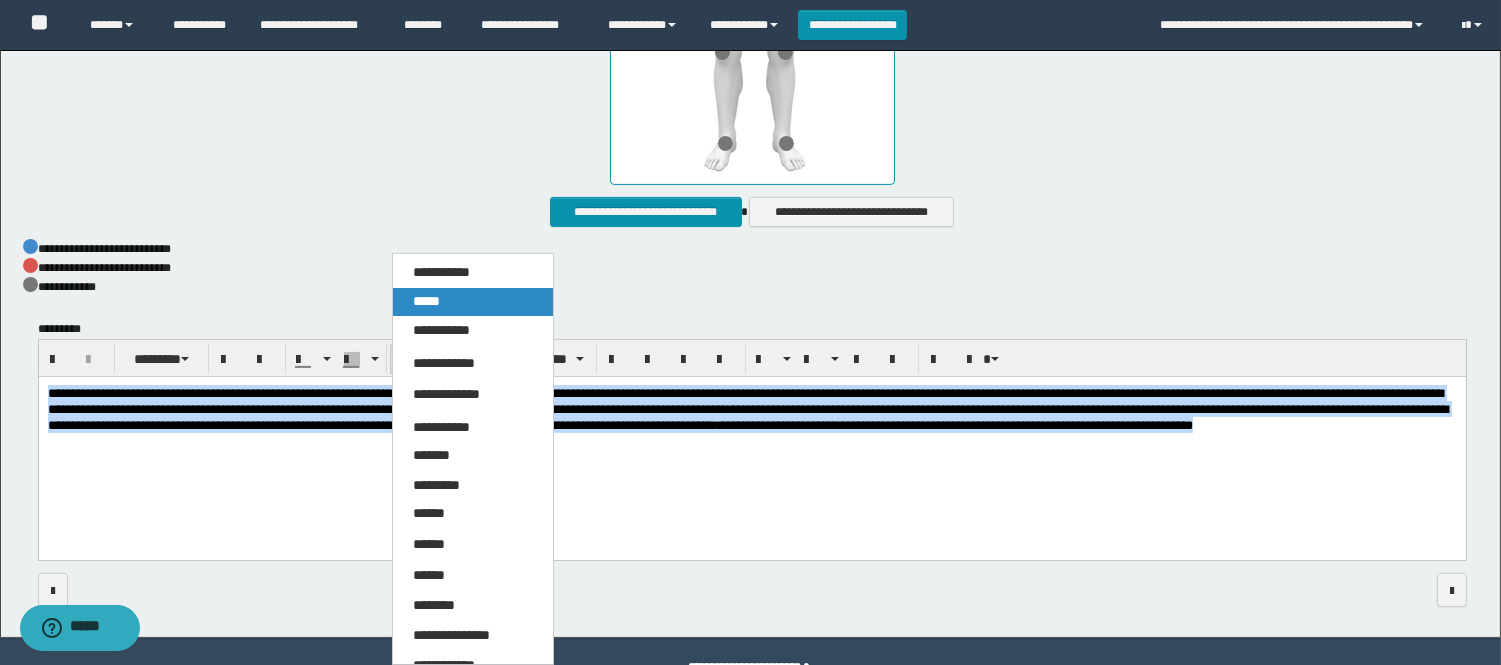 click on "*****" at bounding box center (426, 301) 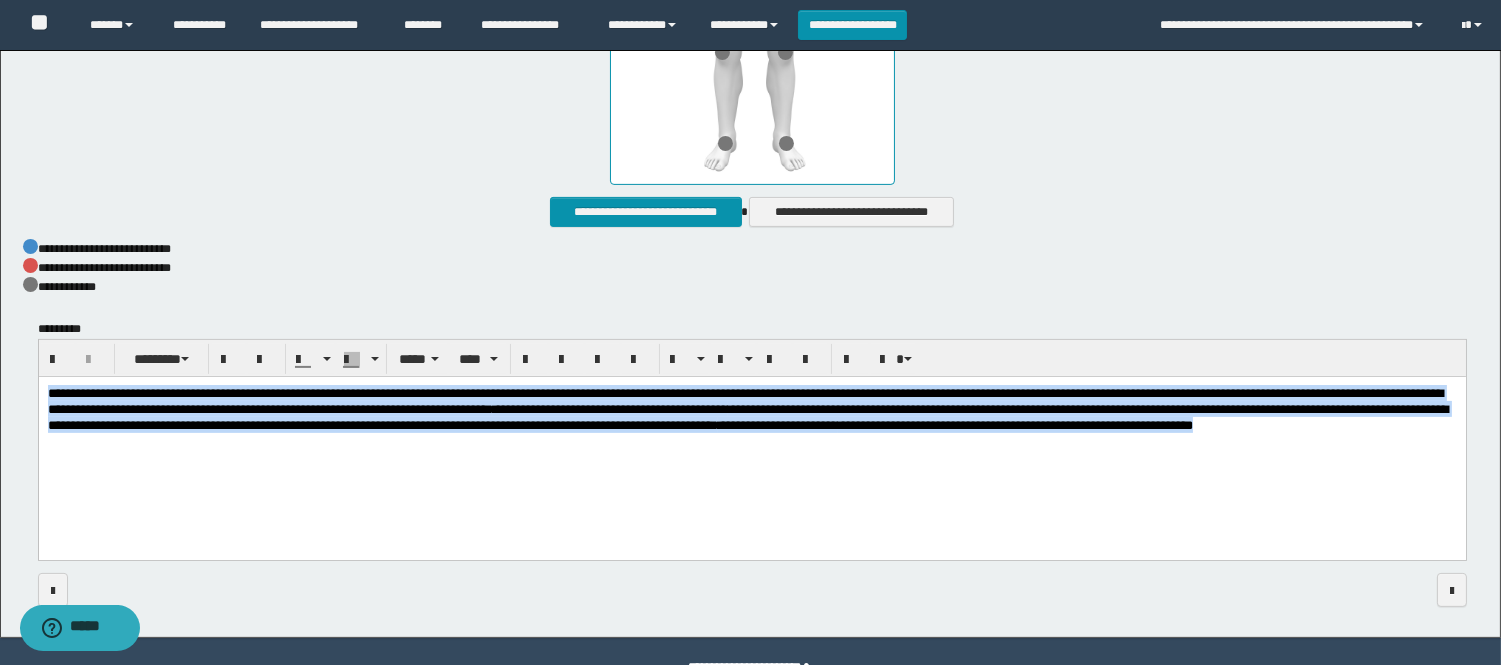 click on "**********" at bounding box center (269, 408) 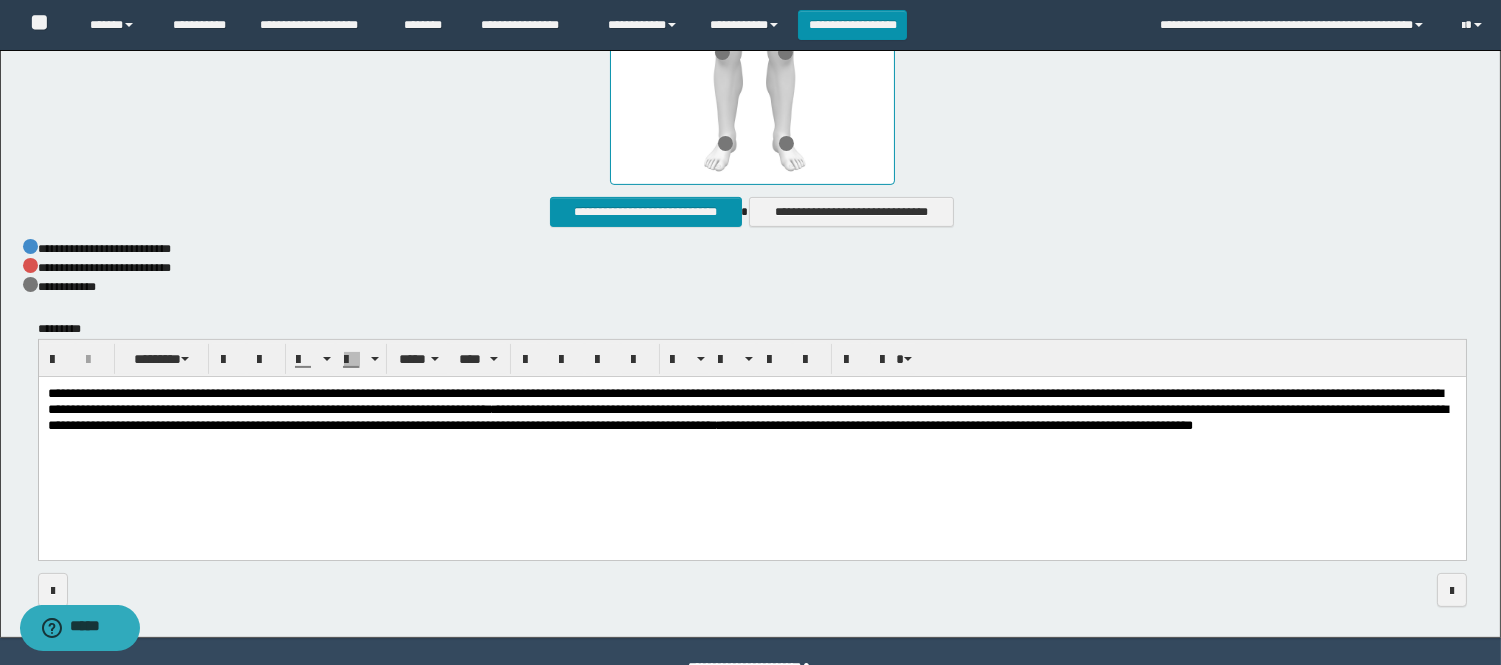 click on "**********" at bounding box center [751, 442] 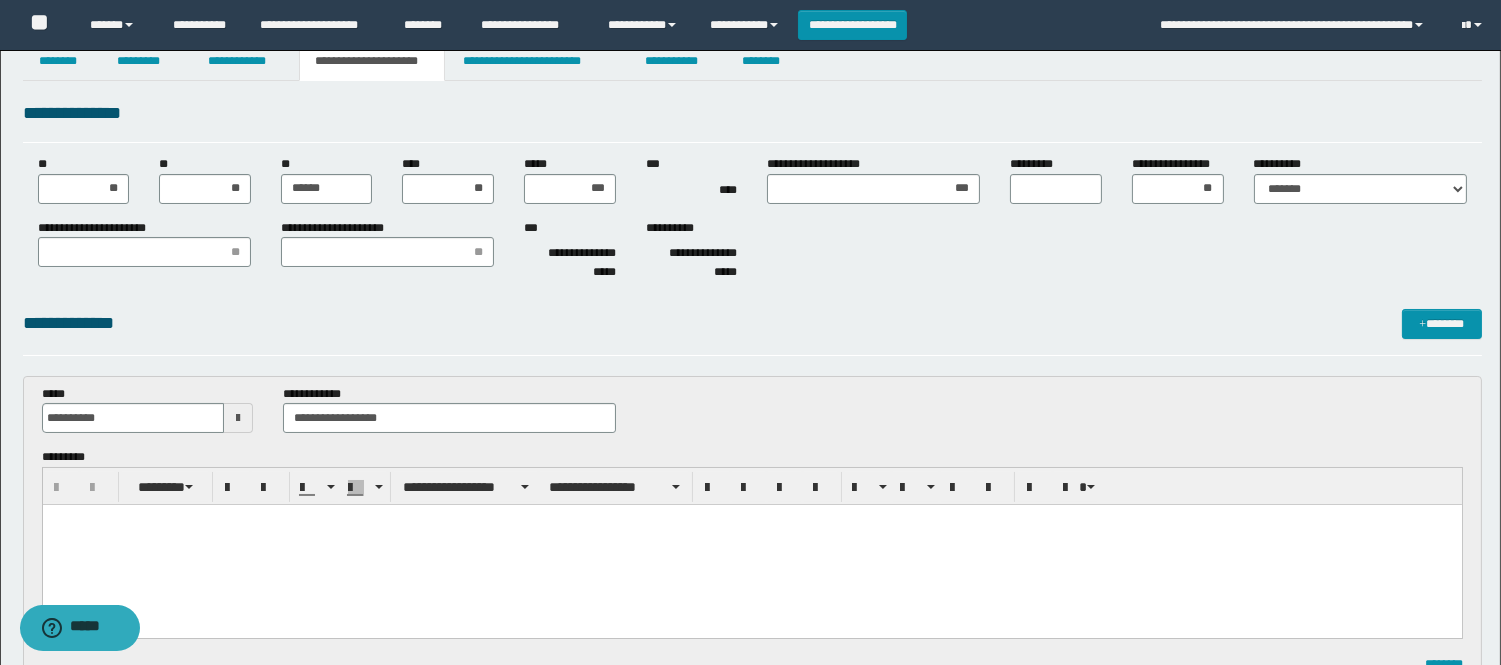 scroll, scrollTop: 0, scrollLeft: 0, axis: both 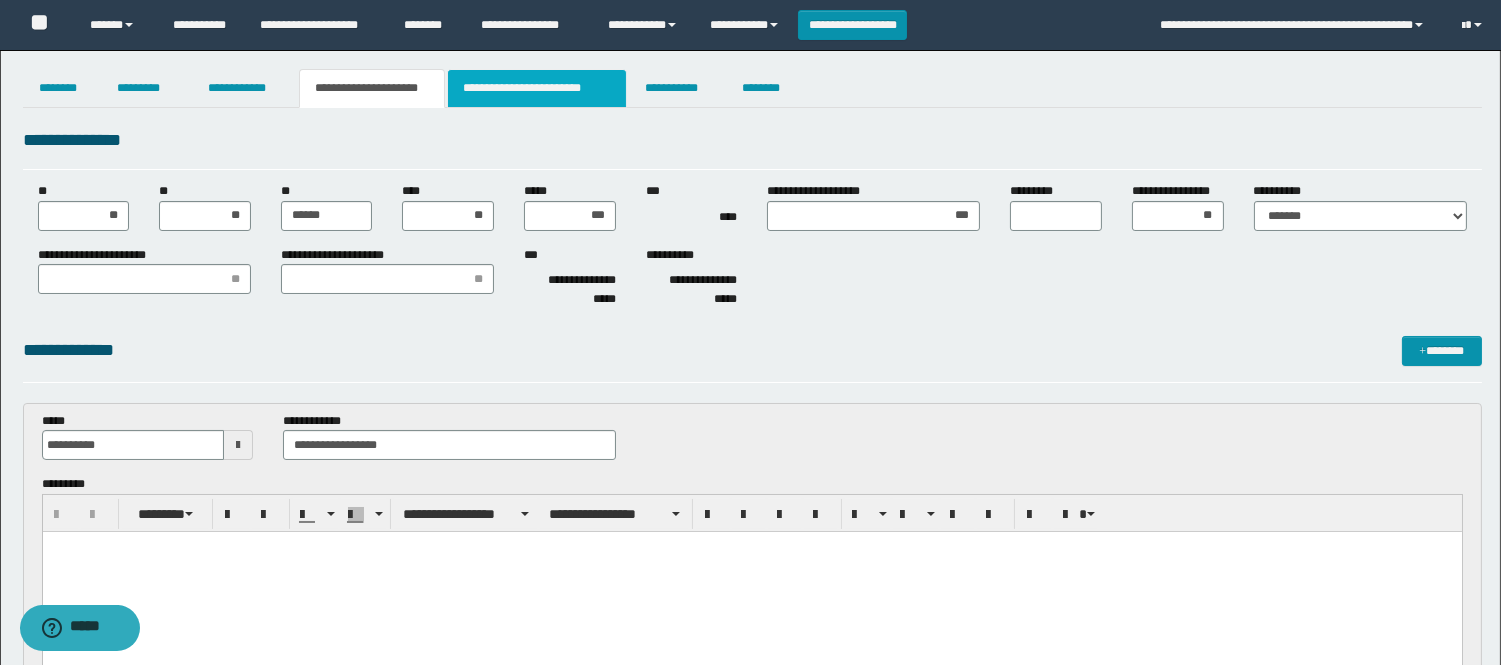 click on "**********" at bounding box center (537, 88) 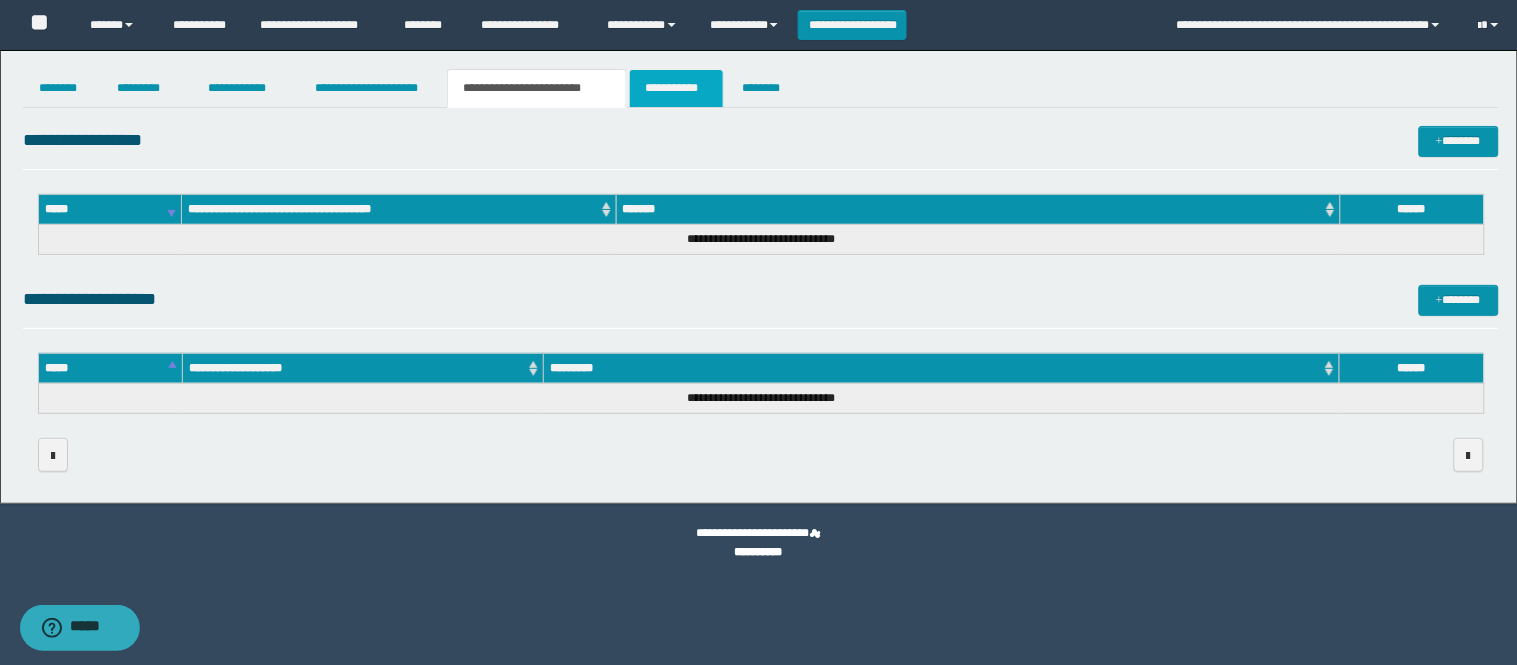 click on "**********" at bounding box center [676, 88] 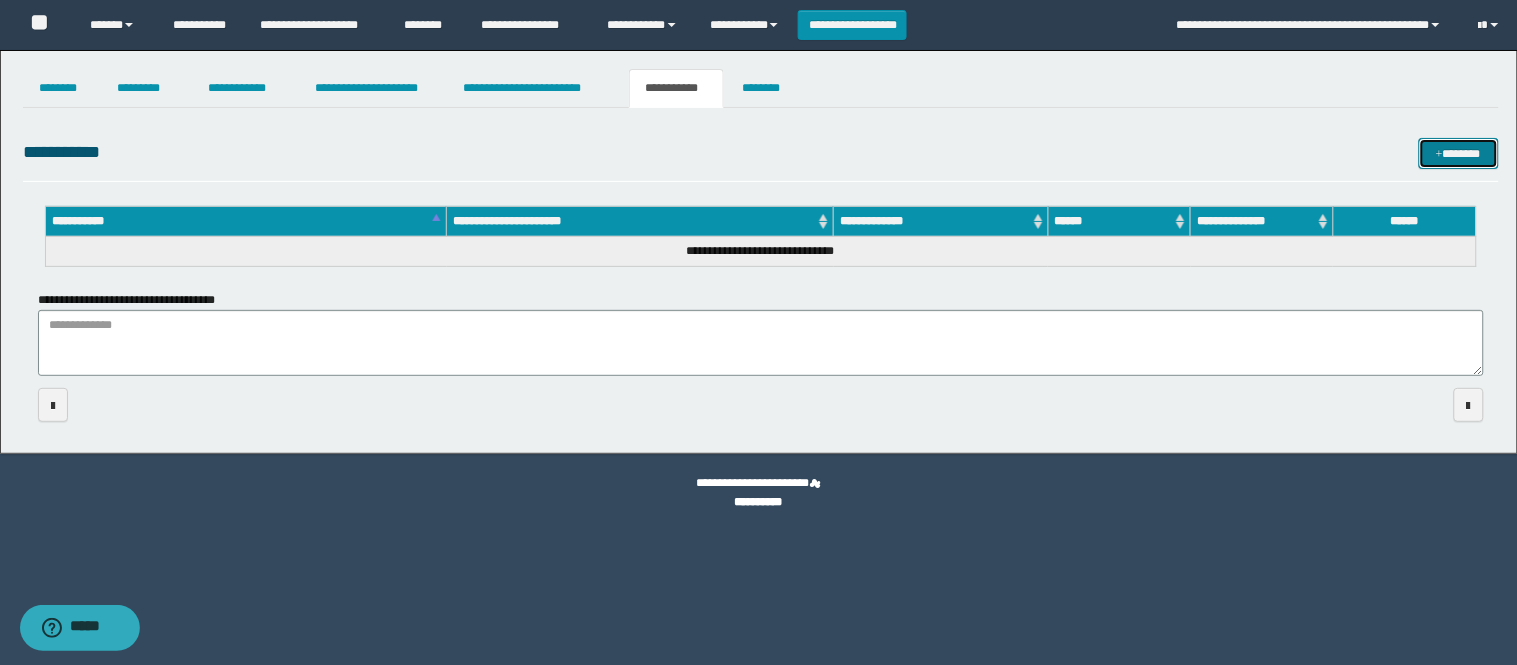 click on "*******" at bounding box center (1459, 153) 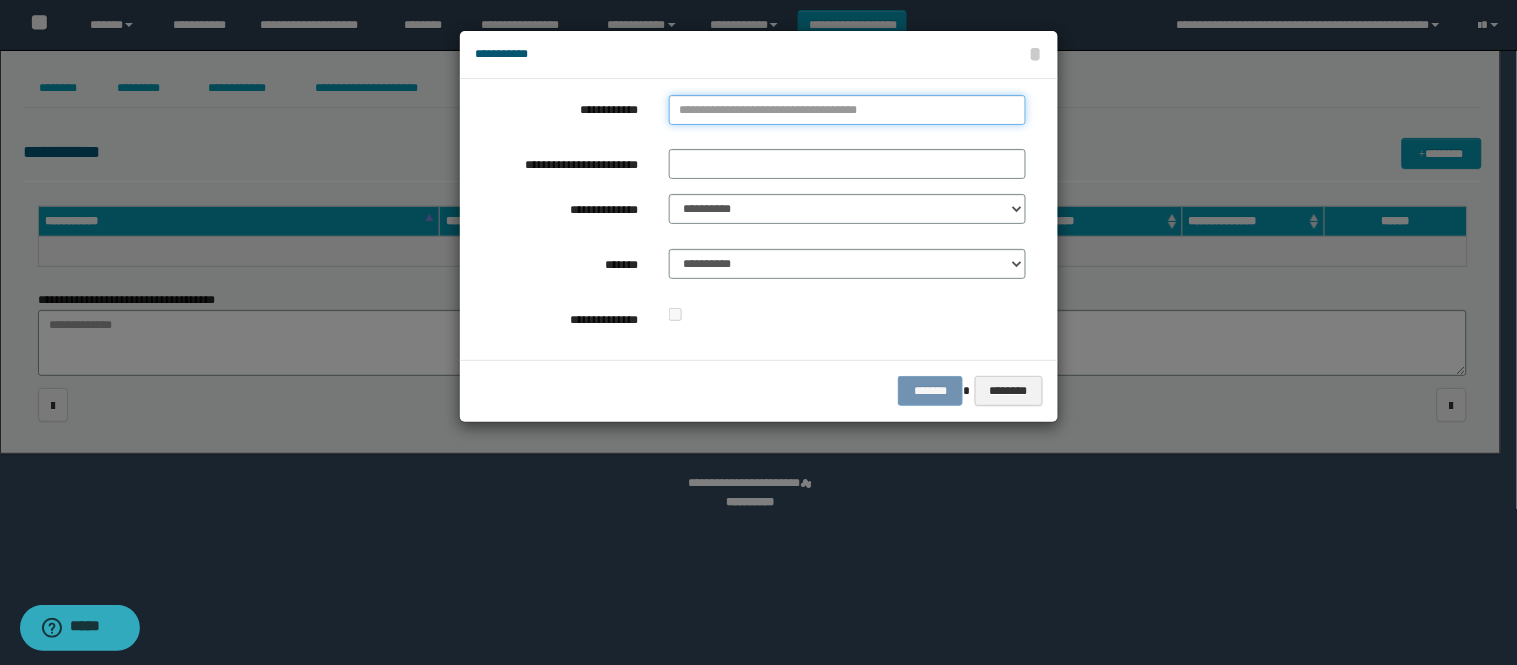 click on "**********" at bounding box center [847, 110] 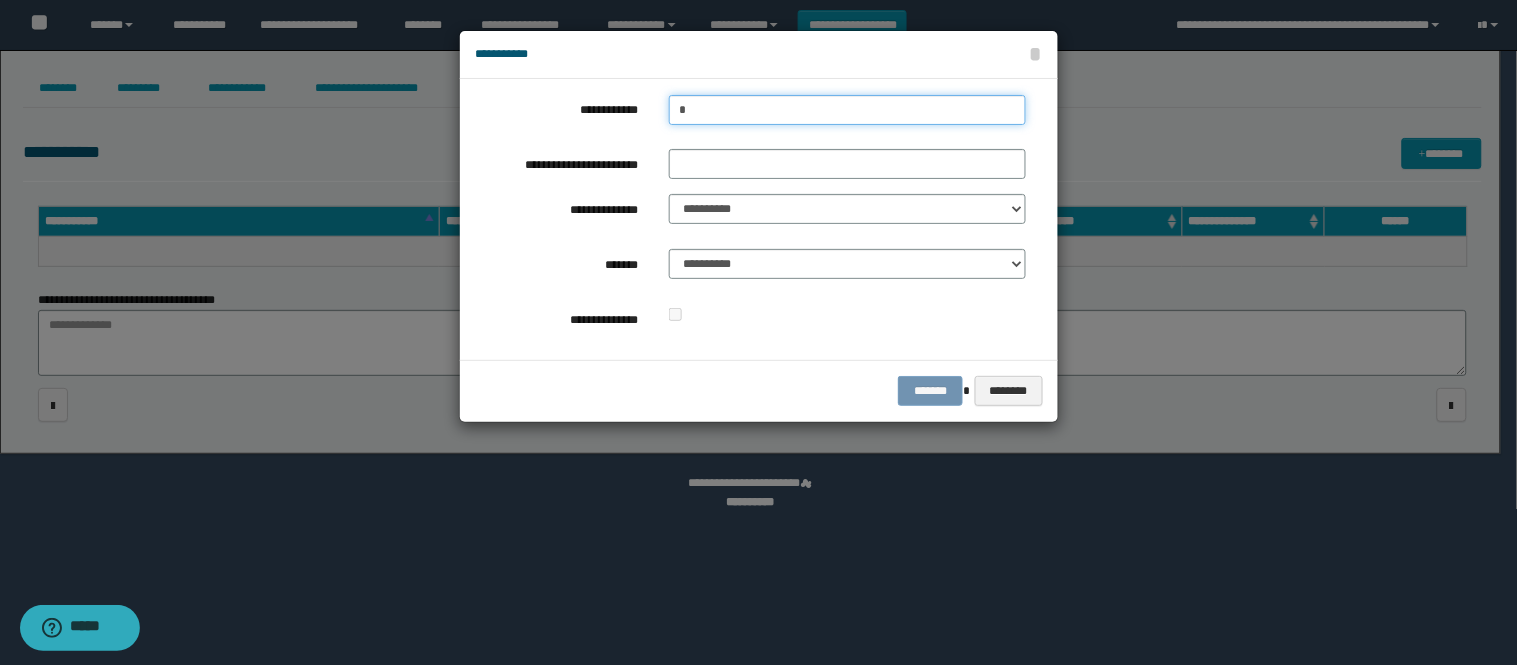 type on "**" 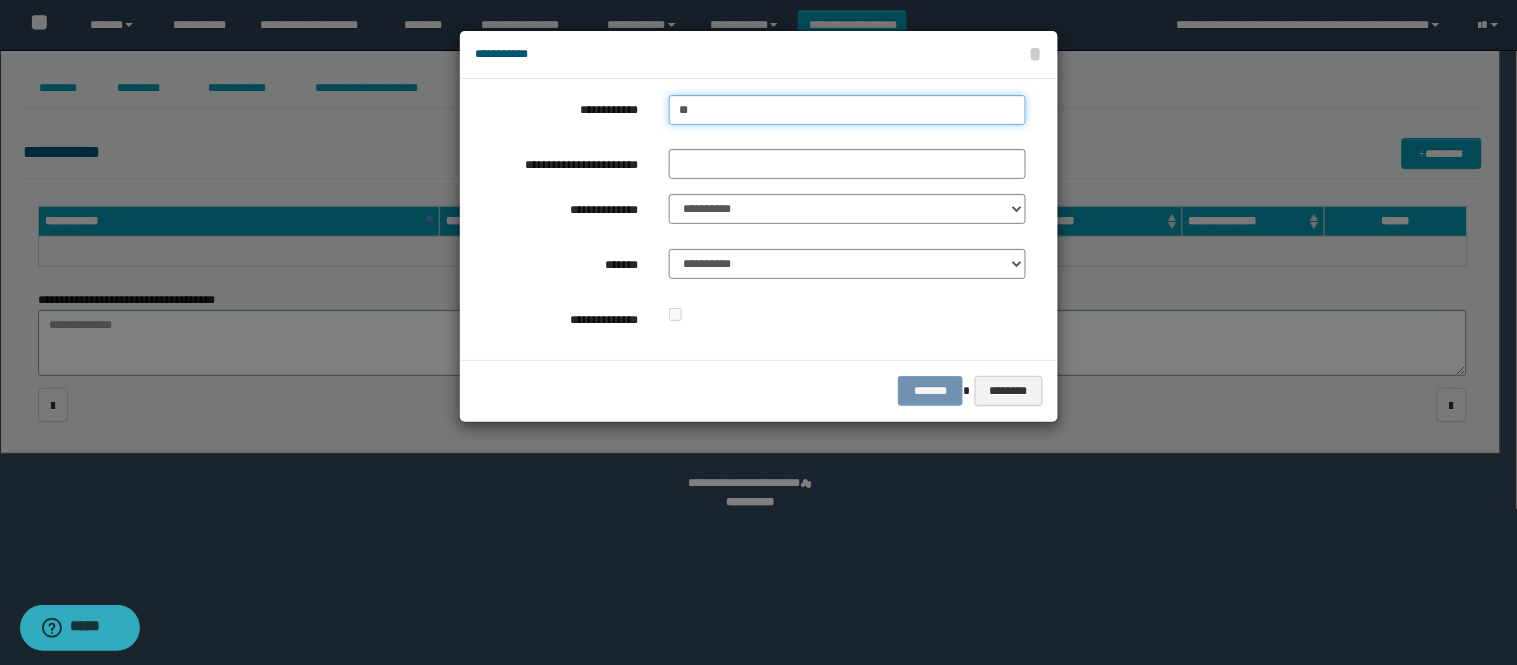 type on "**" 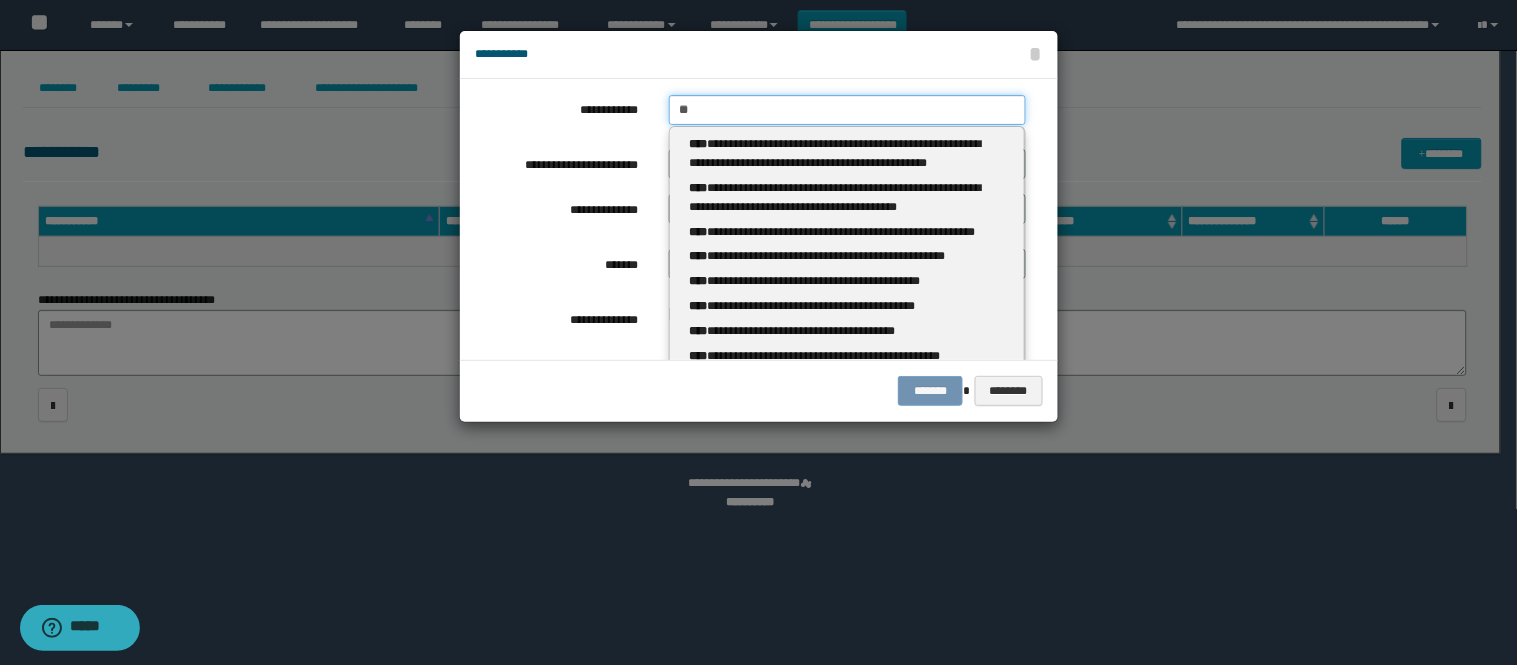 type 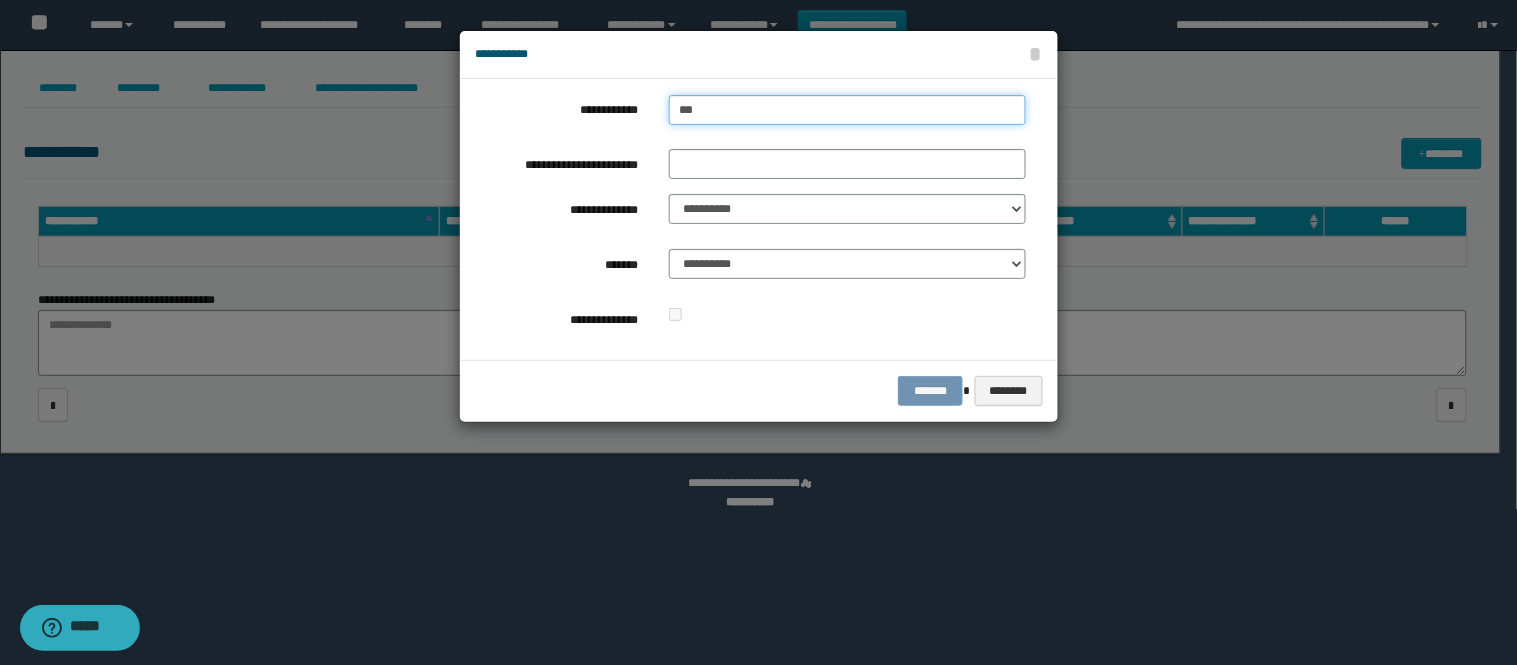 type on "****" 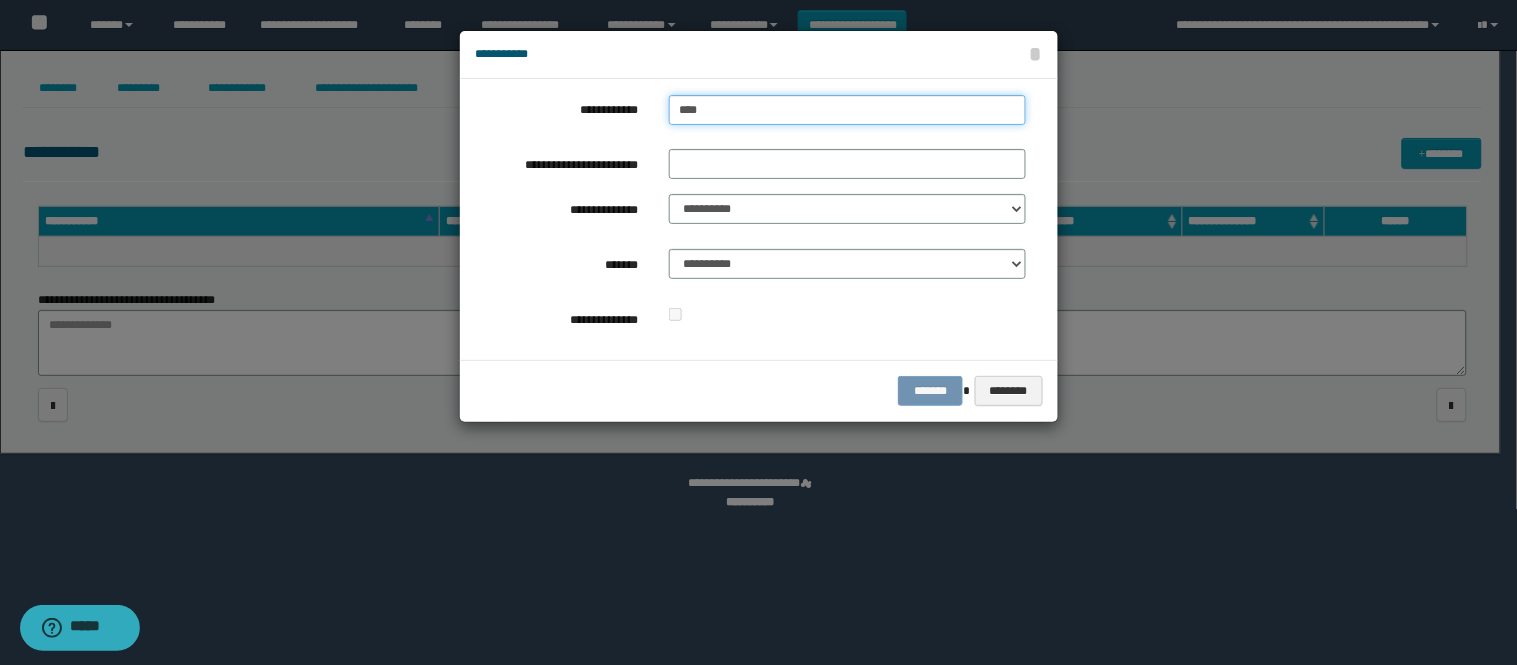 type on "****" 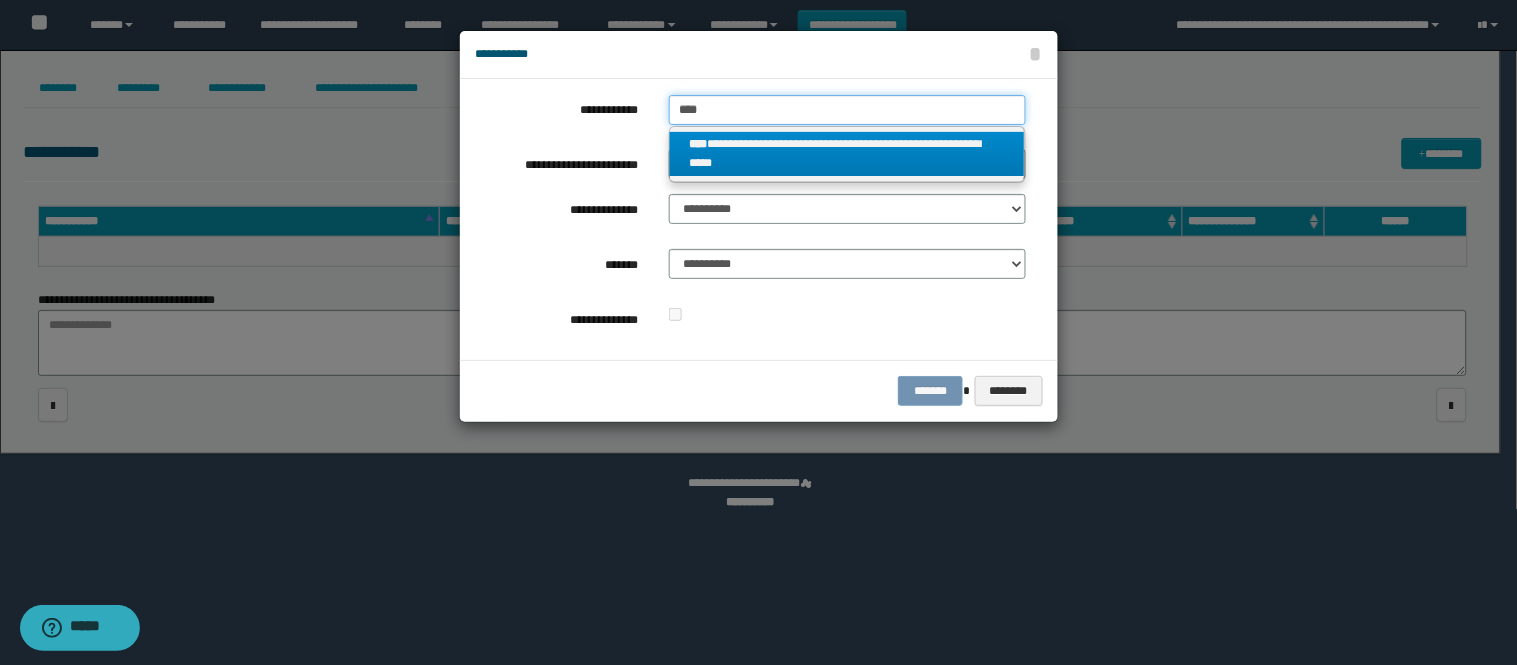 type on "****" 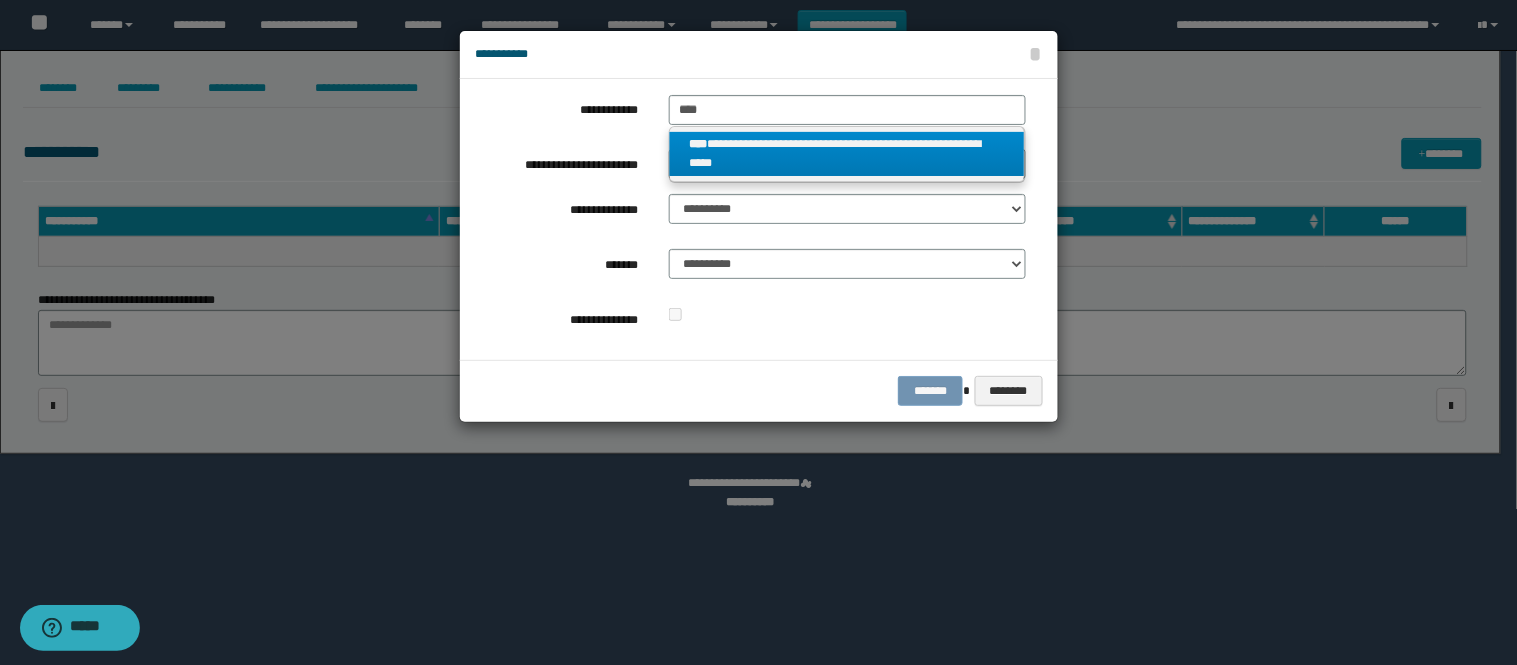 click on "**********" at bounding box center (847, 154) 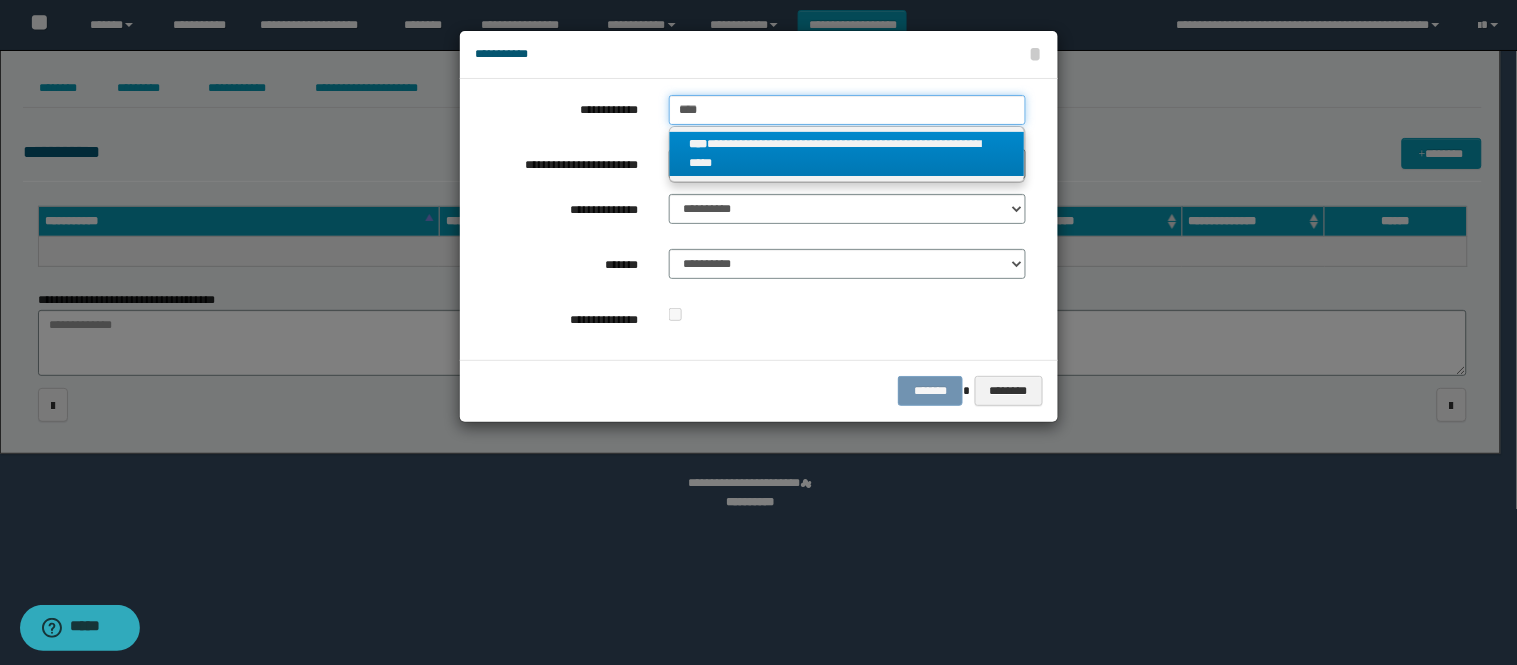 type 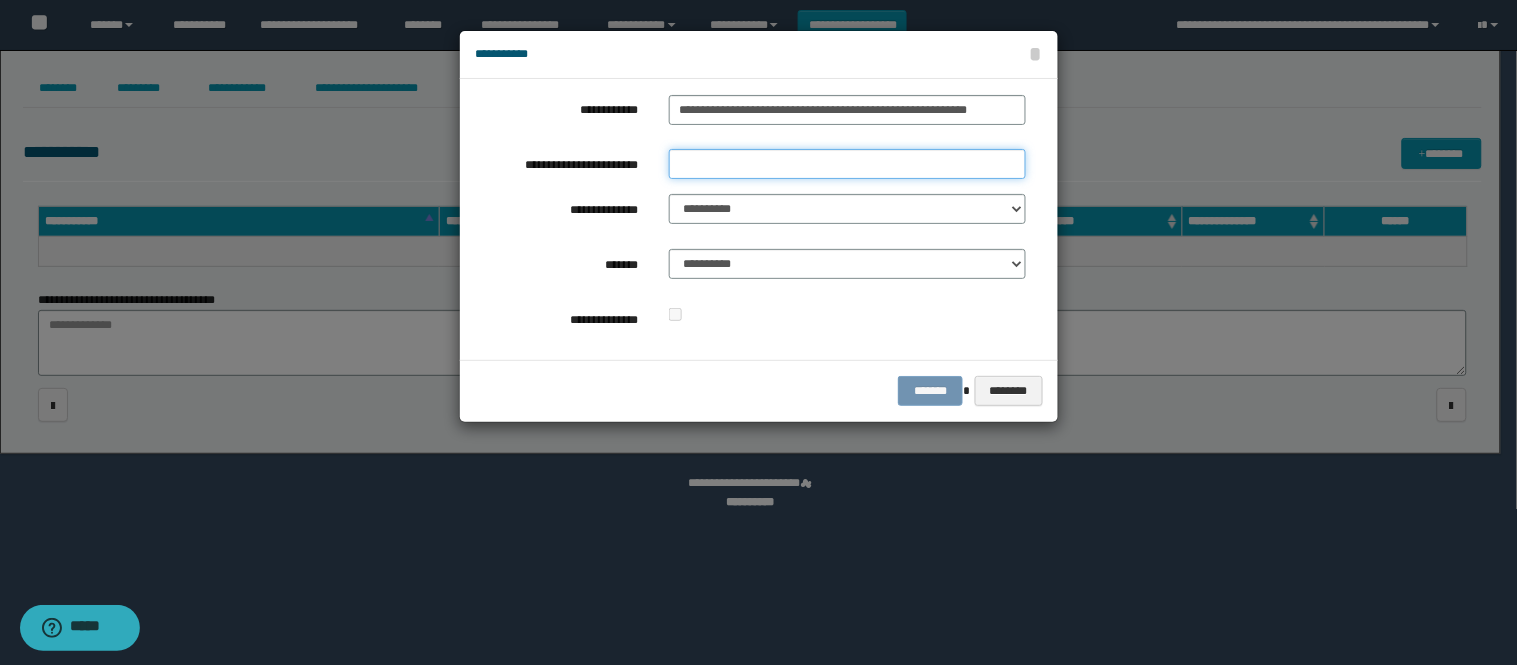 click on "**********" at bounding box center [847, 164] 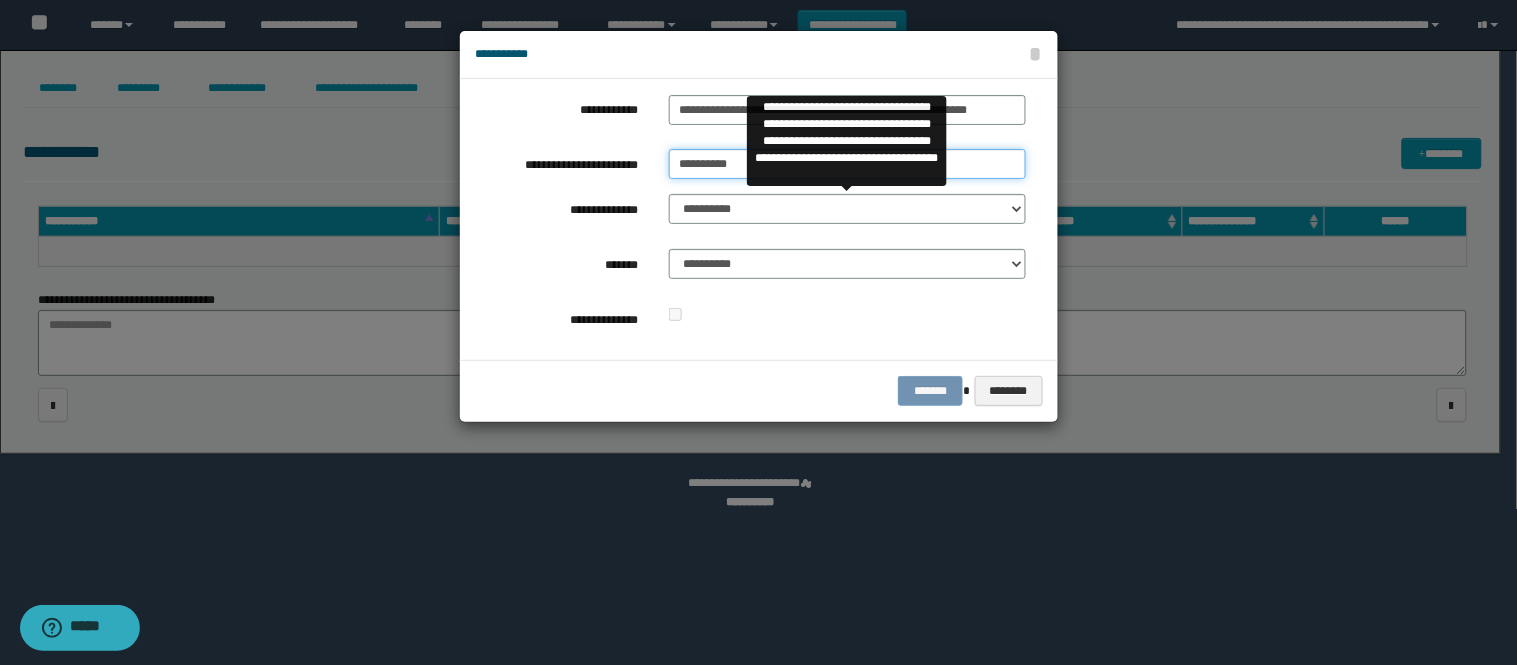 type on "**********" 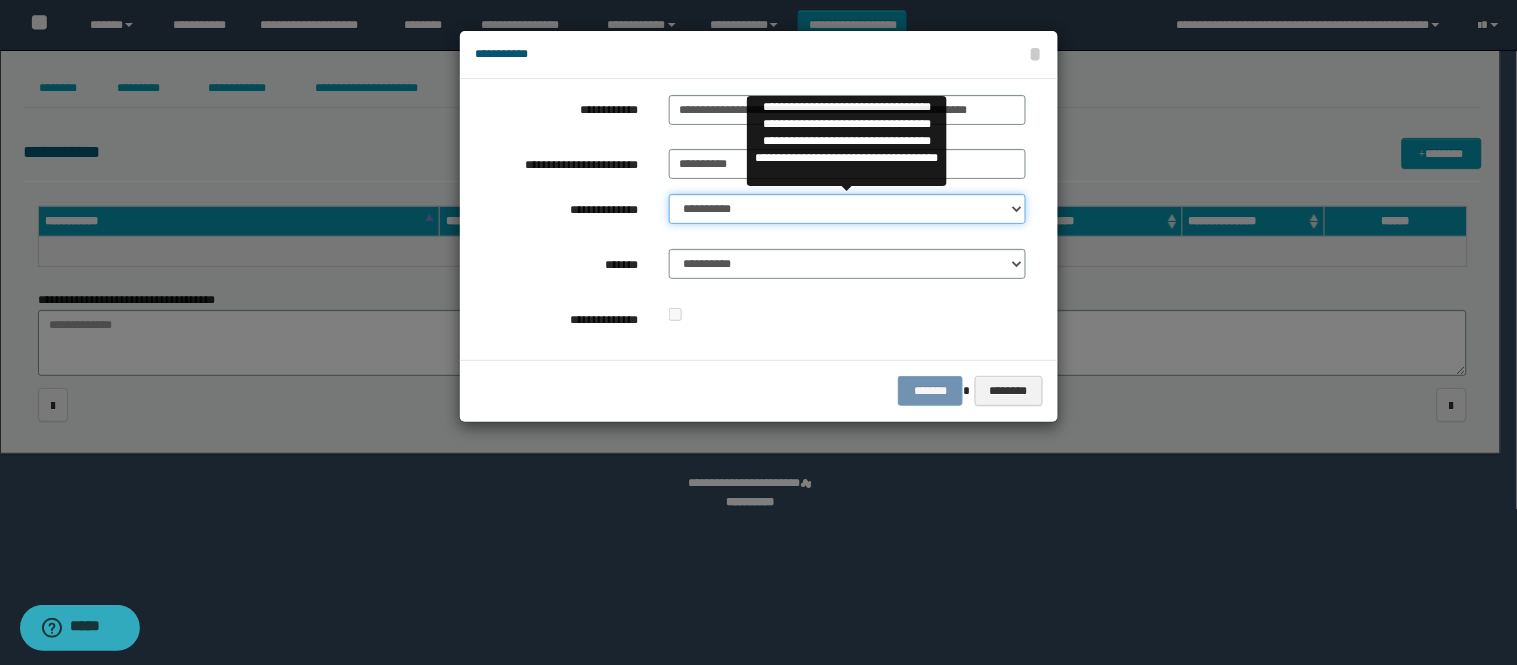 click on "**********" at bounding box center (847, 209) 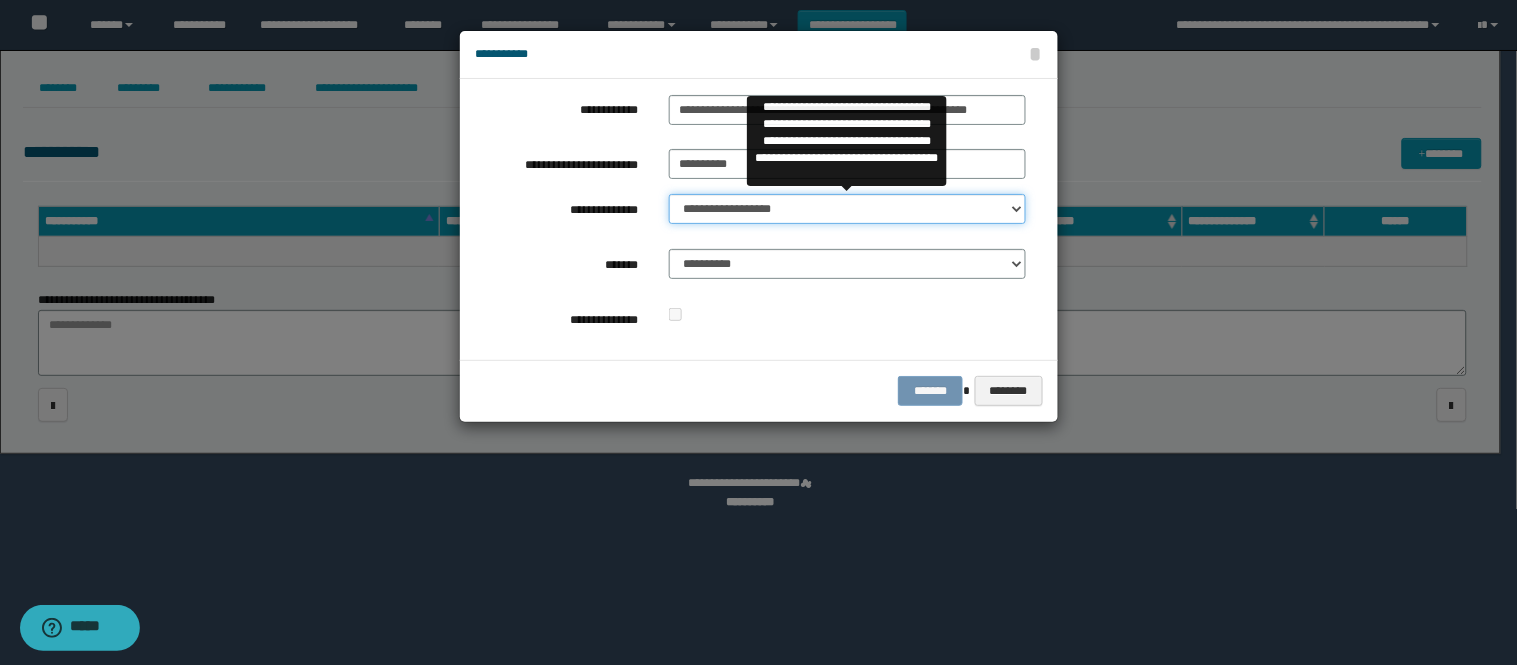 click on "**********" at bounding box center [847, 209] 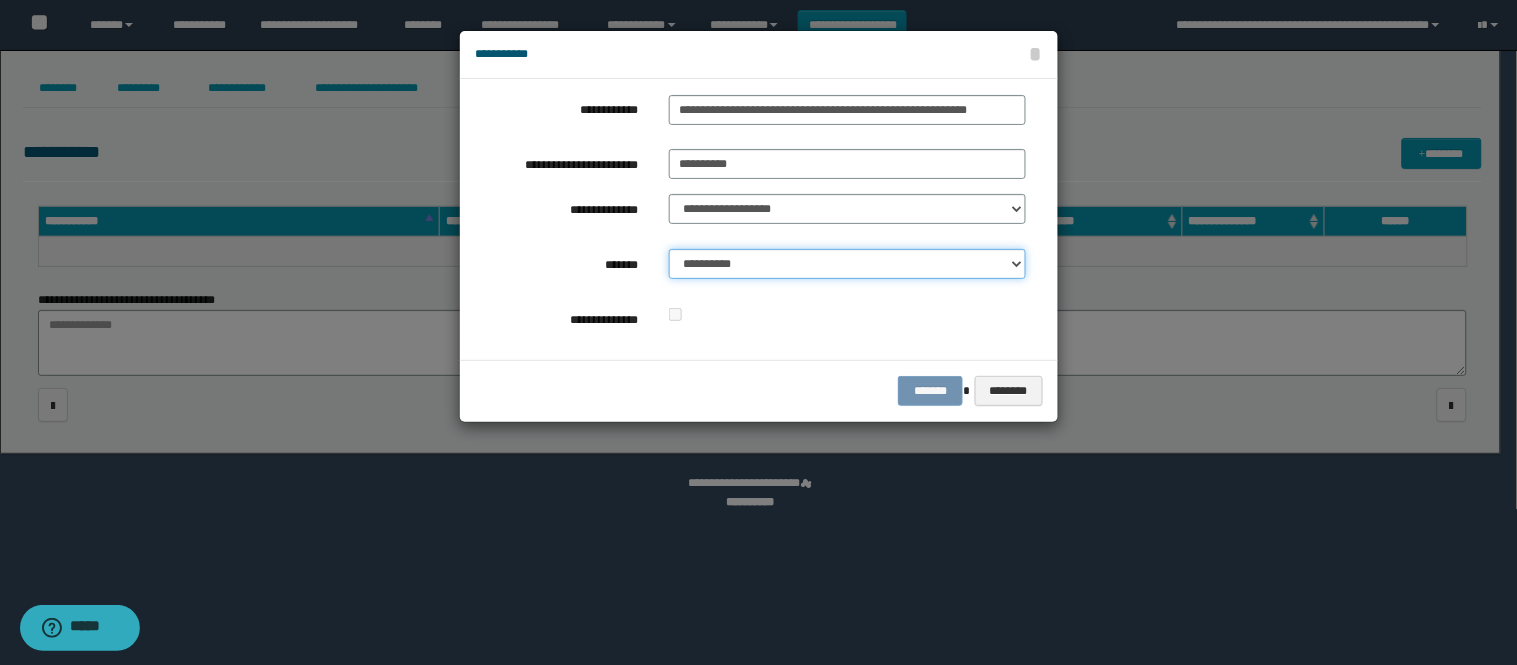 click on "**********" at bounding box center (847, 264) 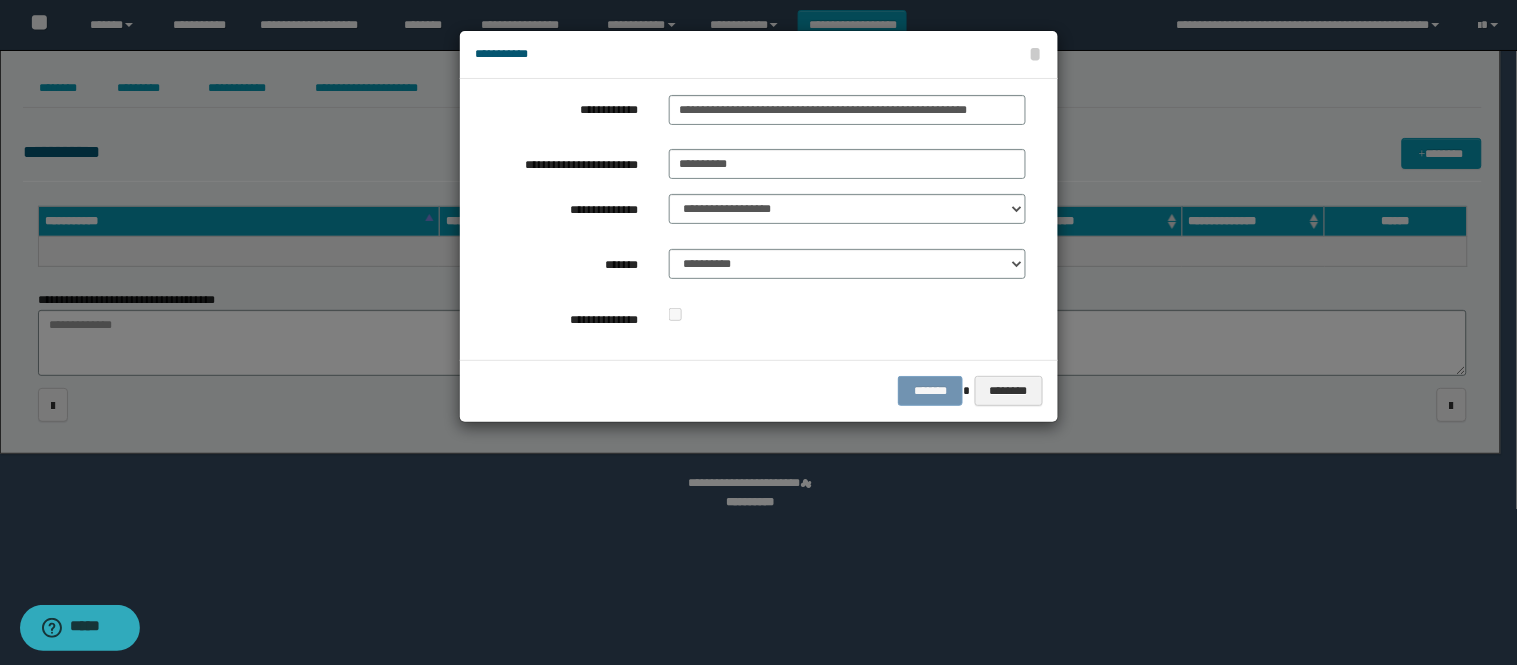 click on "**********" at bounding box center [759, 219] 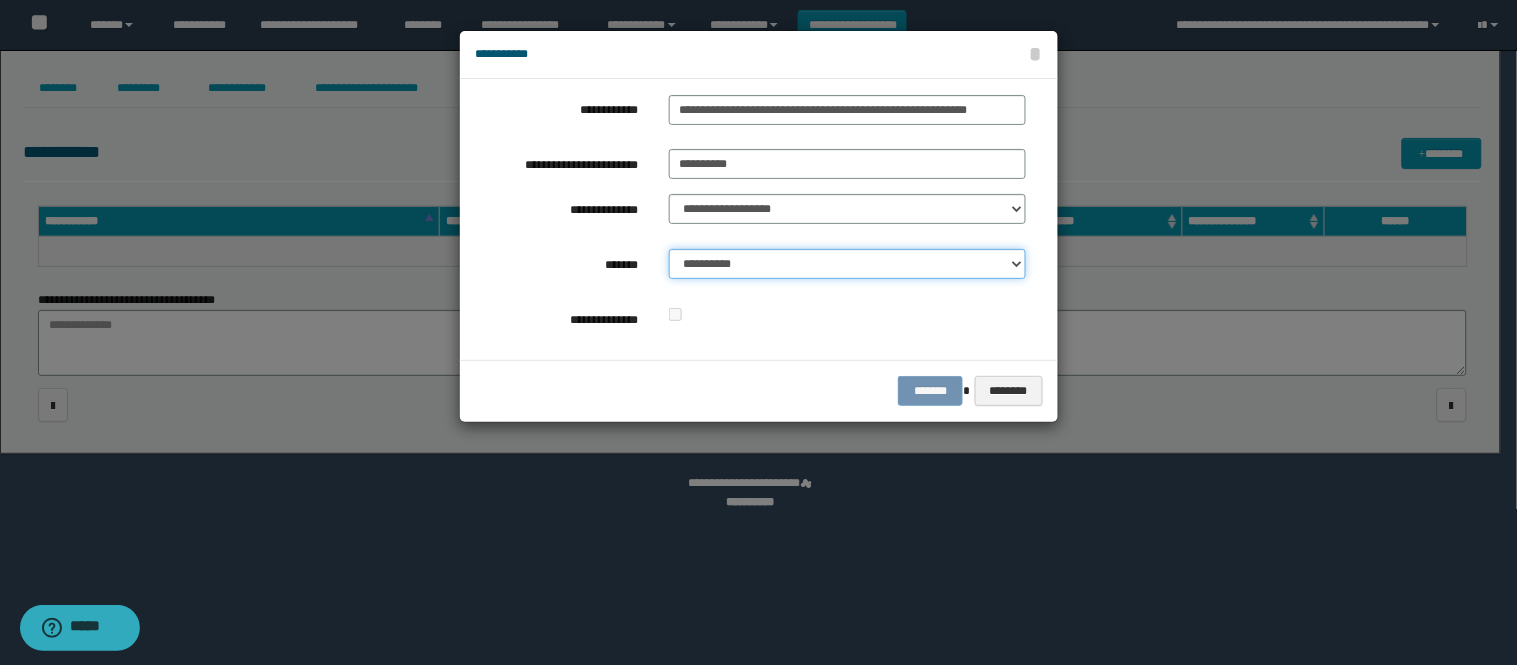 click on "**********" at bounding box center (847, 264) 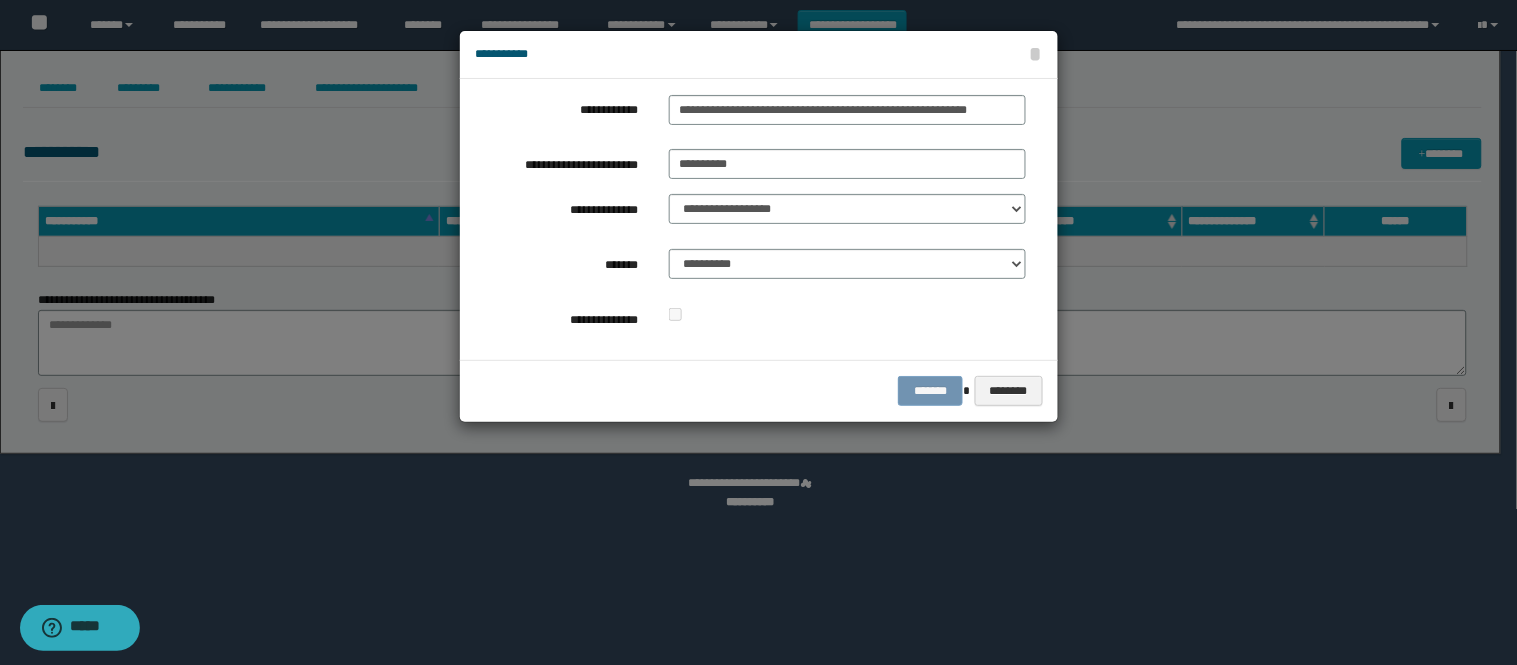click on "**********" at bounding box center (557, 317) 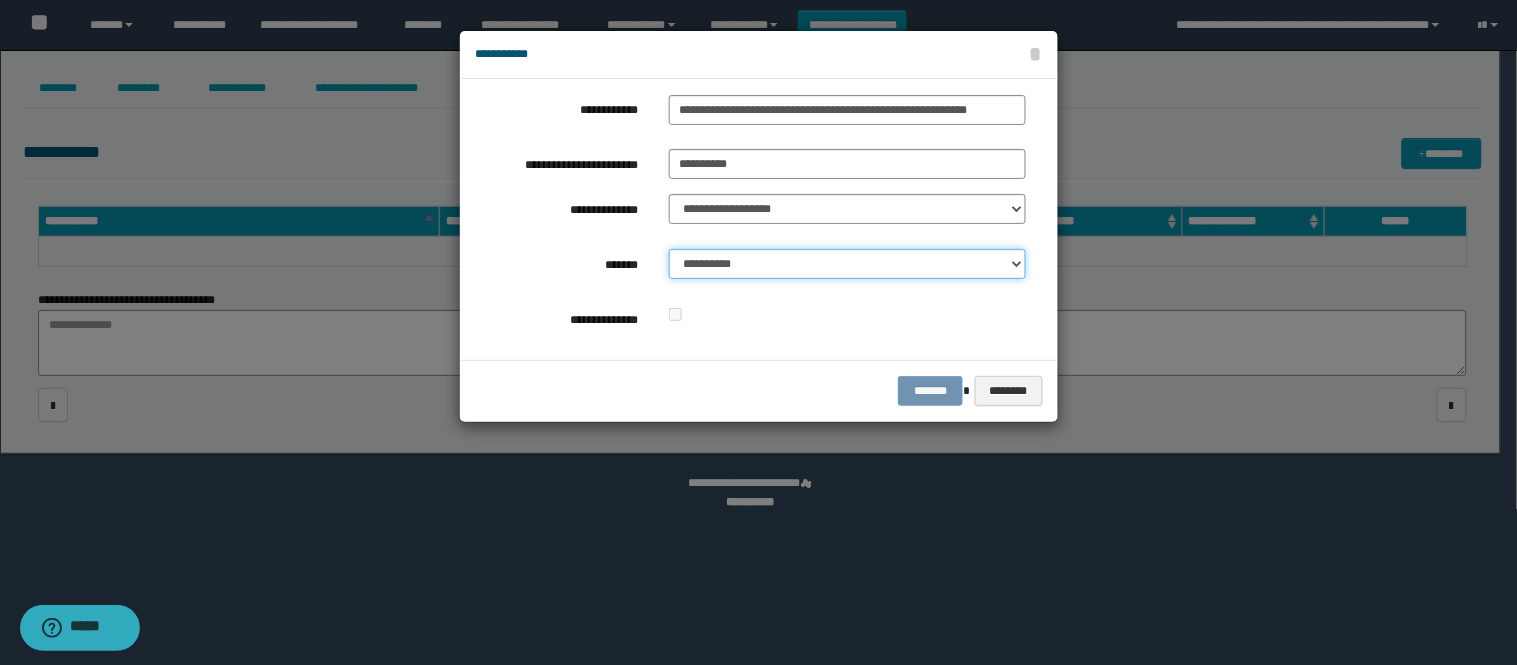 click on "**********" at bounding box center [847, 264] 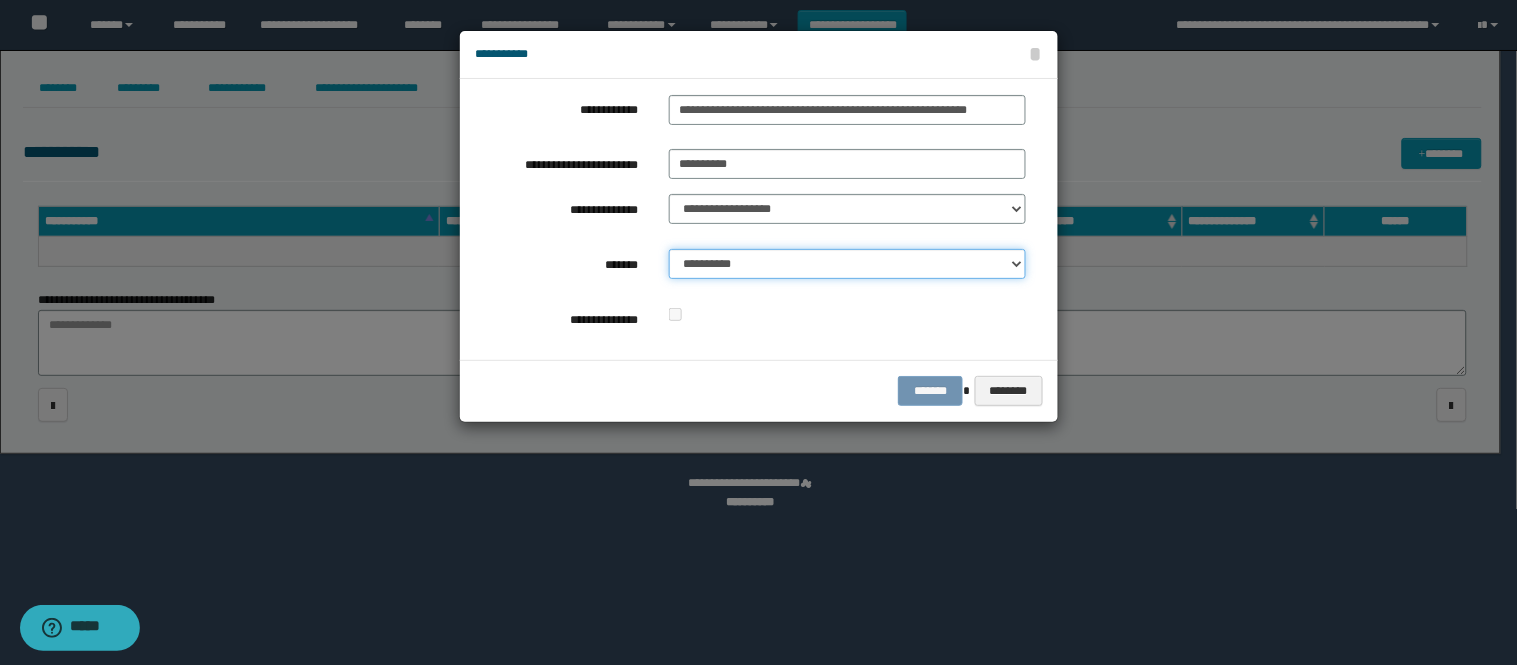 click on "**********" at bounding box center (847, 264) 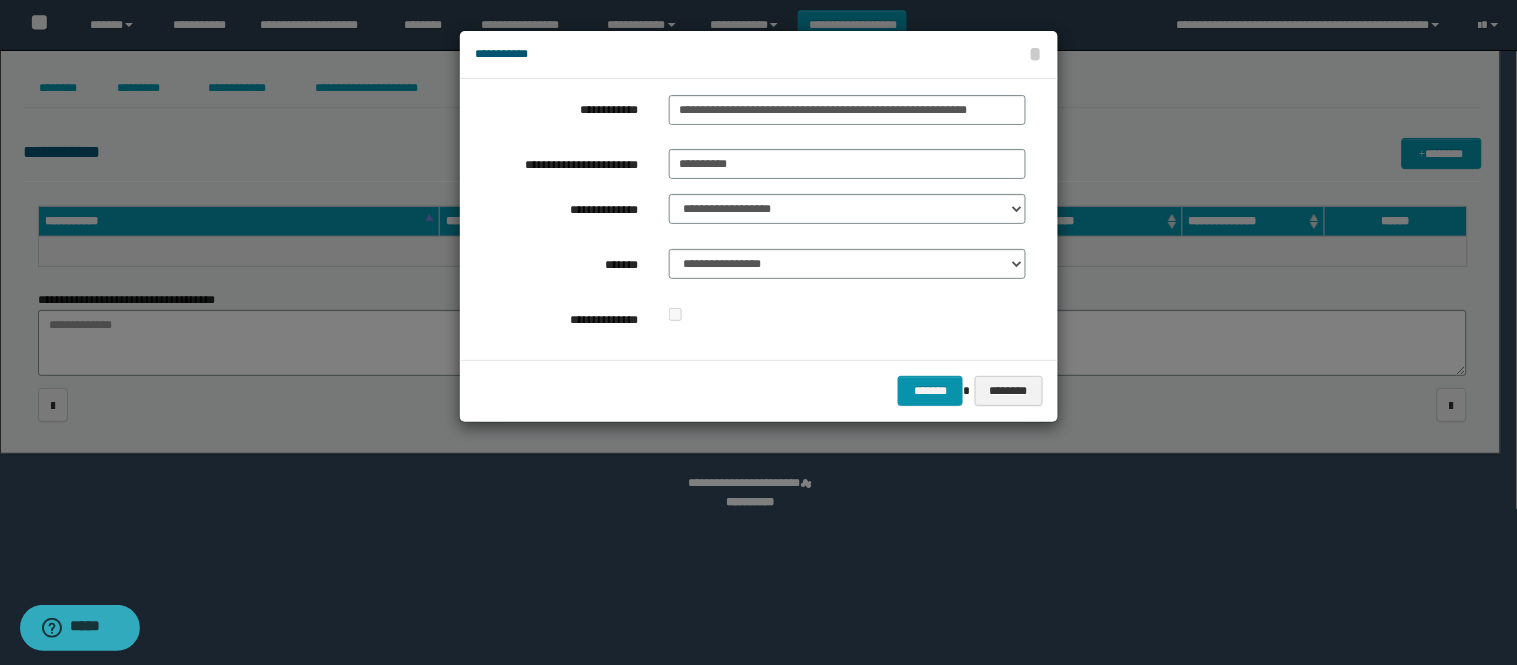 click at bounding box center (847, 315) 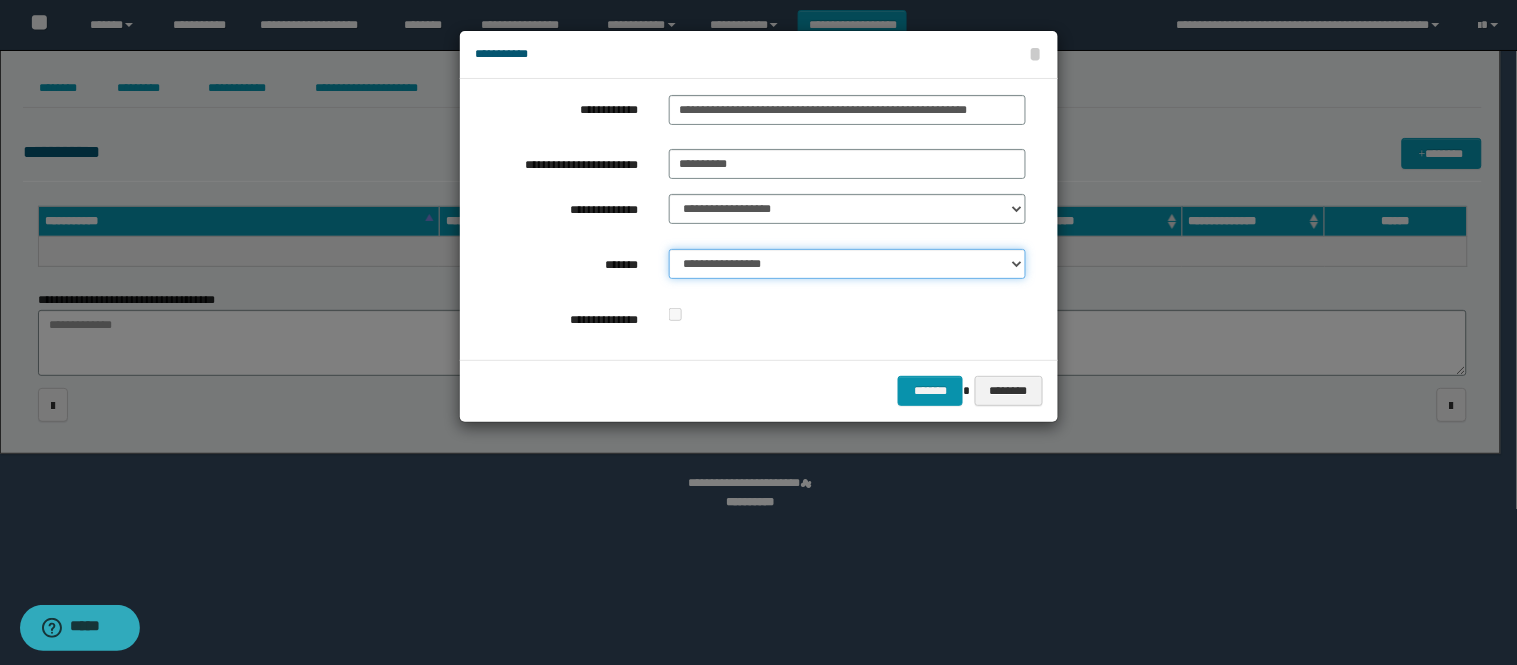 click on "**********" at bounding box center [847, 264] 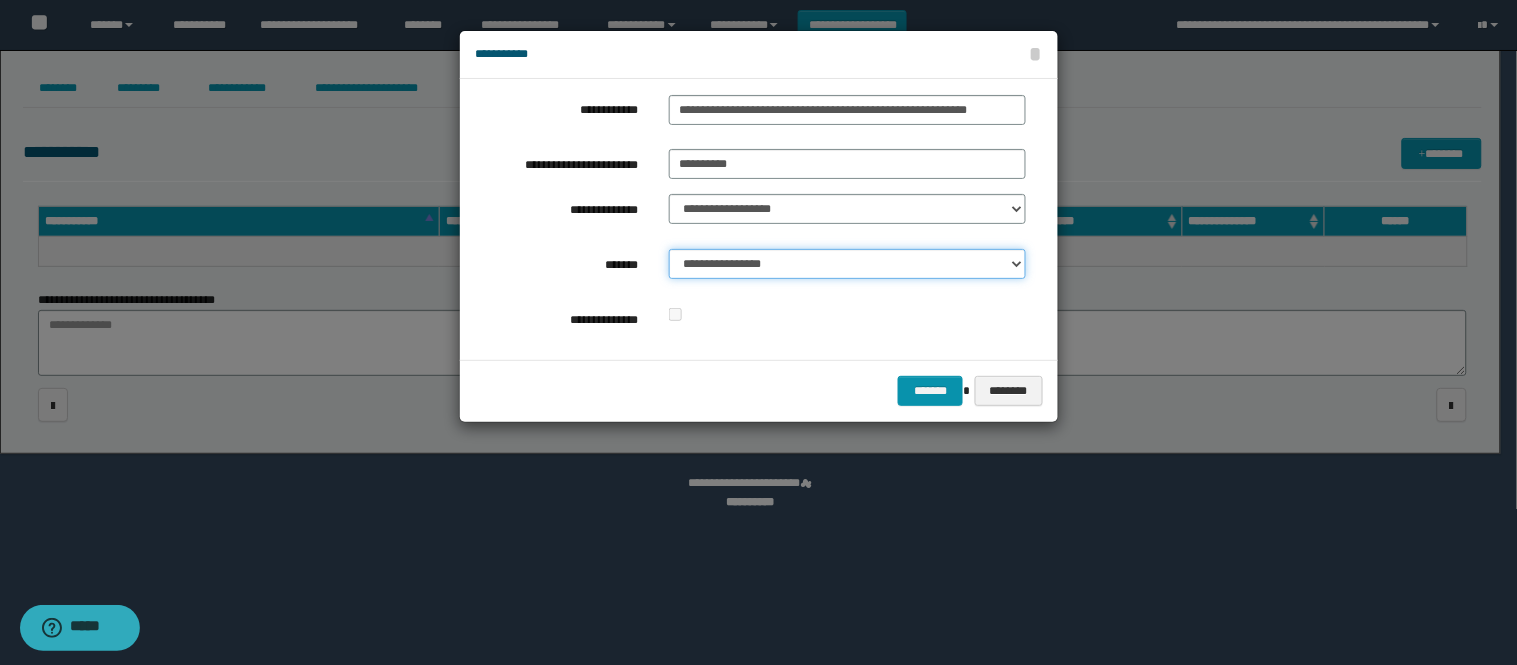 click on "**********" at bounding box center [847, 264] 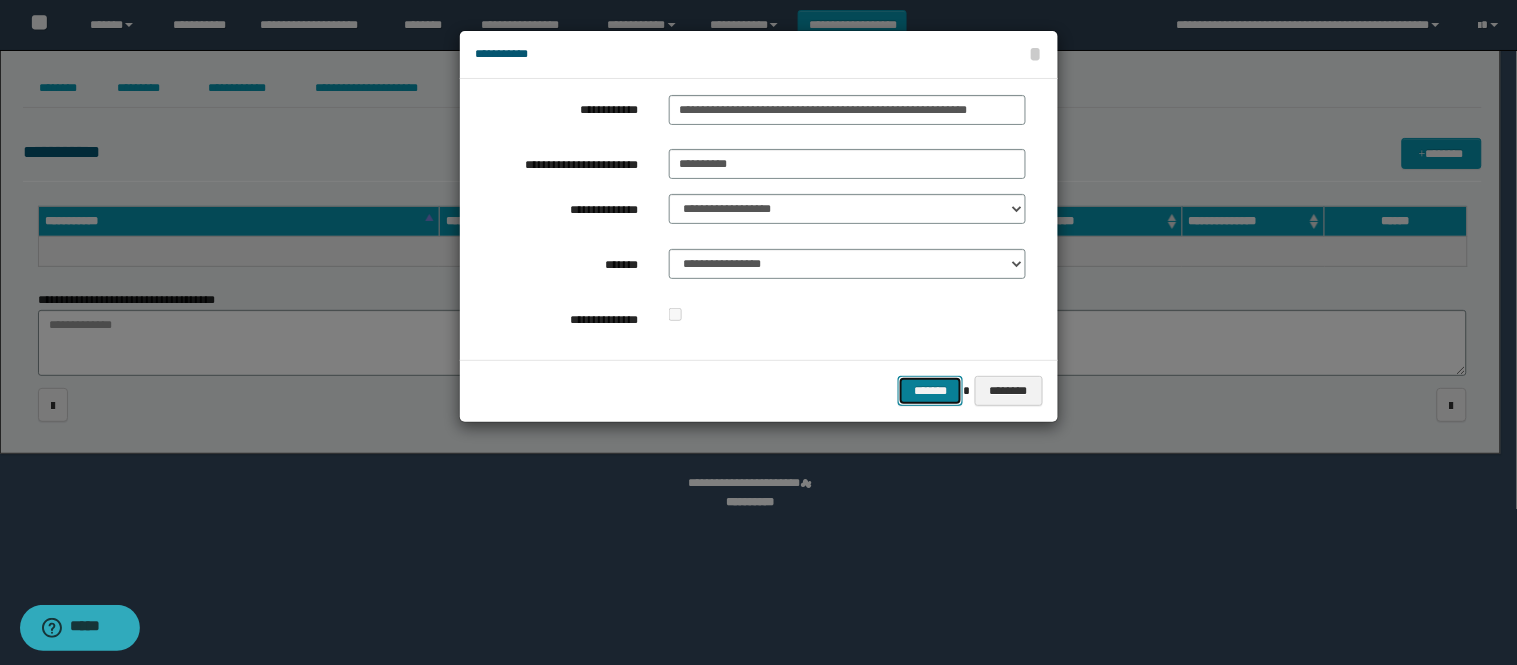 click on "*******" at bounding box center [930, 391] 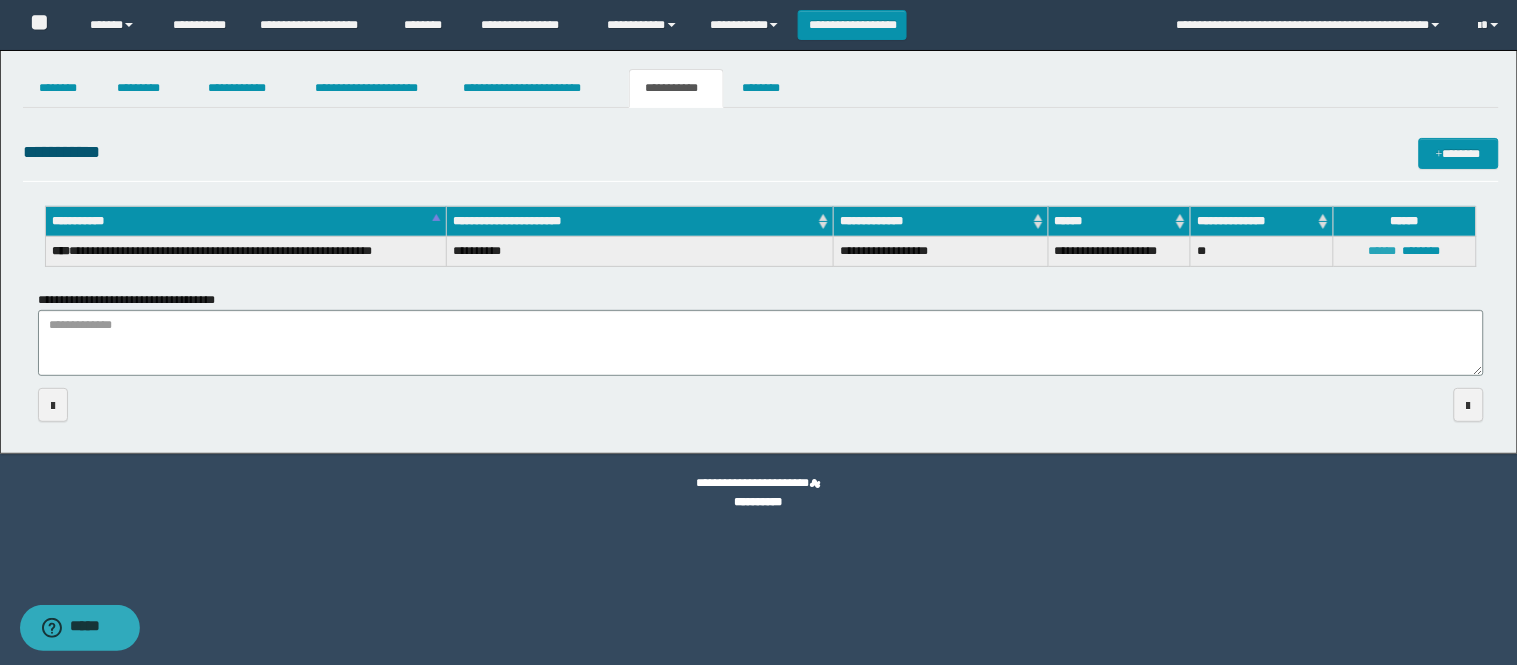 click on "******" at bounding box center [1383, 251] 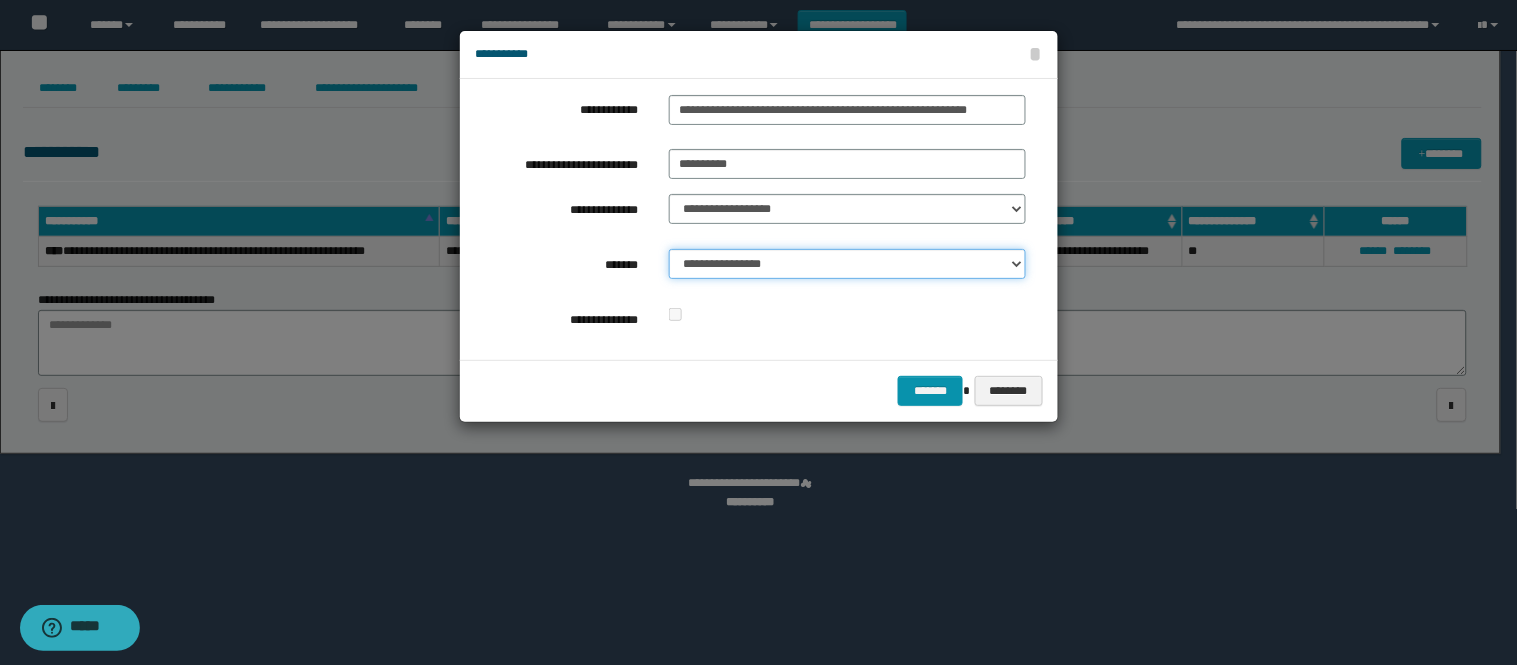 click on "**********" at bounding box center (847, 264) 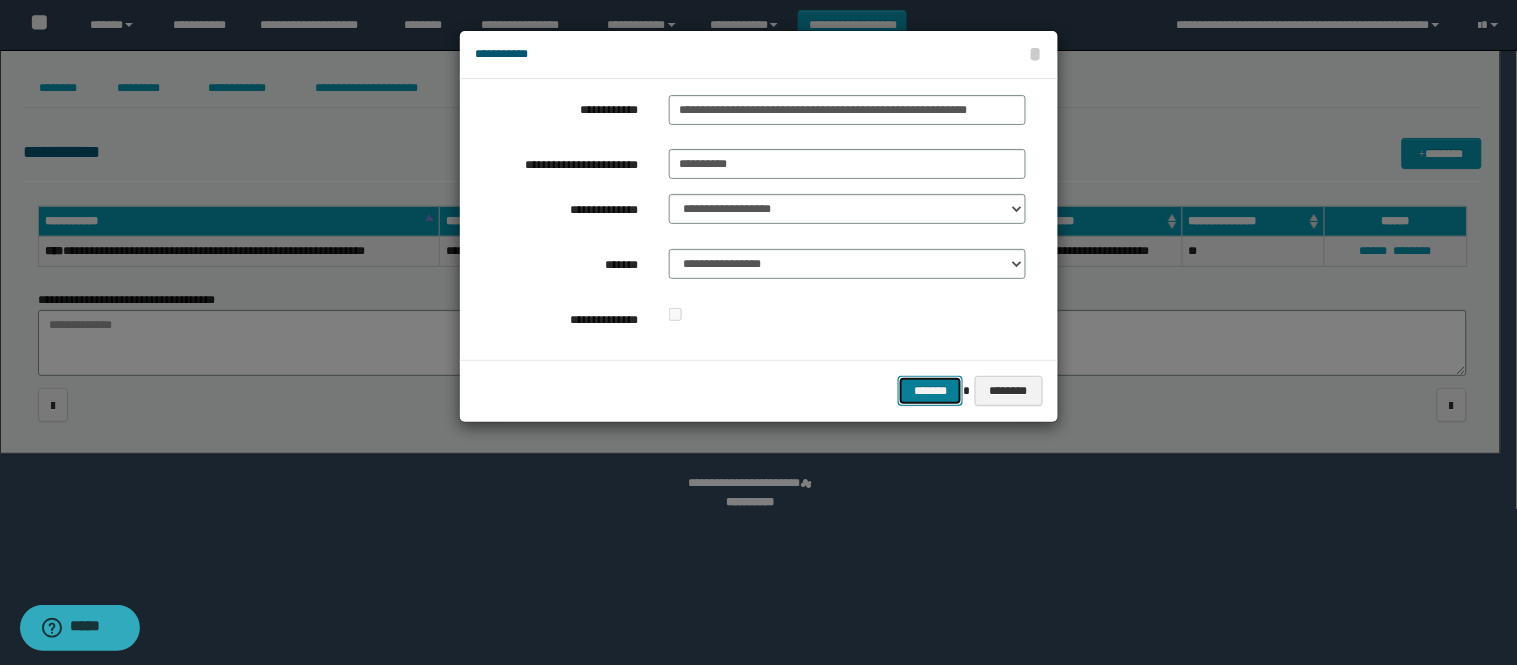click on "*******" at bounding box center (930, 391) 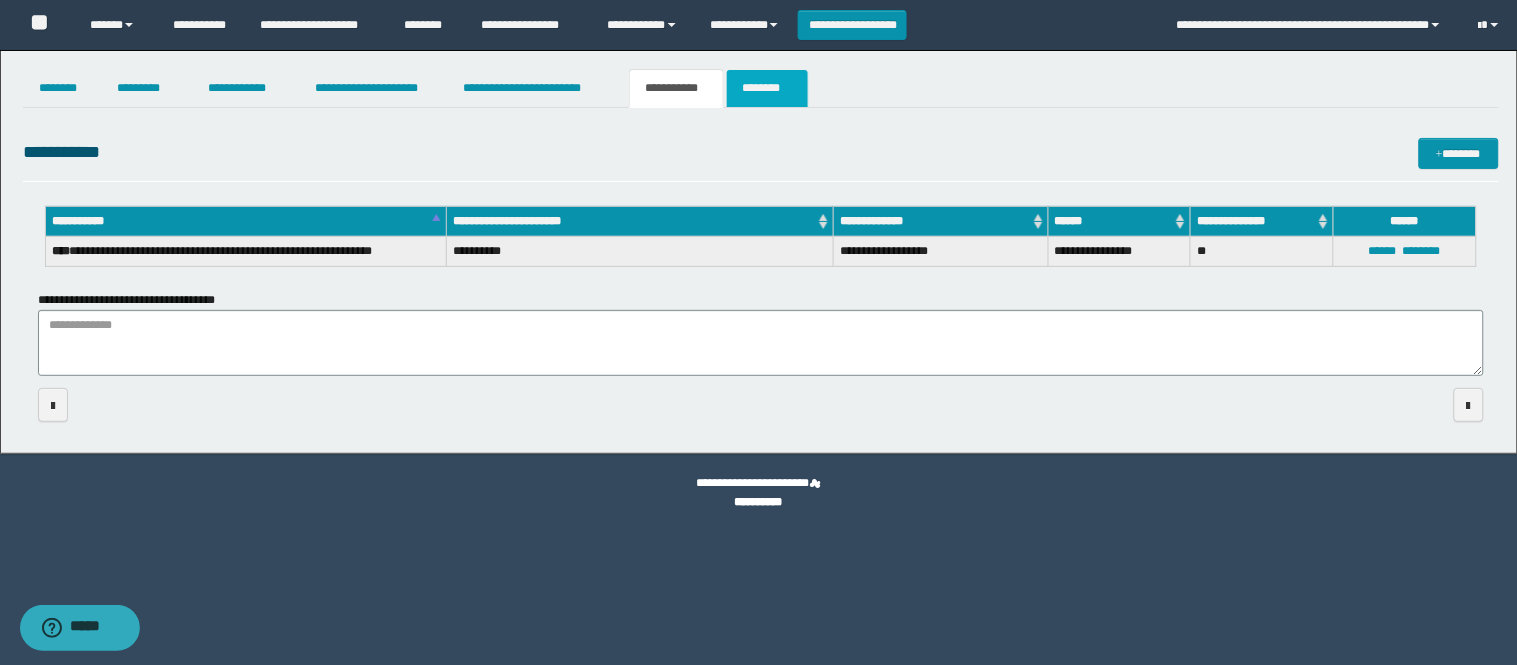 click on "********" at bounding box center (767, 88) 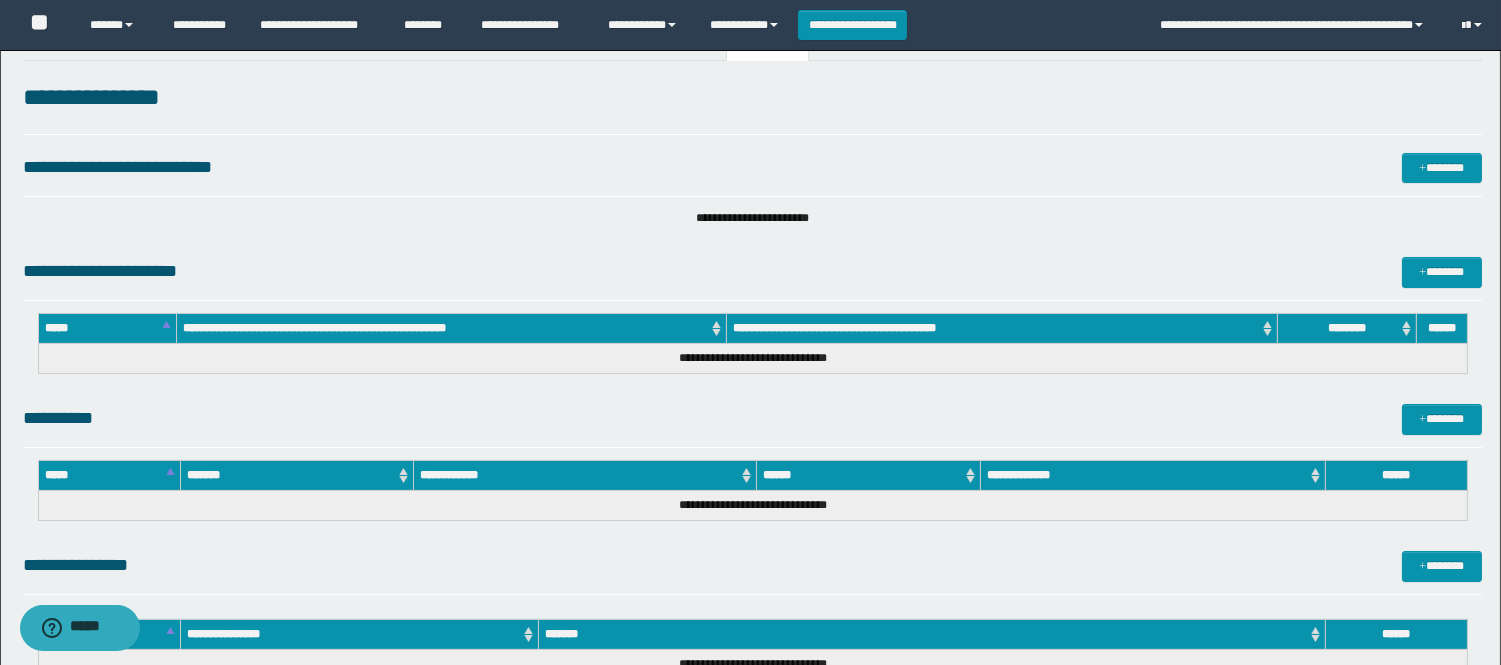 scroll, scrollTop: 0, scrollLeft: 0, axis: both 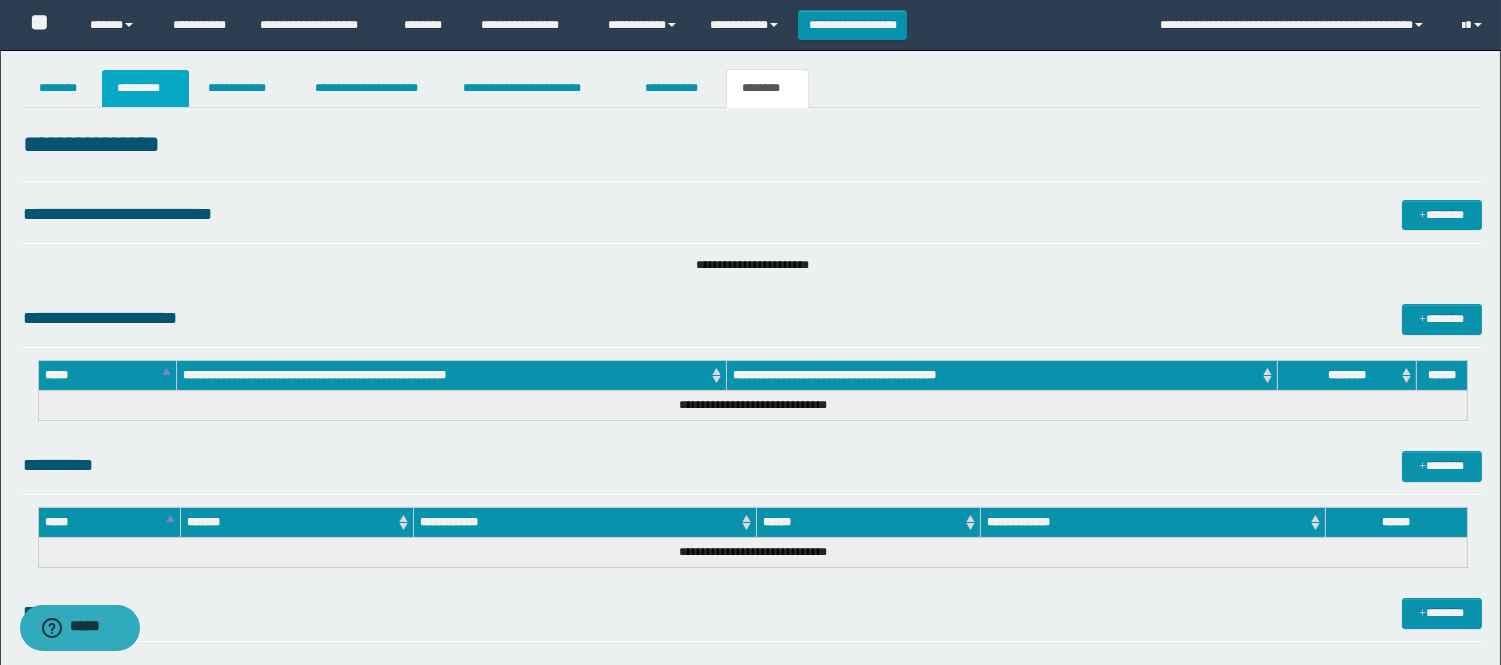 click on "*********" at bounding box center [145, 88] 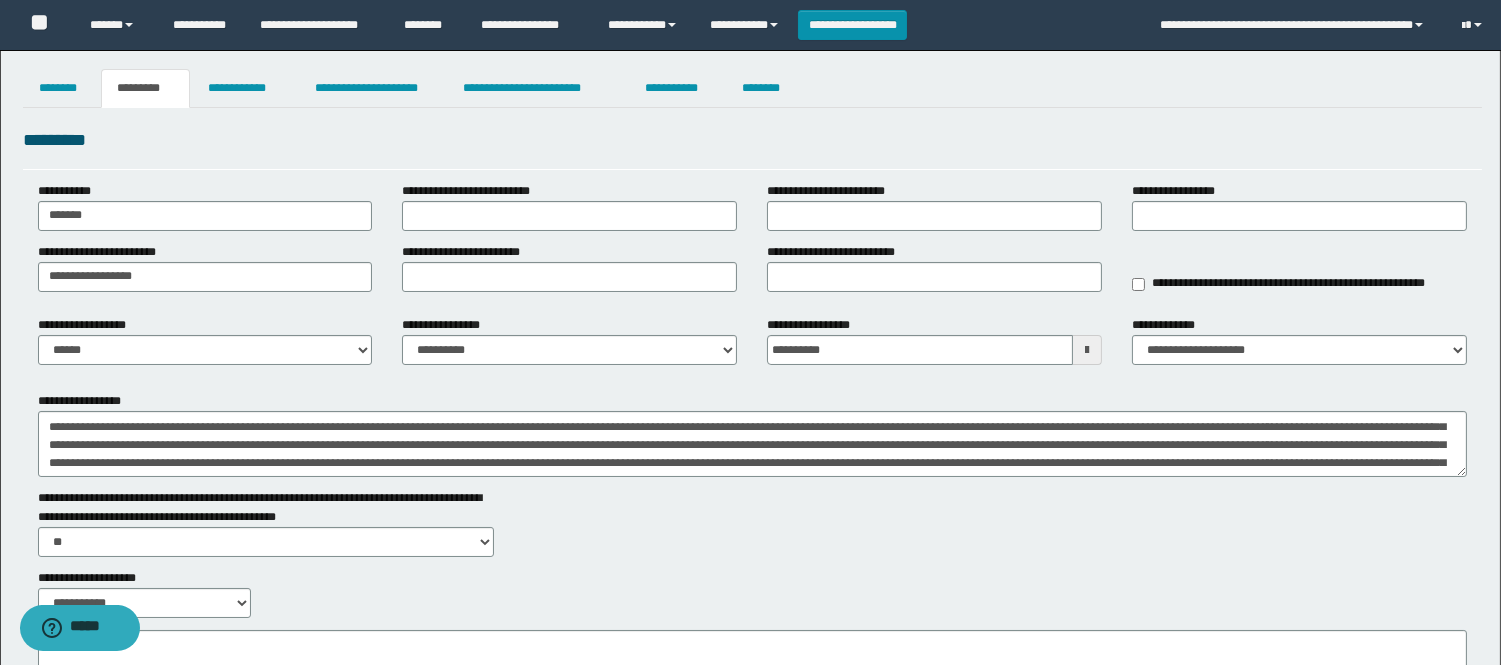 scroll, scrollTop: 0, scrollLeft: 0, axis: both 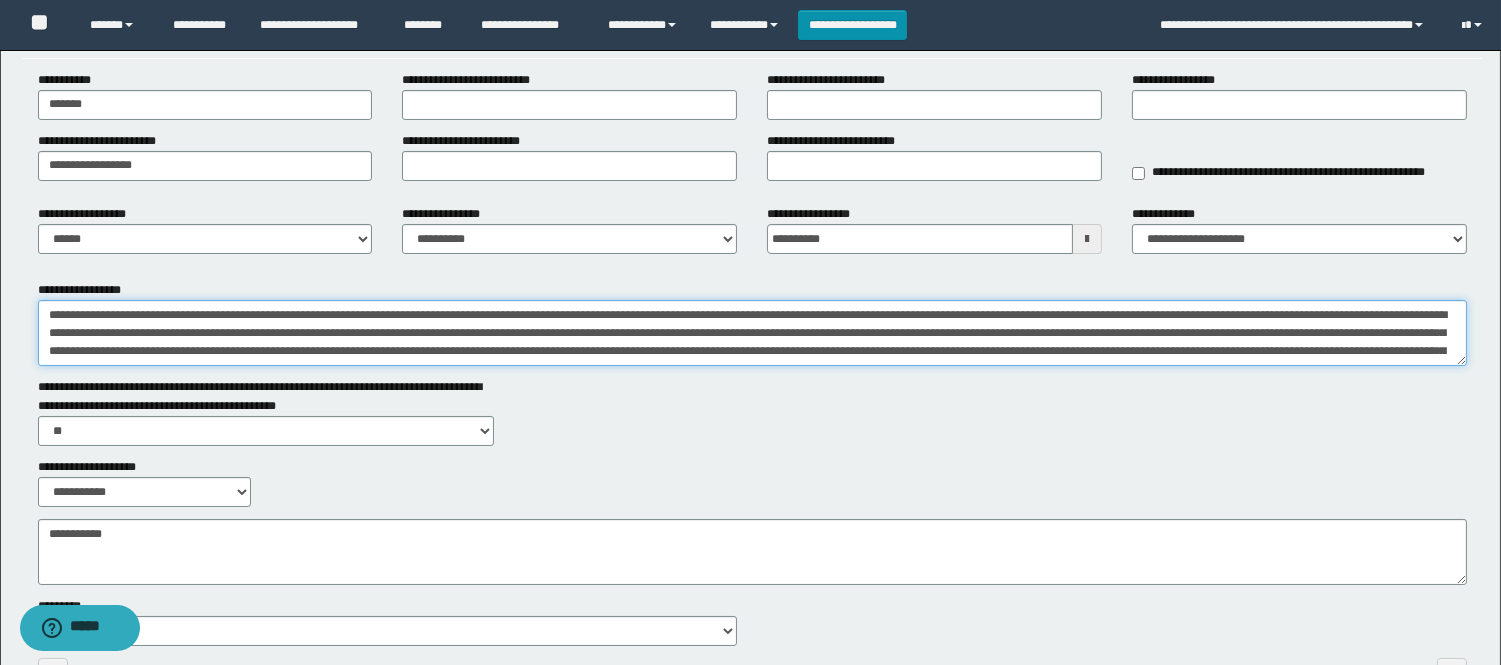 drag, startPoint x: 1185, startPoint y: 316, endPoint x: 1376, endPoint y: 344, distance: 193.04144 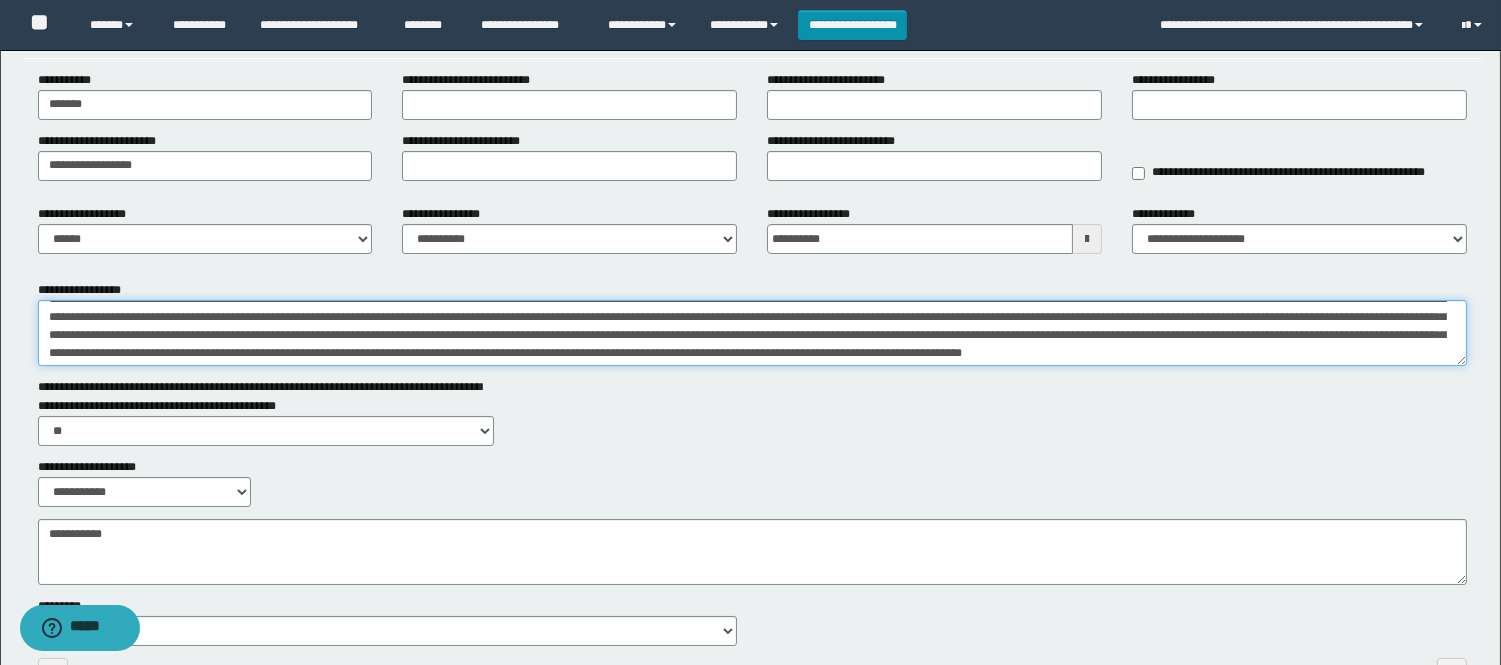 scroll, scrollTop: 53, scrollLeft: 0, axis: vertical 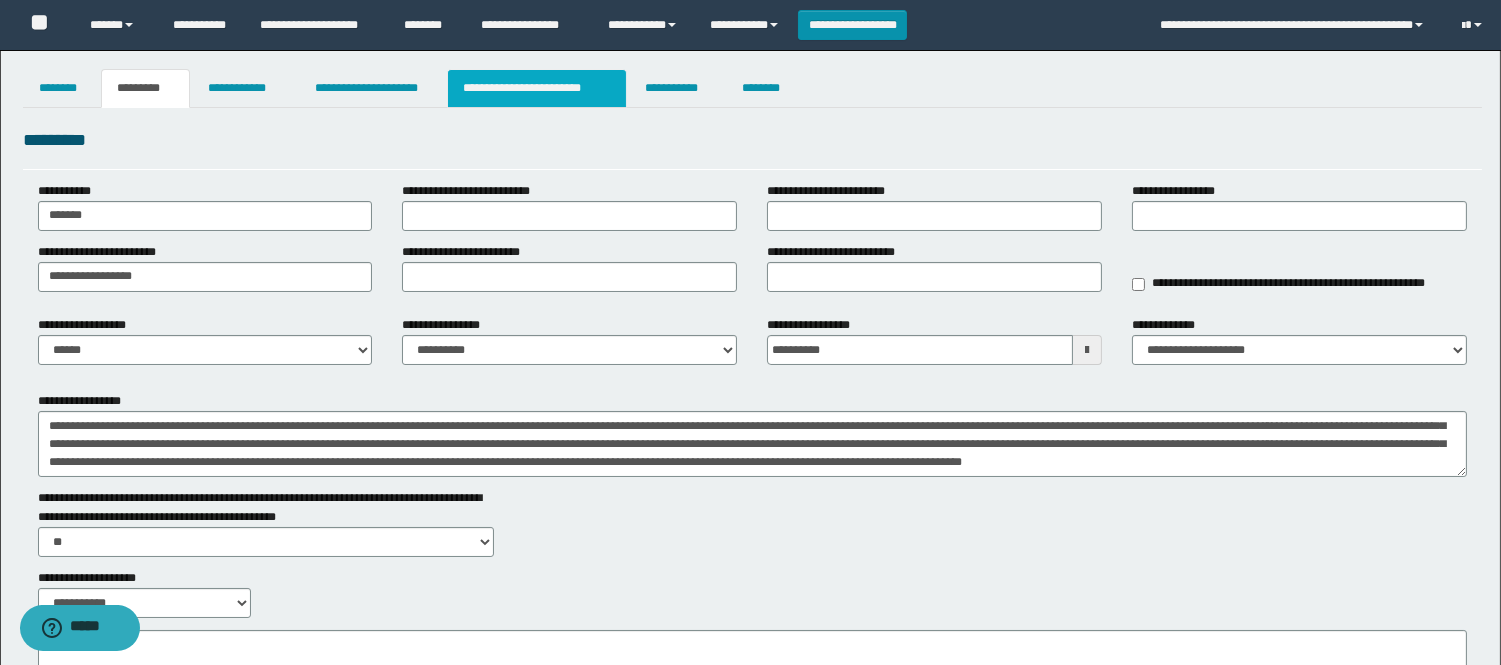 click on "**********" at bounding box center [537, 88] 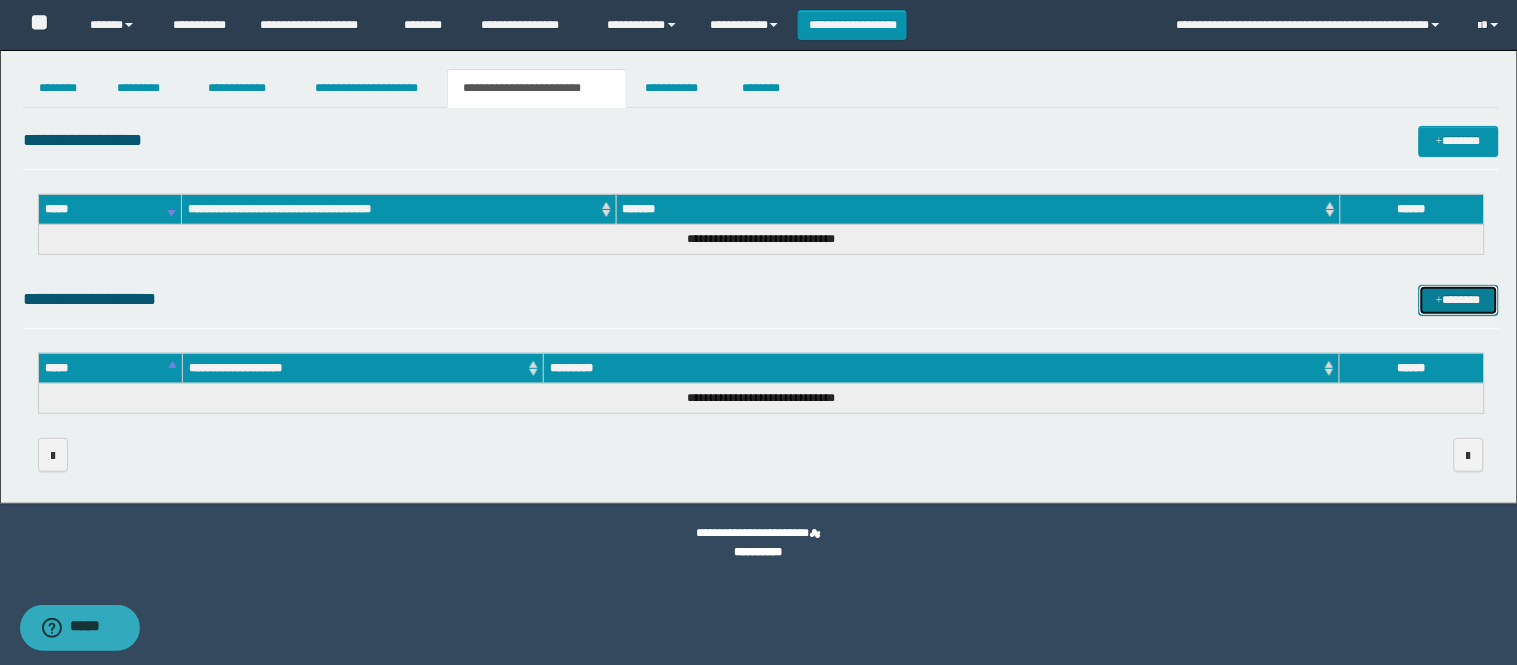 click on "*******" at bounding box center [1459, 300] 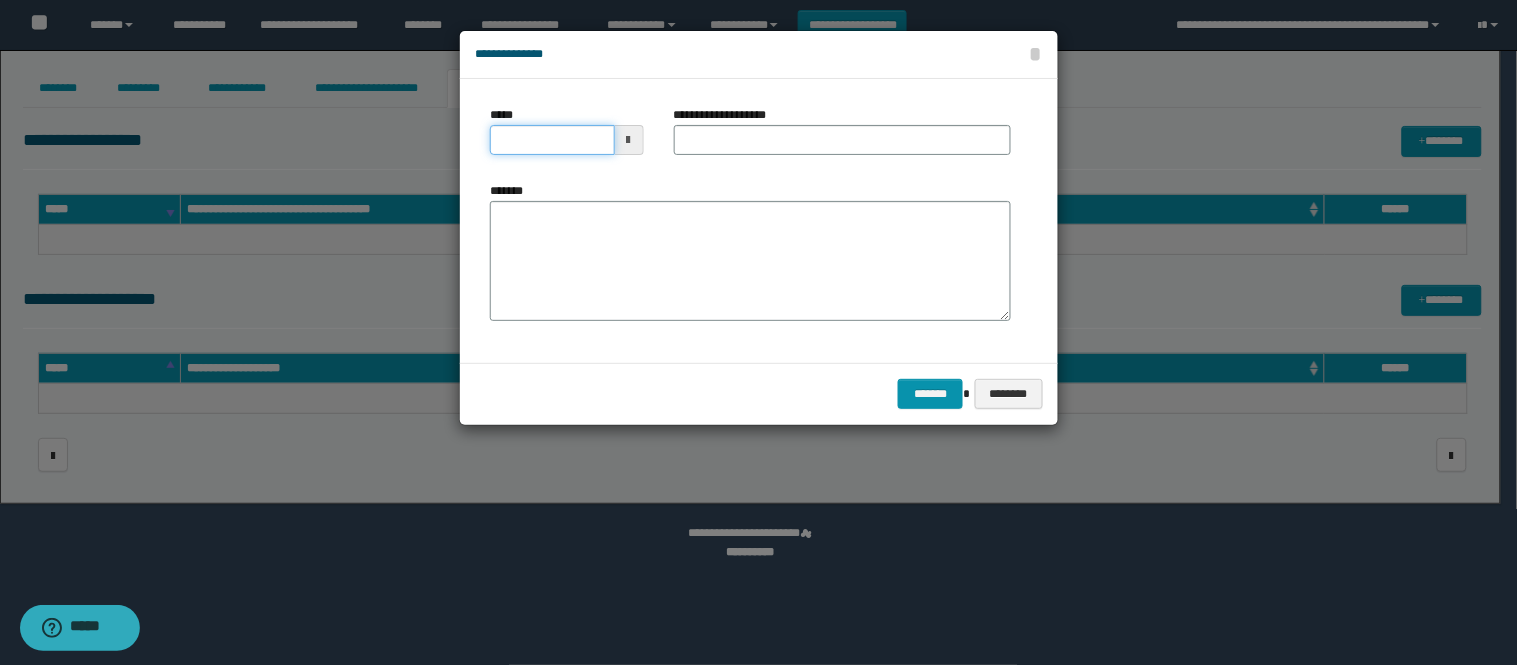 click on "*****" at bounding box center [552, 140] 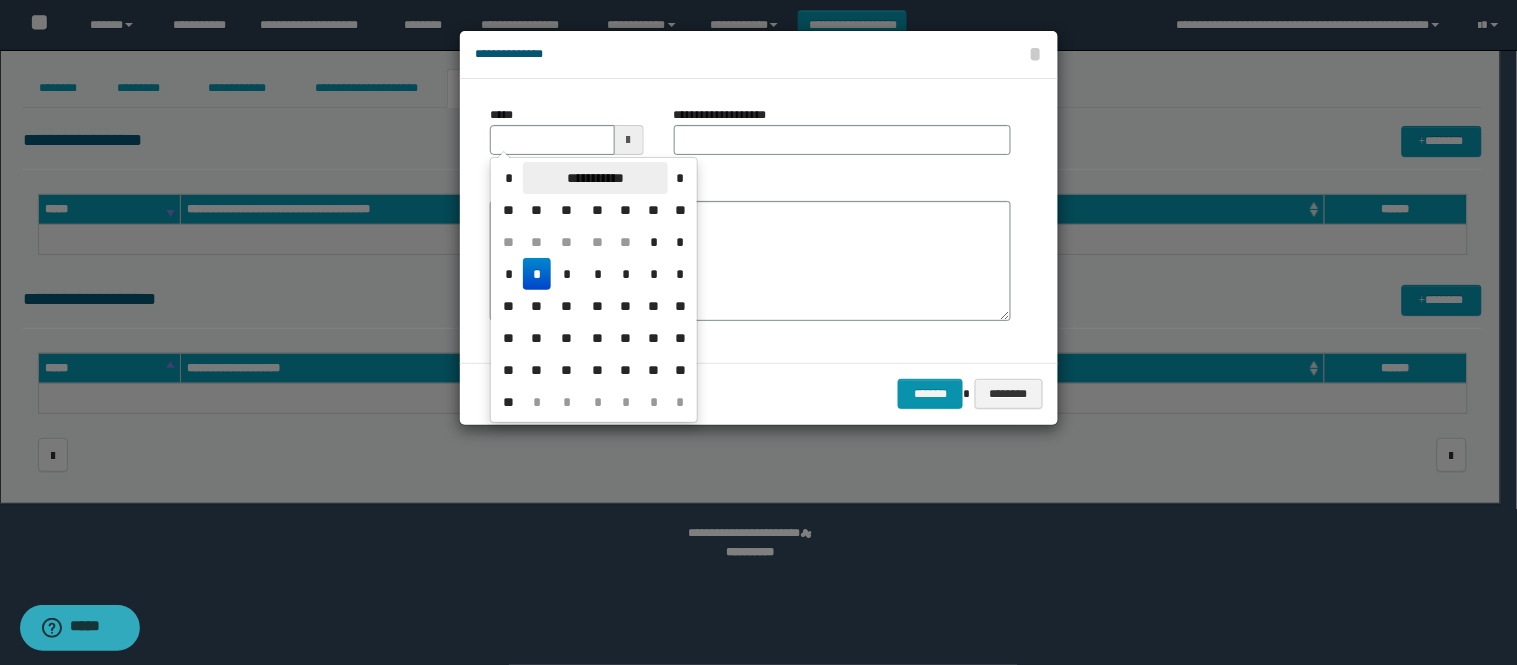 click on "**********" at bounding box center [595, 178] 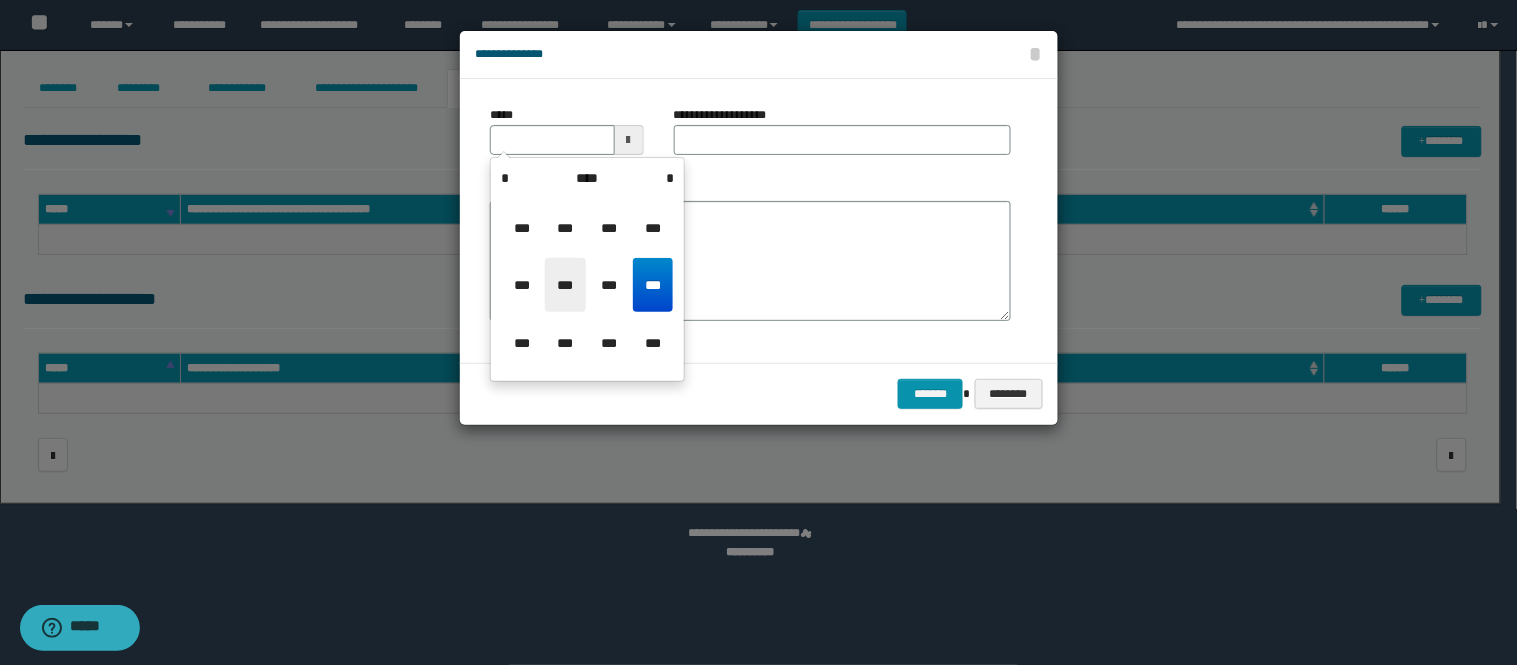 click on "***" at bounding box center (565, 285) 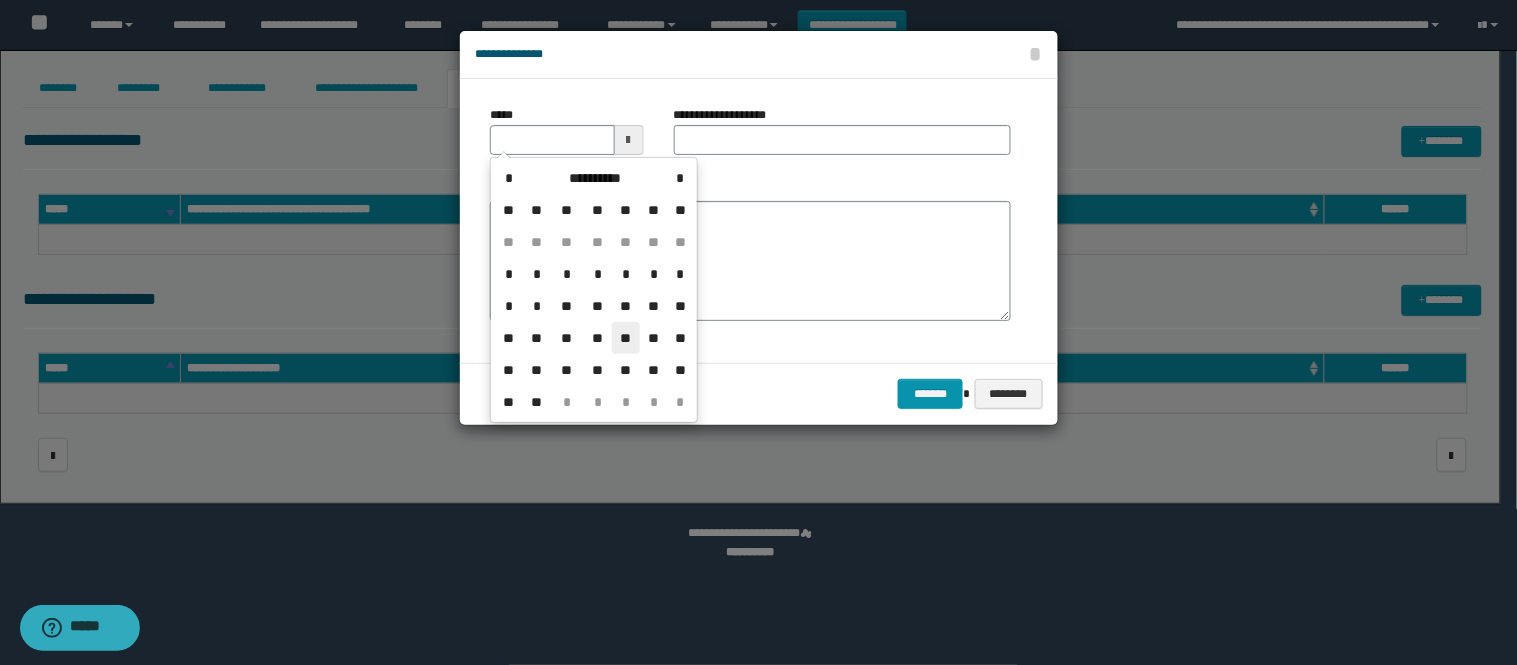 click on "**" at bounding box center [626, 338] 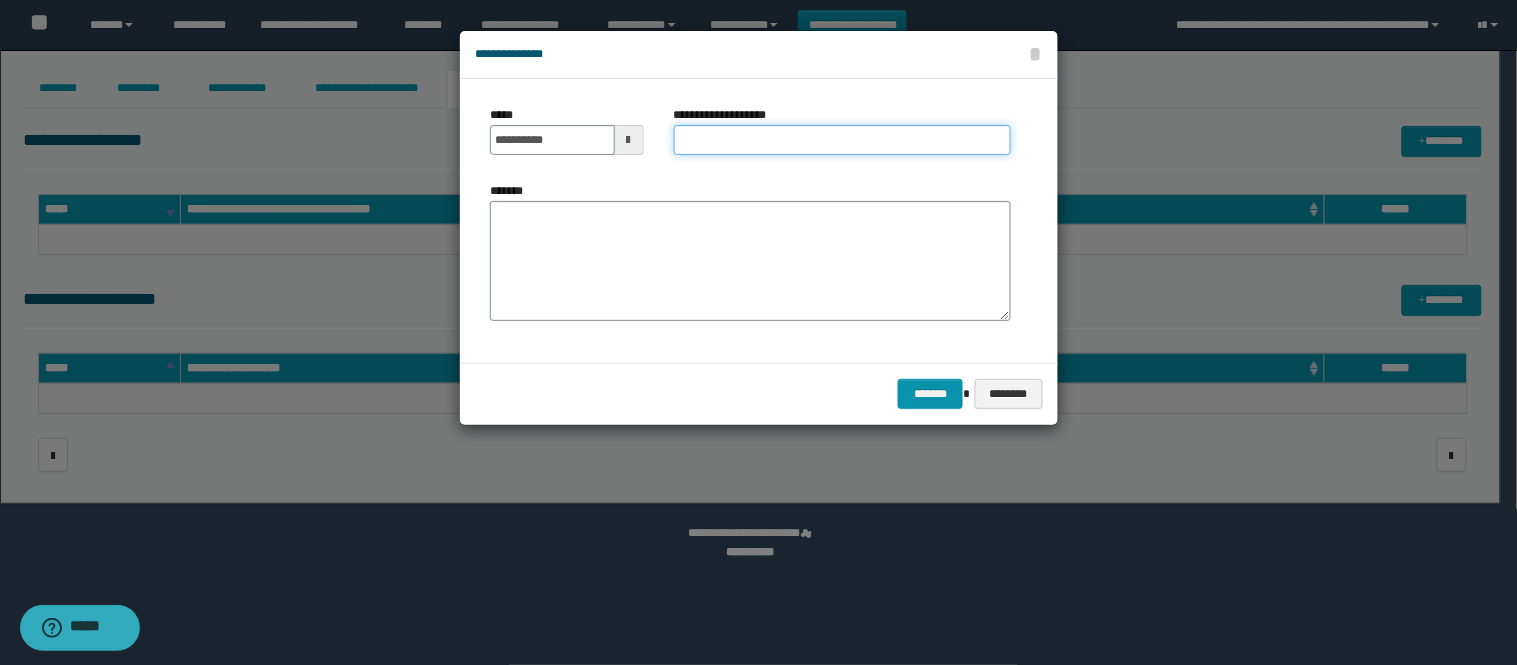 click on "**********" at bounding box center (842, 140) 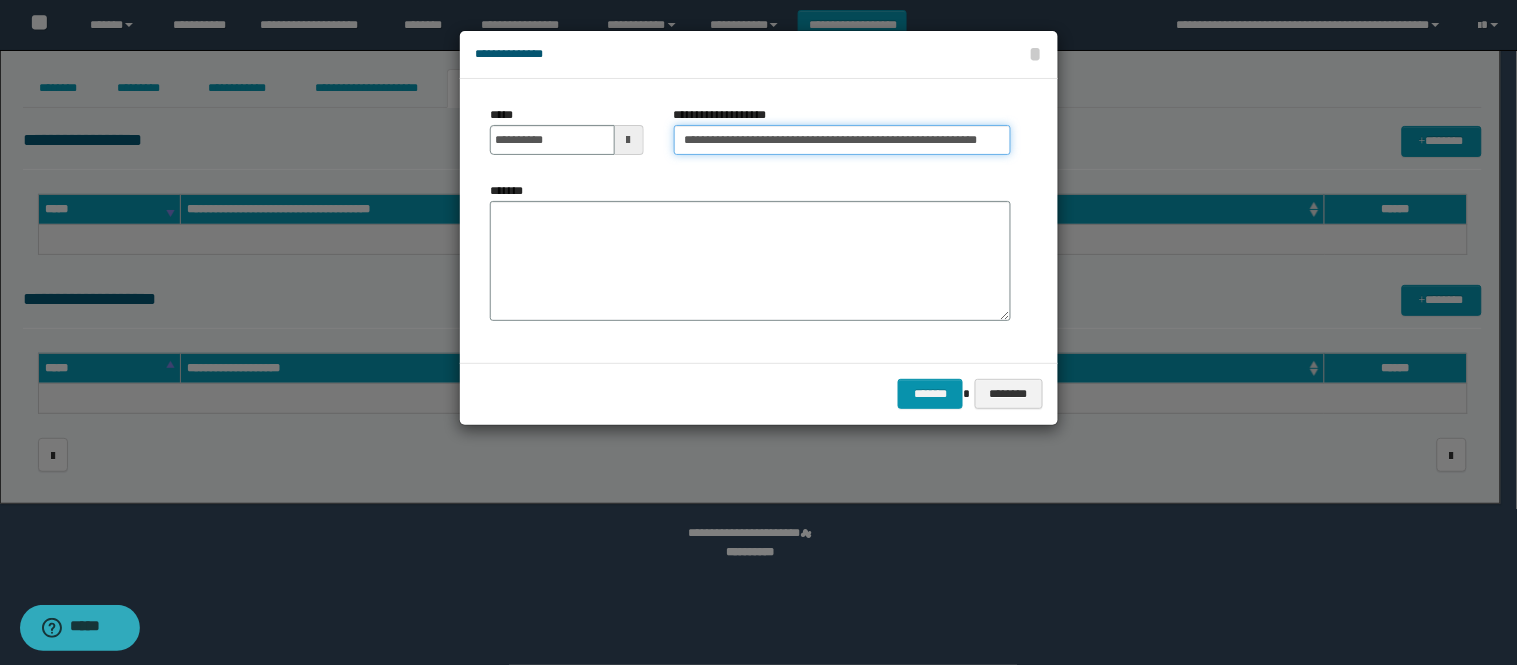 scroll, scrollTop: 0, scrollLeft: 14, axis: horizontal 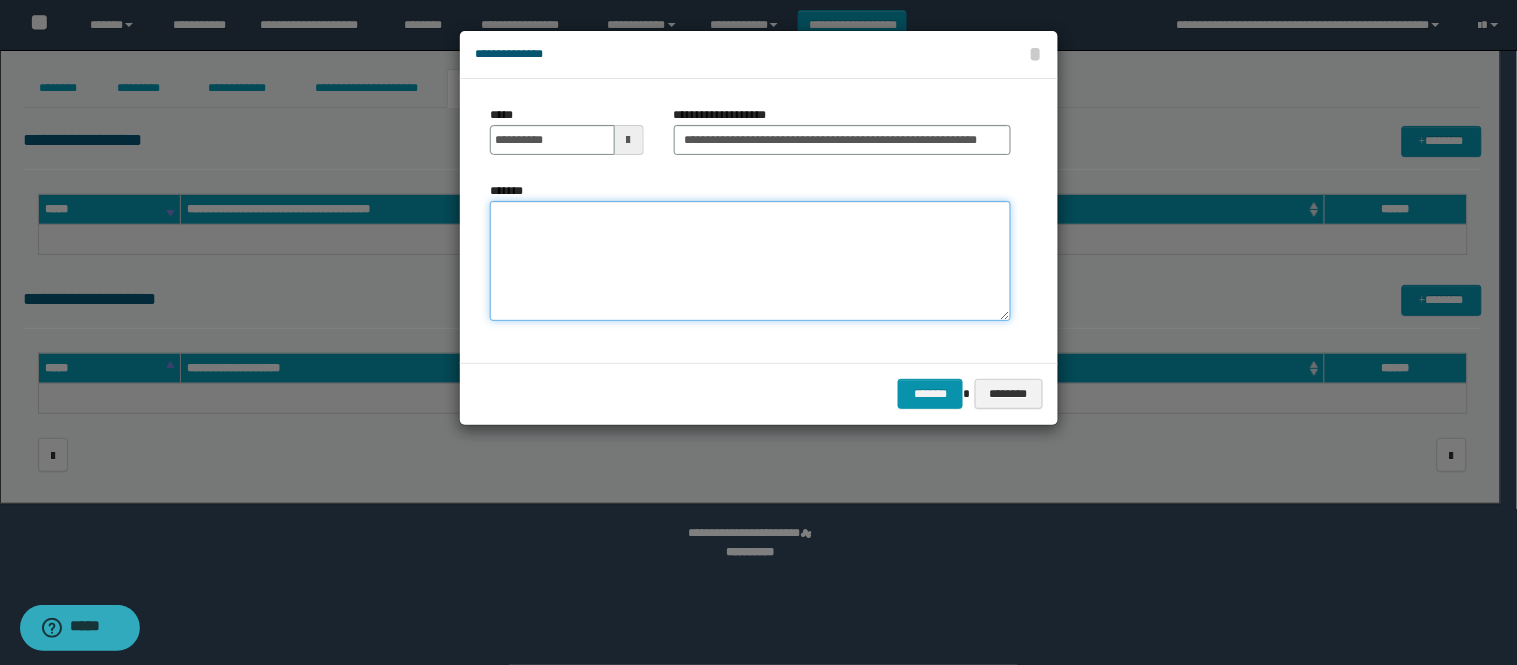 click on "*******" at bounding box center (750, 261) 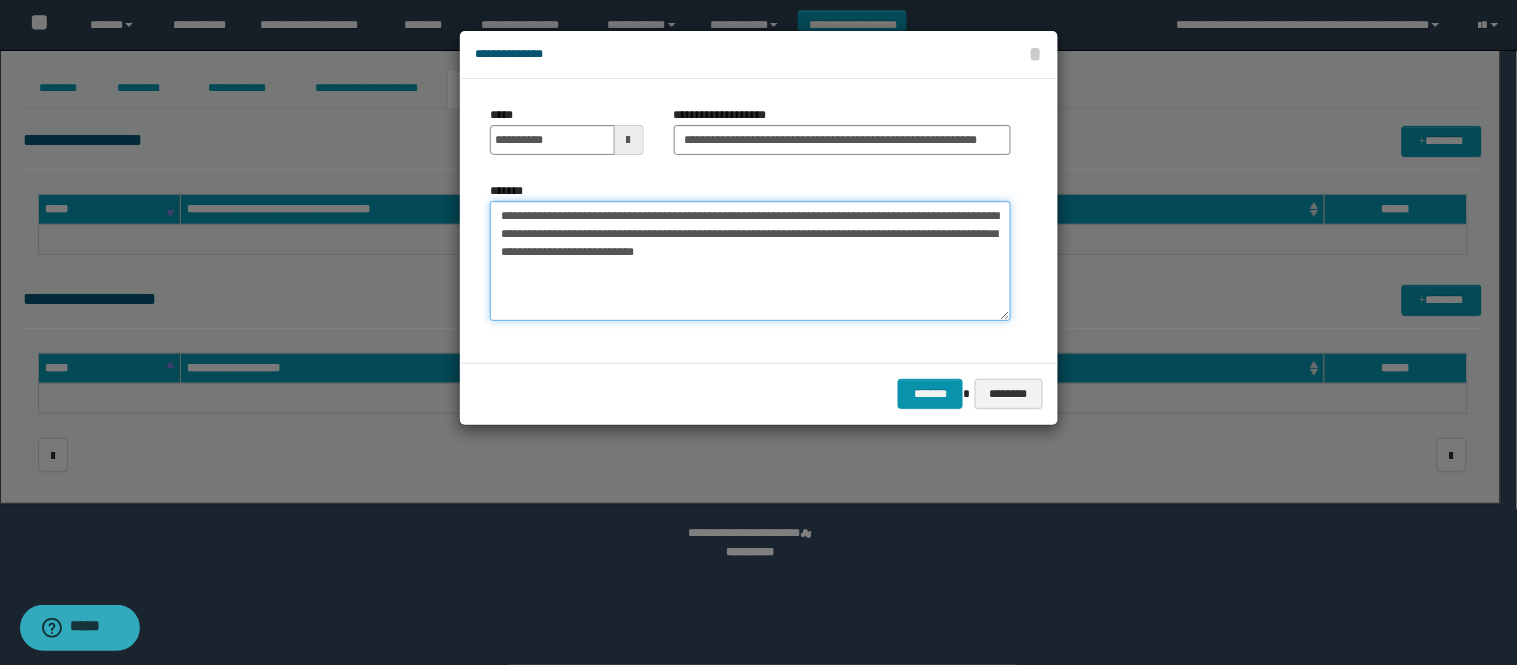 drag, startPoint x: 810, startPoint y: 256, endPoint x: 501, endPoint y: 223, distance: 310.75714 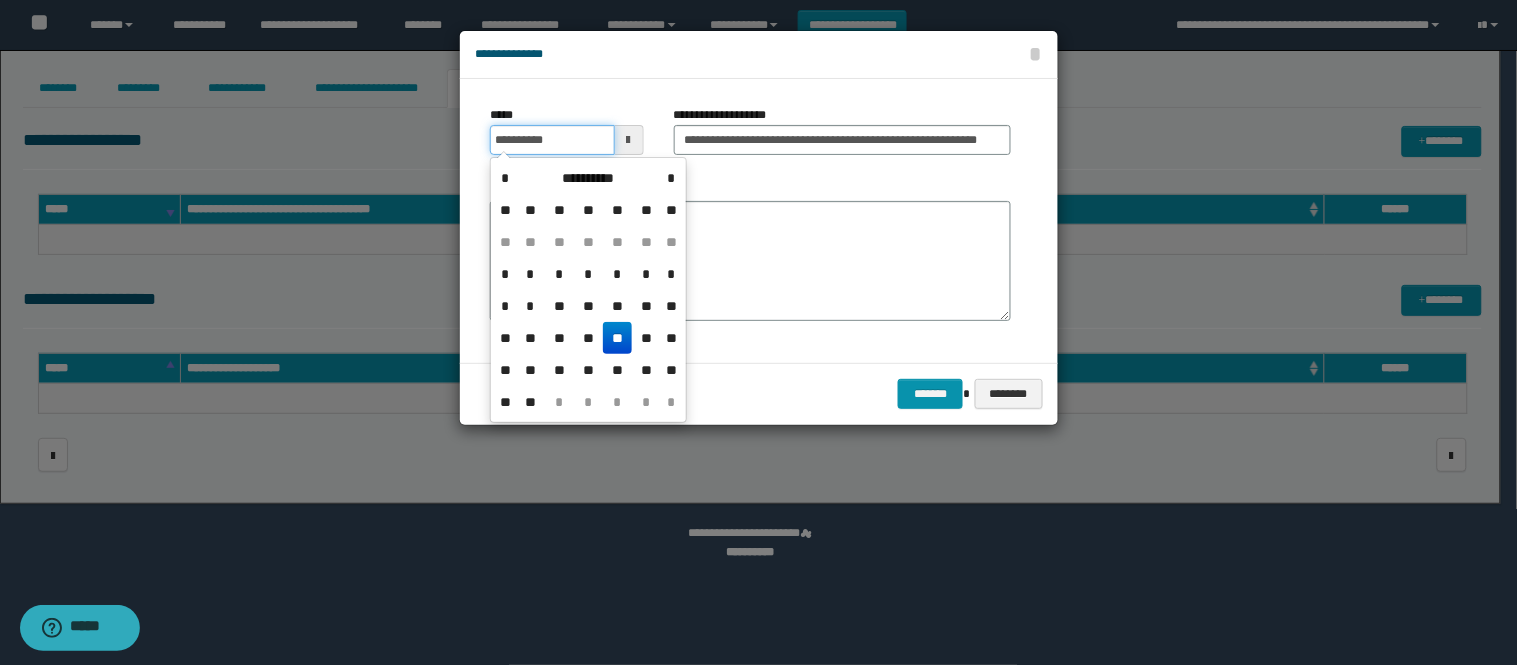 click on "**********" at bounding box center (552, 140) 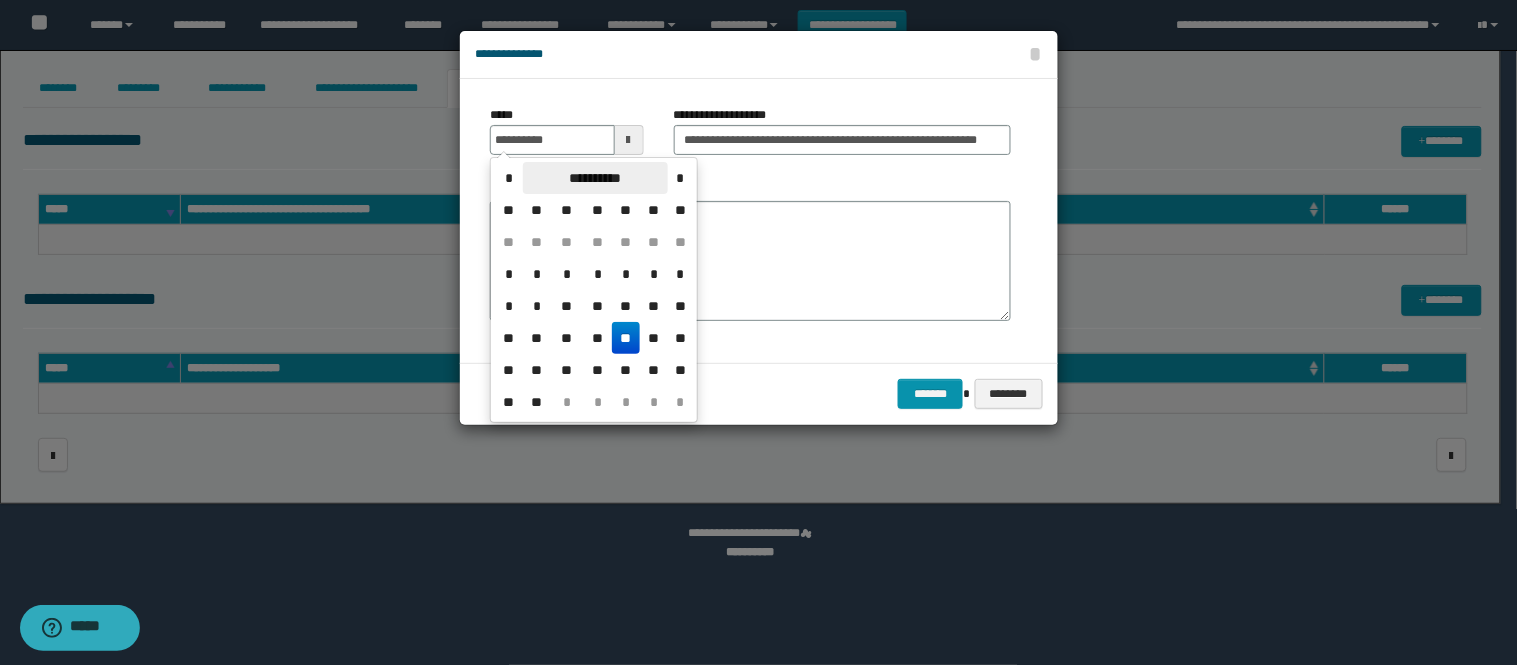 click on "**********" at bounding box center (595, 178) 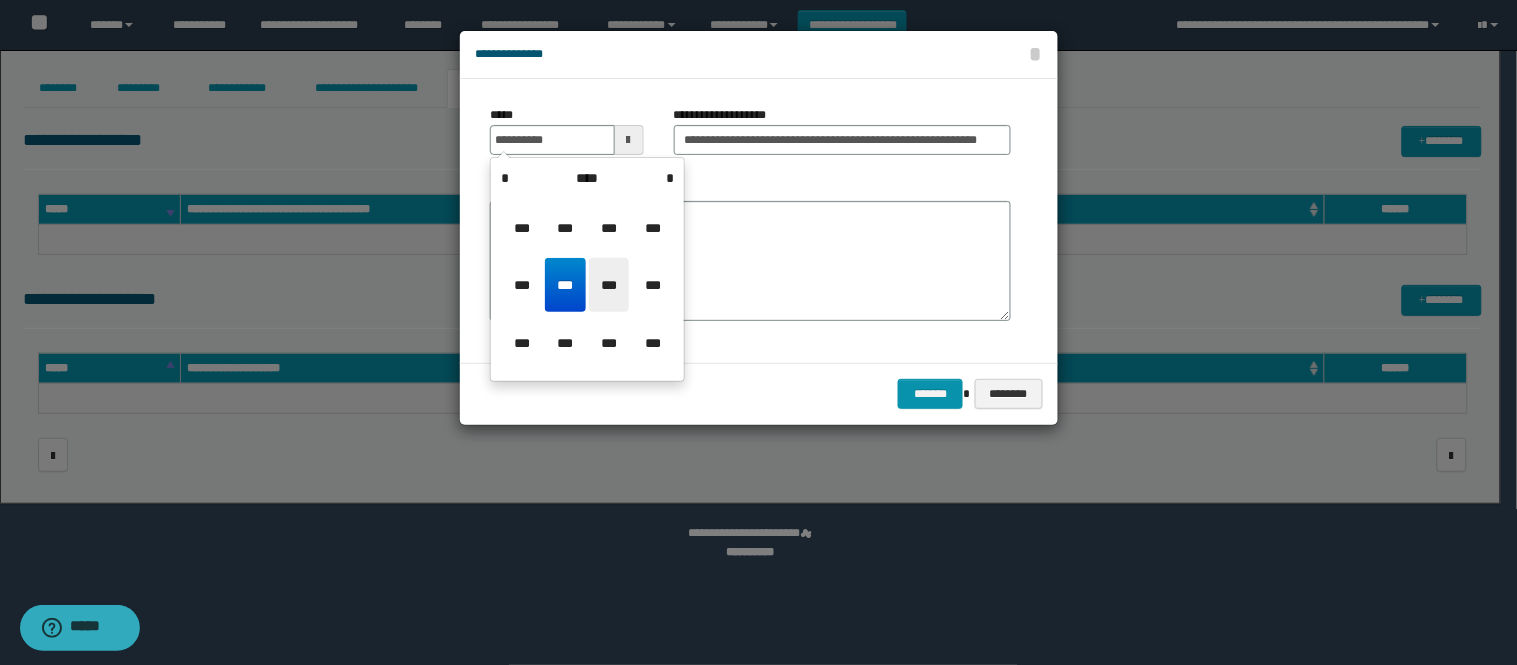 click on "***" at bounding box center [609, 285] 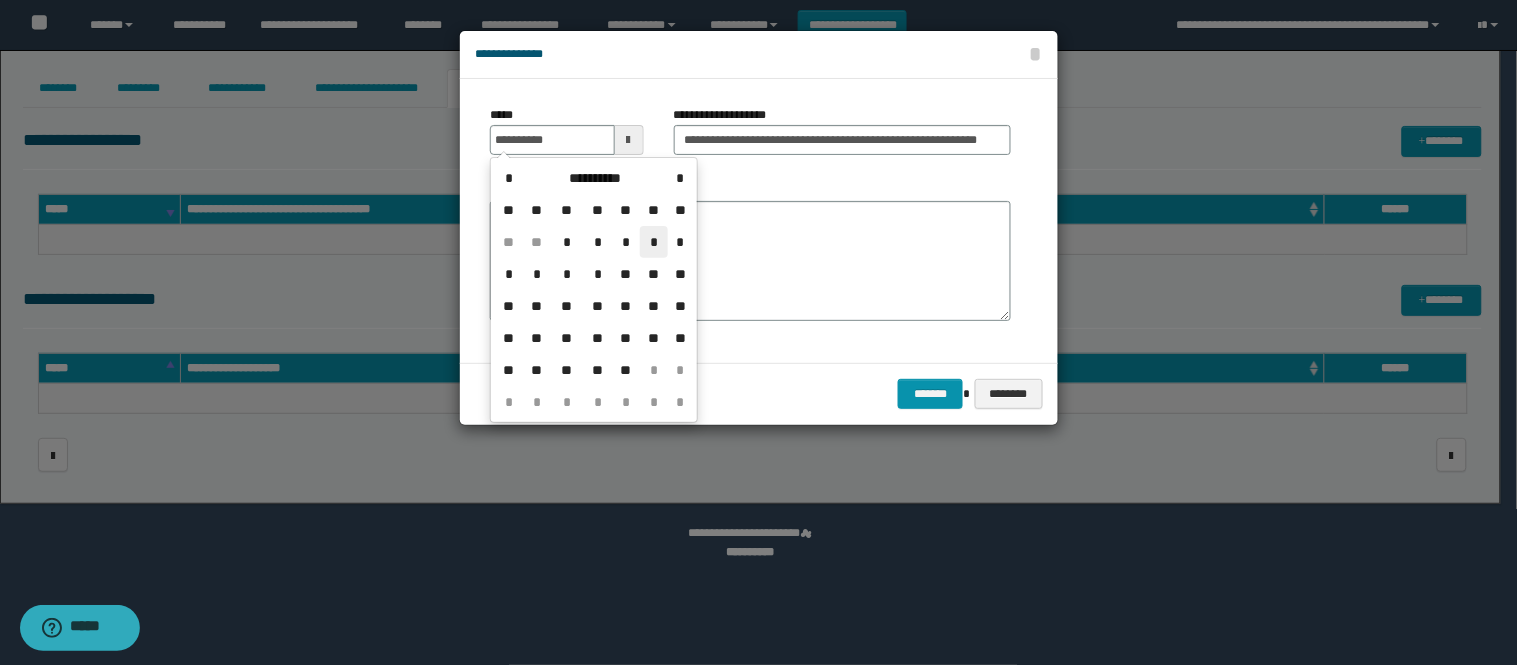 click on "*" at bounding box center (654, 242) 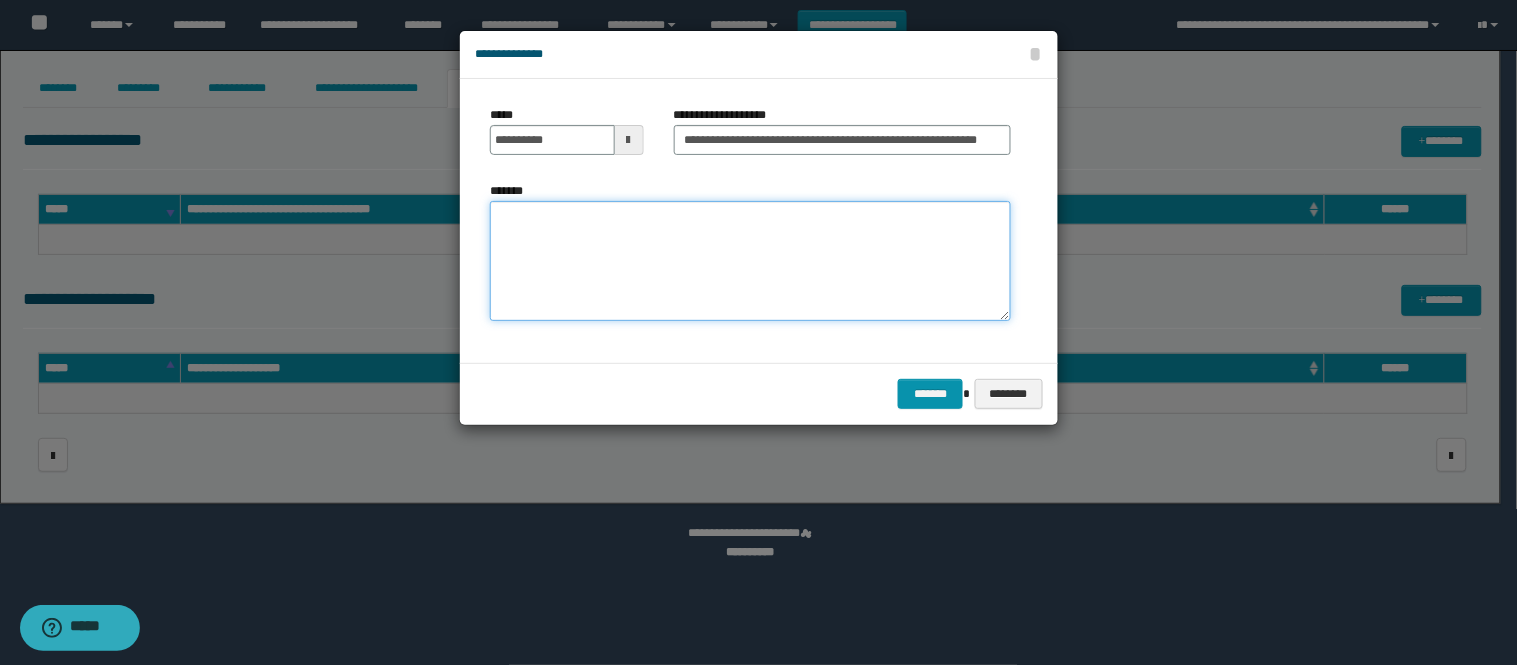 click on "*******" at bounding box center [750, 261] 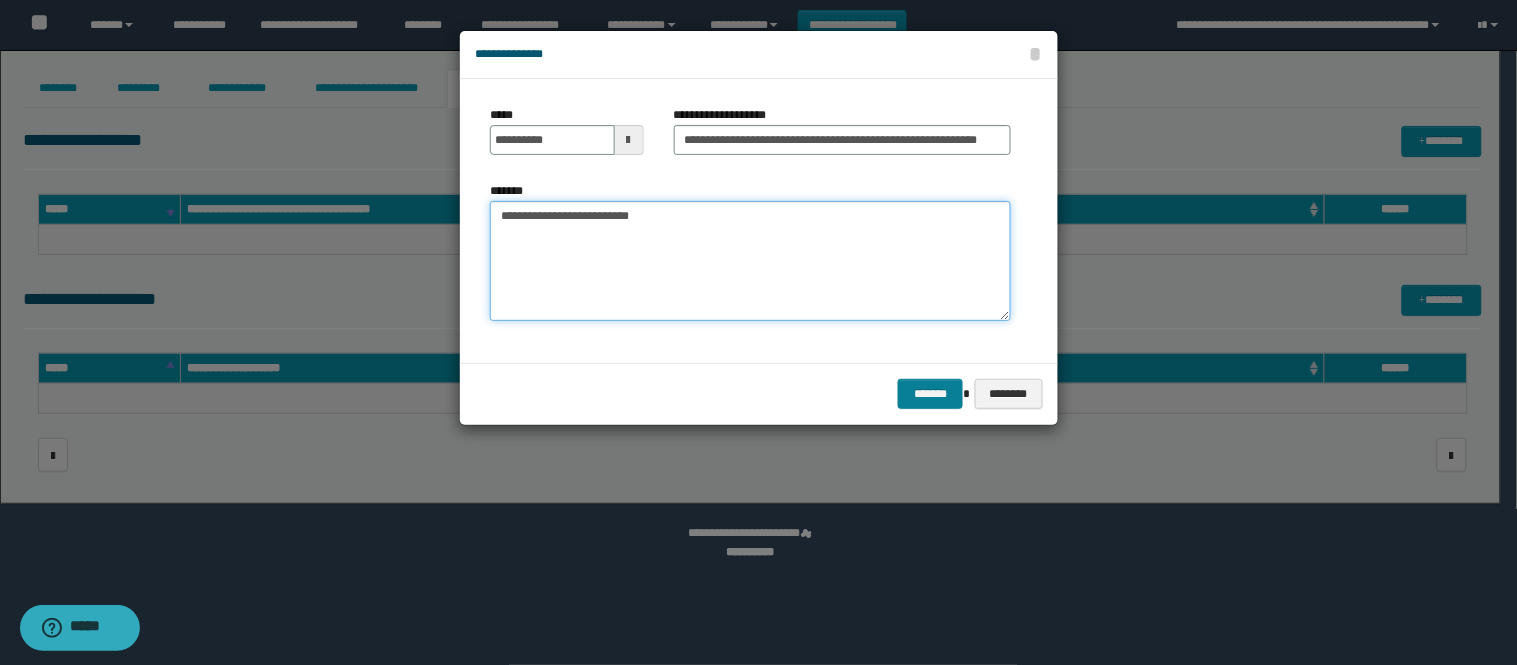 type on "**********" 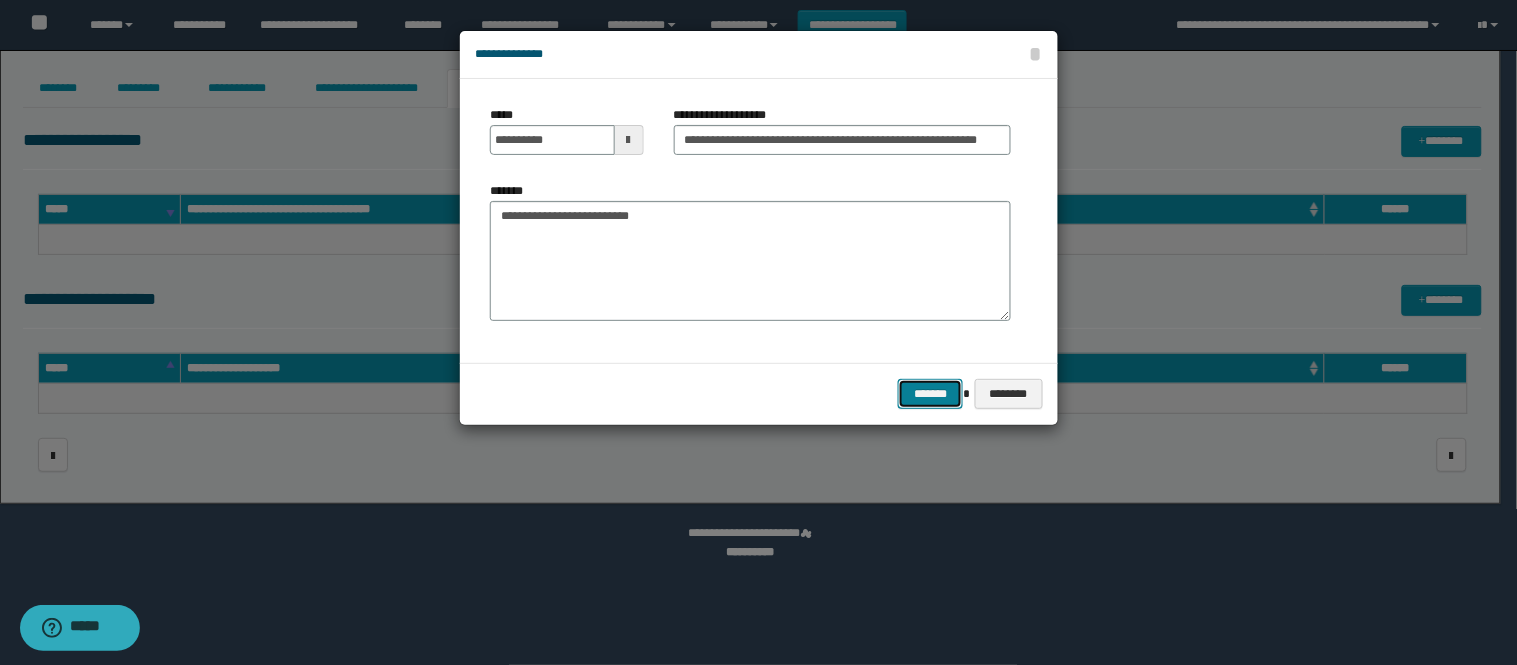 click on "*******" at bounding box center (930, 394) 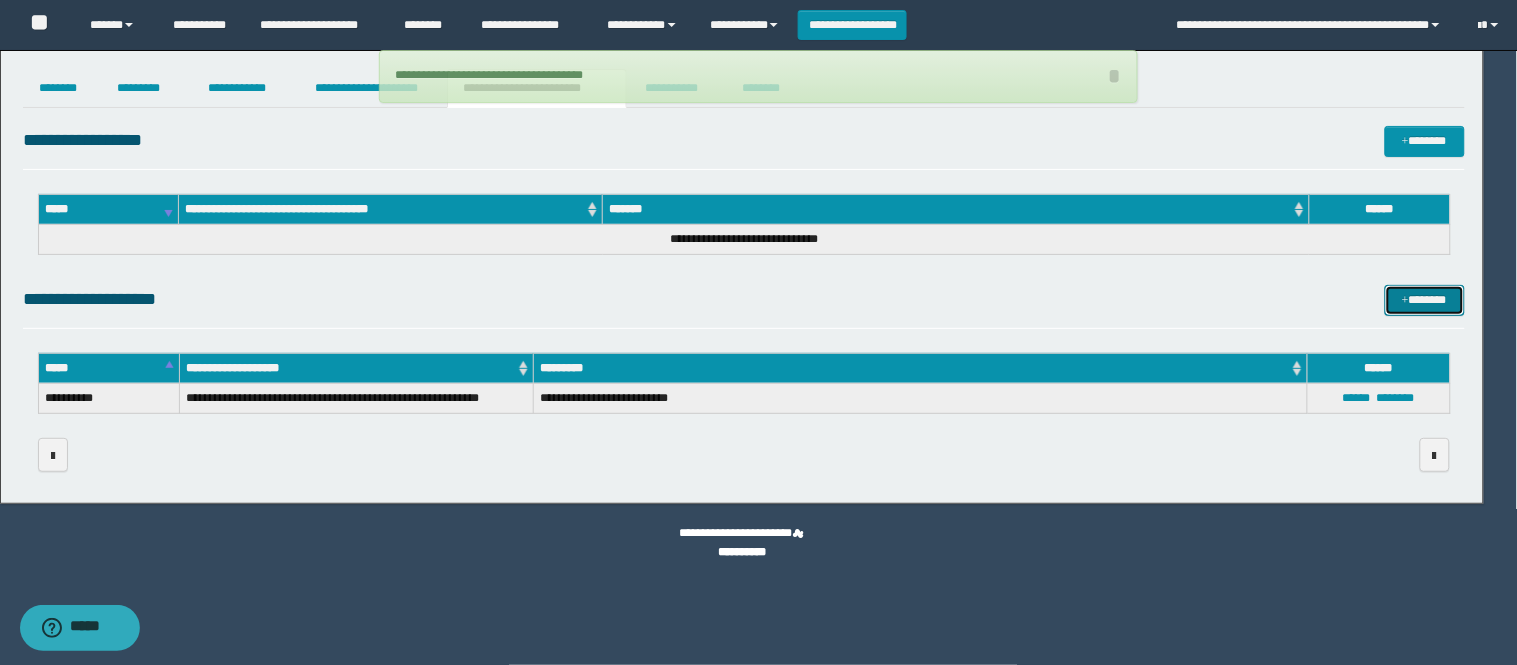 type 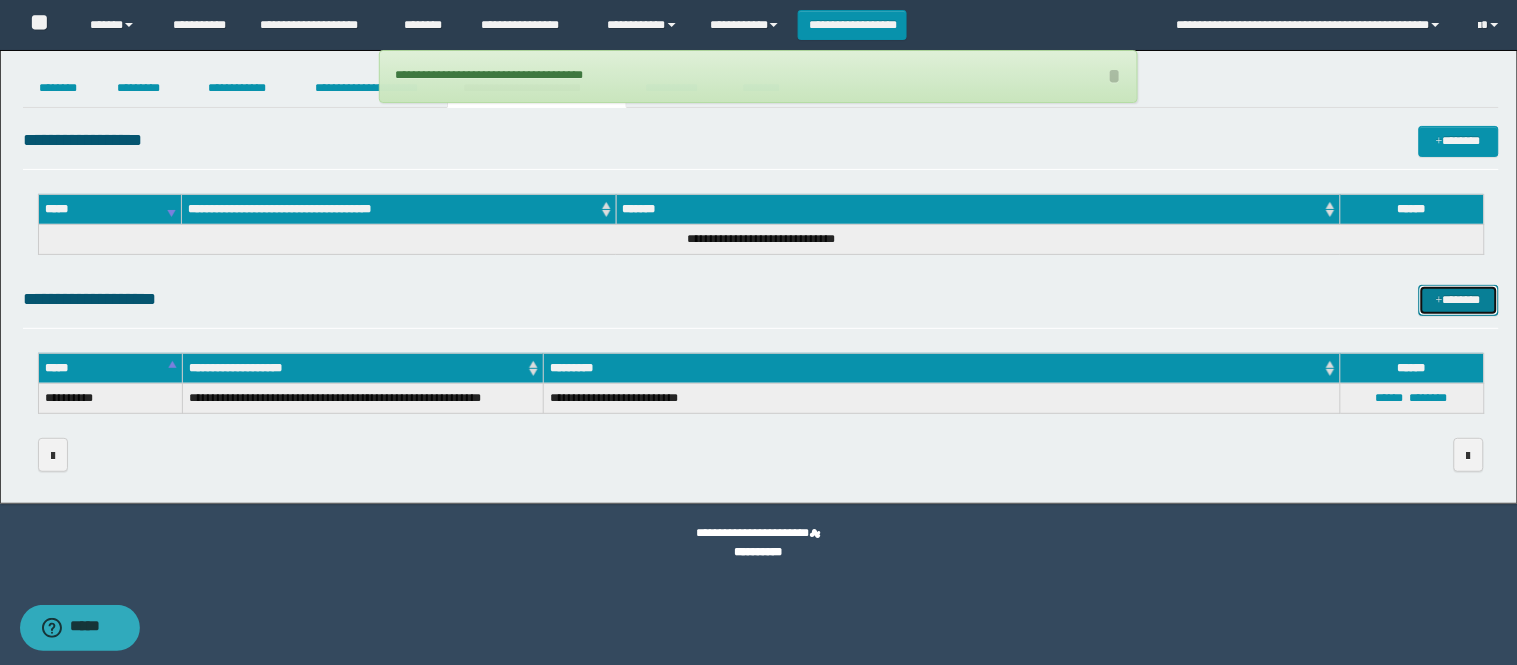 click at bounding box center (1439, 301) 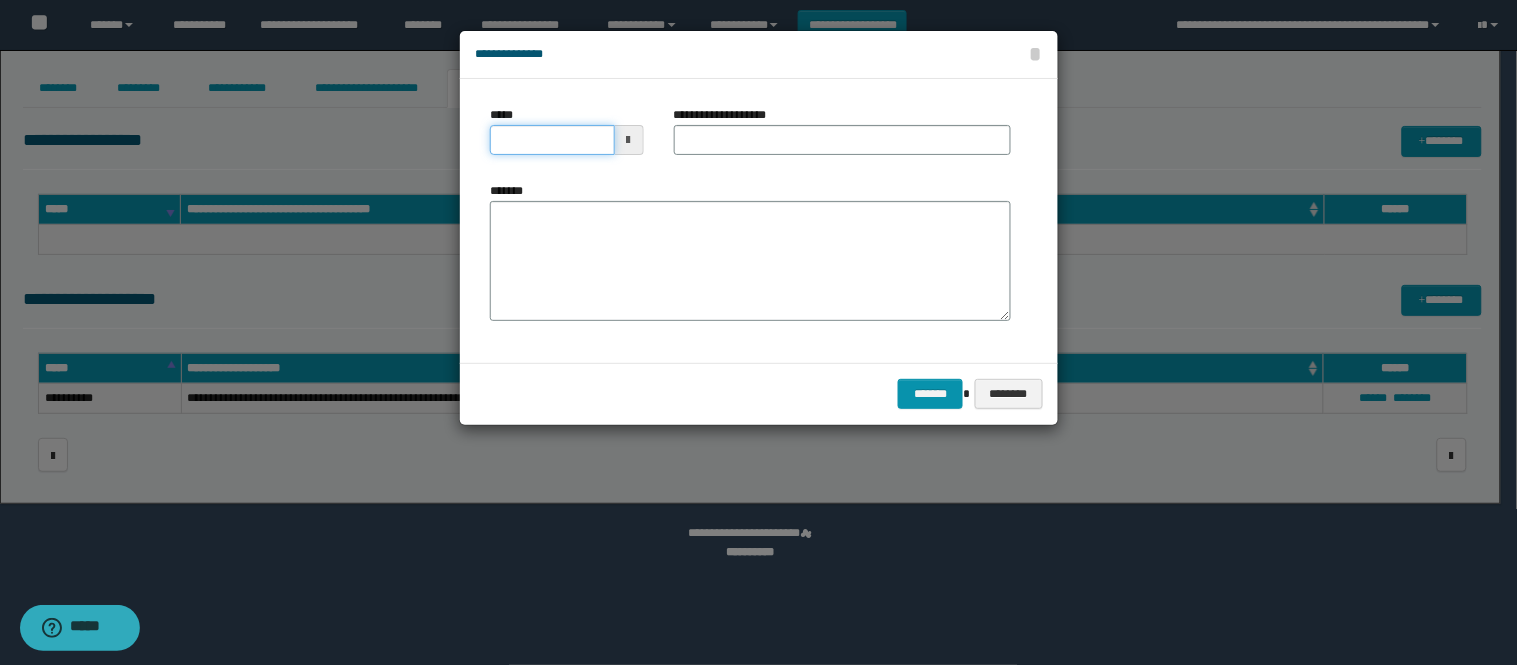 click on "*****" at bounding box center (552, 140) 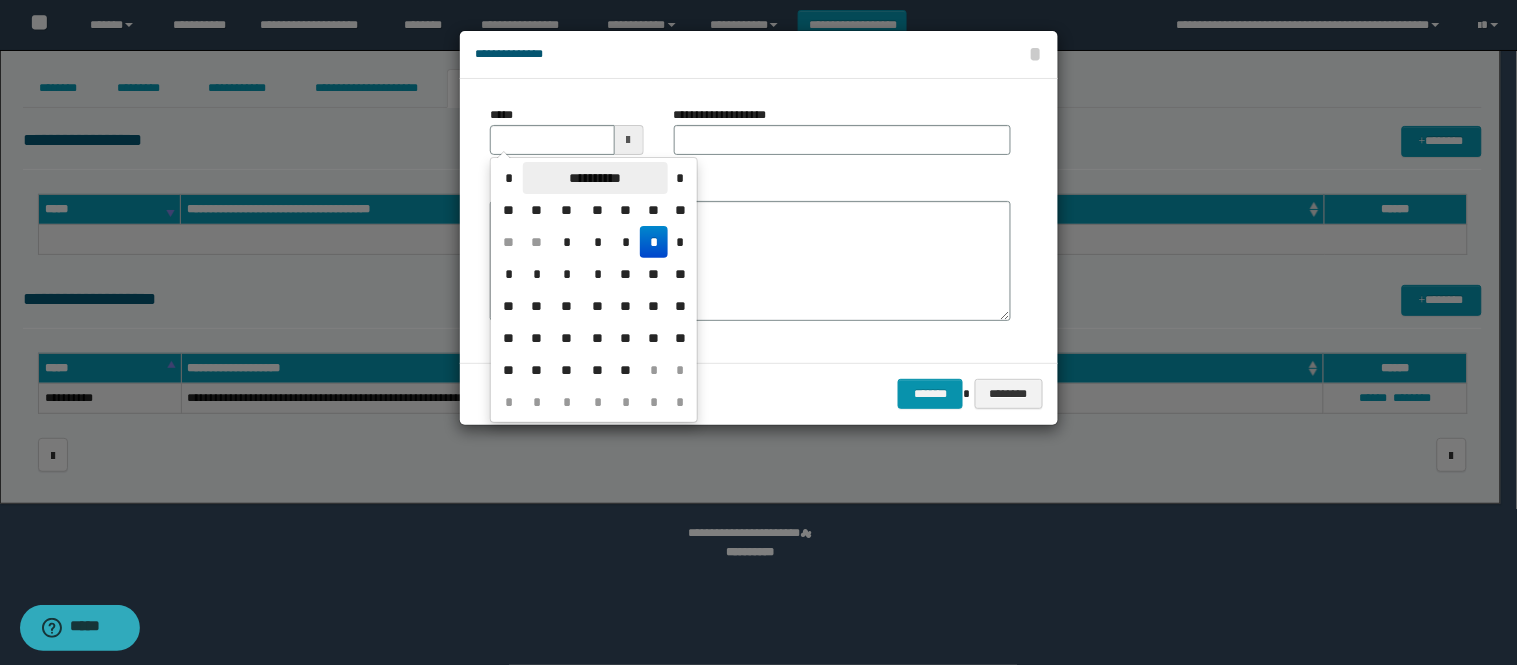 click on "**********" at bounding box center (595, 178) 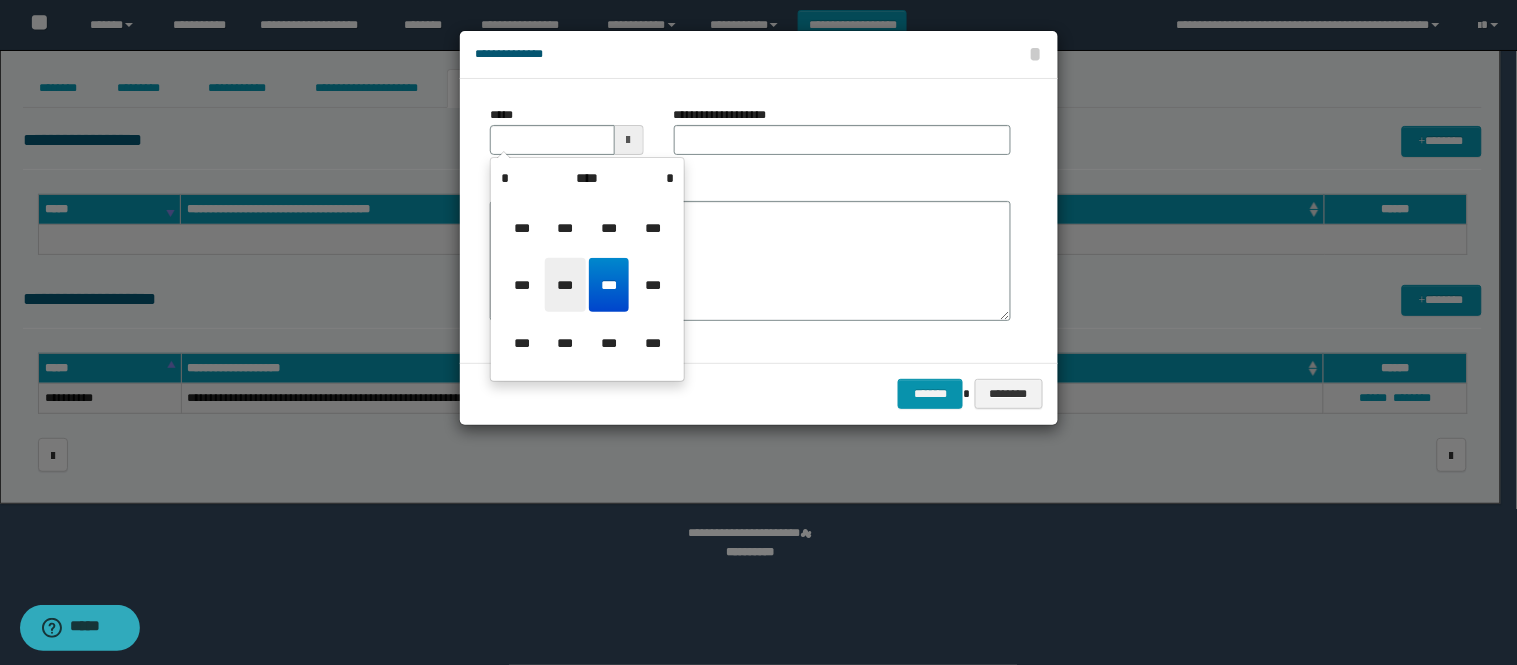 click on "***" at bounding box center (565, 285) 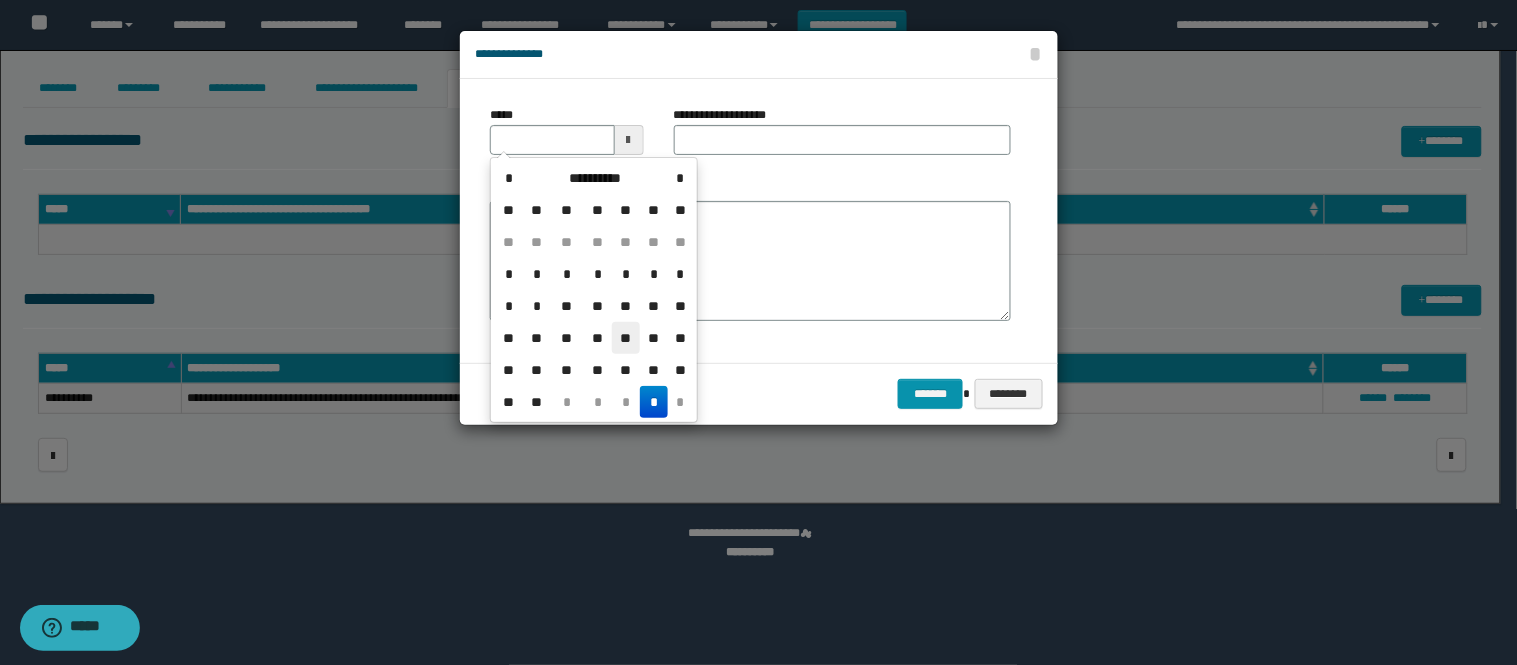 click on "**" at bounding box center (626, 338) 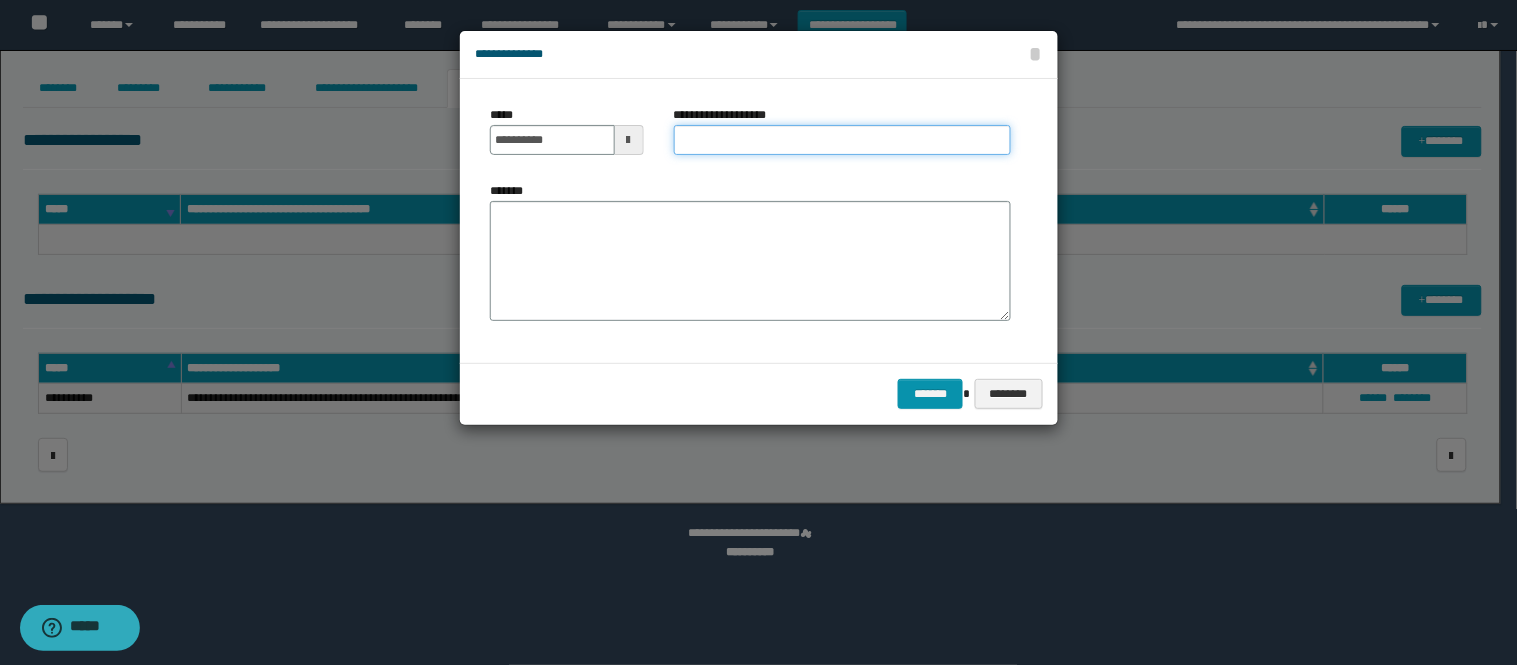 click on "**********" at bounding box center [842, 140] 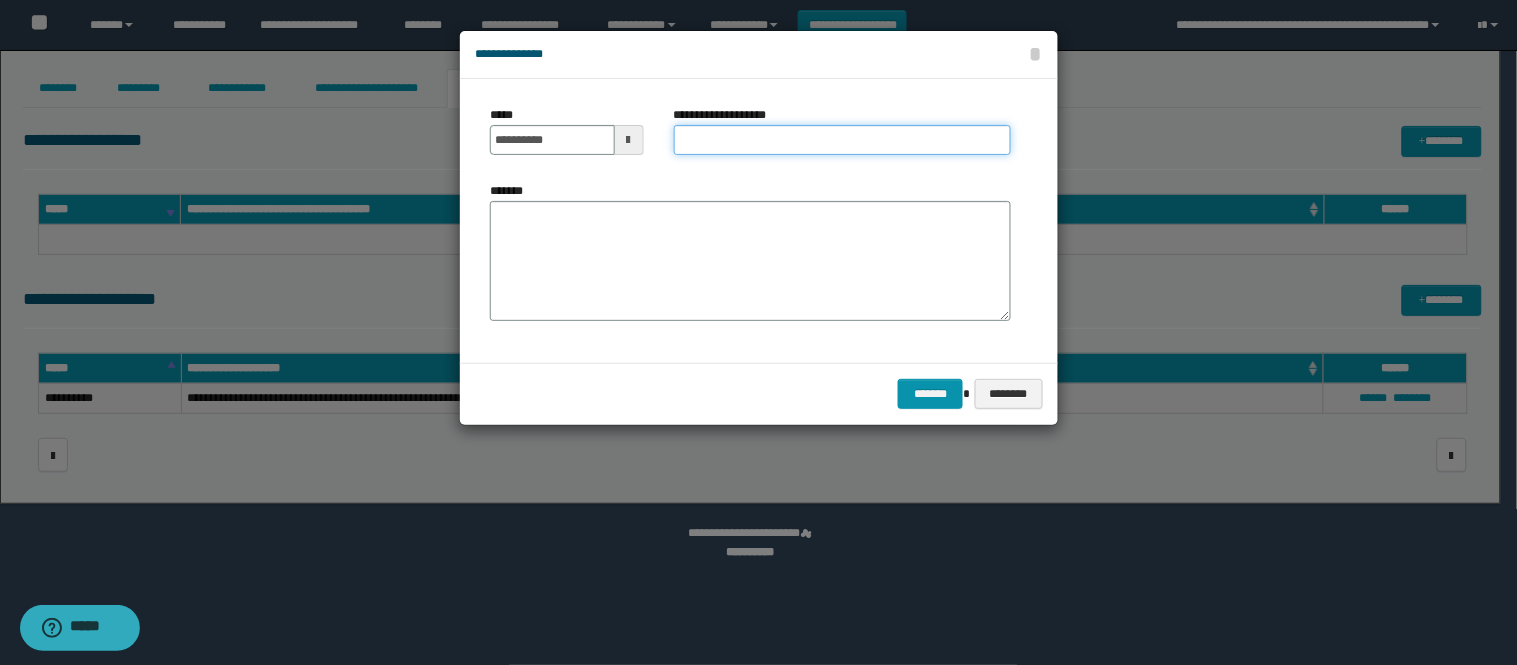 type on "**********" 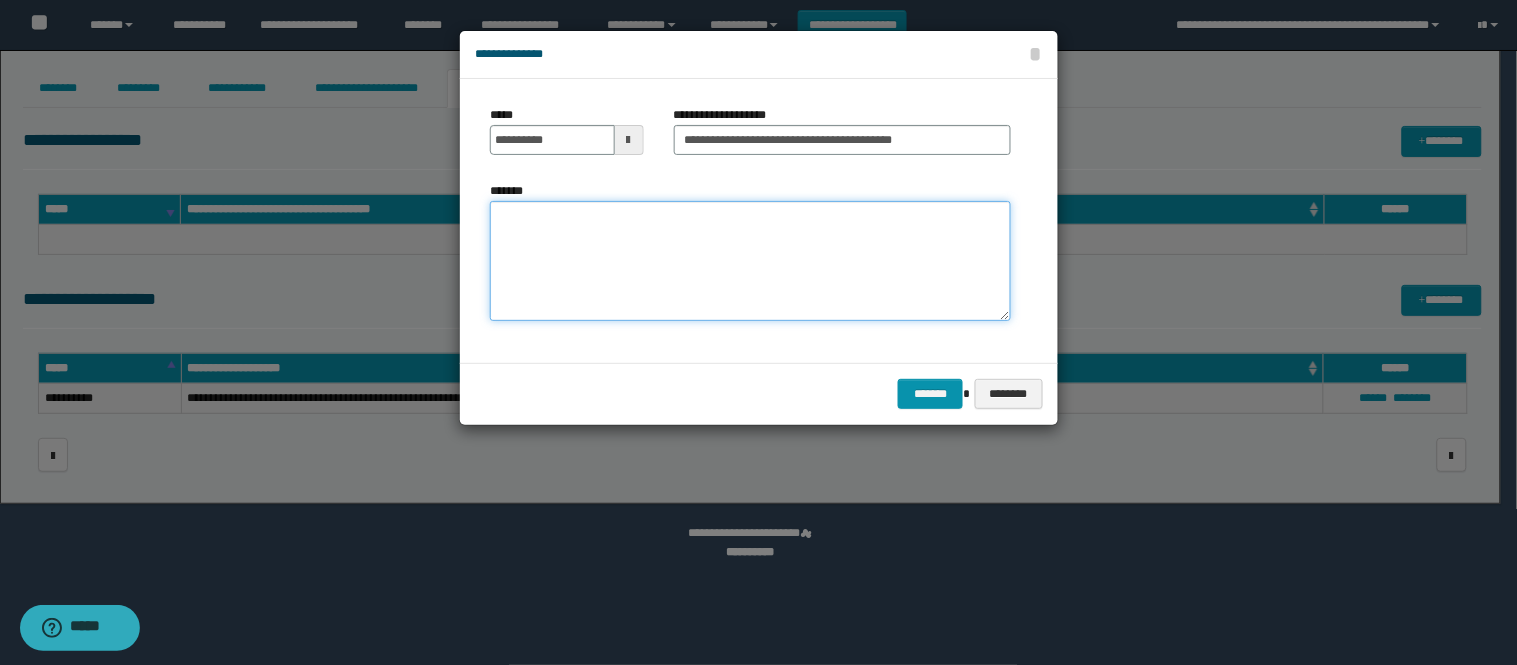 click on "*******" at bounding box center (750, 261) 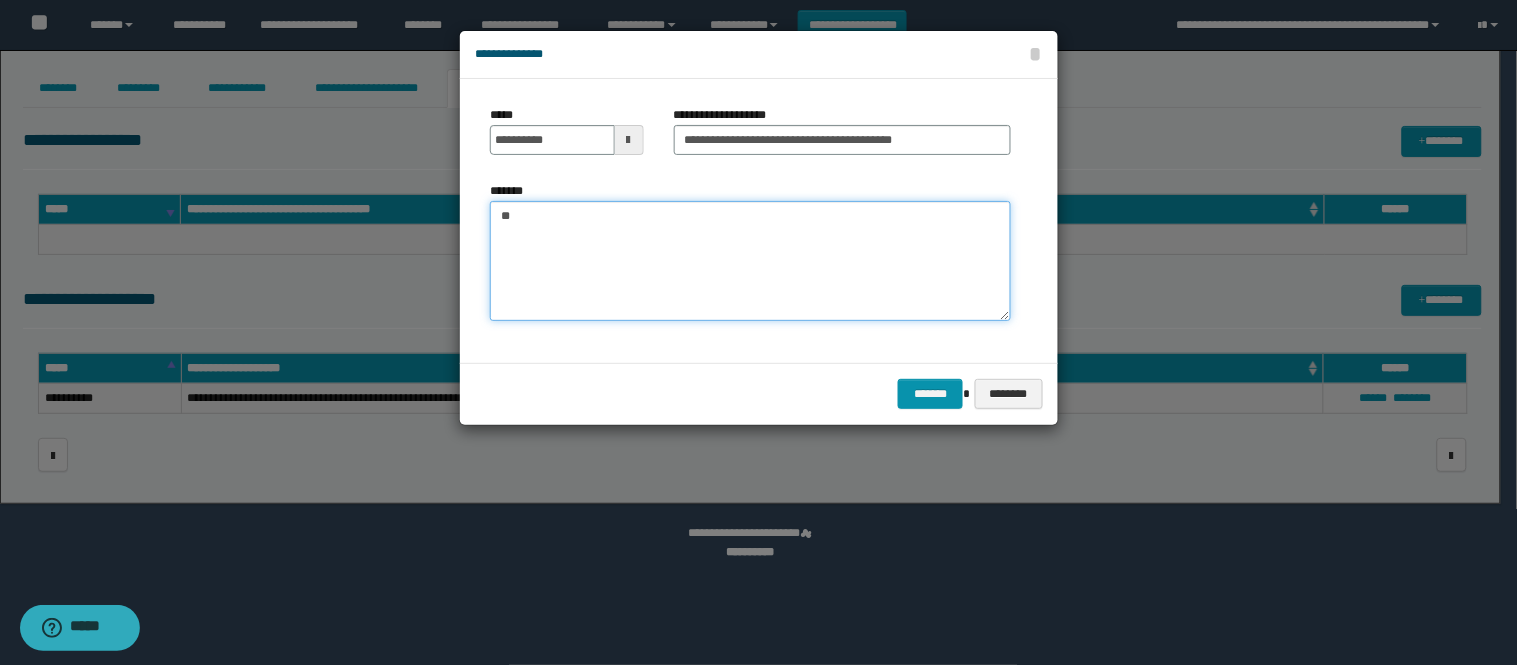 type on "*" 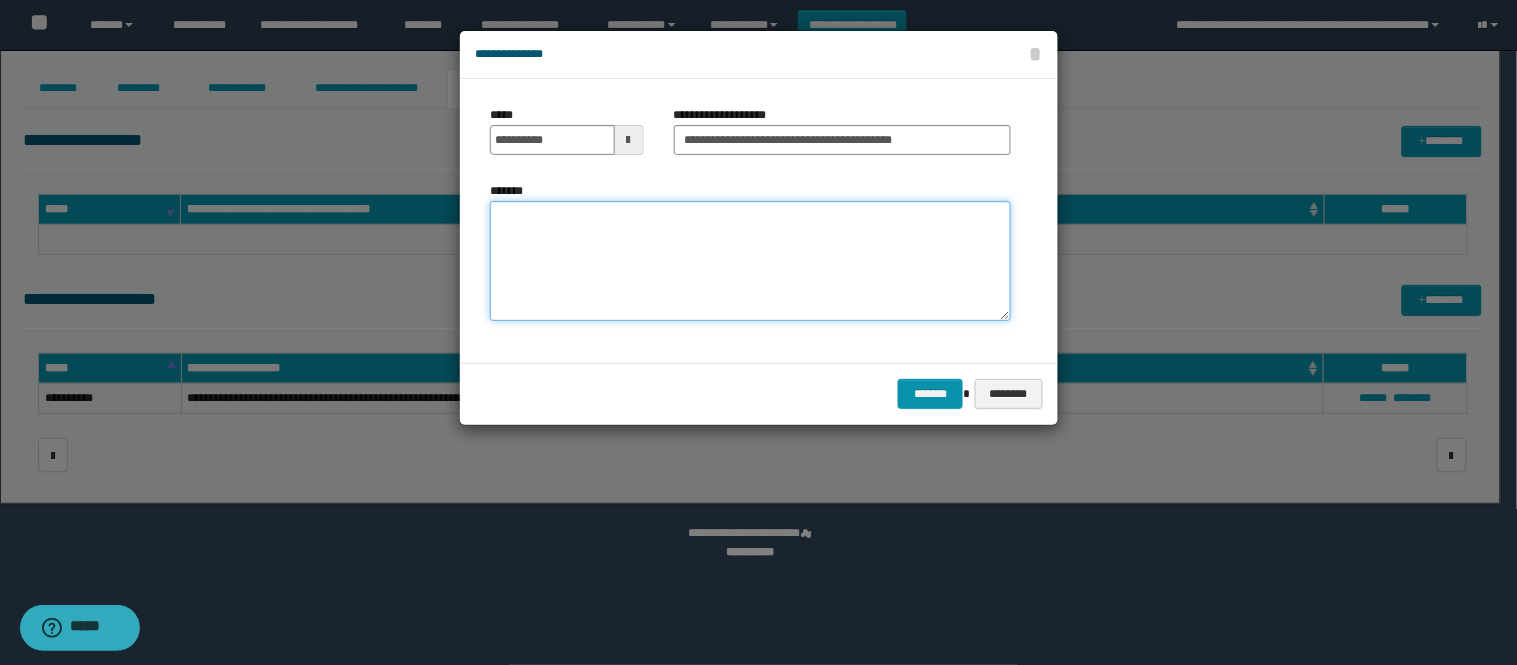 paste on "**********" 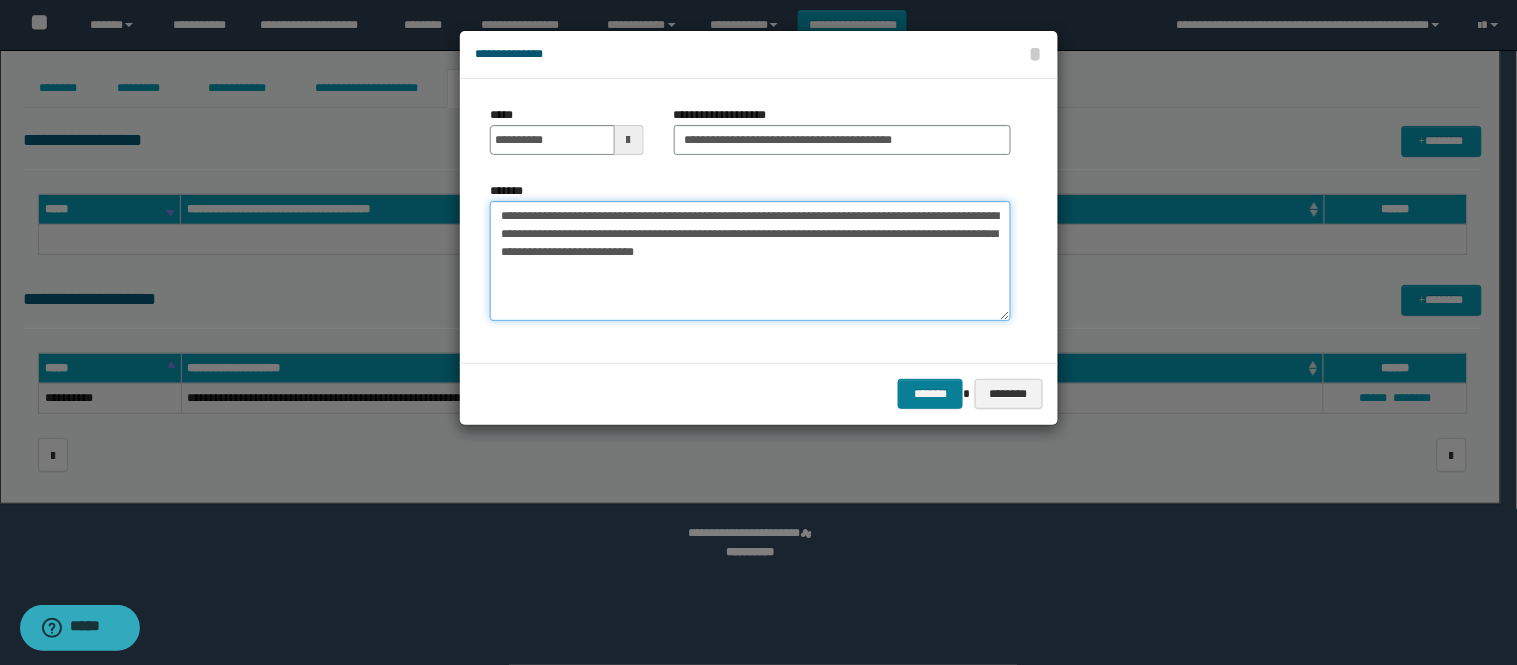 type on "**********" 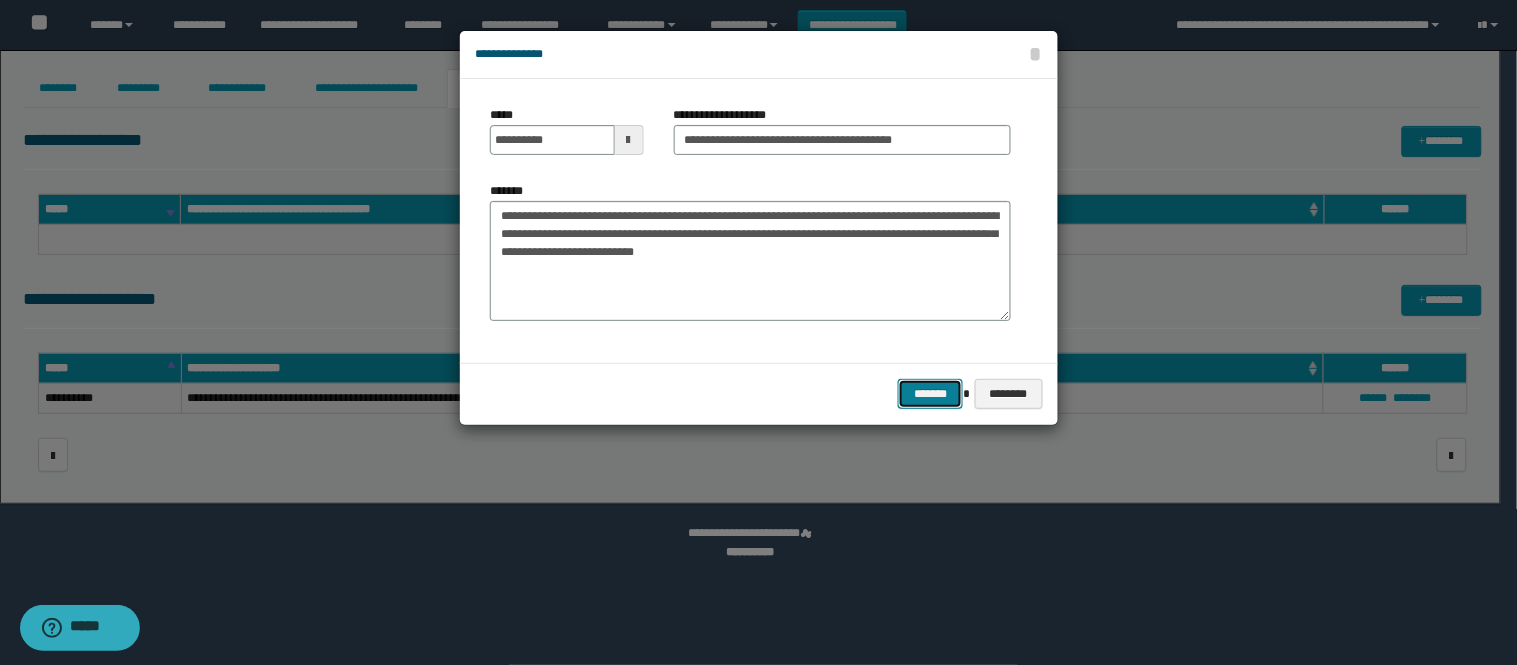 click on "*******" at bounding box center [930, 394] 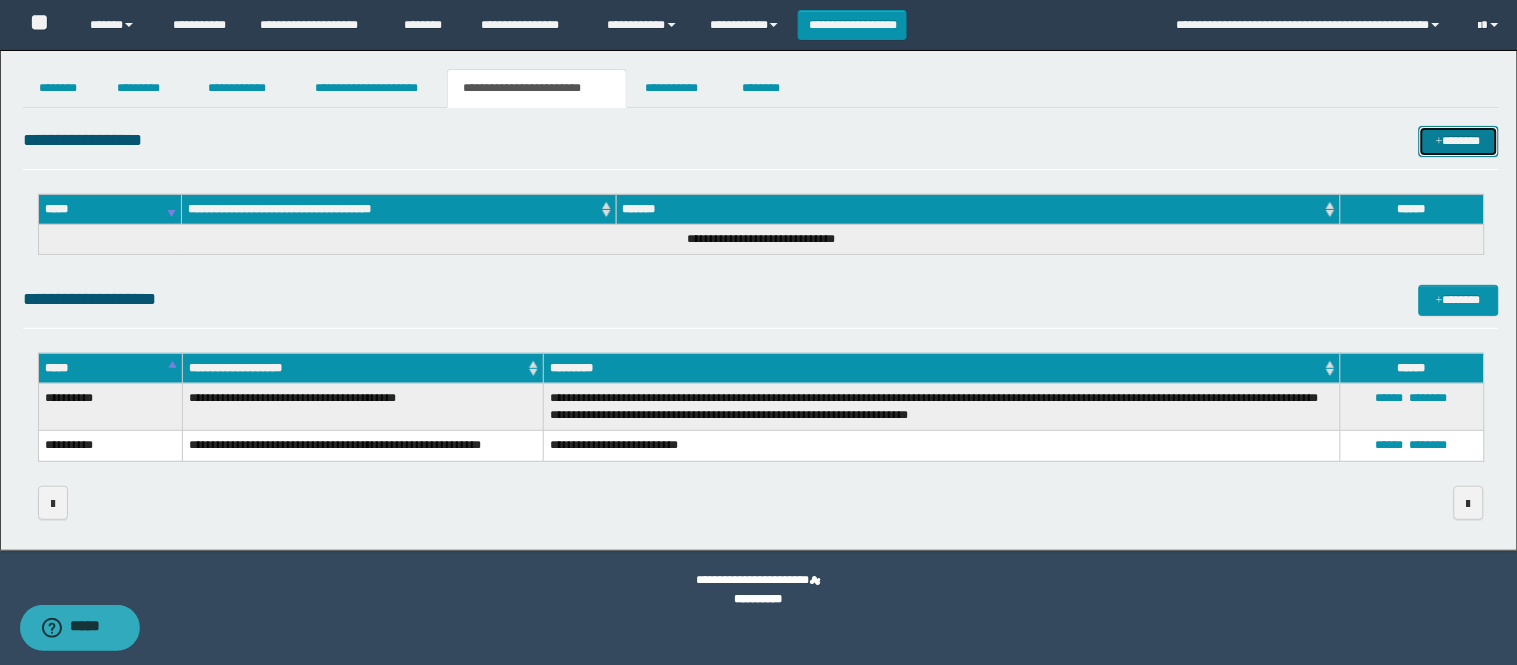 click at bounding box center [1439, 142] 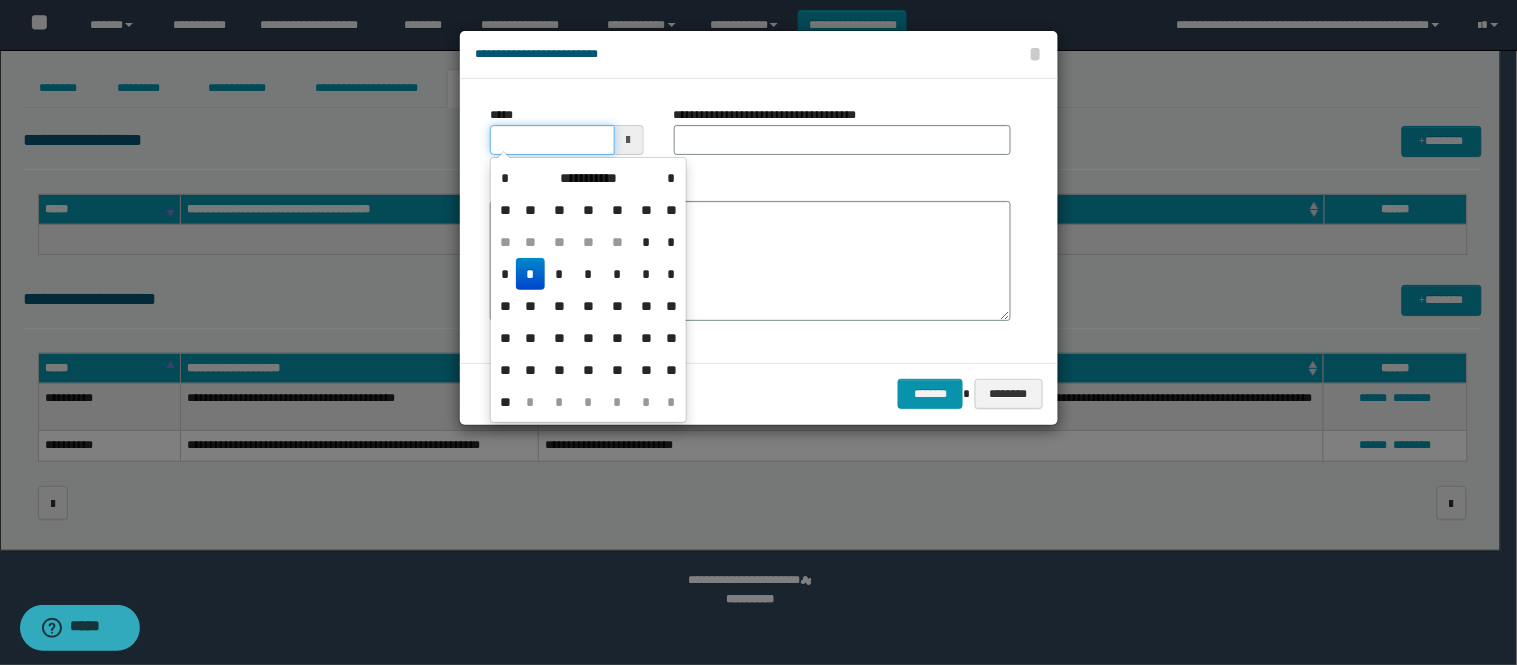 click on "*****" at bounding box center (552, 140) 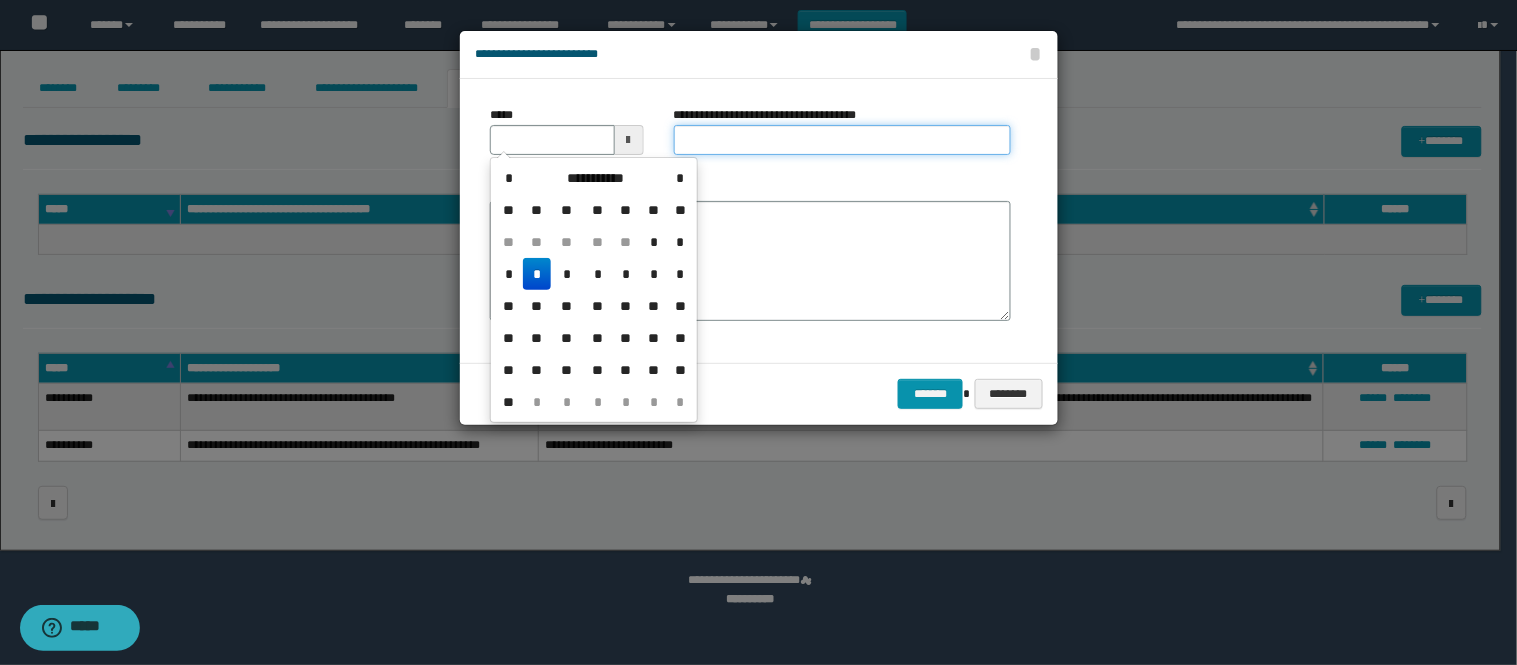 click on "**********" at bounding box center (842, 140) 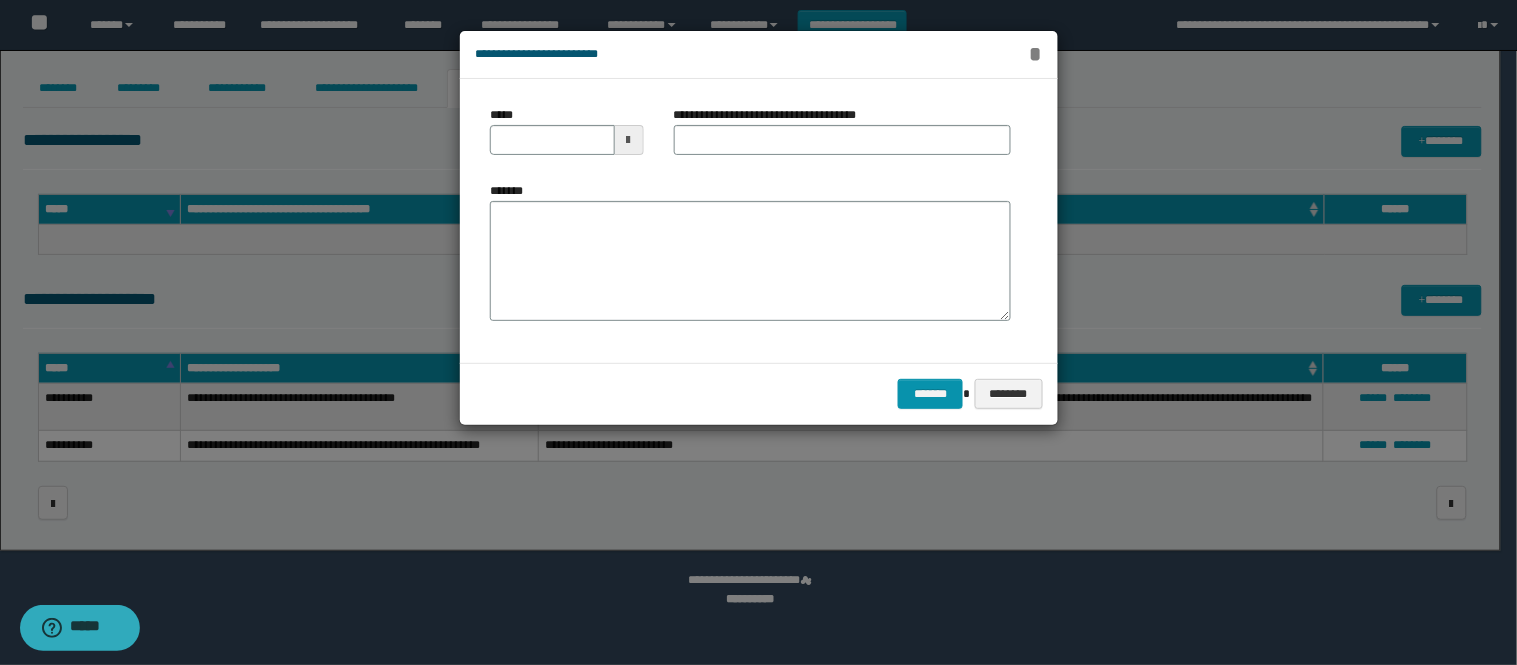 click on "*" at bounding box center [1035, 54] 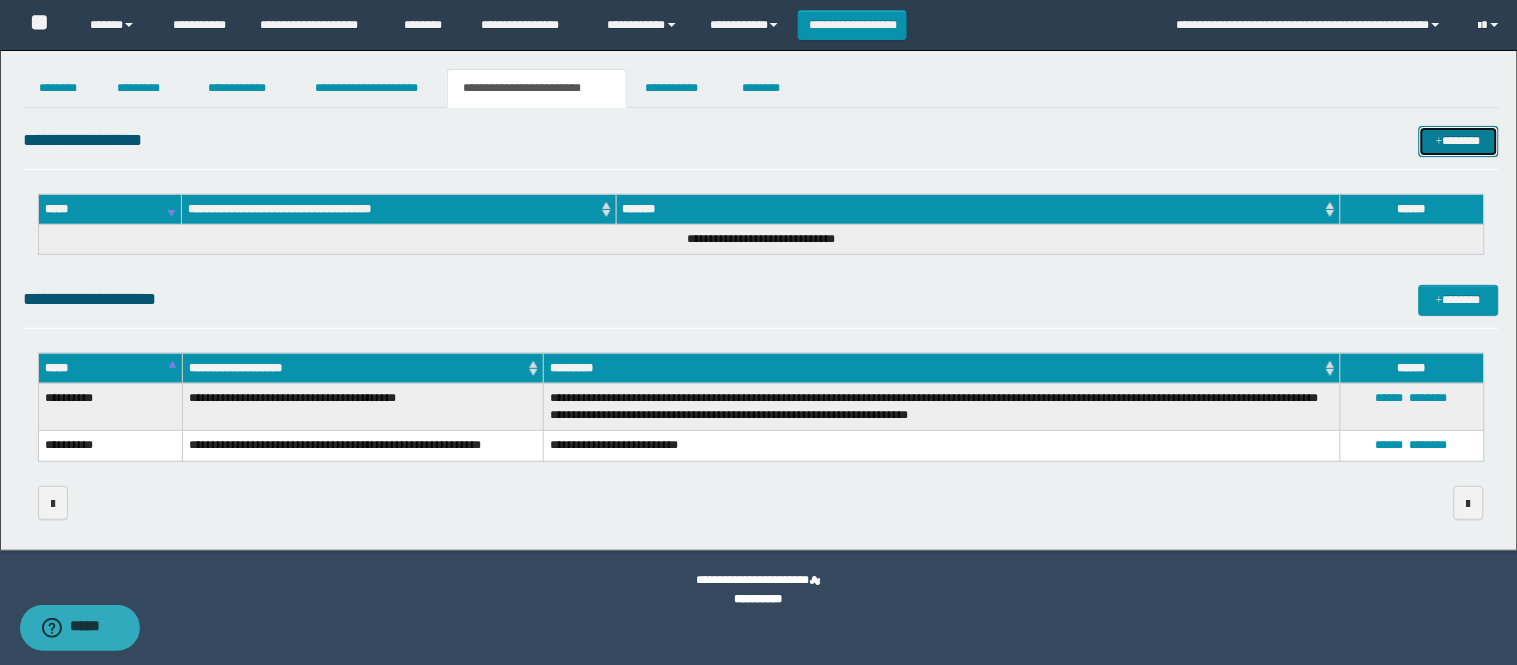 drag, startPoint x: 1467, startPoint y: 135, endPoint x: 1276, endPoint y: 134, distance: 191.00262 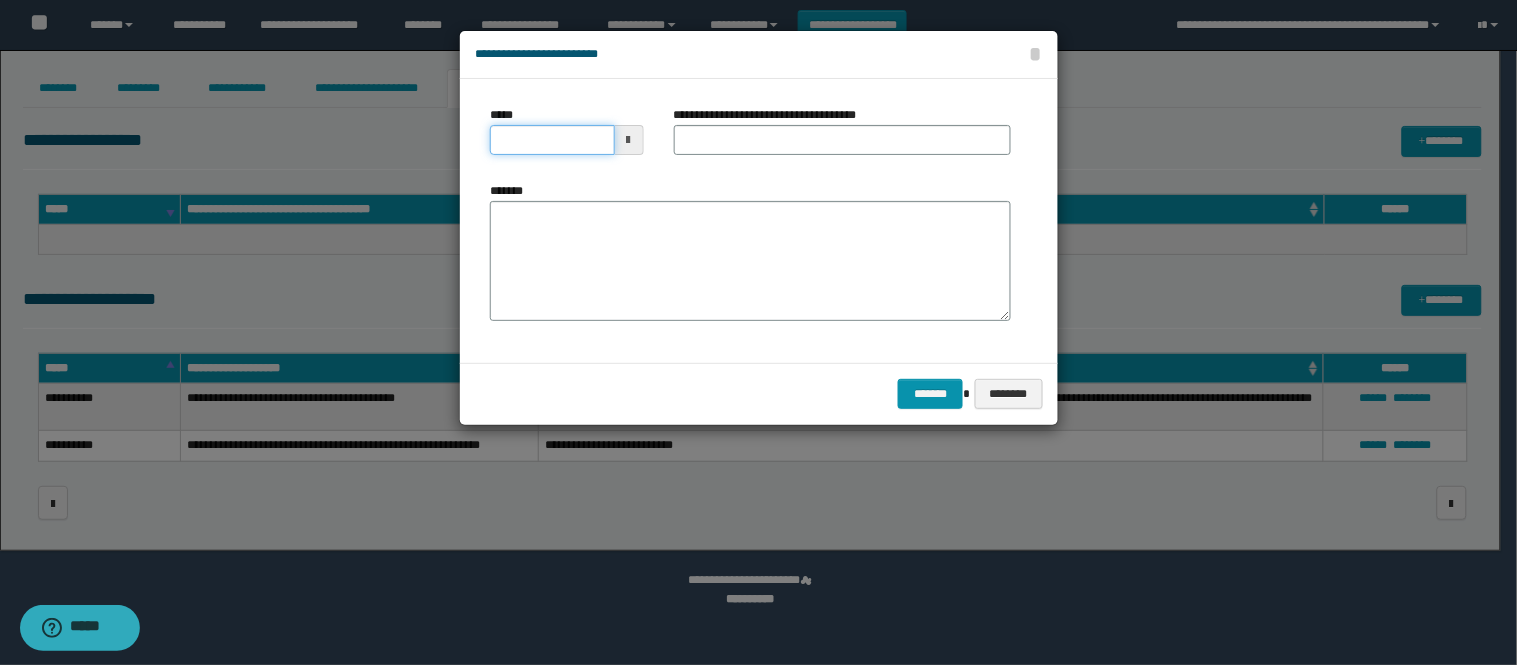 click on "*****" at bounding box center (552, 140) 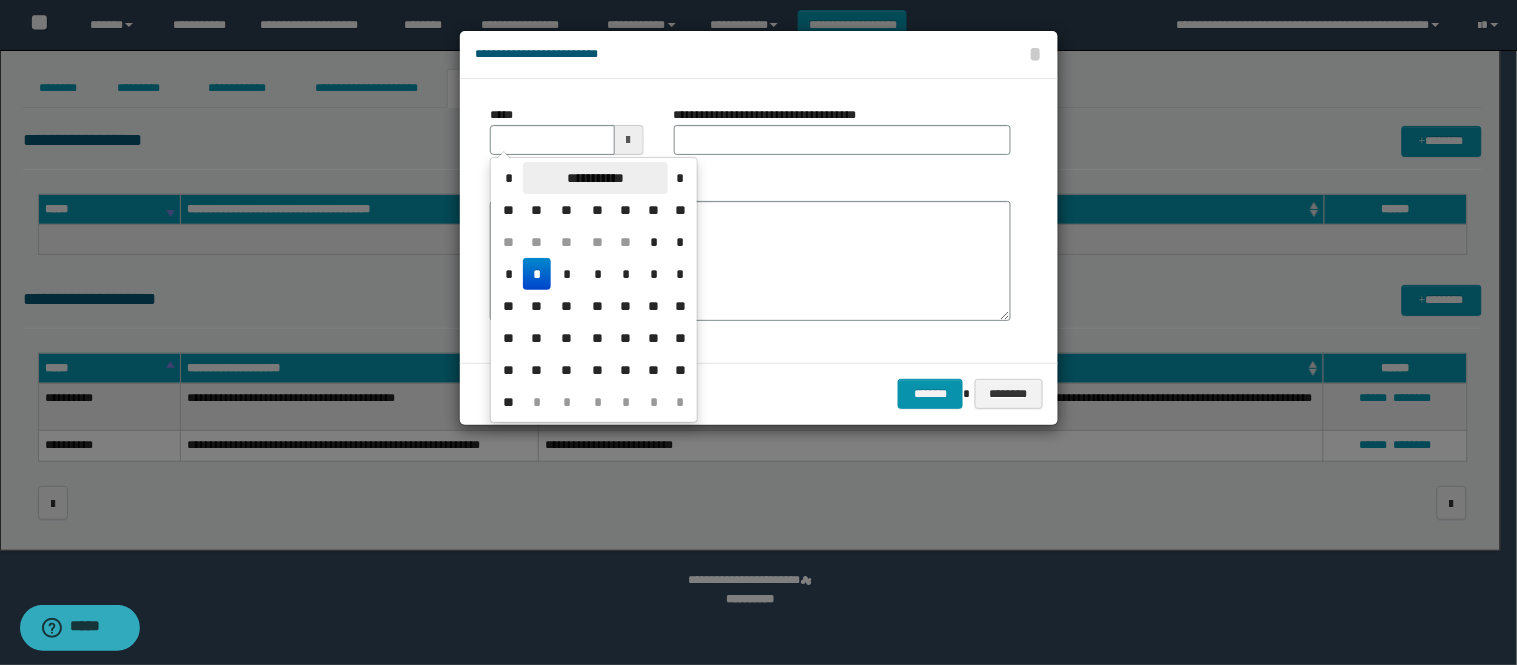 click on "**********" at bounding box center [595, 178] 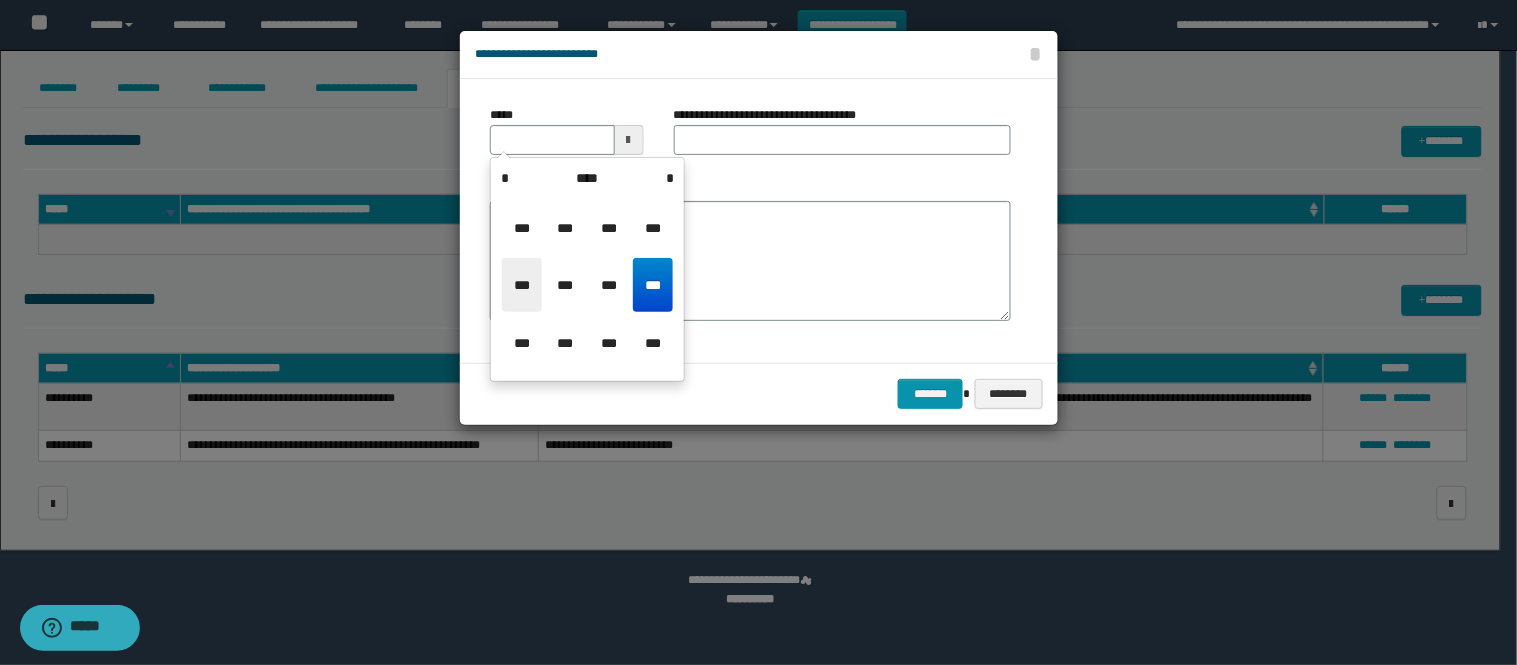 click on "***" at bounding box center (522, 285) 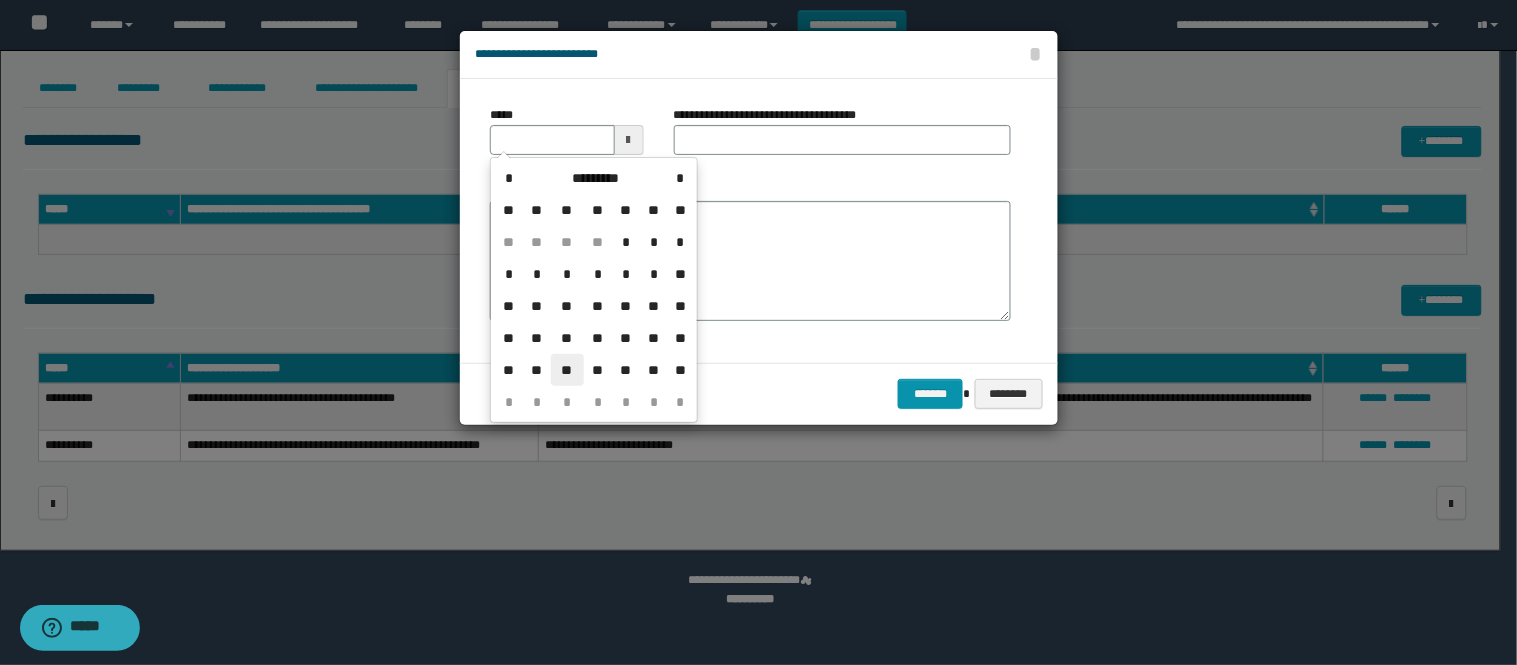 click on "**" at bounding box center (567, 370) 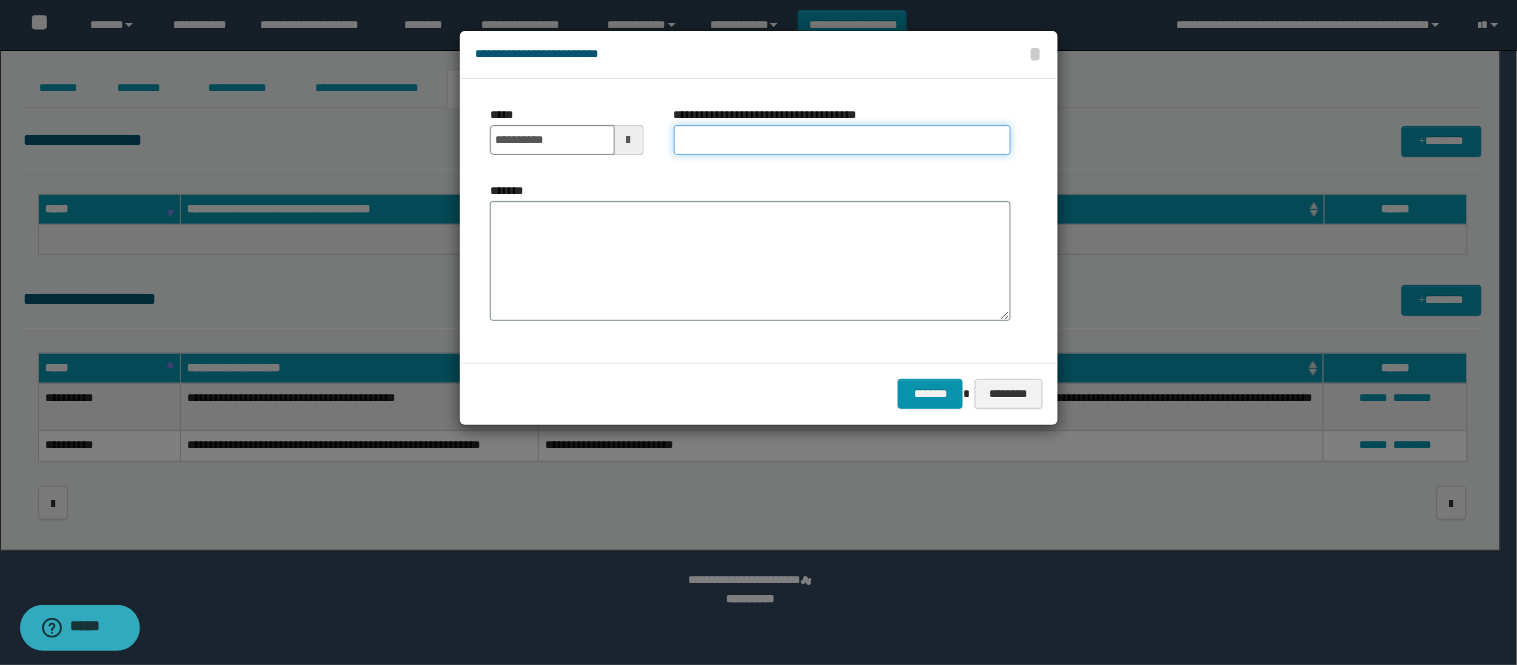click on "**********" at bounding box center (842, 140) 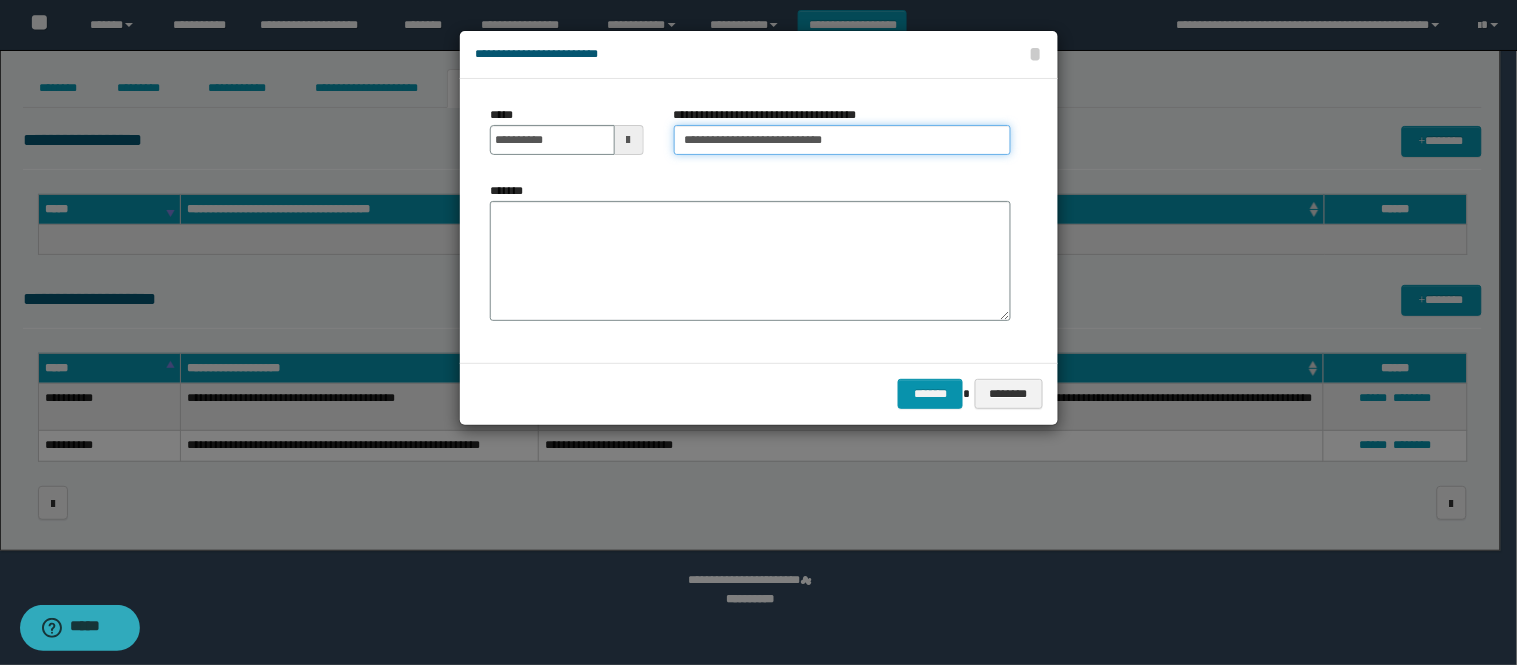 click on "**********" at bounding box center [842, 140] 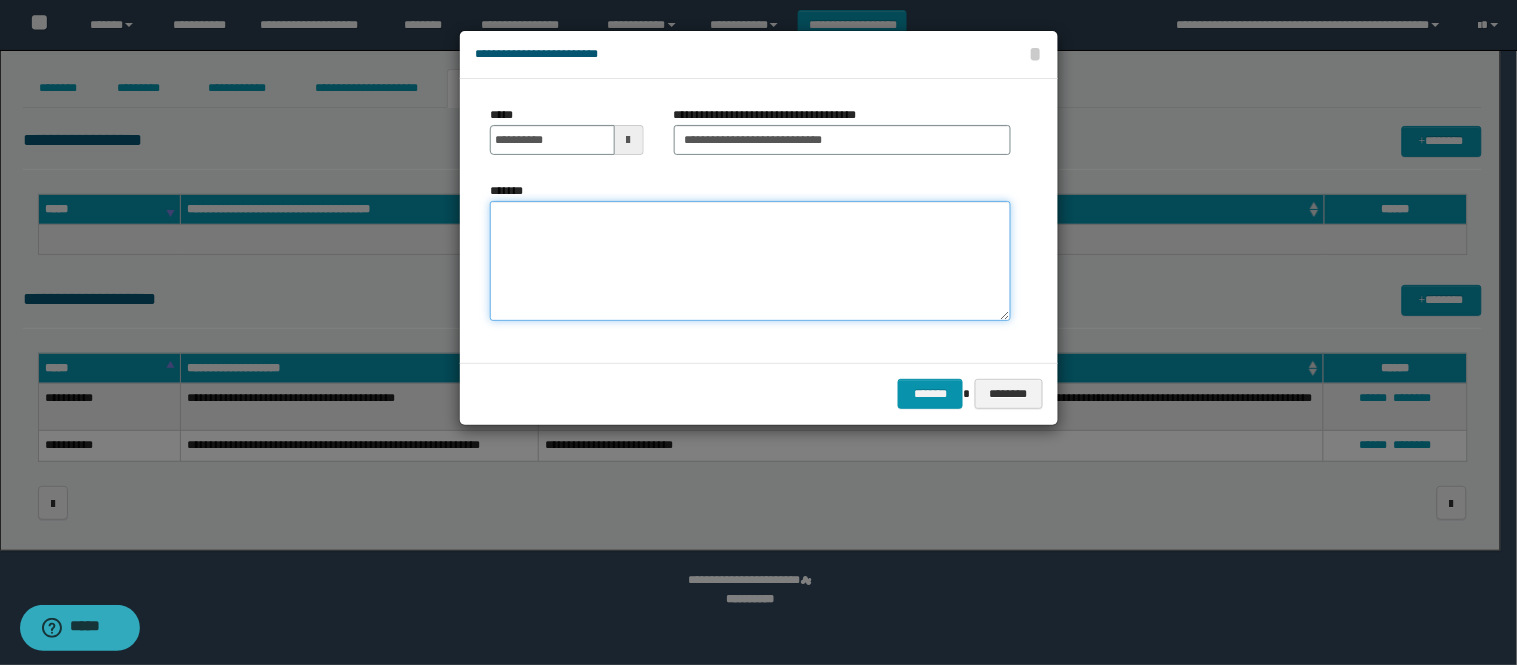 drag, startPoint x: 684, startPoint y: 256, endPoint x: 655, endPoint y: 242, distance: 32.202484 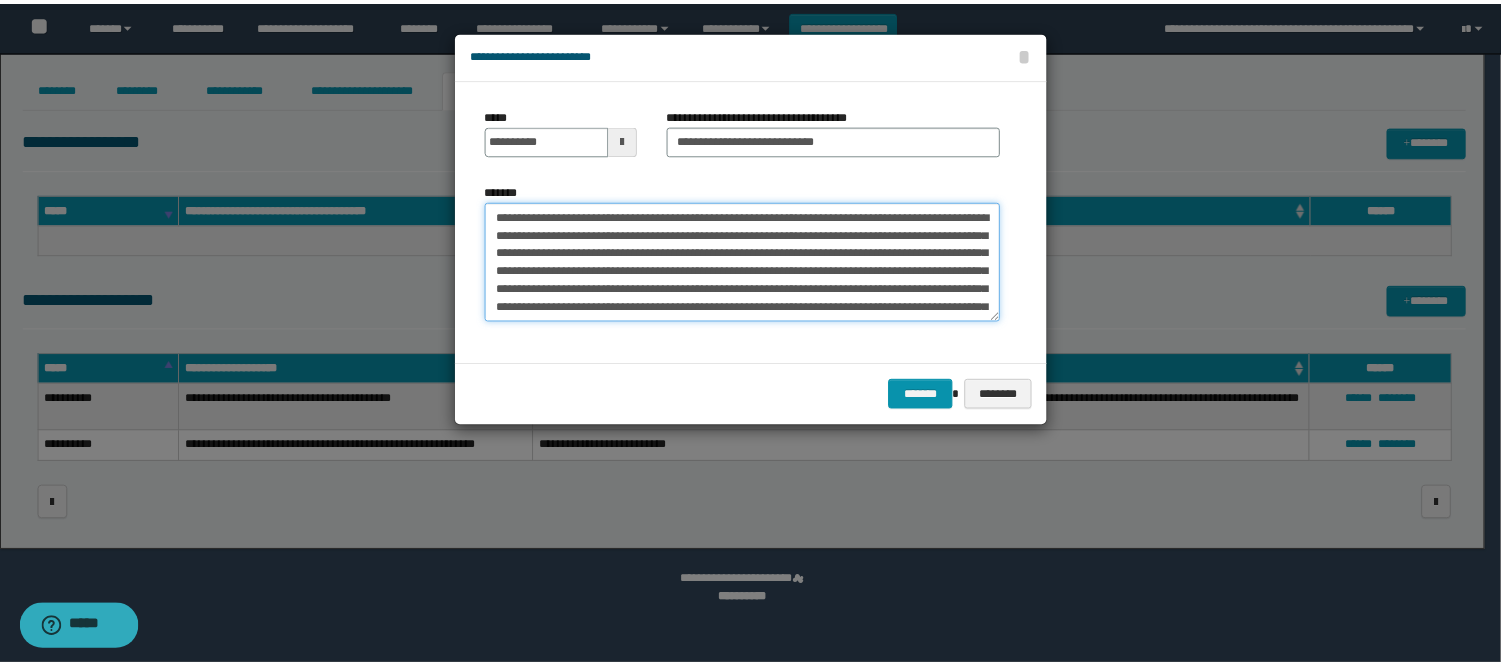 scroll, scrollTop: 300, scrollLeft: 0, axis: vertical 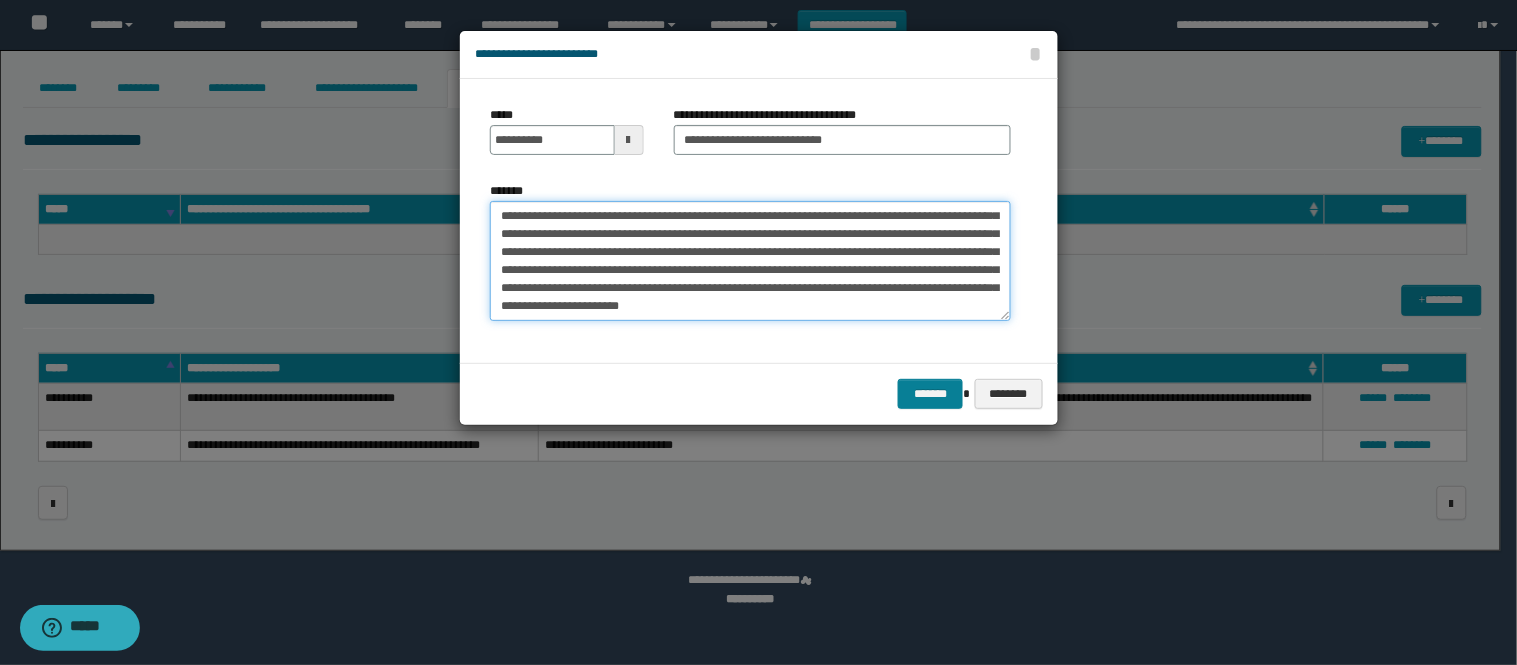 type on "**********" 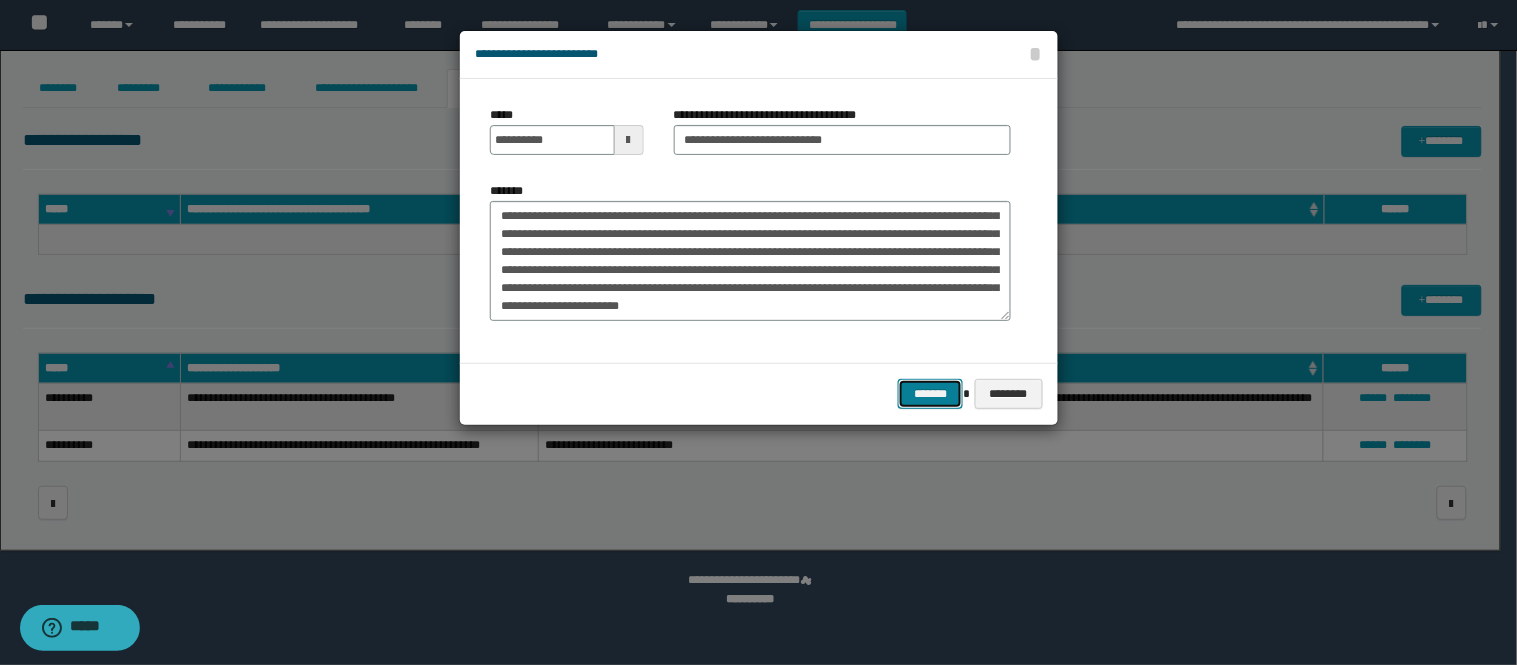 click on "*******" at bounding box center [930, 394] 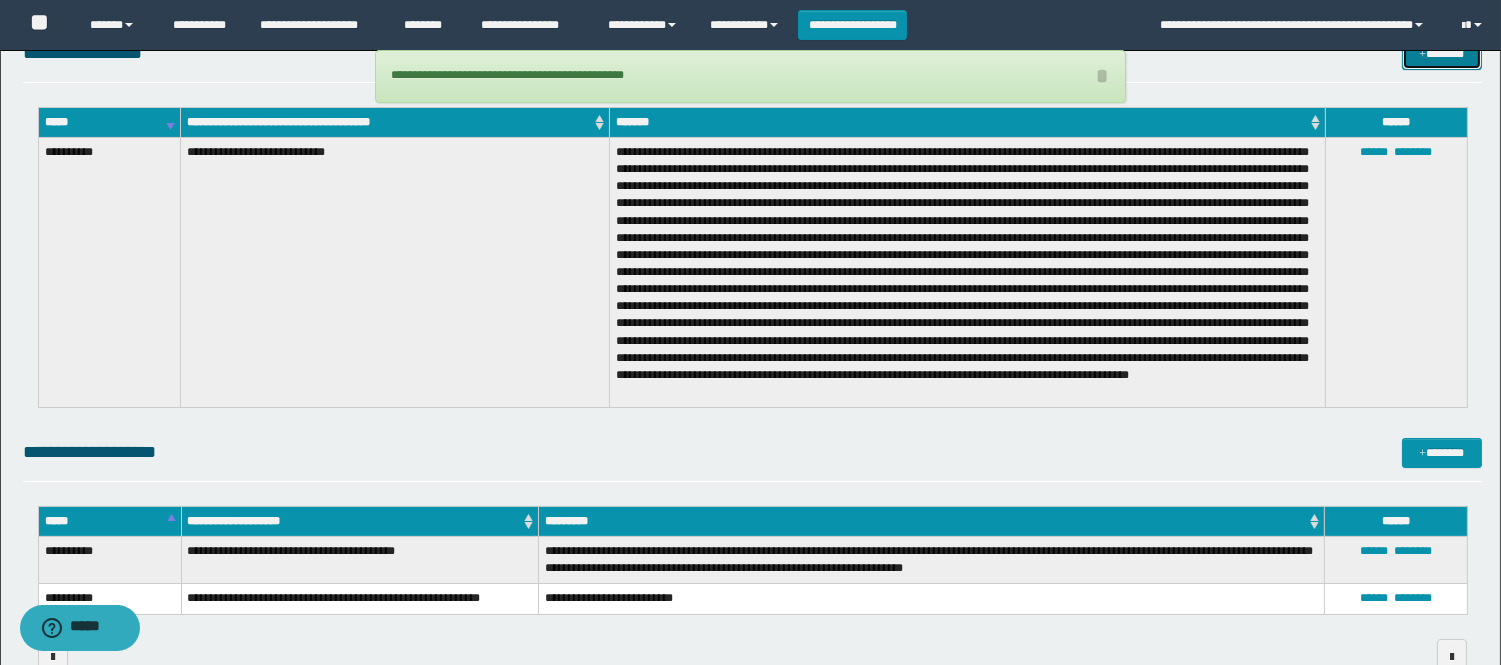 scroll, scrollTop: 0, scrollLeft: 0, axis: both 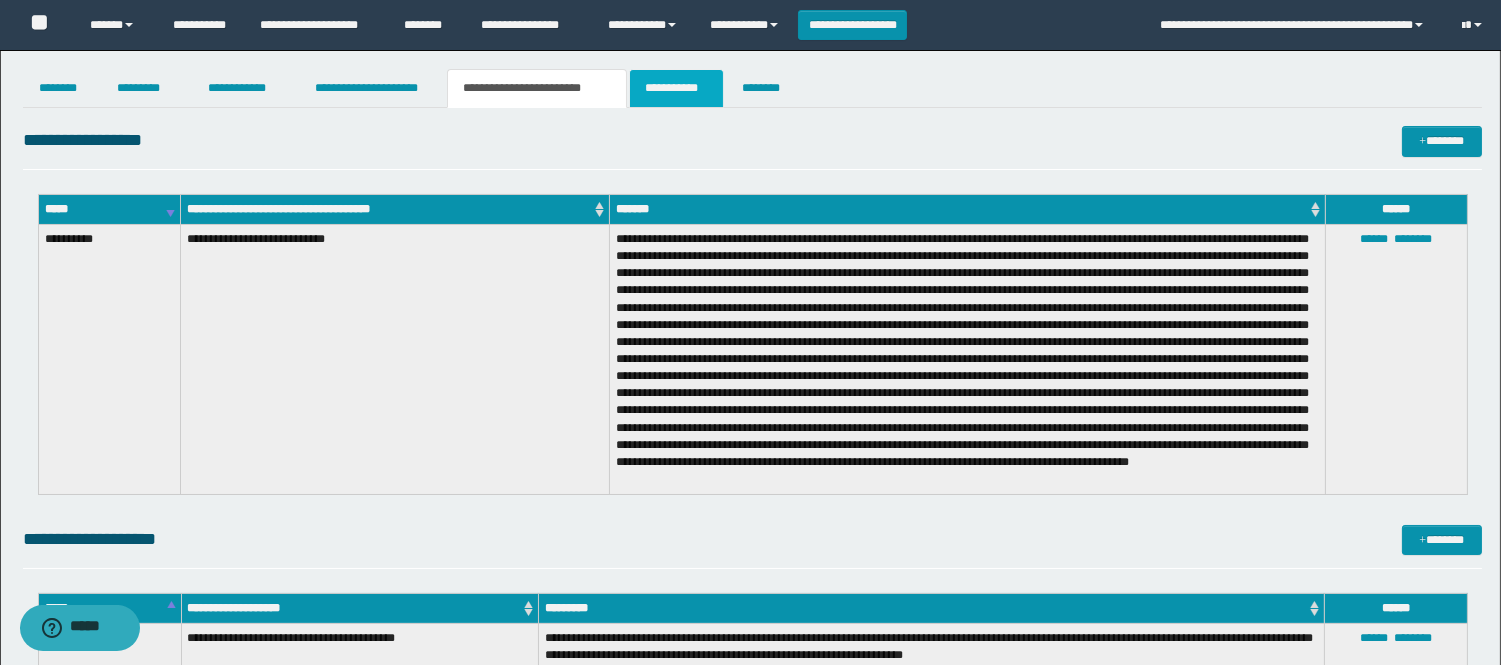 click on "**********" at bounding box center [676, 88] 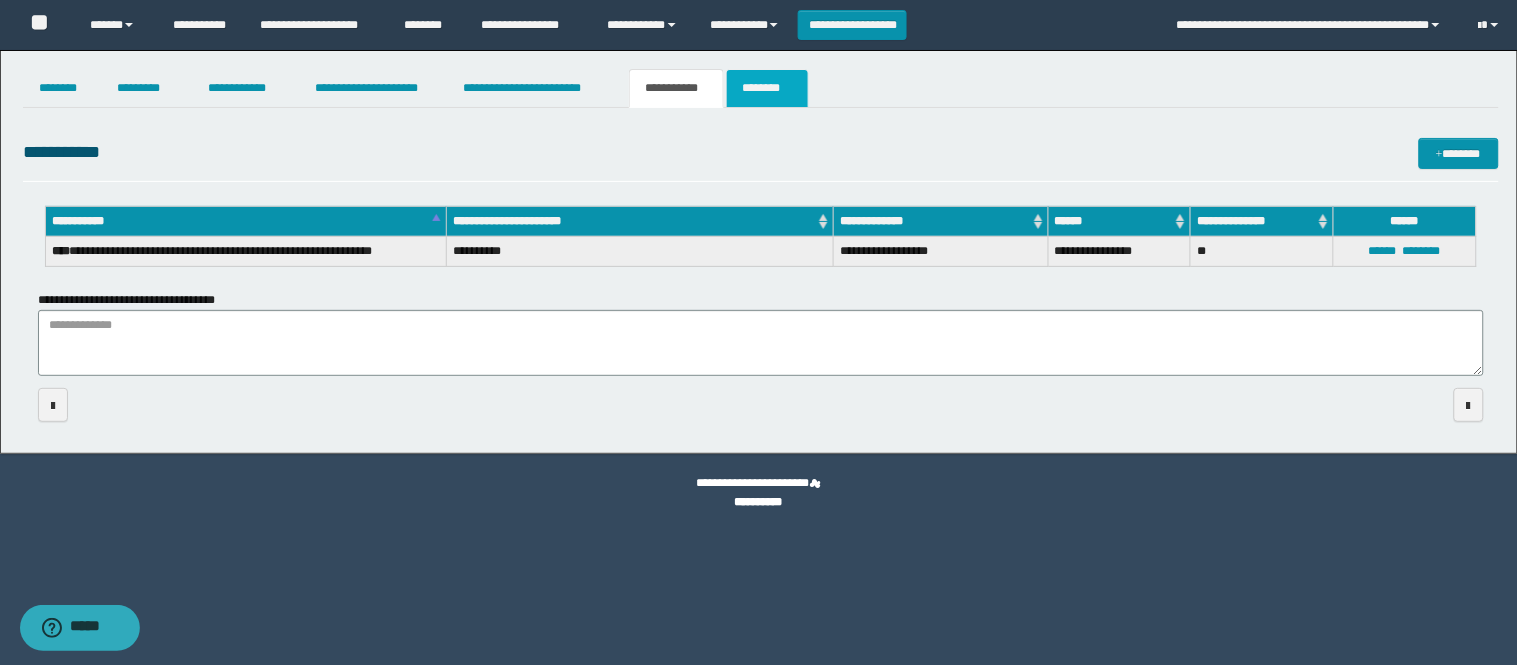 click on "********" at bounding box center [767, 88] 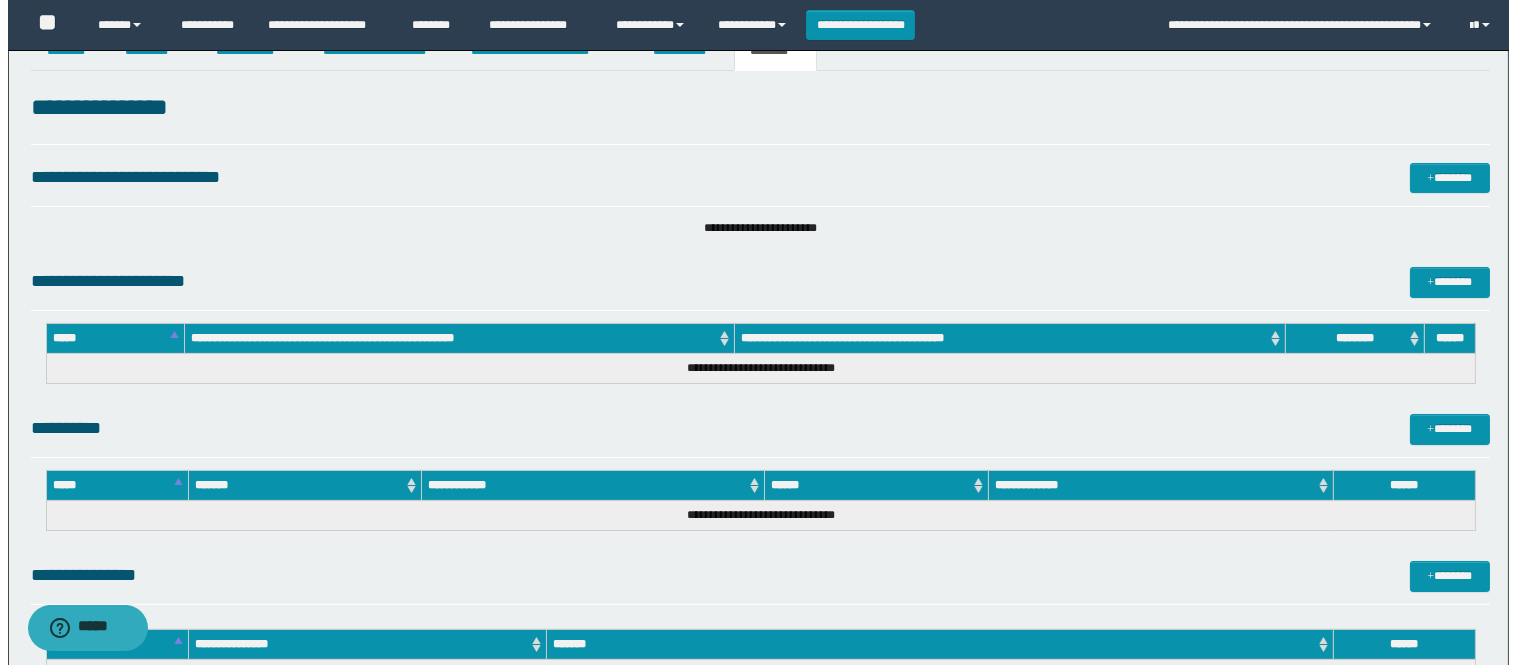 scroll, scrollTop: 0, scrollLeft: 0, axis: both 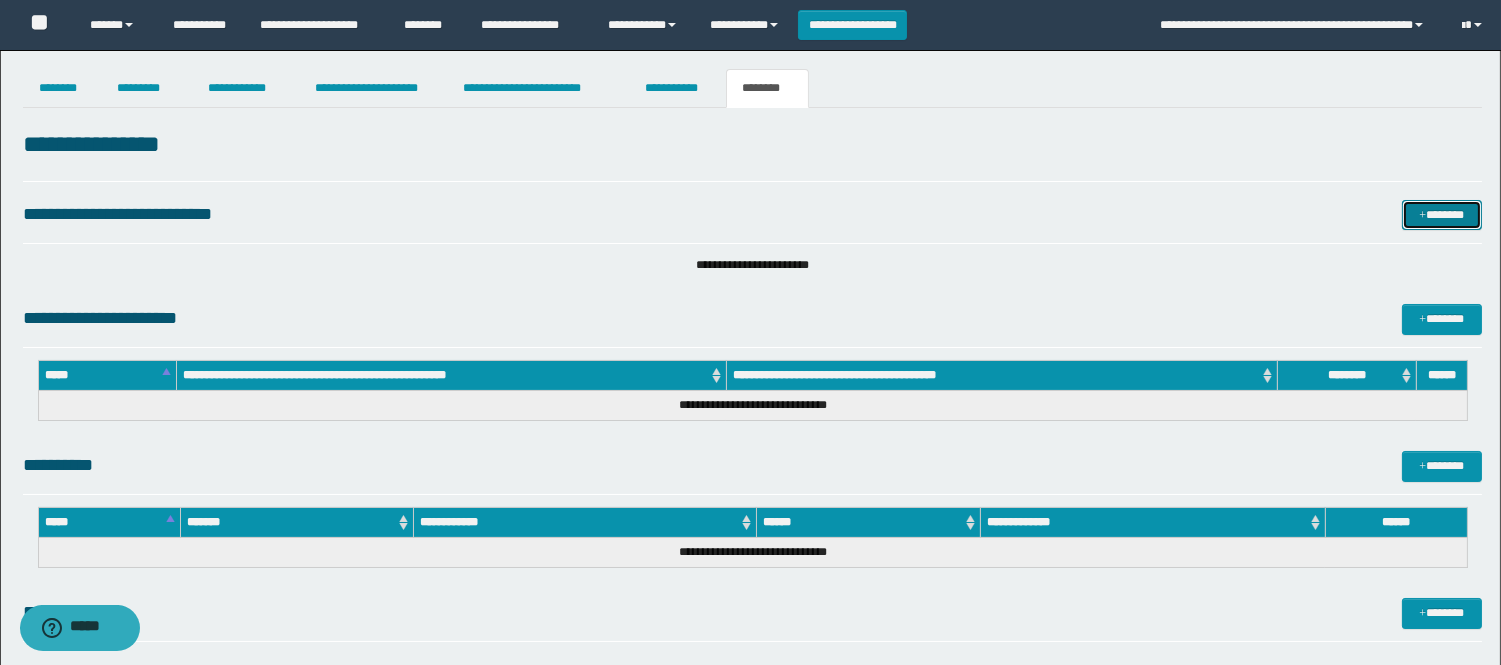 drag, startPoint x: 1436, startPoint y: 221, endPoint x: 1402, endPoint y: 220, distance: 34.0147 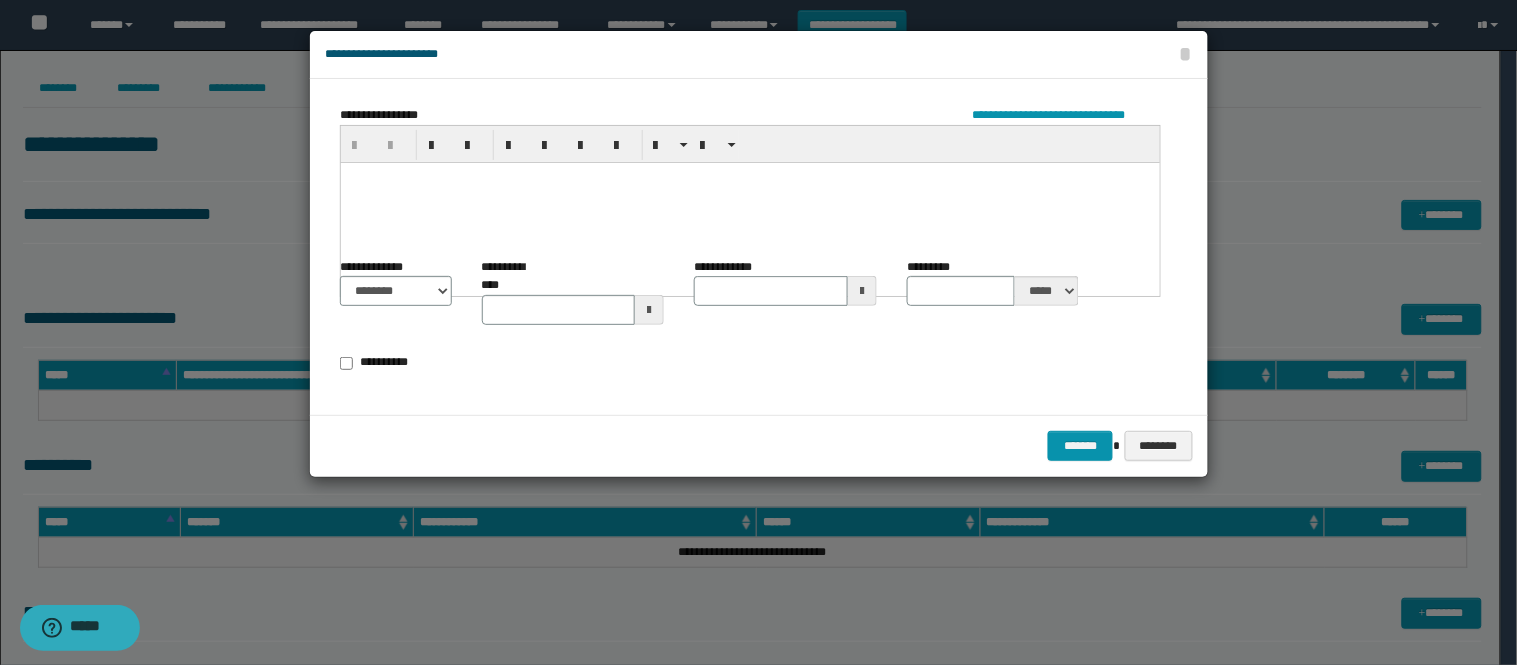 click at bounding box center [749, 203] 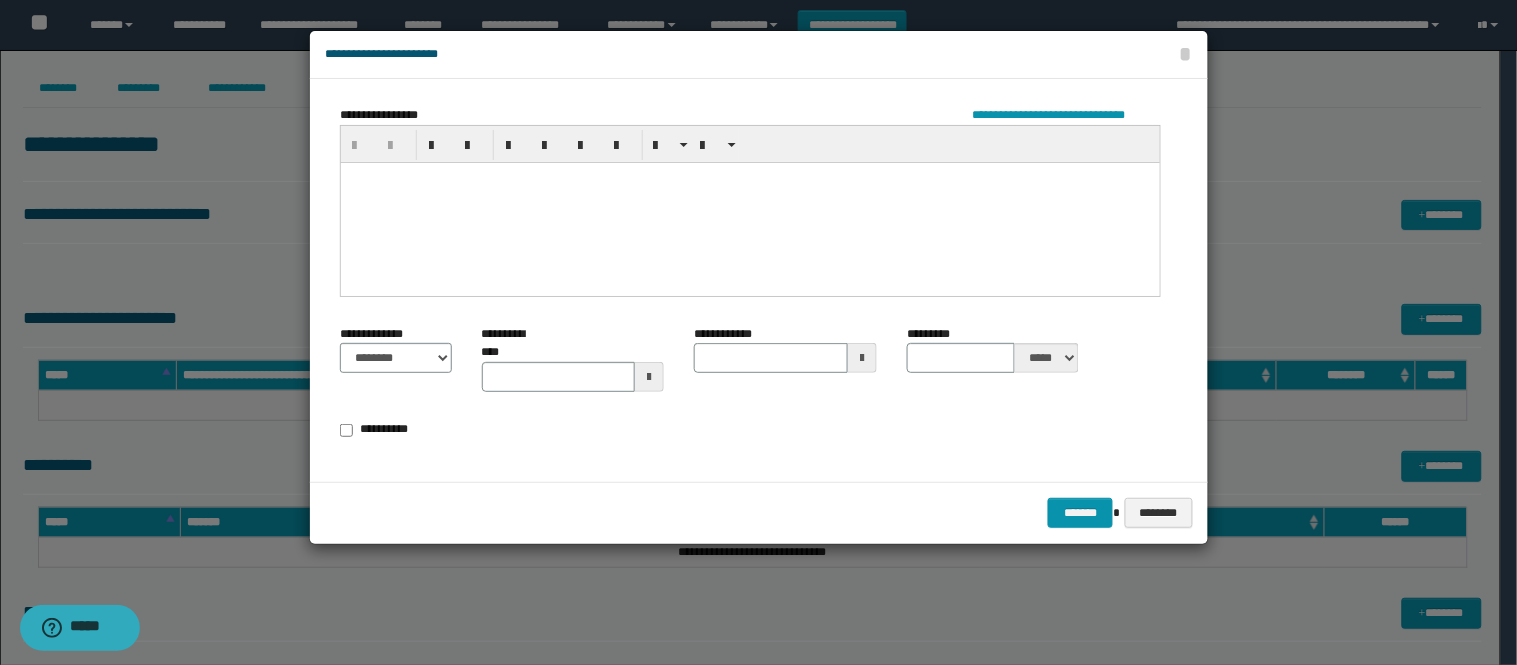 type 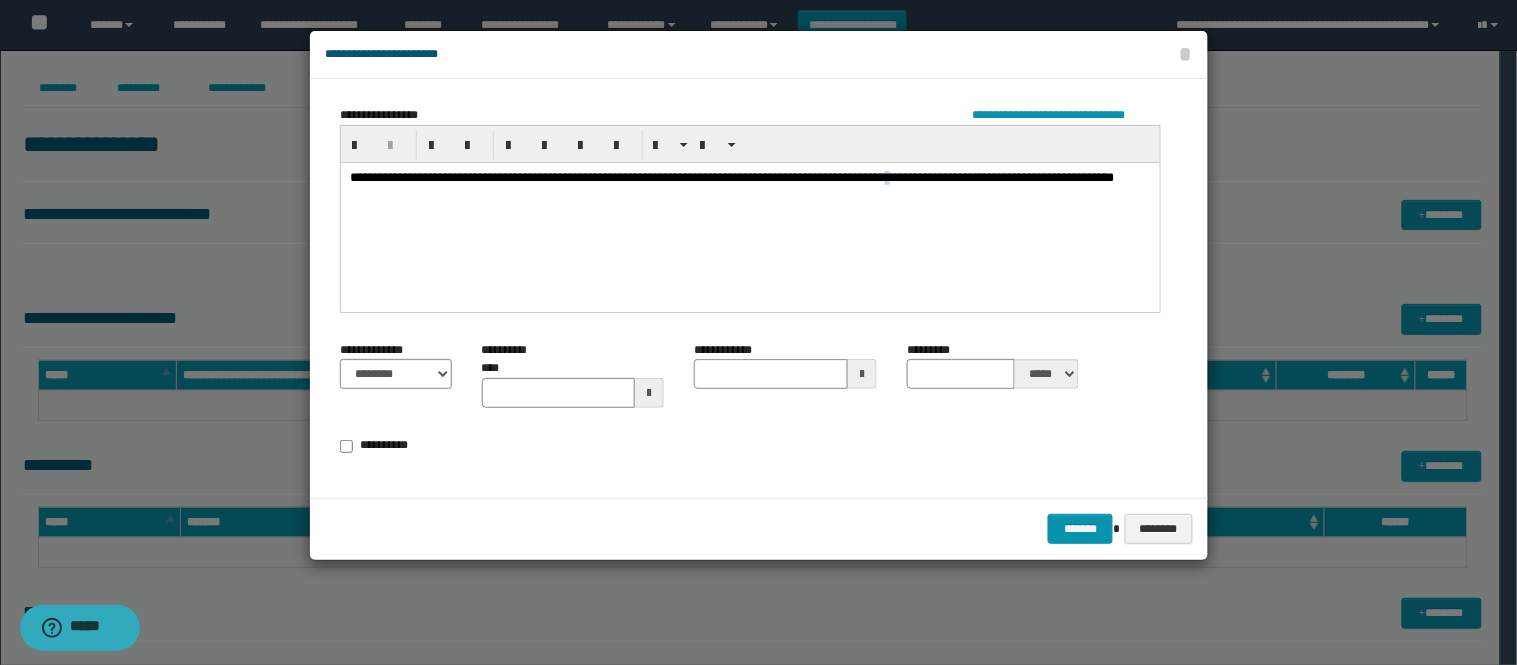 click on "**********" at bounding box center (749, 187) 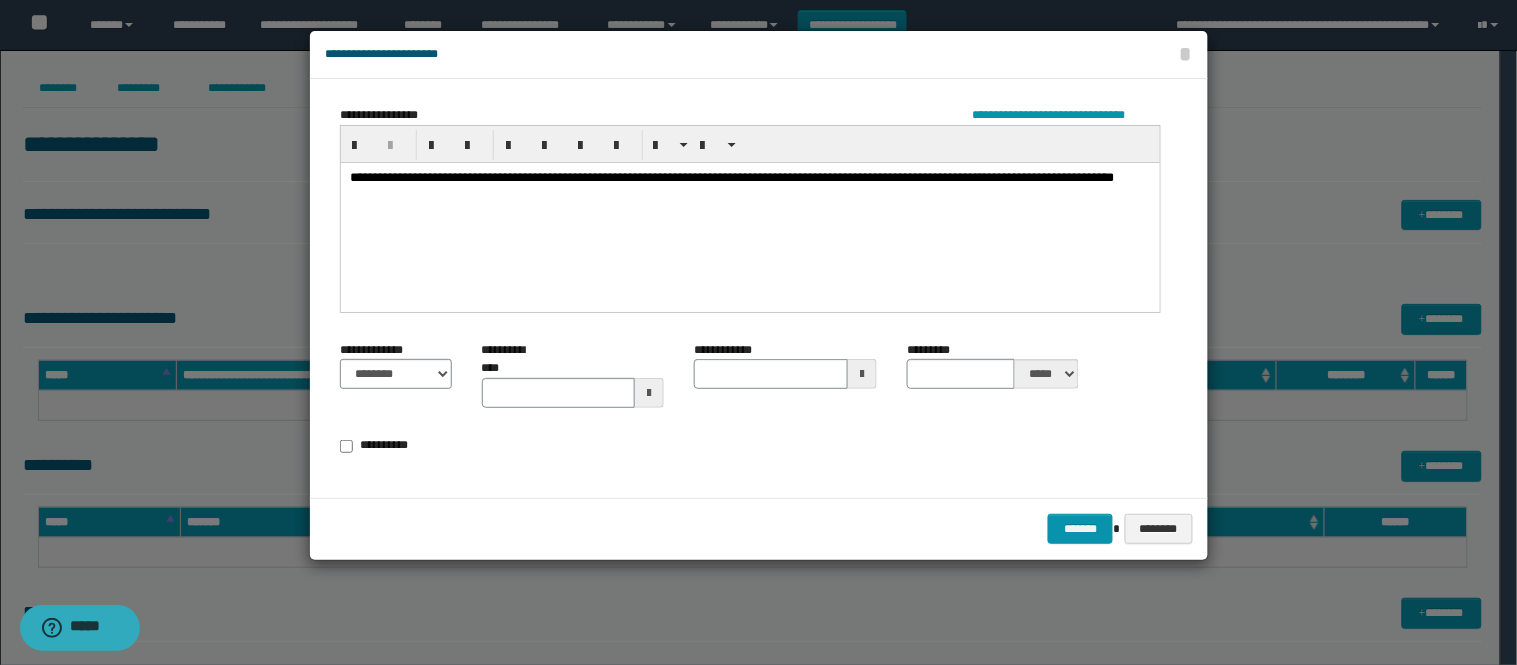 drag, startPoint x: 915, startPoint y: 181, endPoint x: 875, endPoint y: 198, distance: 43.462627 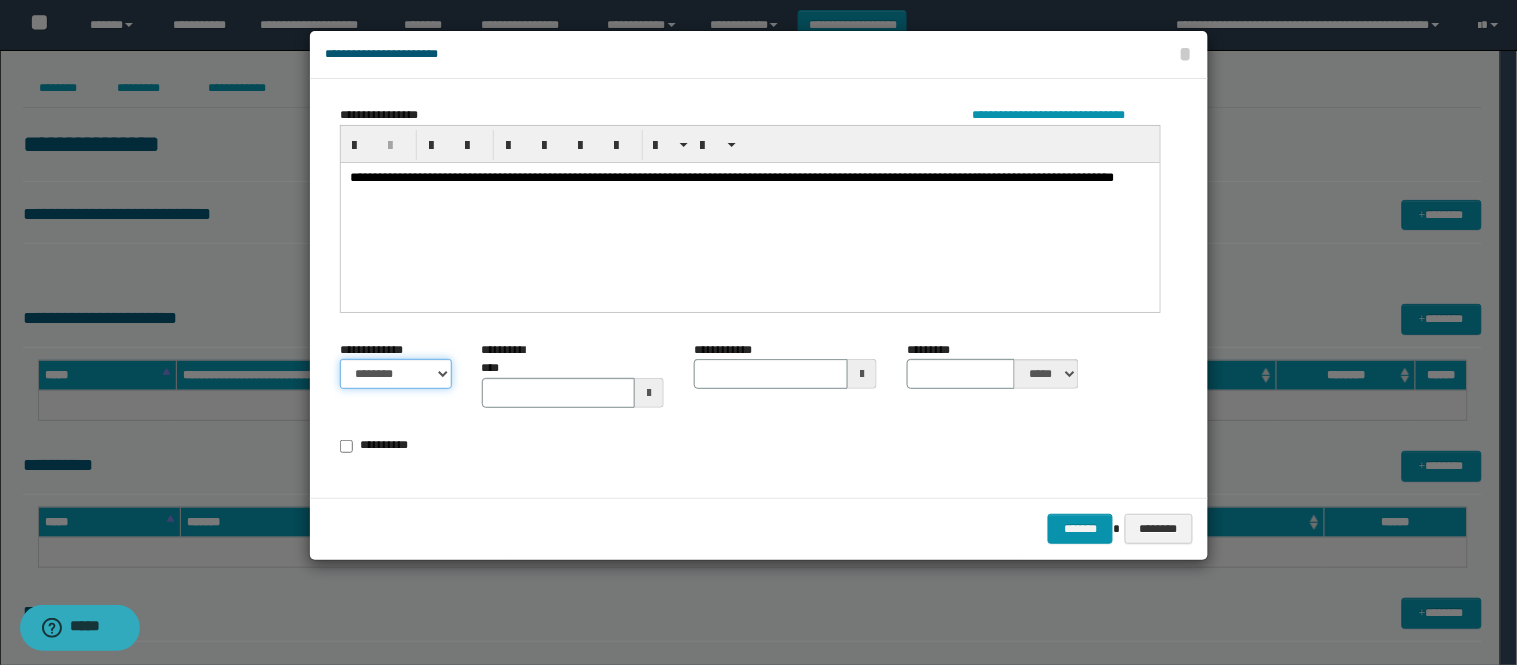 click on "********
*********" at bounding box center [396, 374] 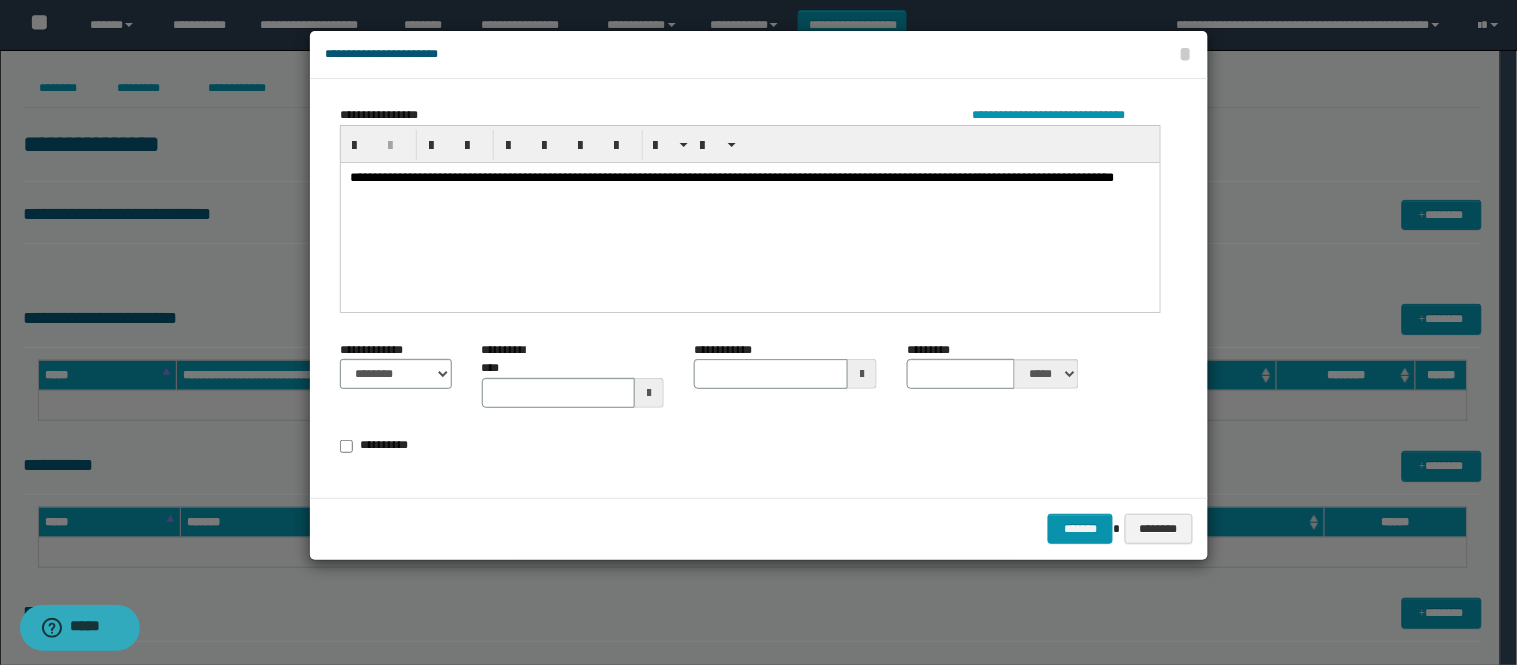 click on "**********" at bounding box center [749, 187] 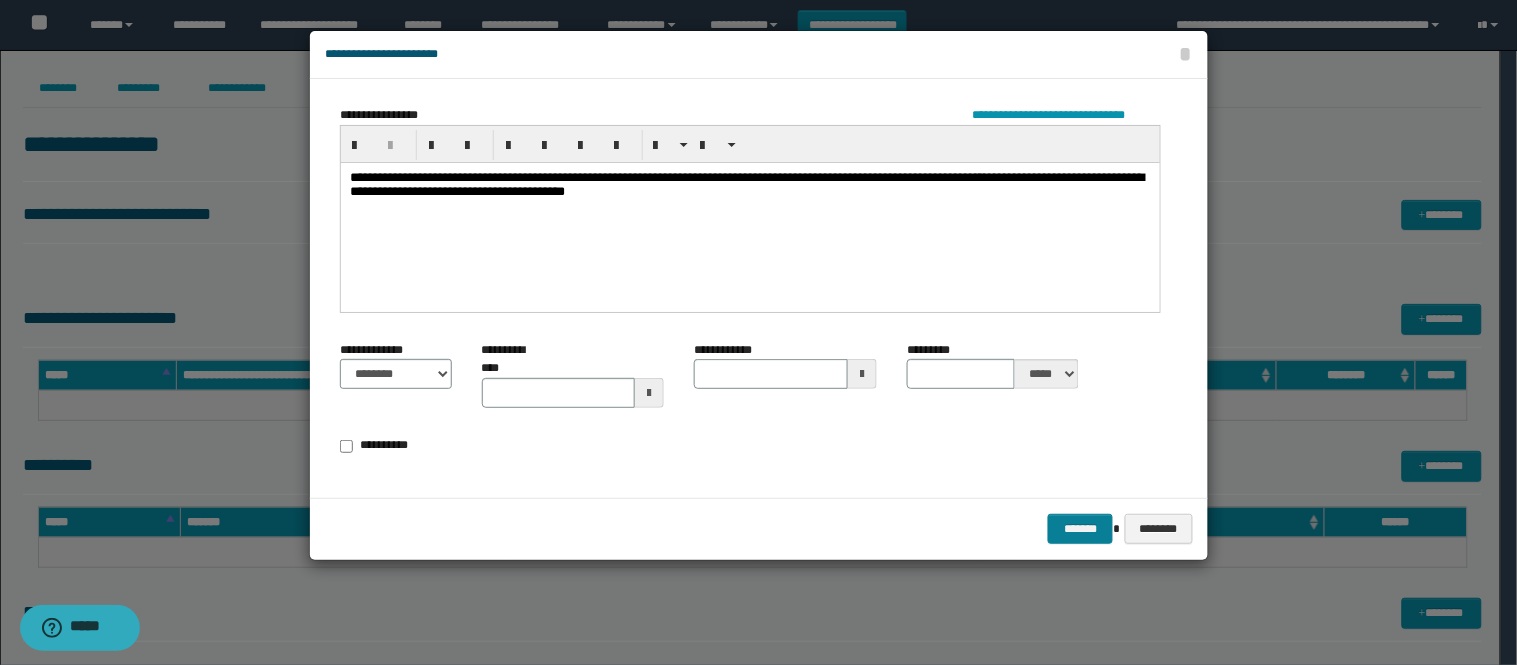 click on "*******" at bounding box center [1080, 529] 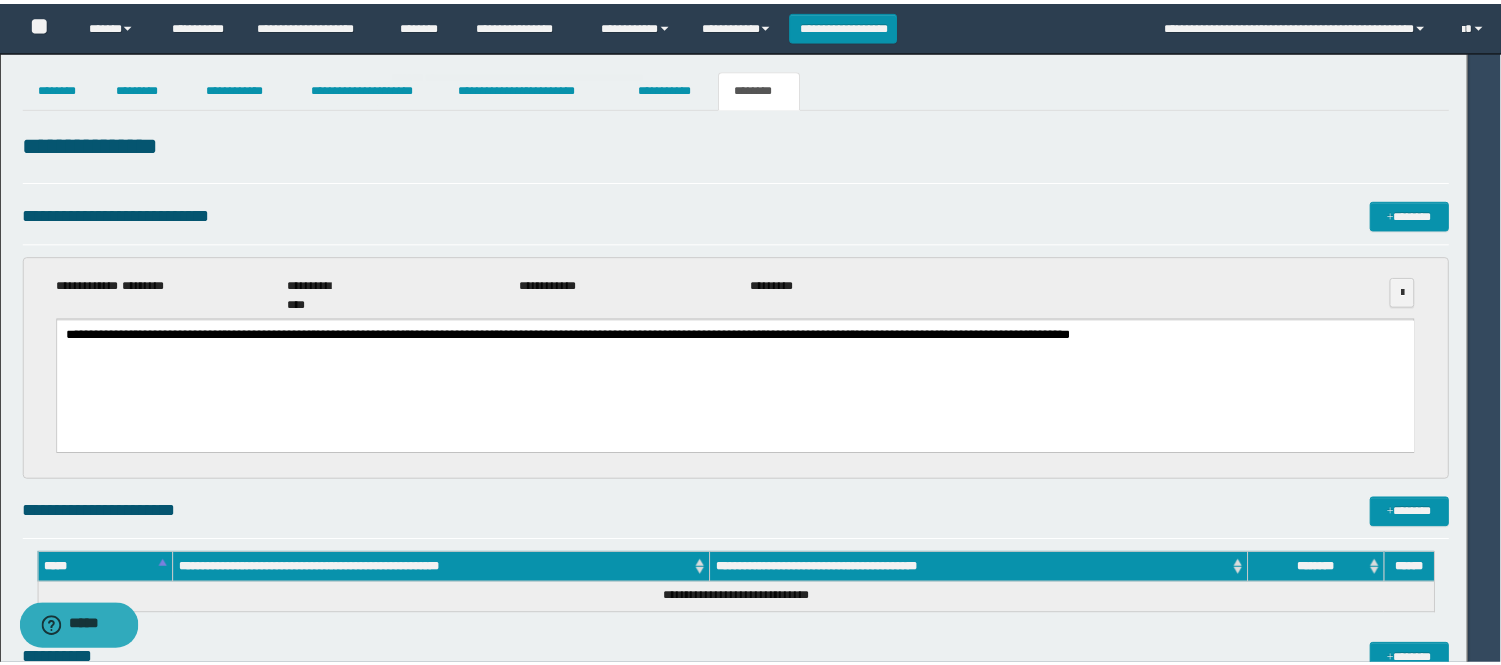 scroll, scrollTop: 0, scrollLeft: 0, axis: both 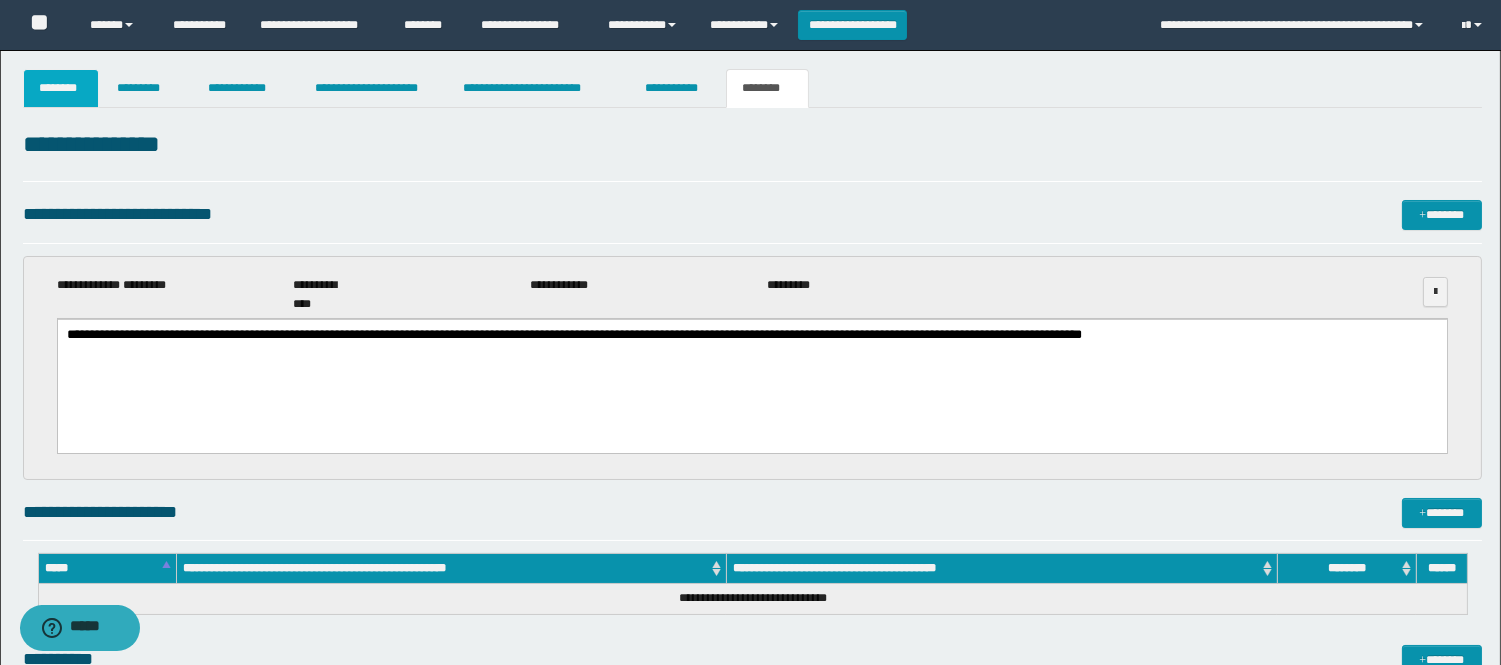 click on "********" at bounding box center (61, 88) 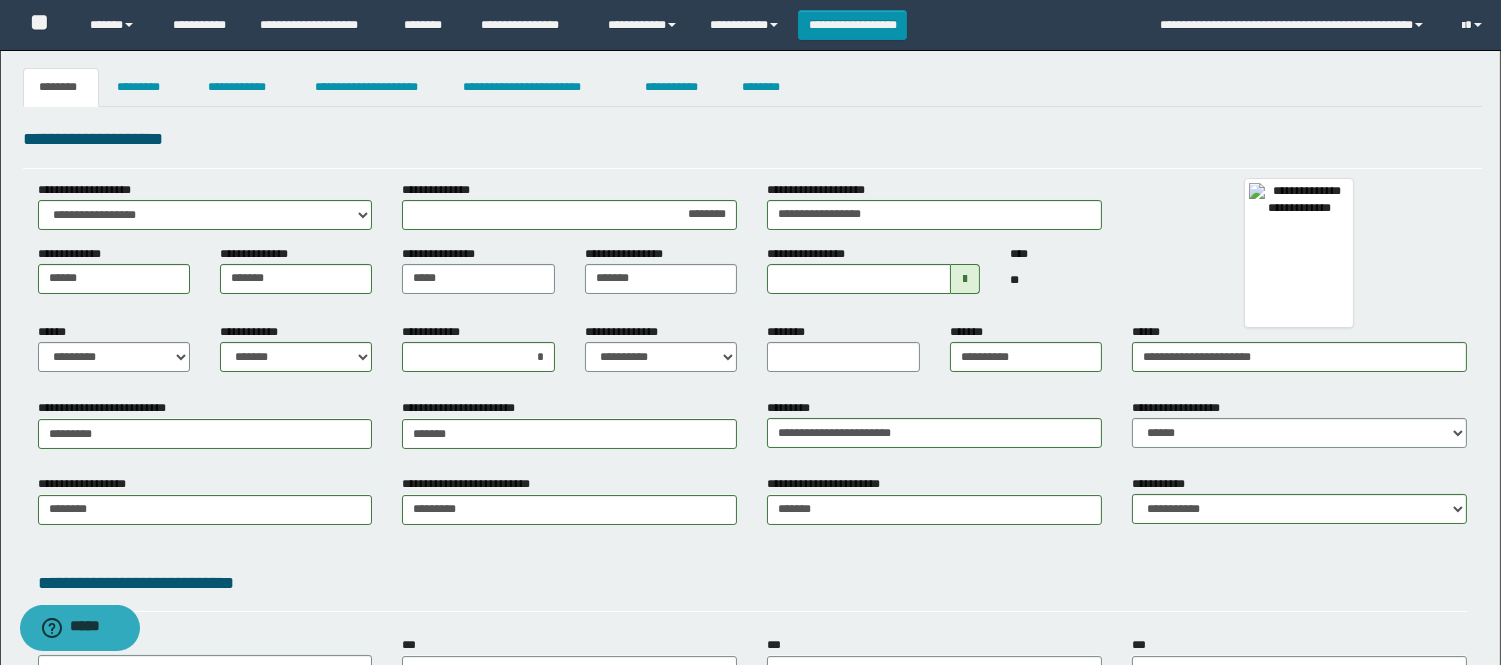 scroll, scrollTop: 0, scrollLeft: 0, axis: both 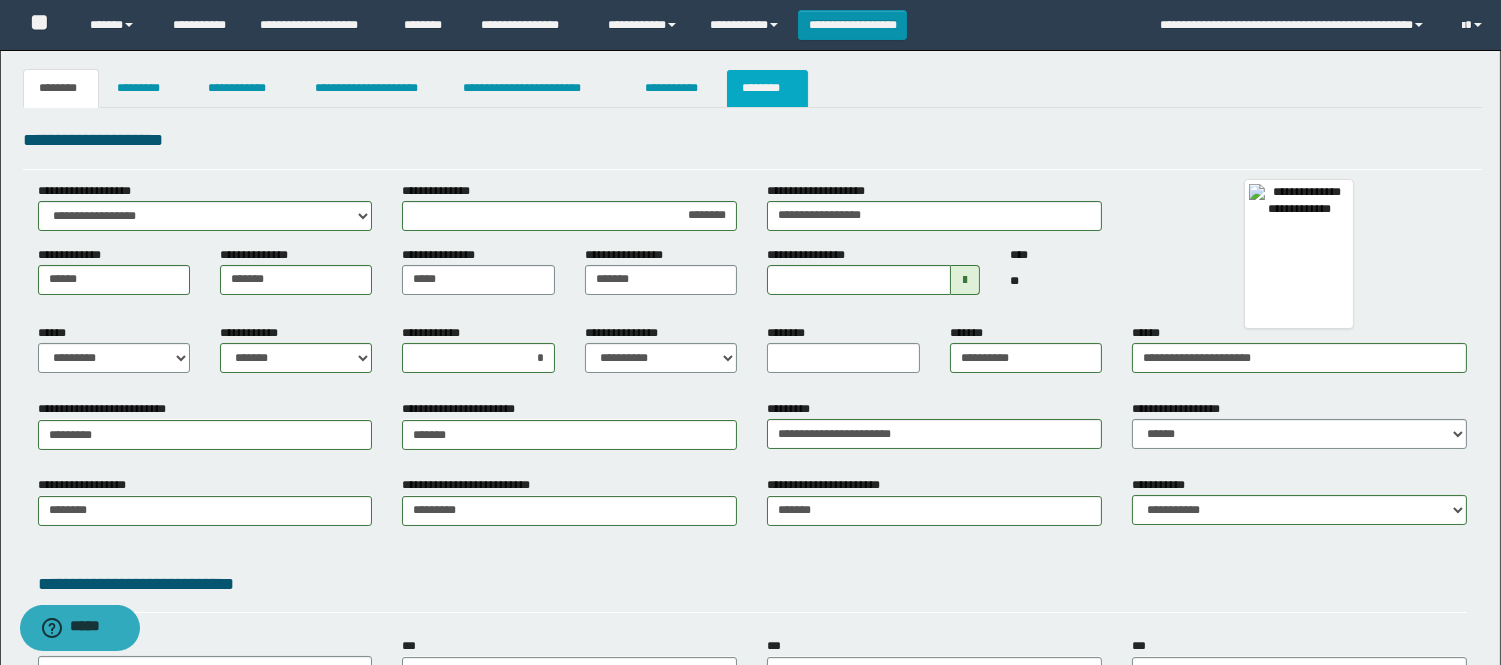 click on "********" at bounding box center (767, 88) 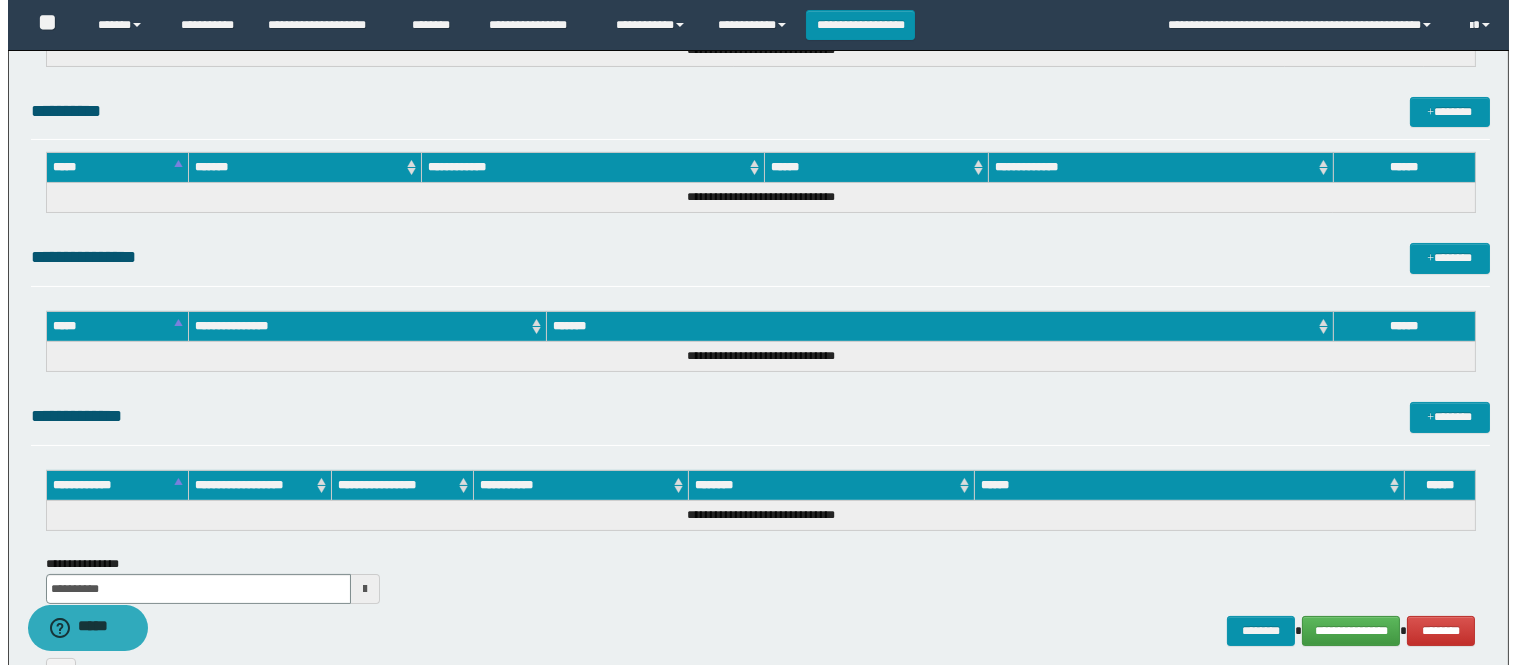scroll, scrollTop: 616, scrollLeft: 0, axis: vertical 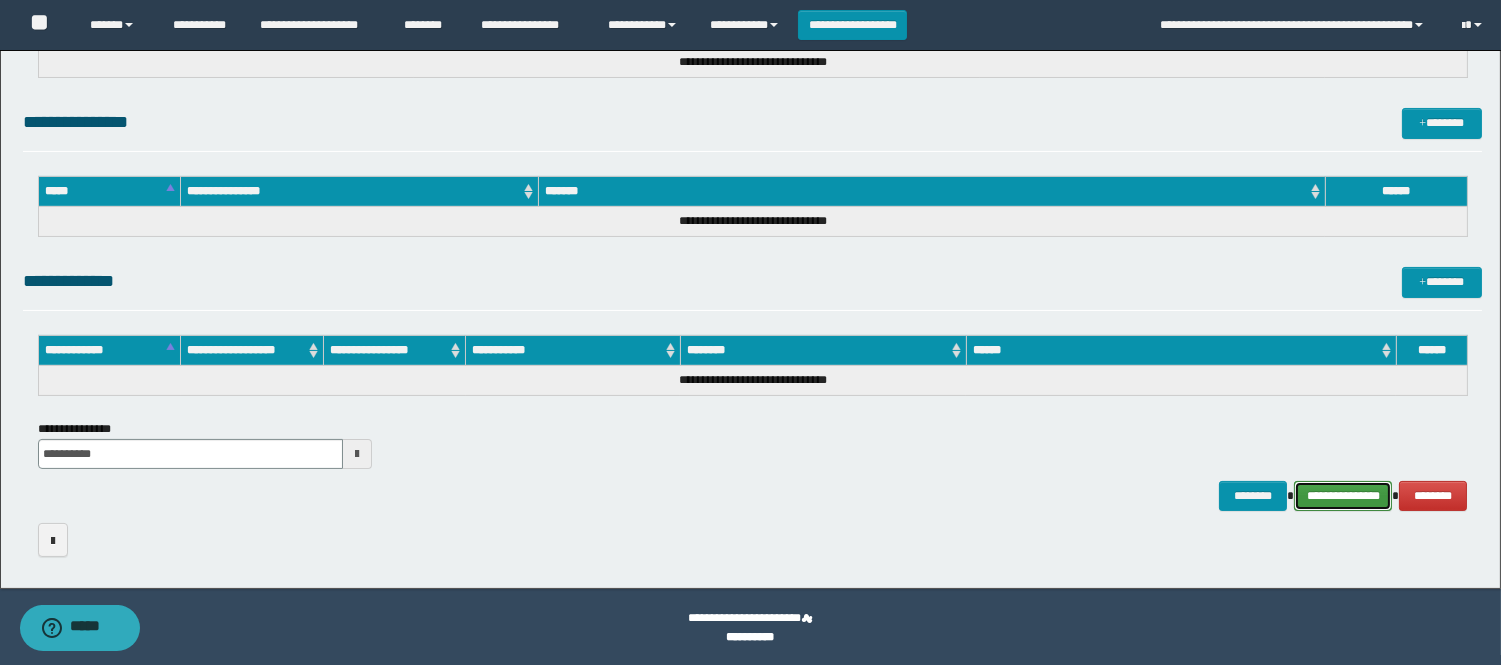 click on "**********" at bounding box center (1343, 496) 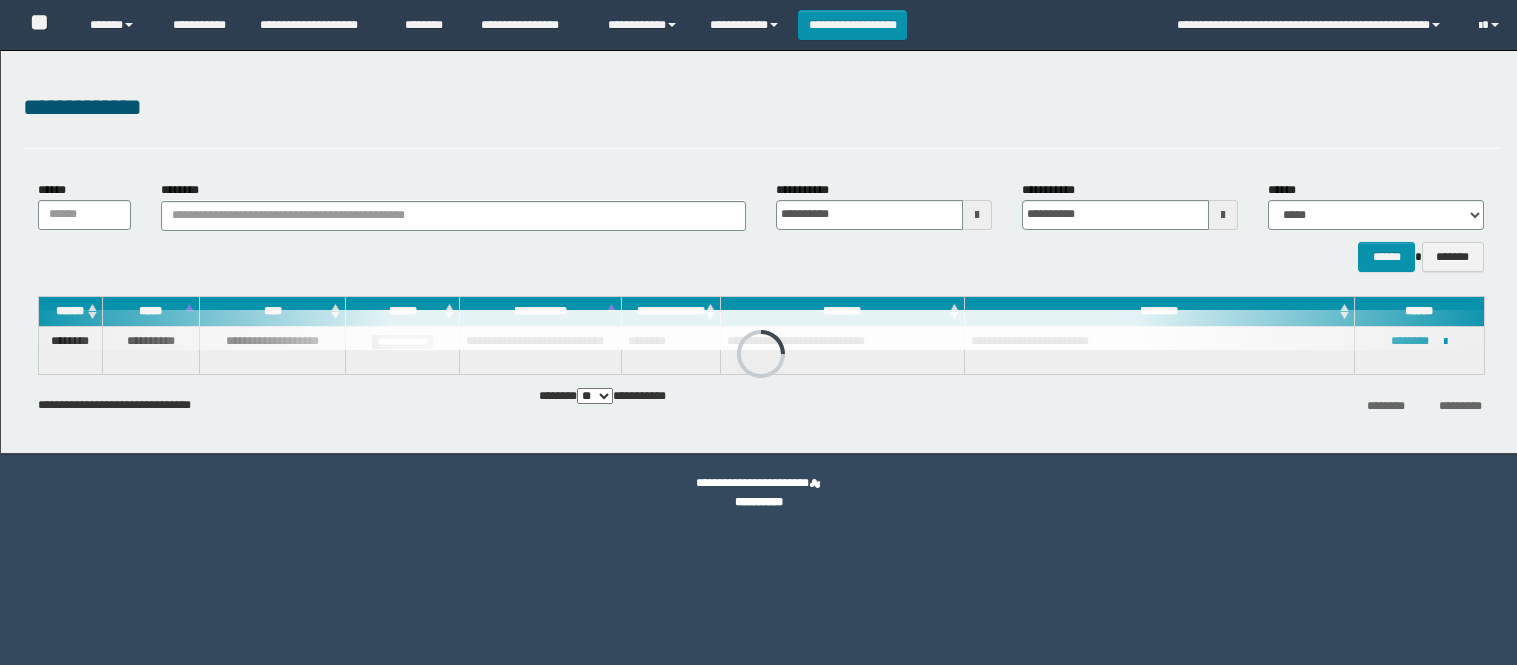 scroll, scrollTop: 0, scrollLeft: 0, axis: both 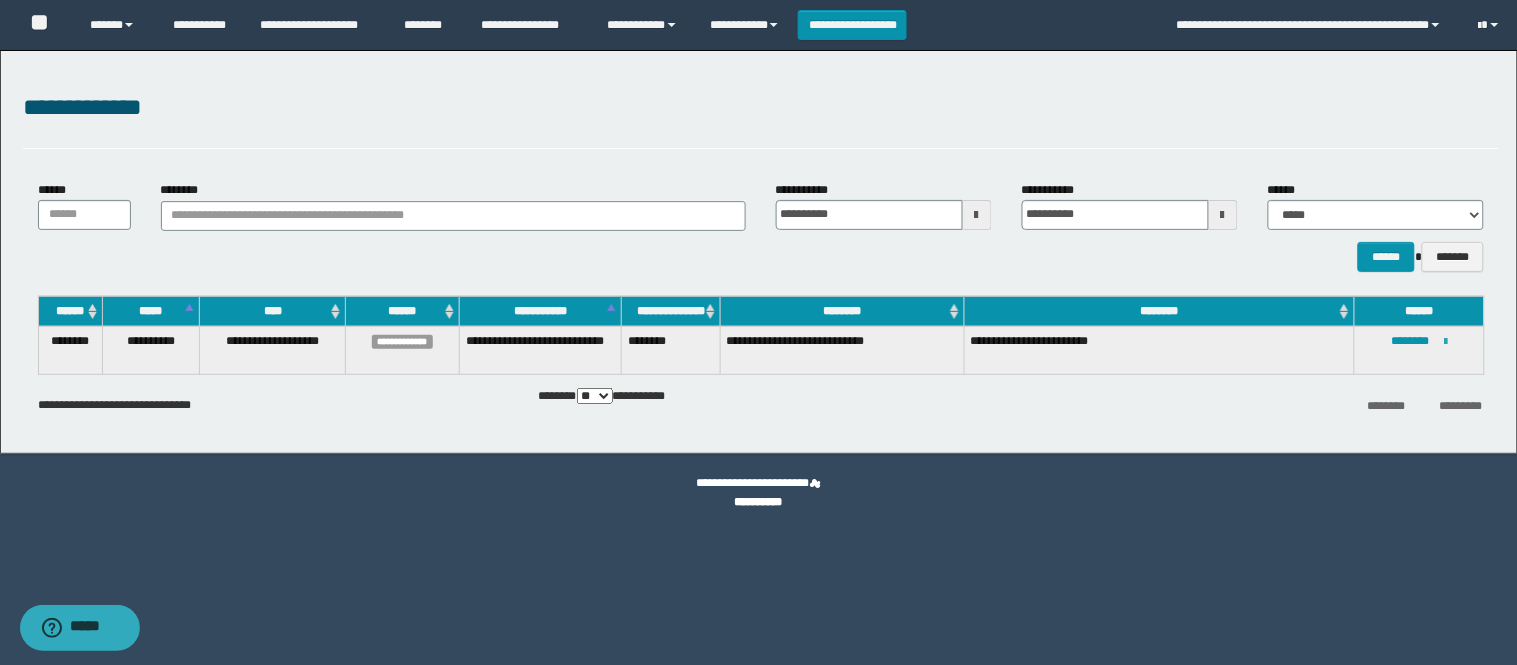 click at bounding box center [1445, 342] 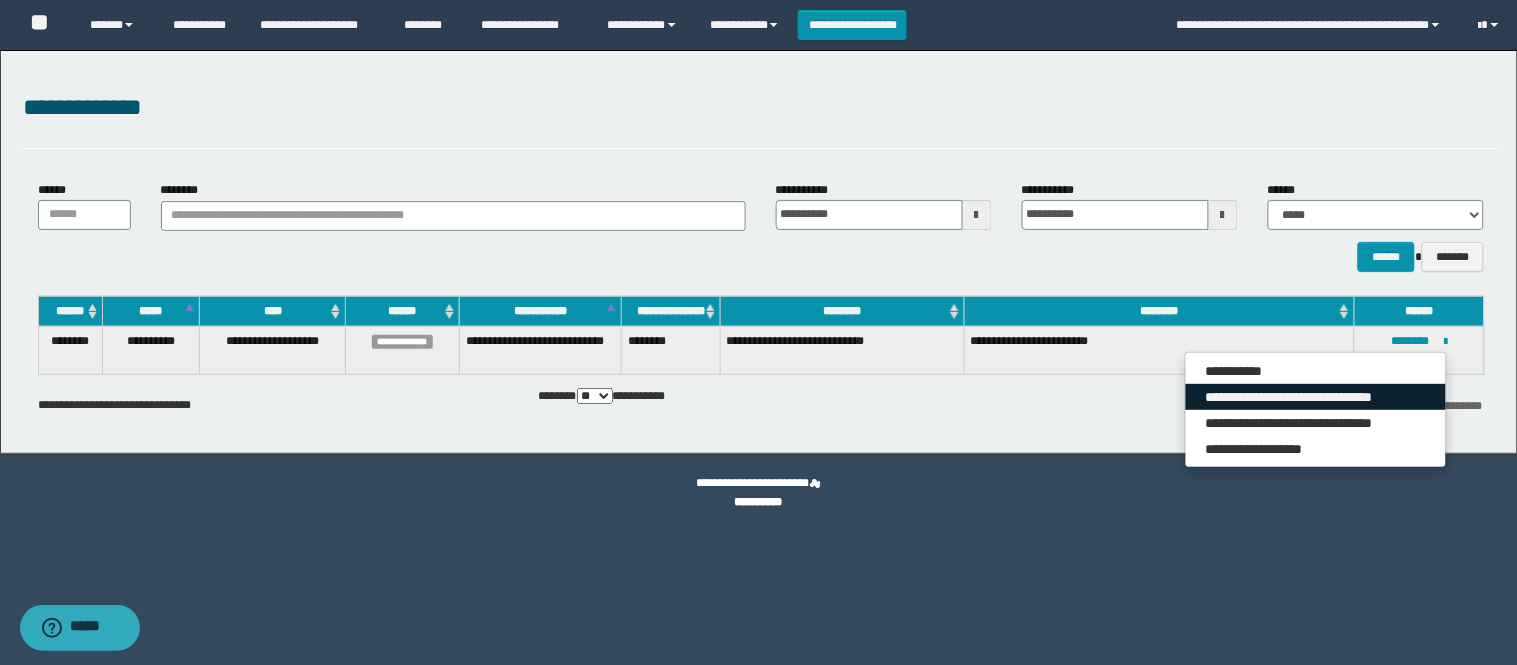 click on "**********" at bounding box center (1316, 397) 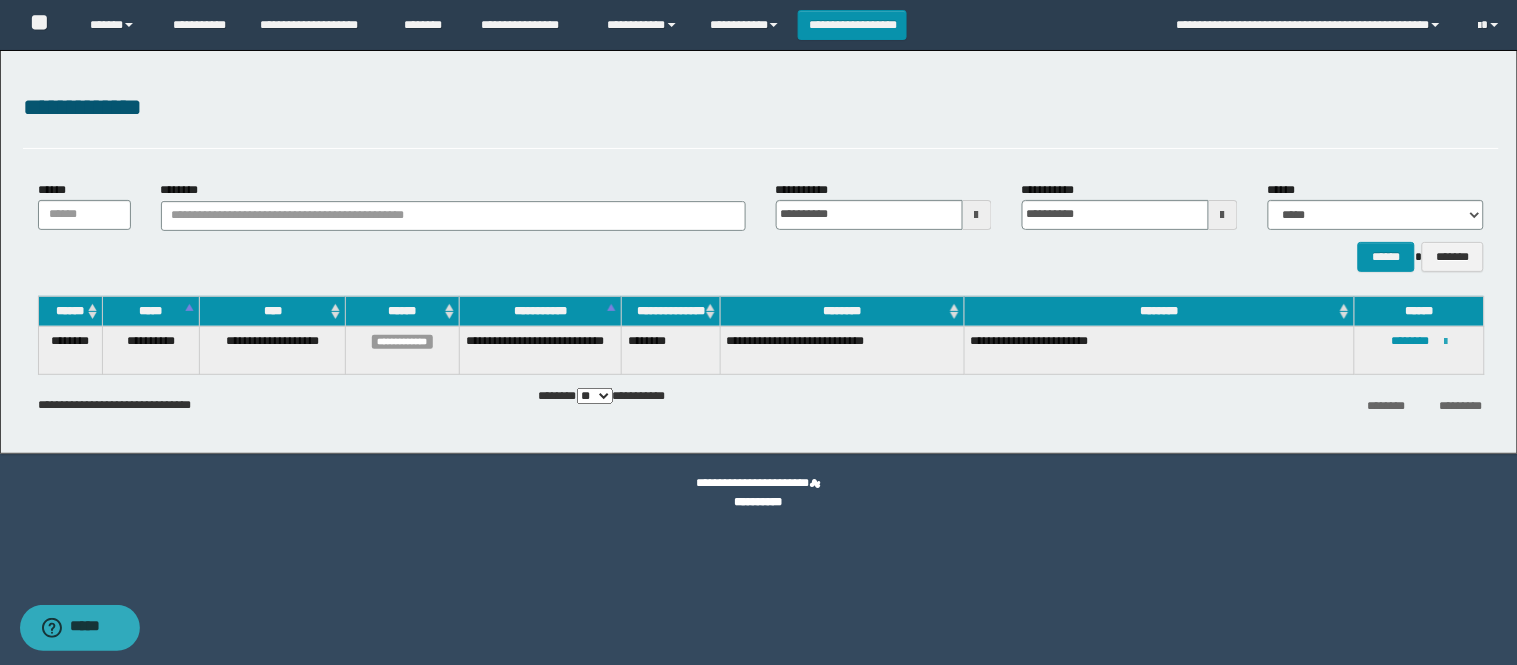 click at bounding box center (1445, 342) 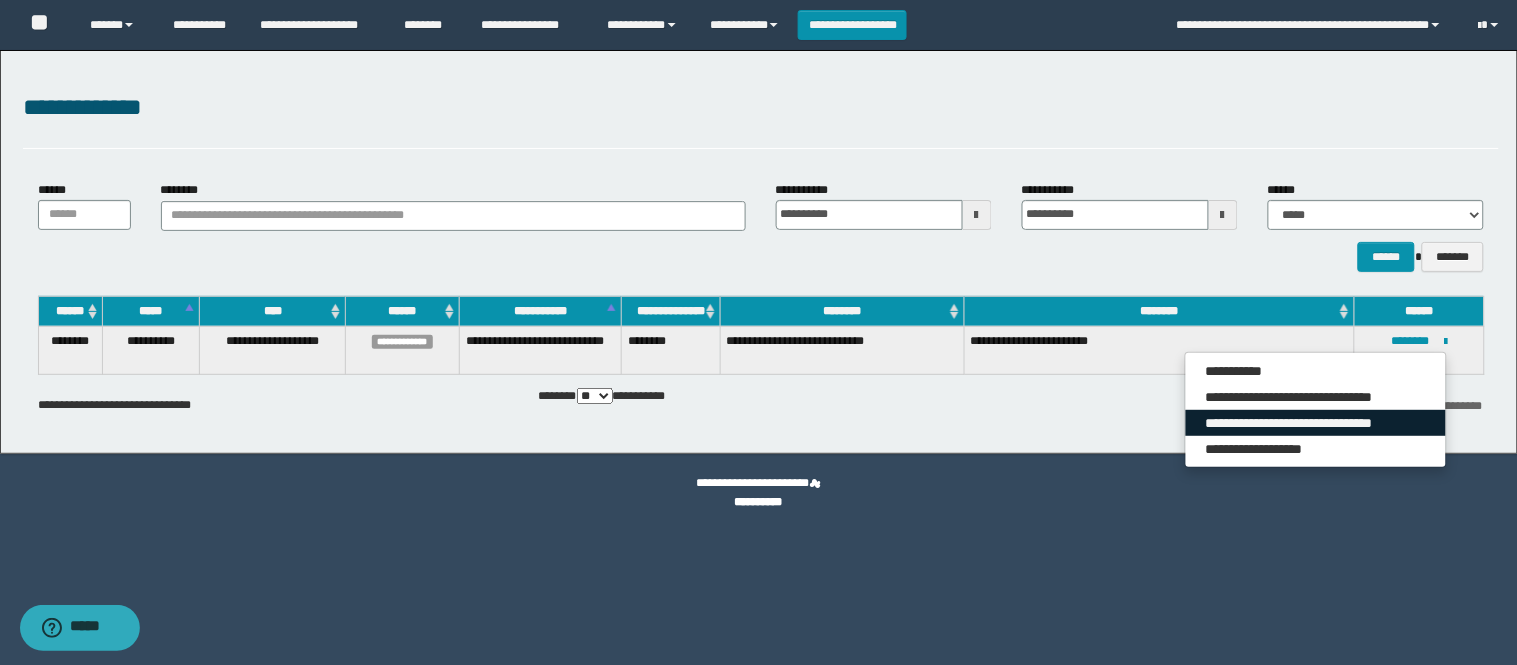 click on "**********" at bounding box center [1316, 423] 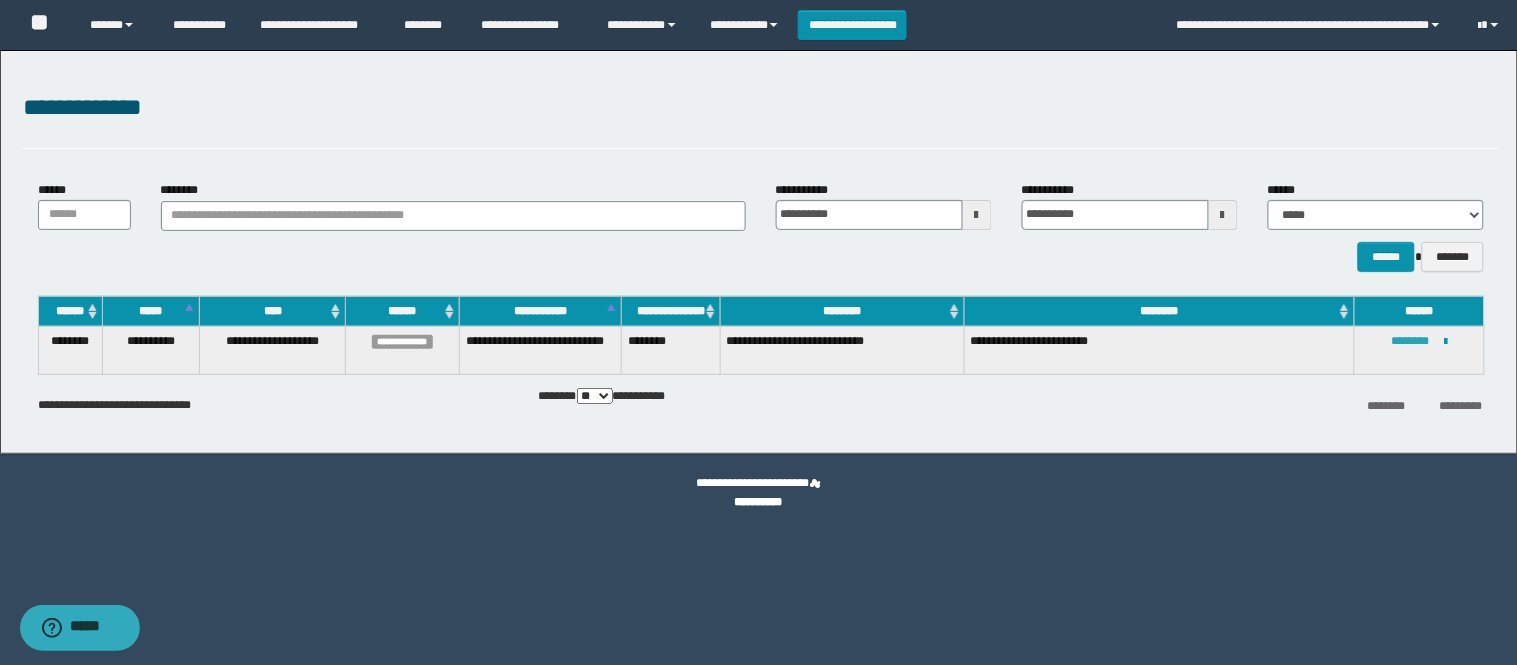 click on "********" at bounding box center (1410, 341) 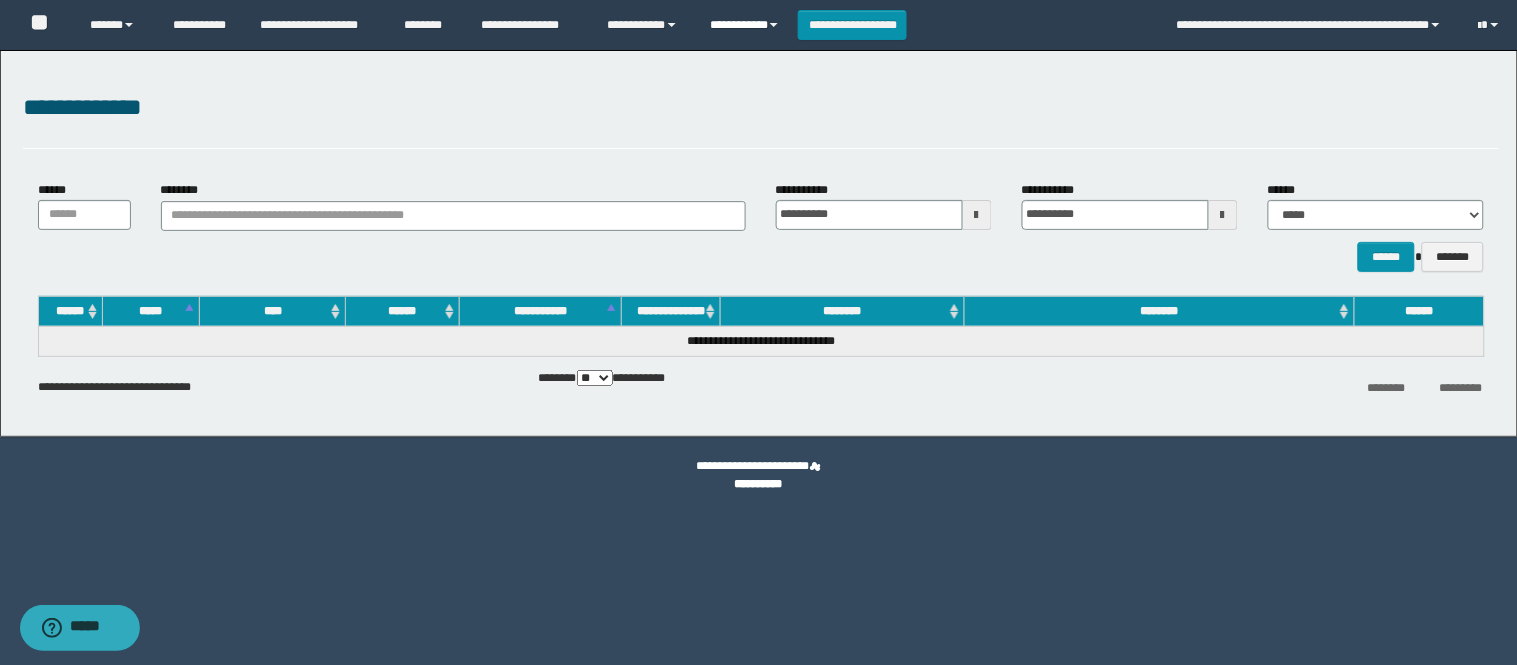 click on "**********" at bounding box center [746, 25] 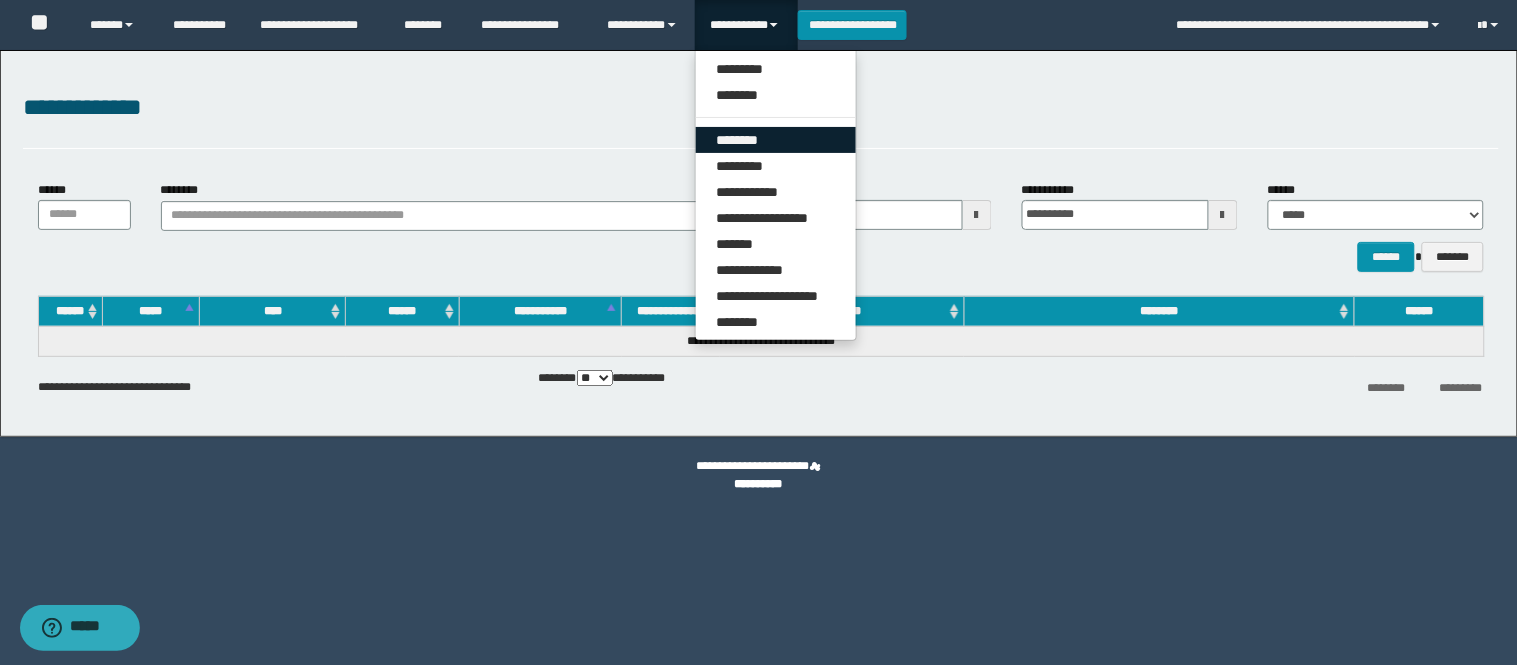 click on "********" at bounding box center [776, 140] 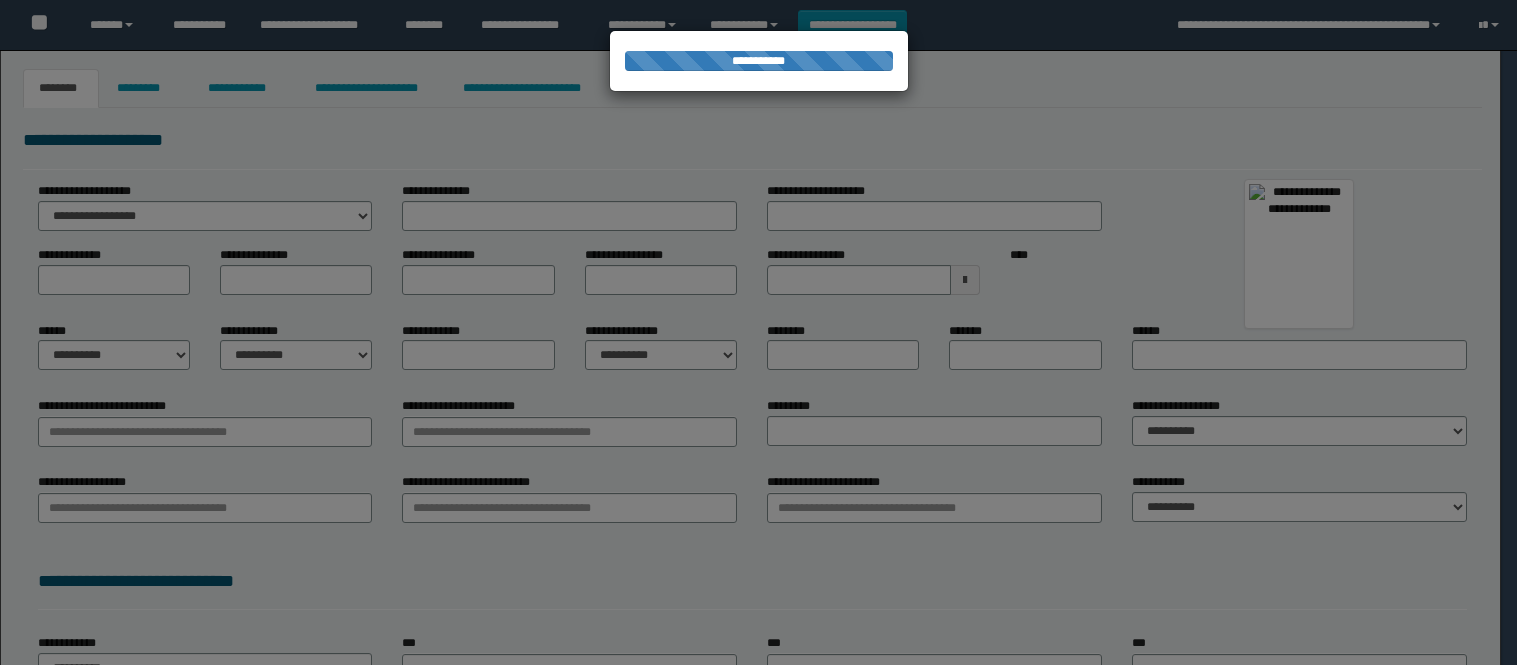 scroll, scrollTop: 0, scrollLeft: 0, axis: both 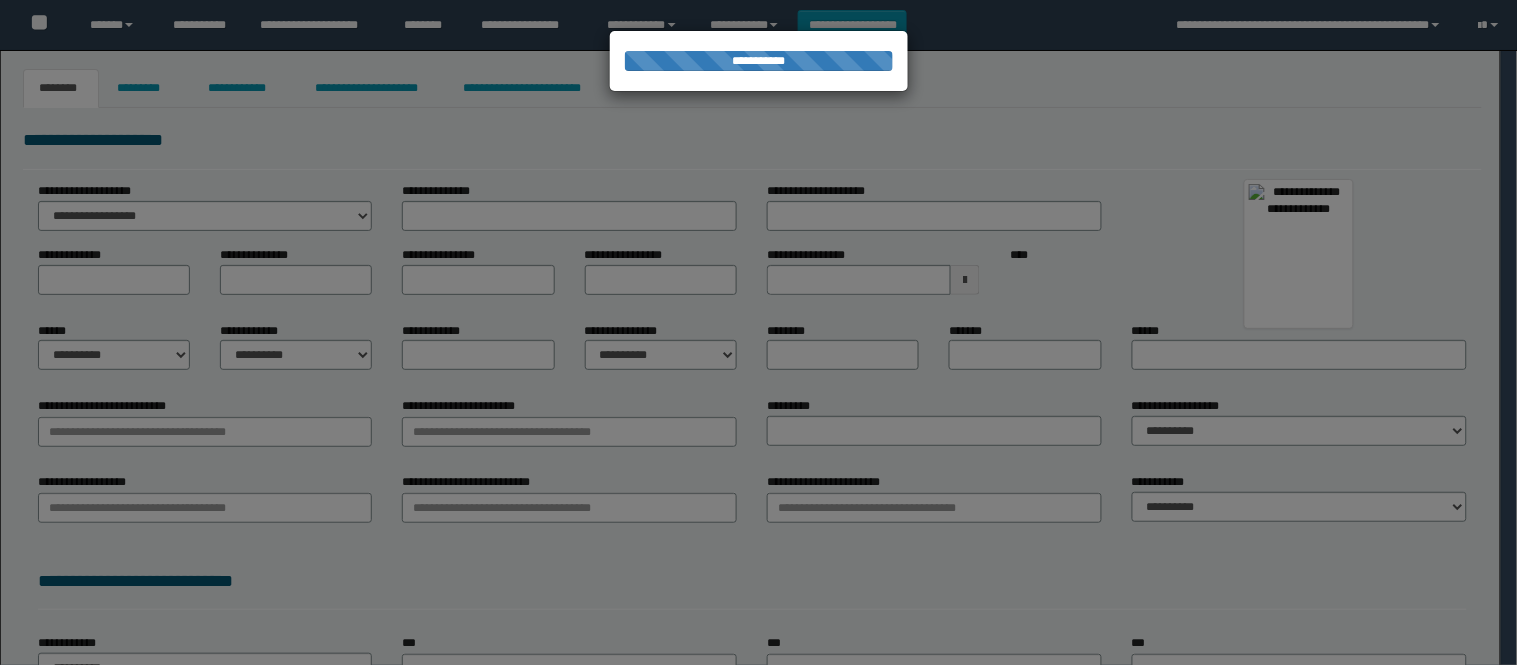 type on "**********" 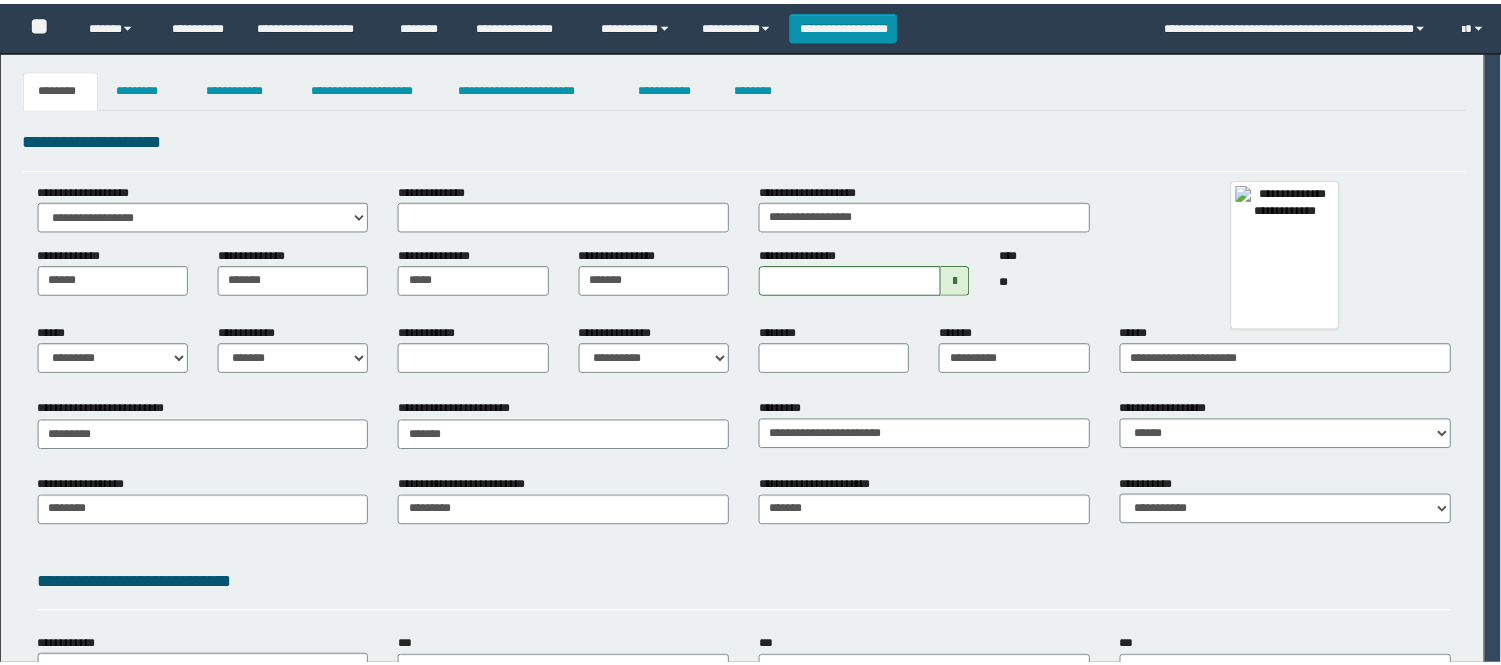 scroll, scrollTop: 0, scrollLeft: 0, axis: both 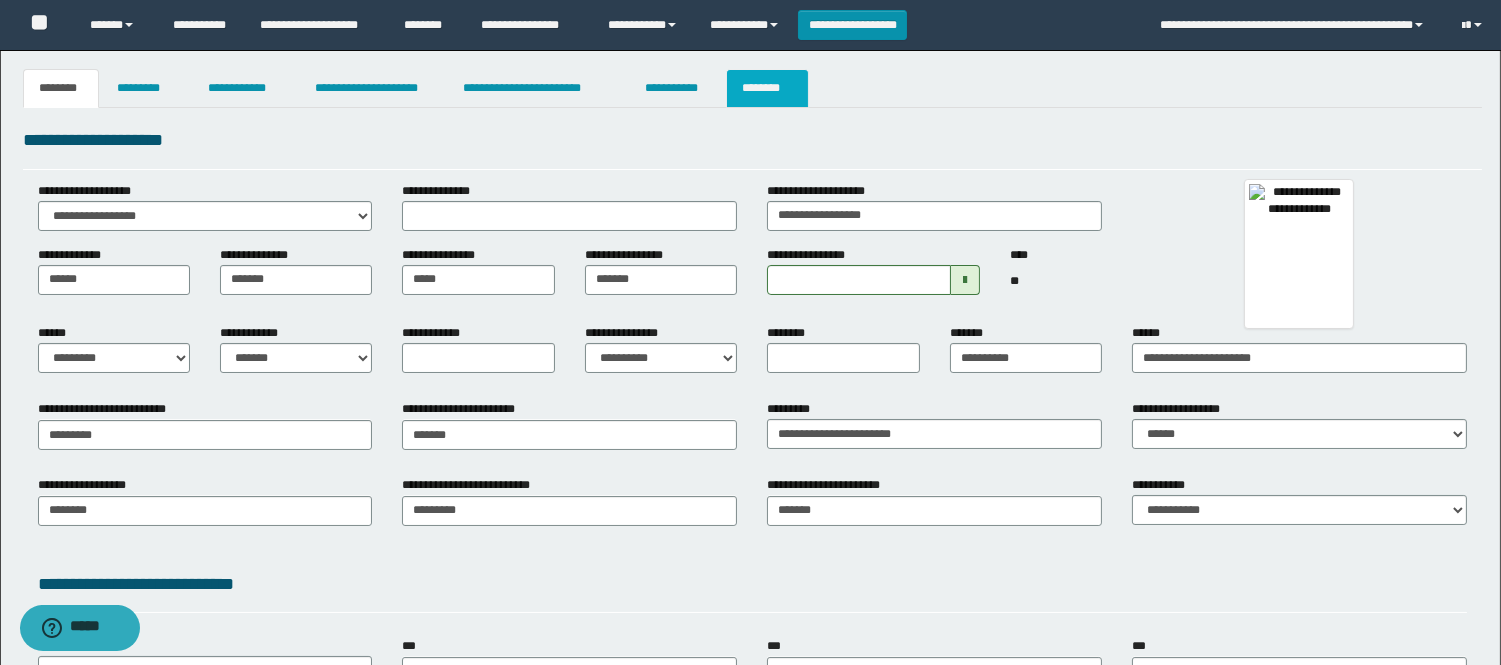 click on "********" at bounding box center [767, 88] 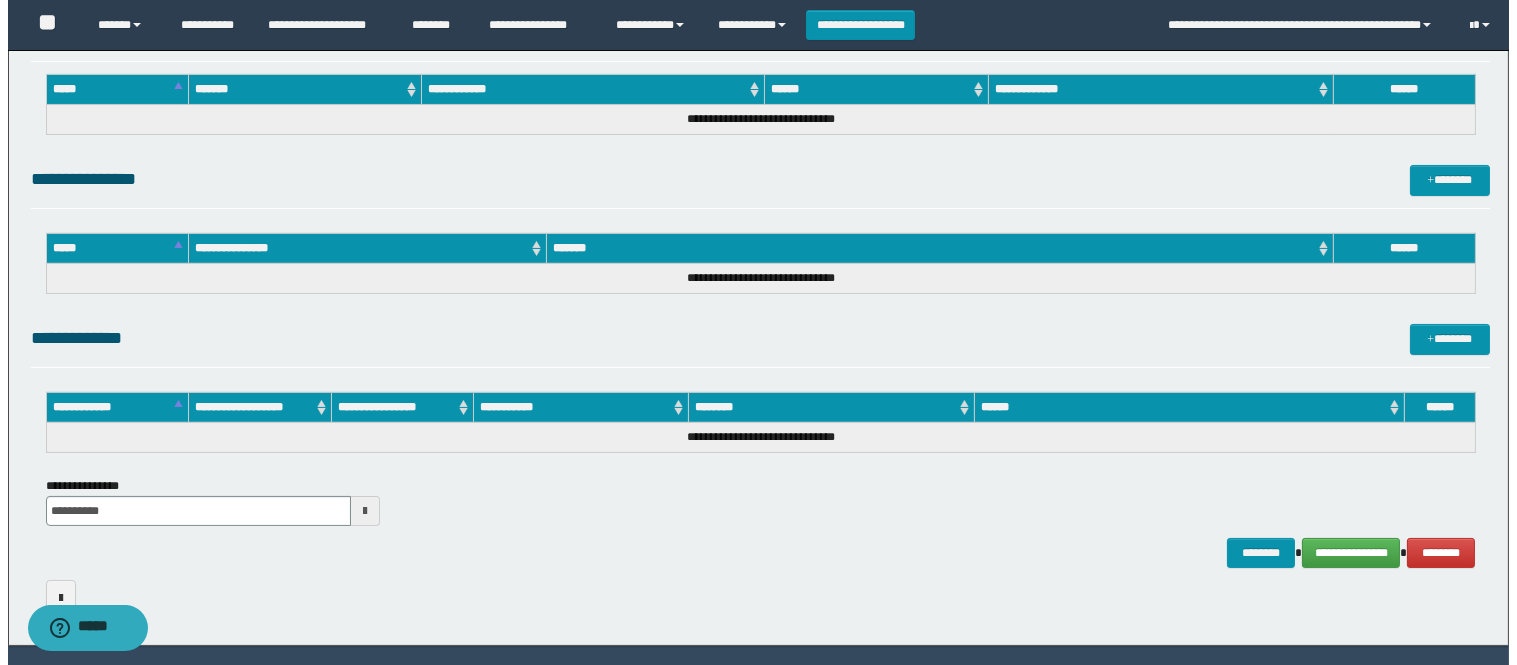 scroll, scrollTop: 683, scrollLeft: 0, axis: vertical 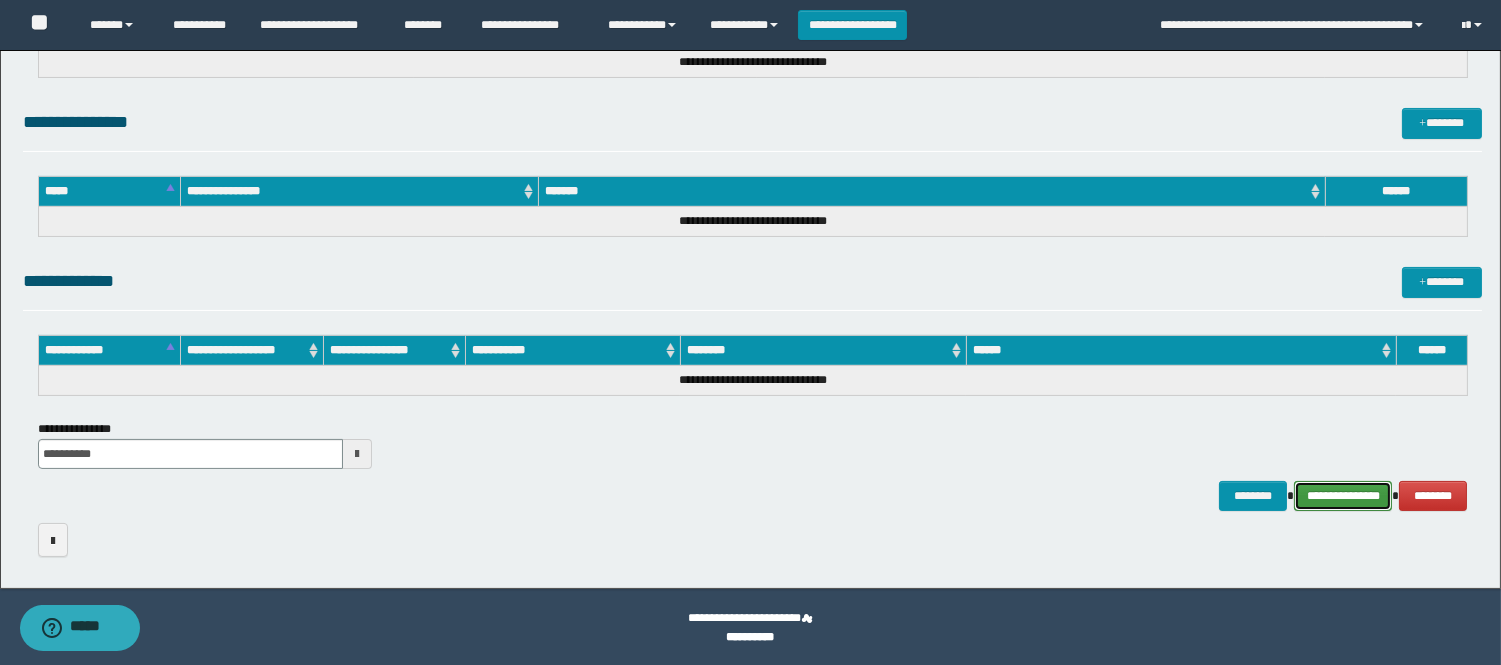click on "**********" at bounding box center (1343, 496) 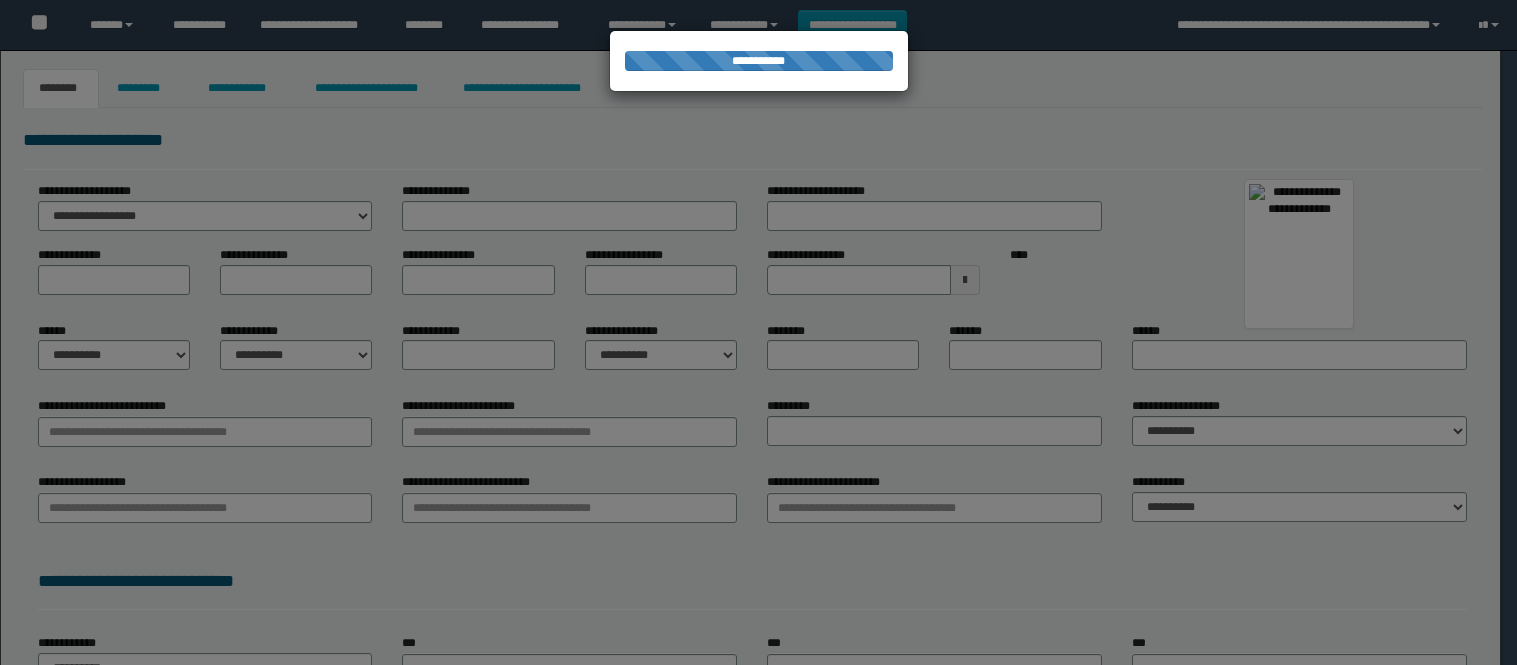 scroll, scrollTop: 0, scrollLeft: 0, axis: both 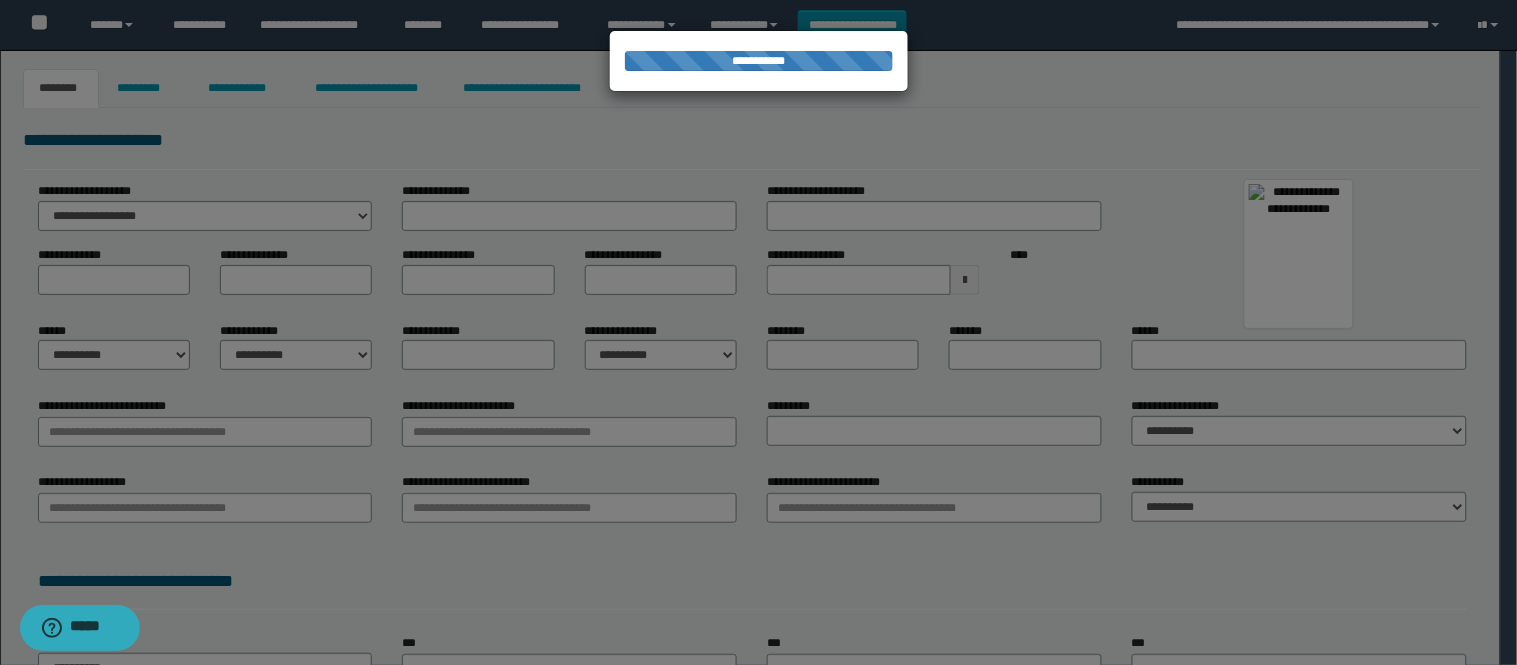 type on "**********" 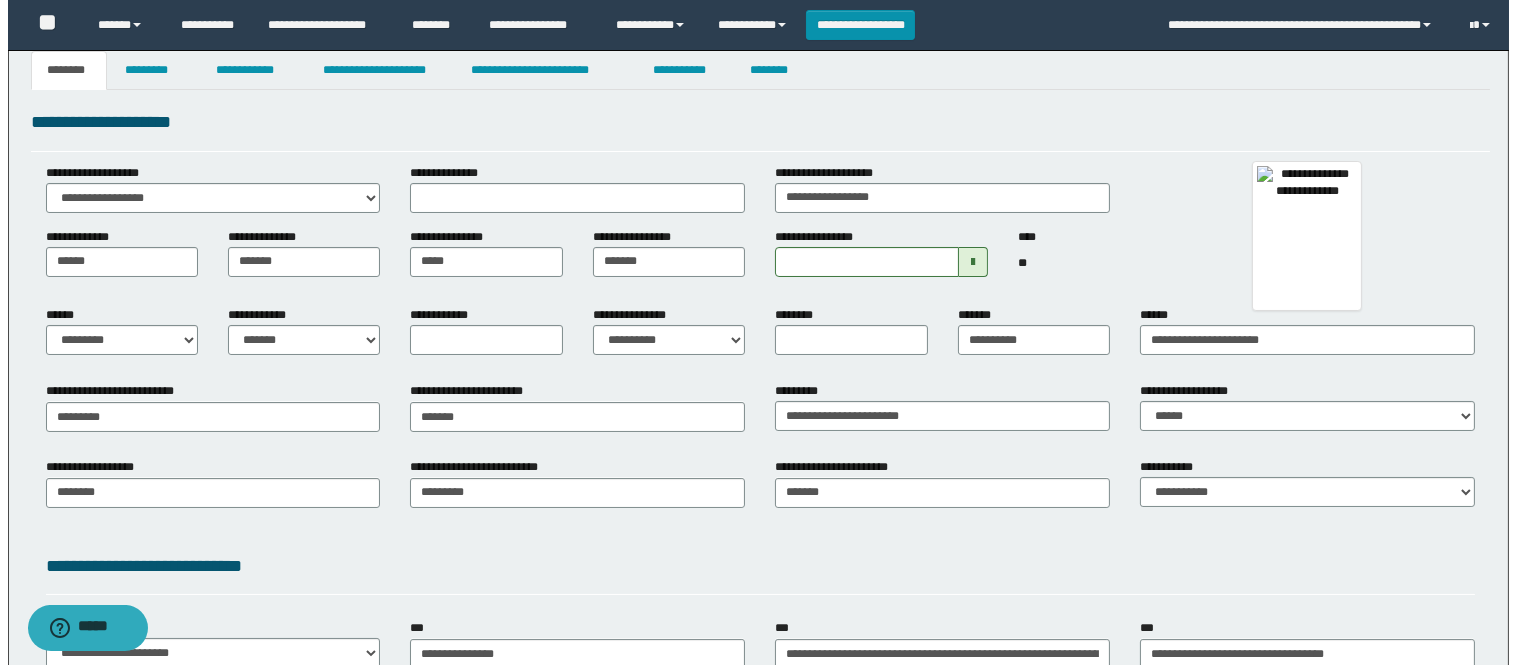 scroll, scrollTop: 0, scrollLeft: 0, axis: both 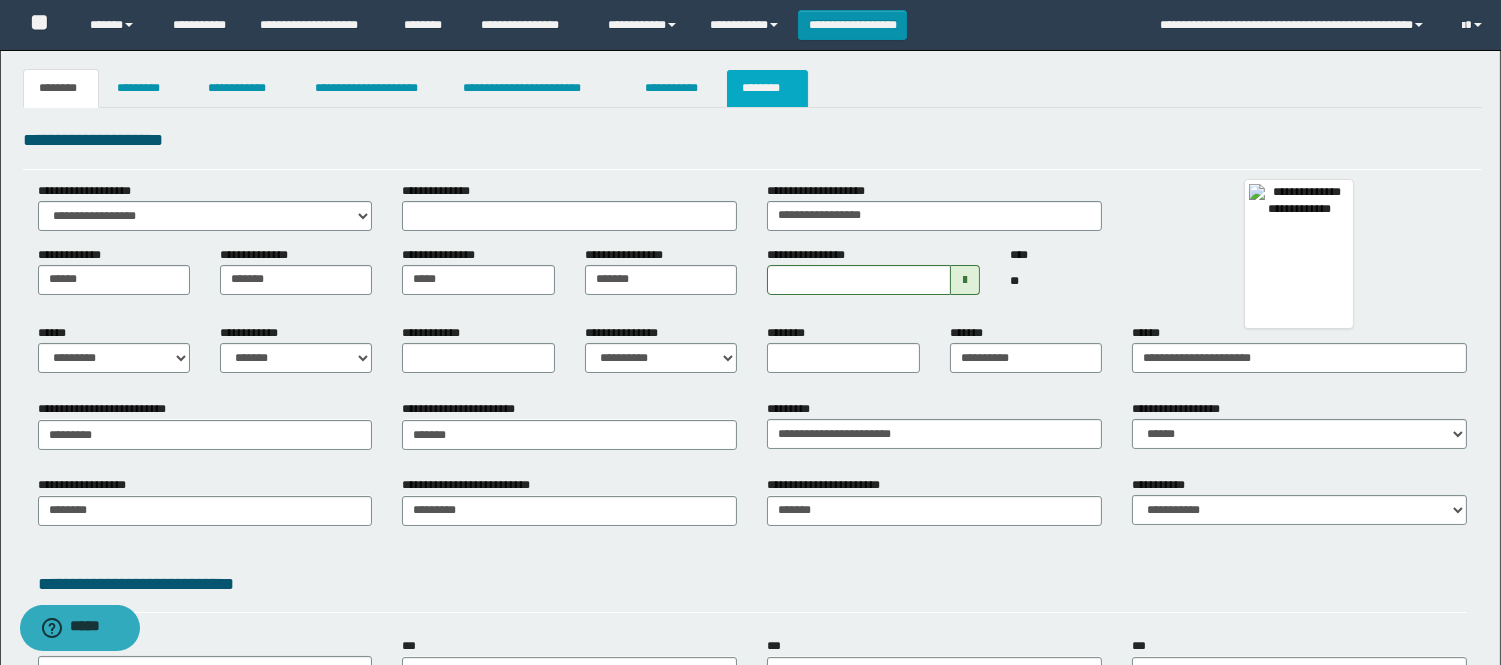 click on "********" at bounding box center (767, 88) 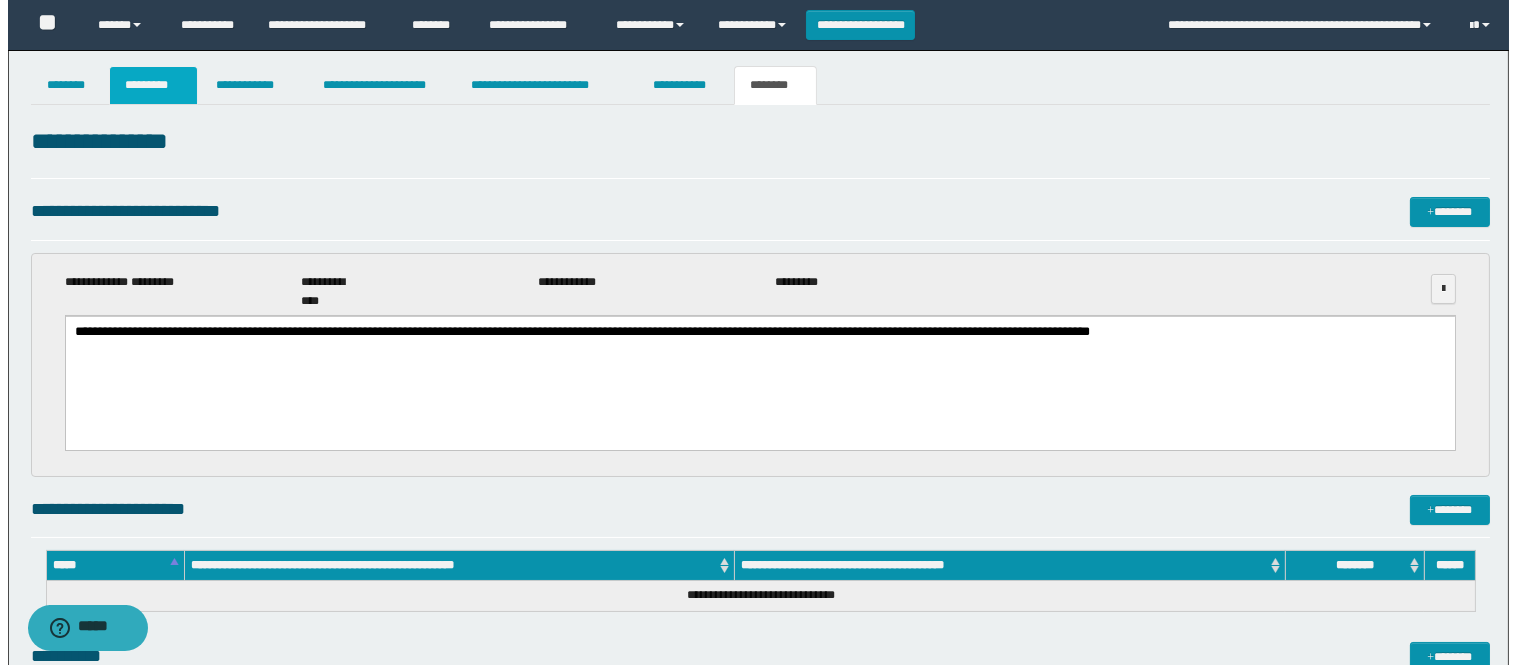 scroll, scrollTop: 0, scrollLeft: 0, axis: both 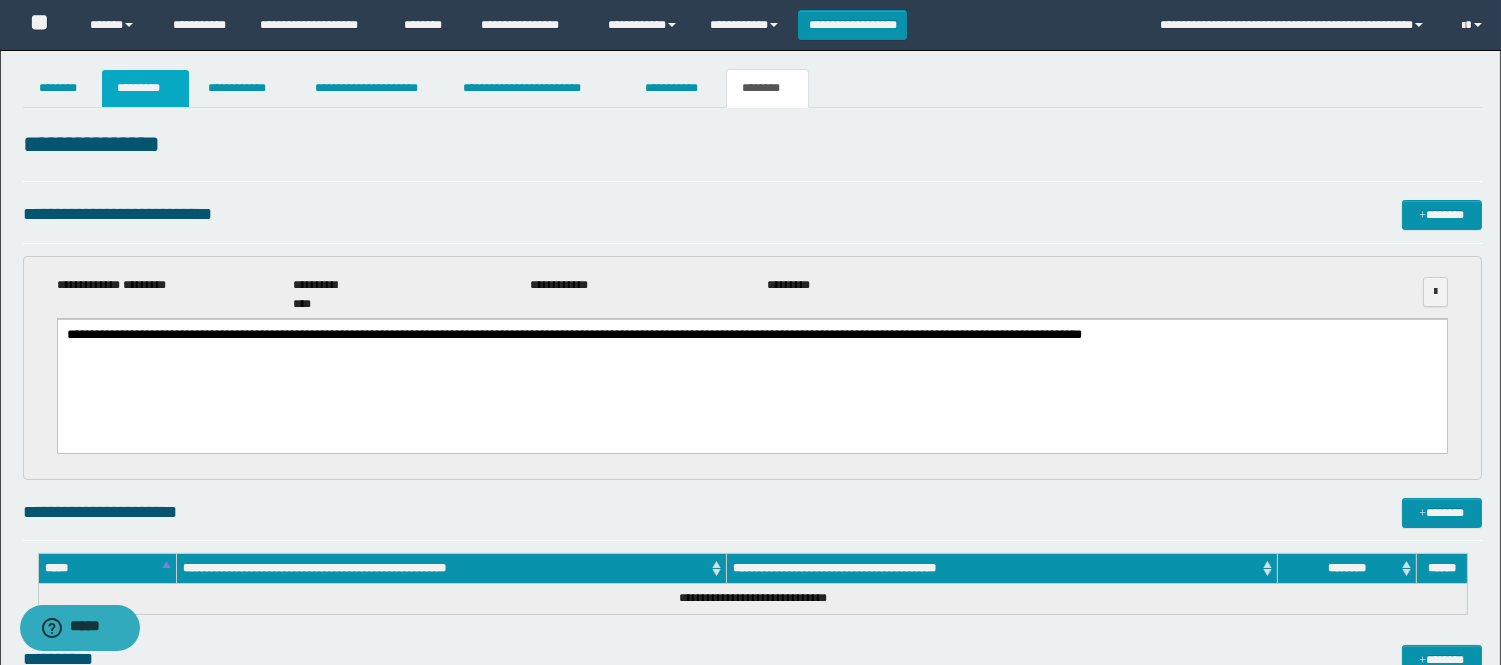 click on "*********" at bounding box center (145, 88) 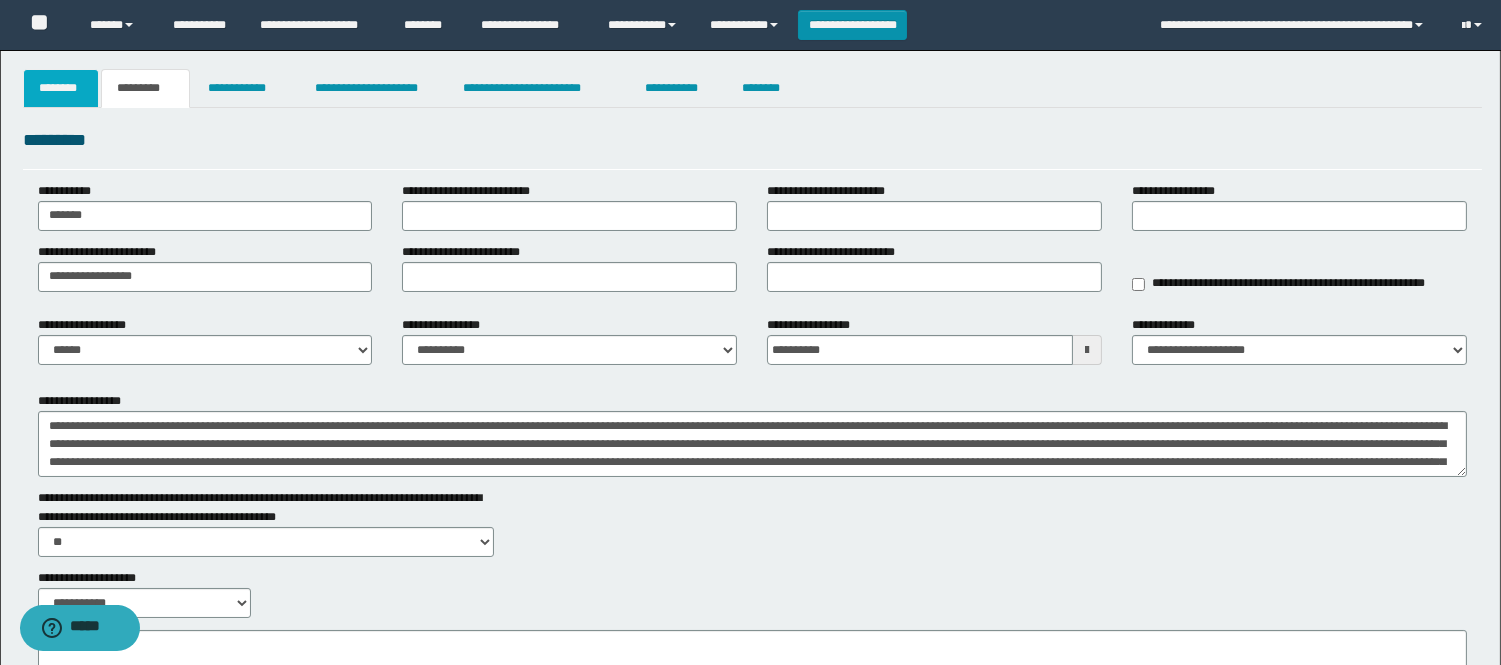click on "********" at bounding box center (61, 88) 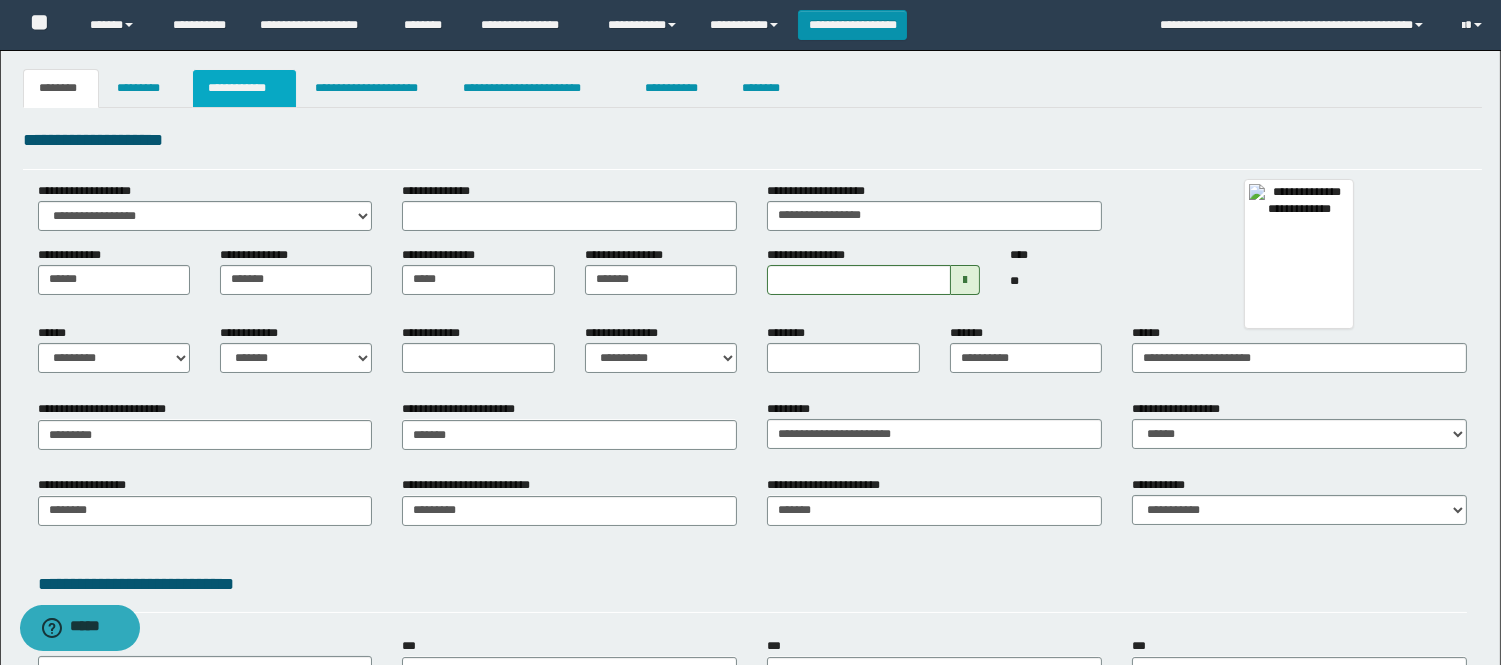 click on "**********" at bounding box center [244, 88] 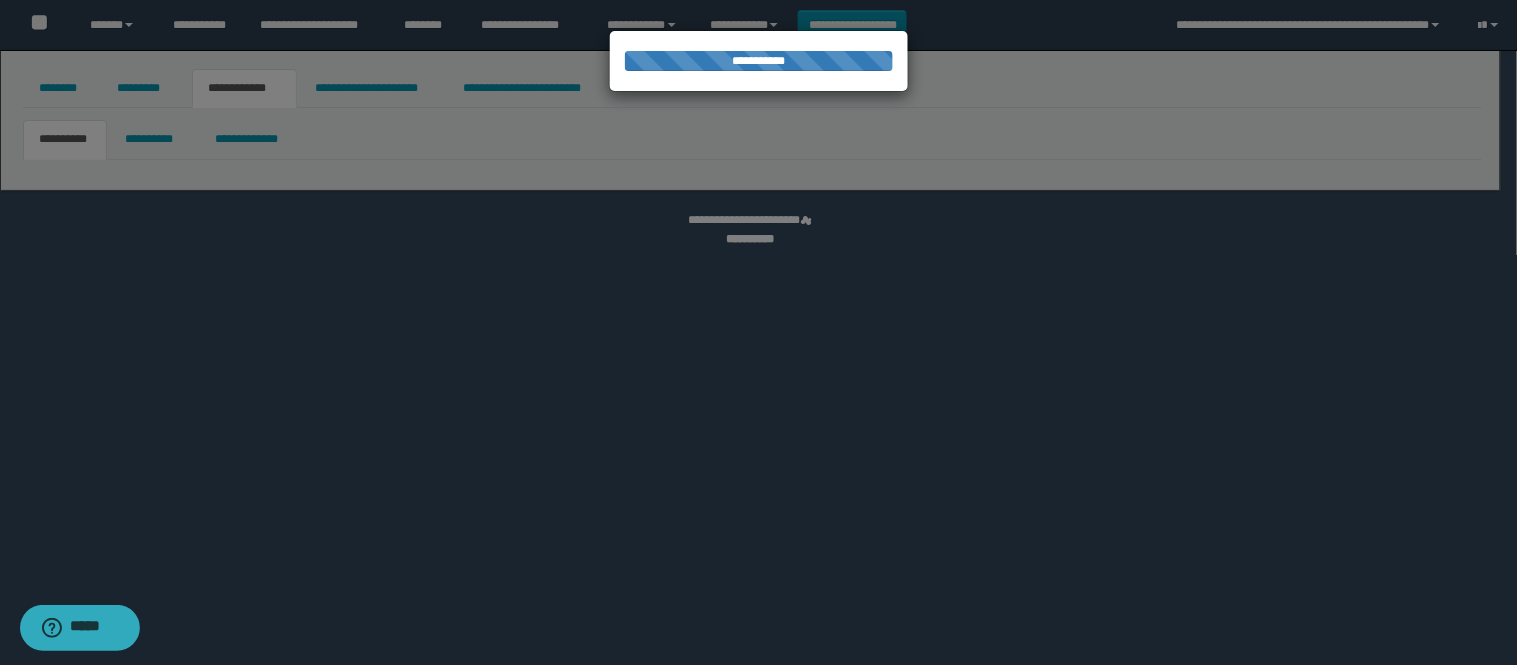 click at bounding box center (759, 333) 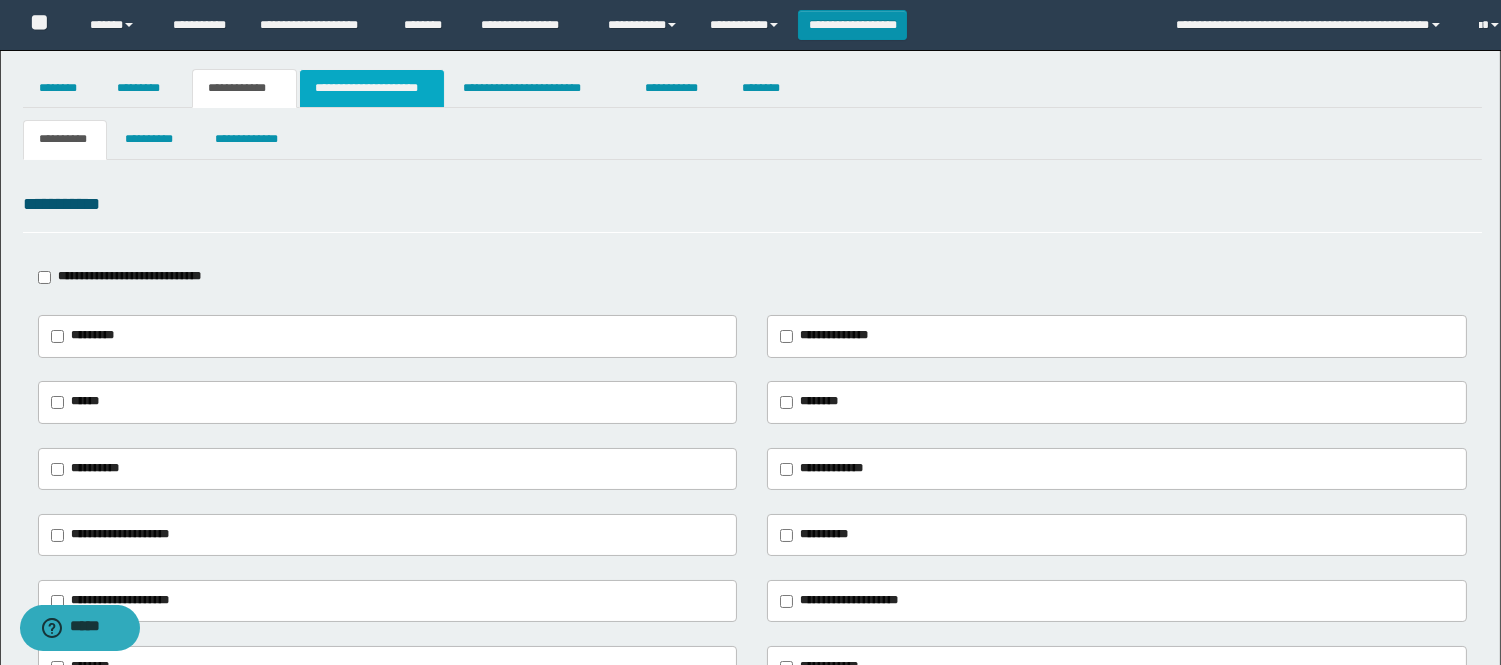 click on "**********" at bounding box center [372, 88] 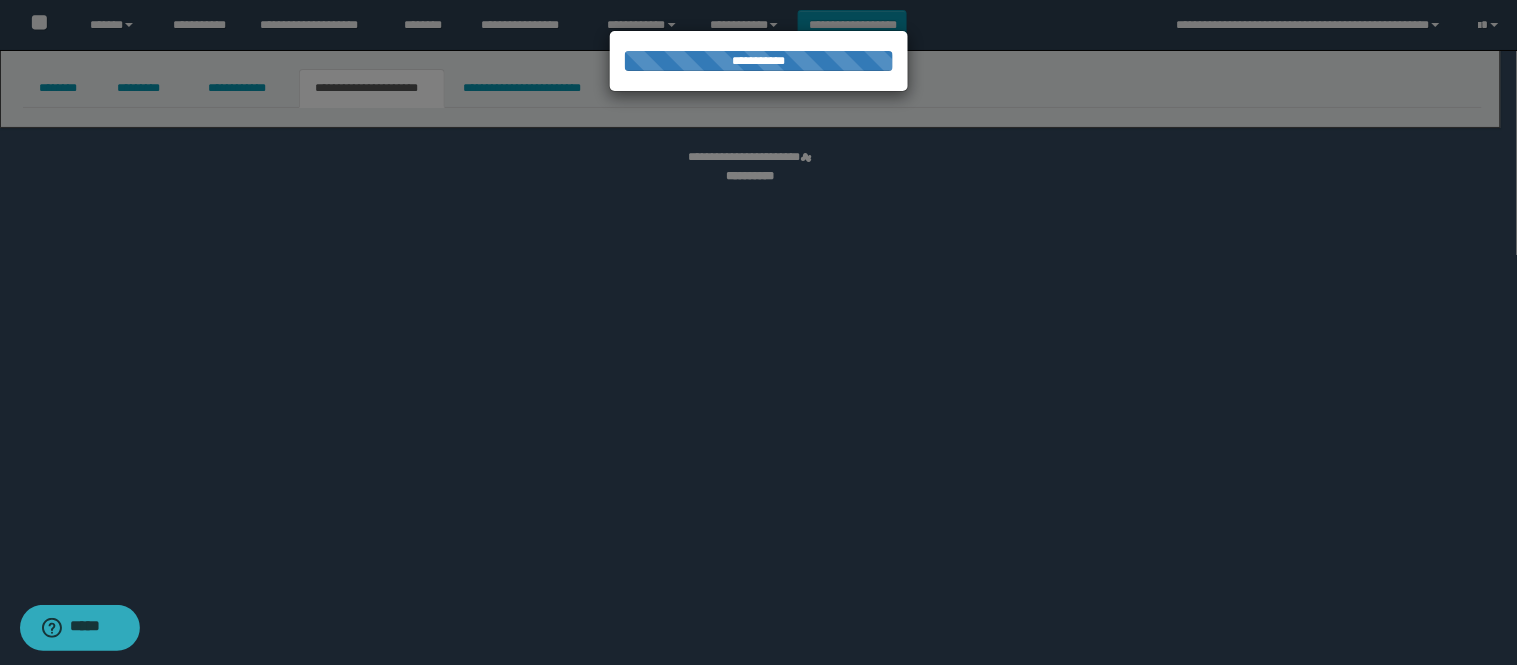 select on "*" 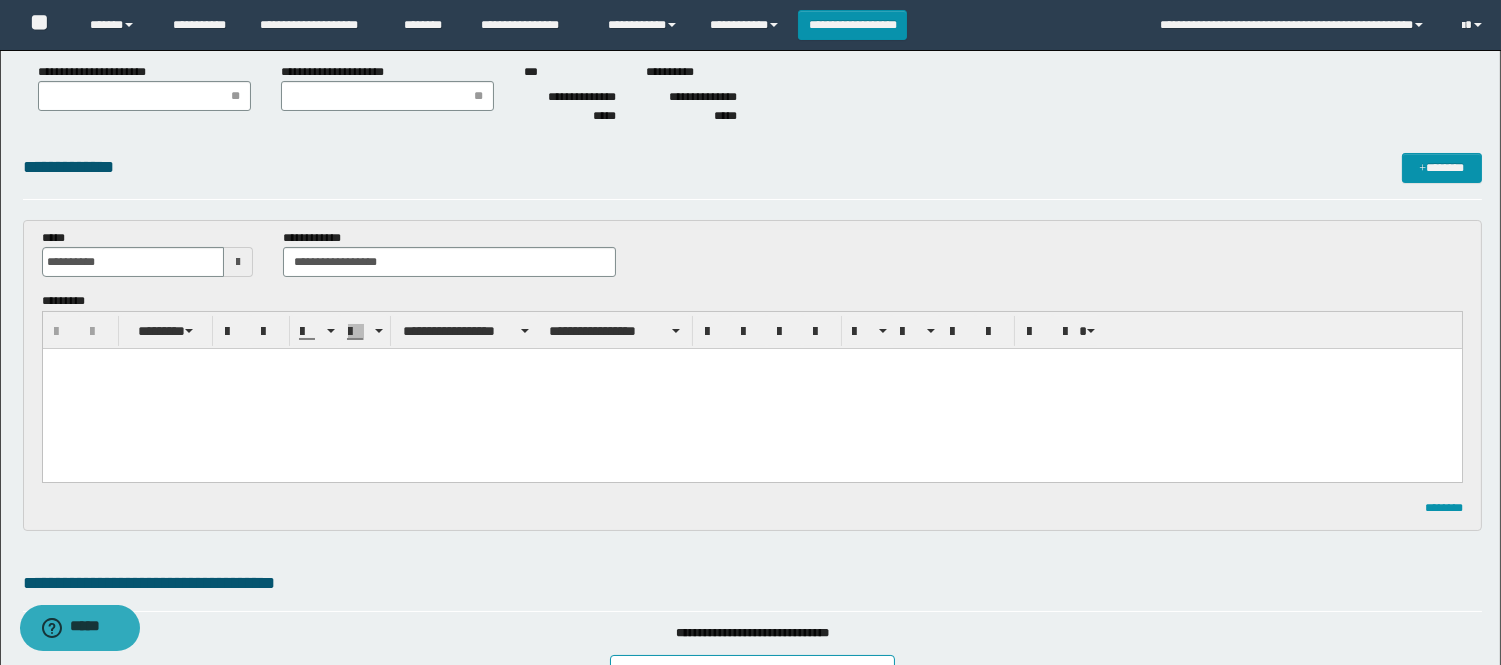 scroll, scrollTop: 0, scrollLeft: 0, axis: both 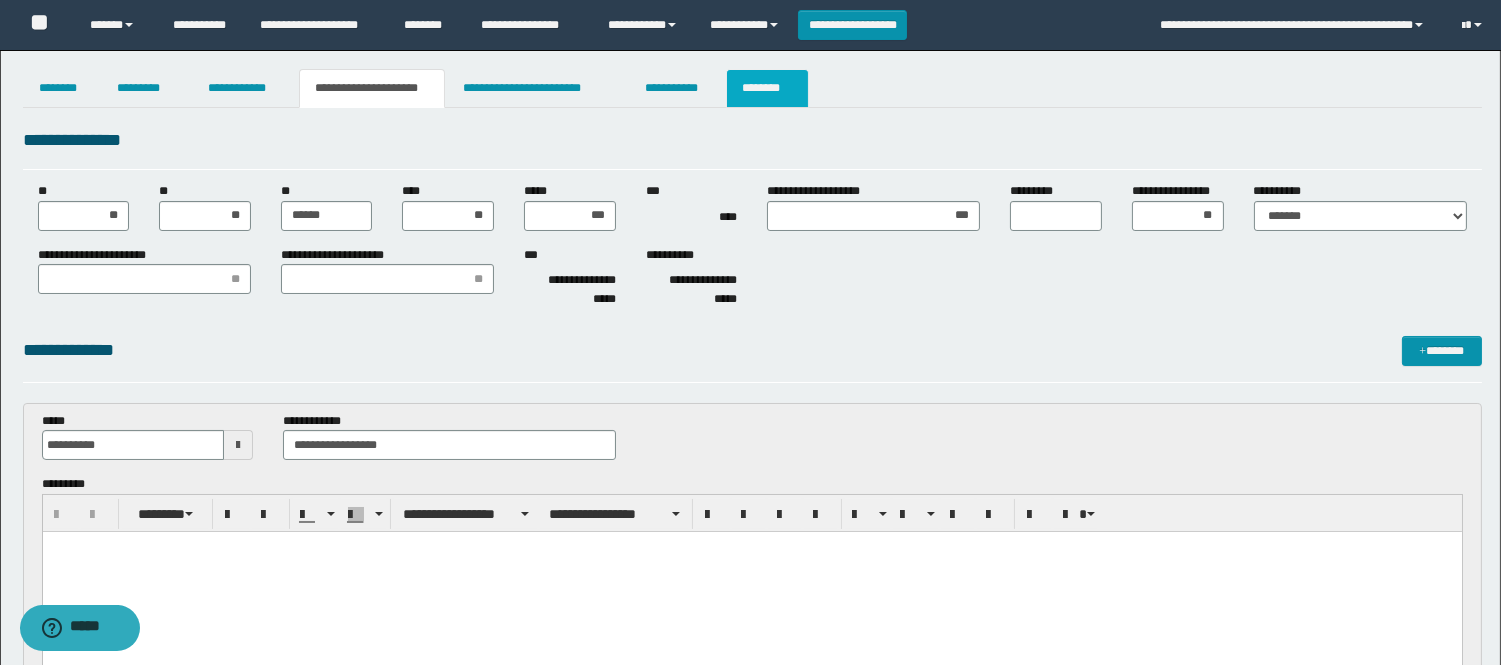 click on "********" at bounding box center [767, 88] 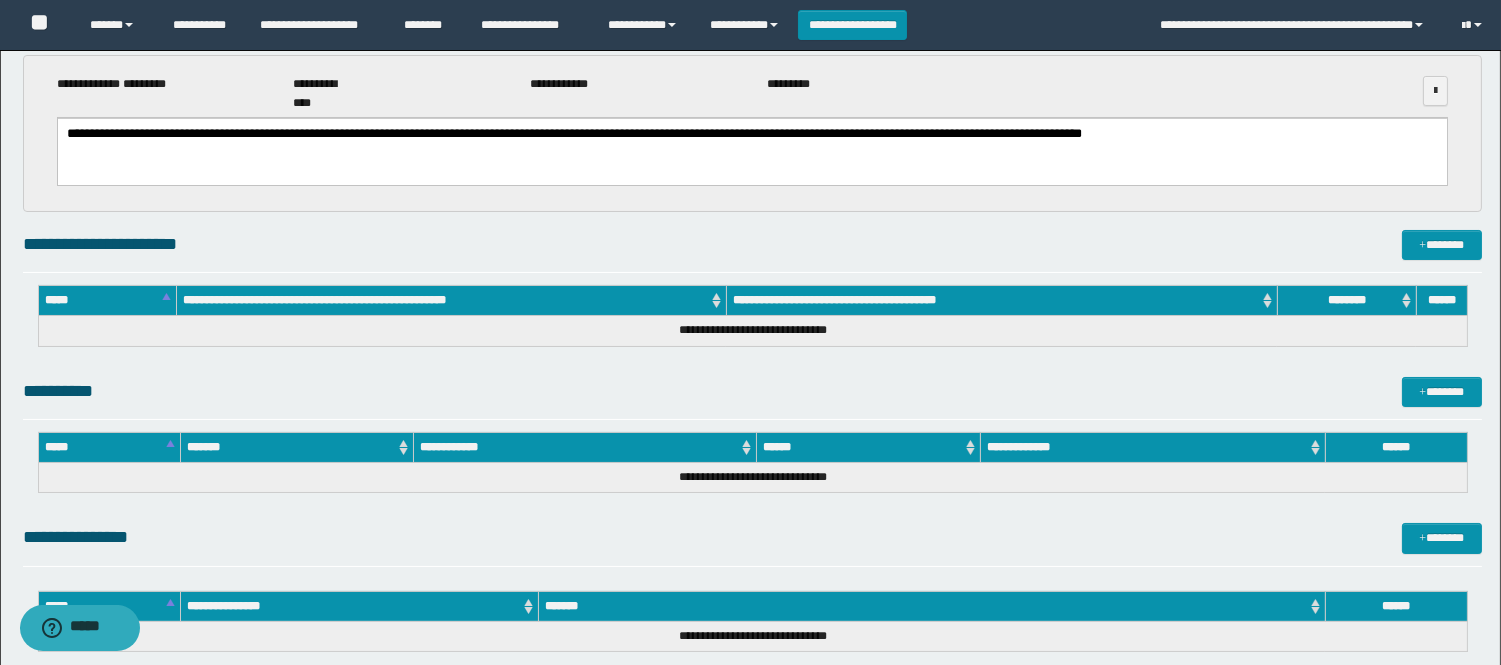 scroll, scrollTop: 0, scrollLeft: 0, axis: both 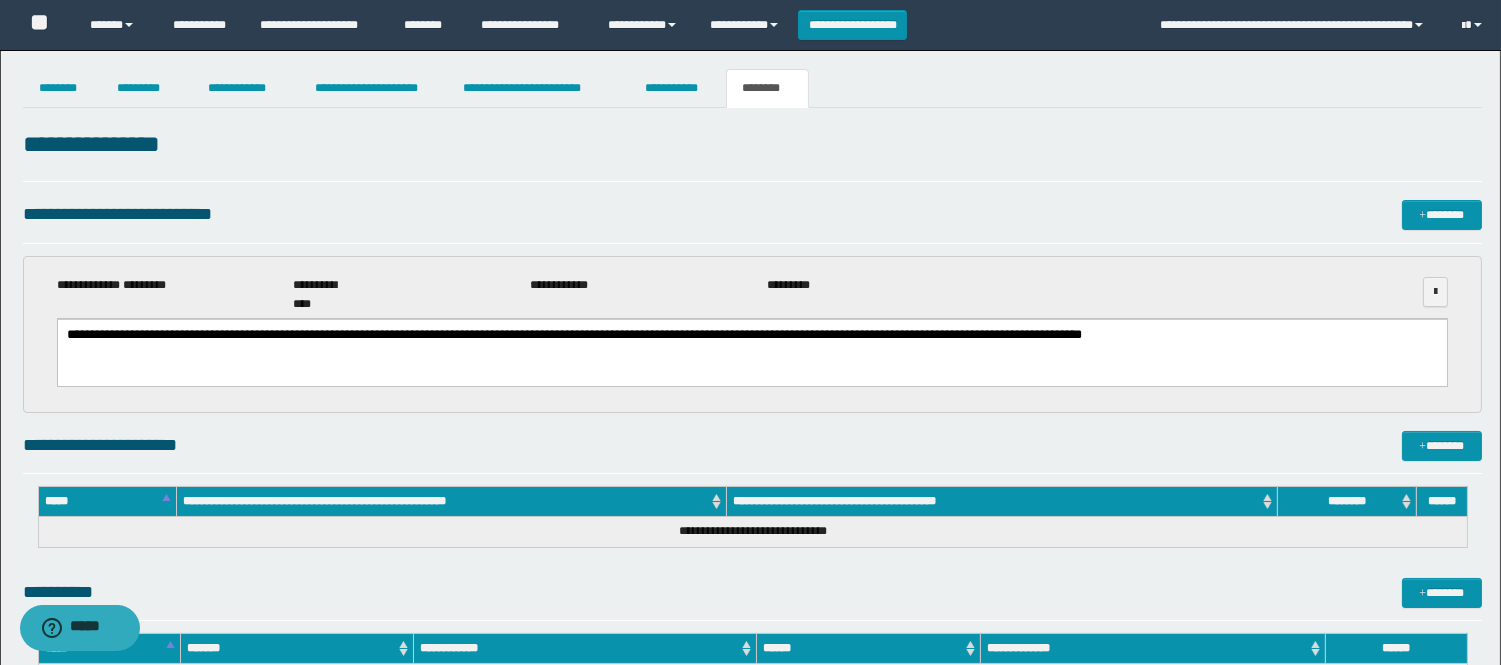 click on "**********" at bounding box center (751, 336) 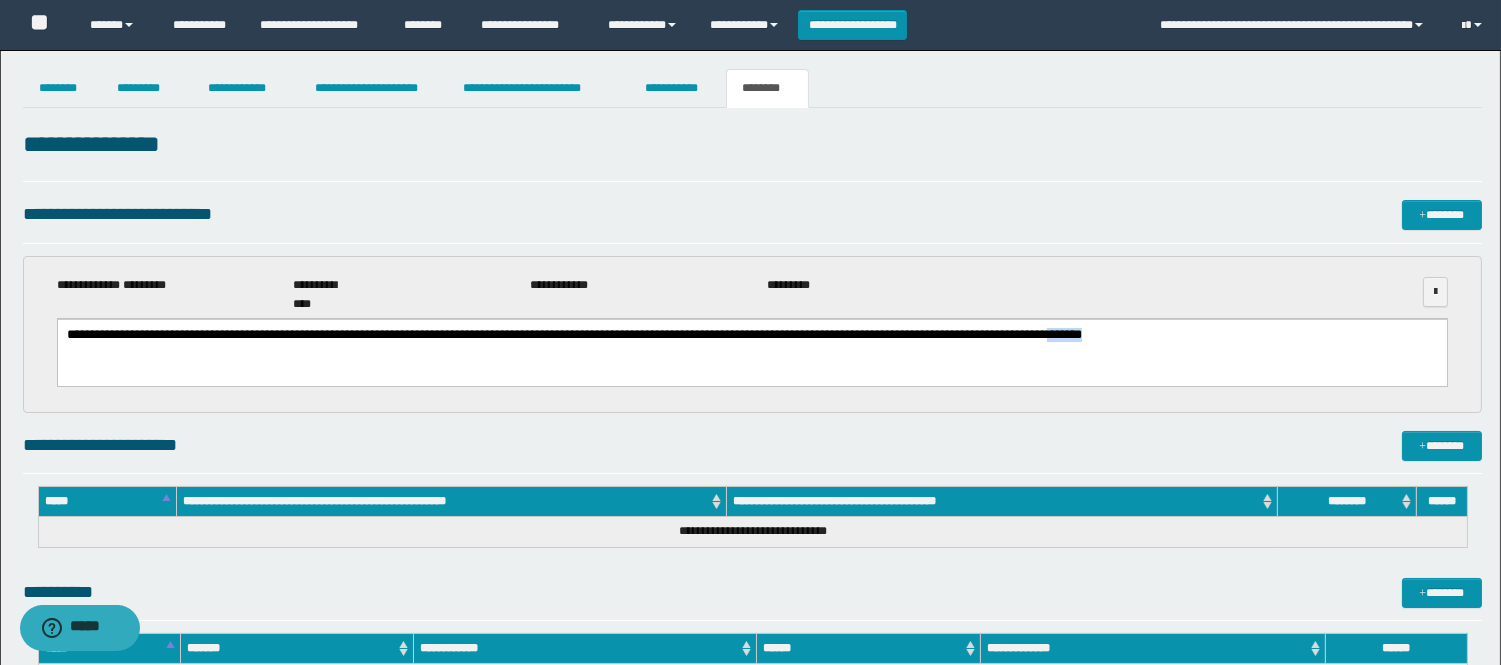 click on "**********" at bounding box center (751, 336) 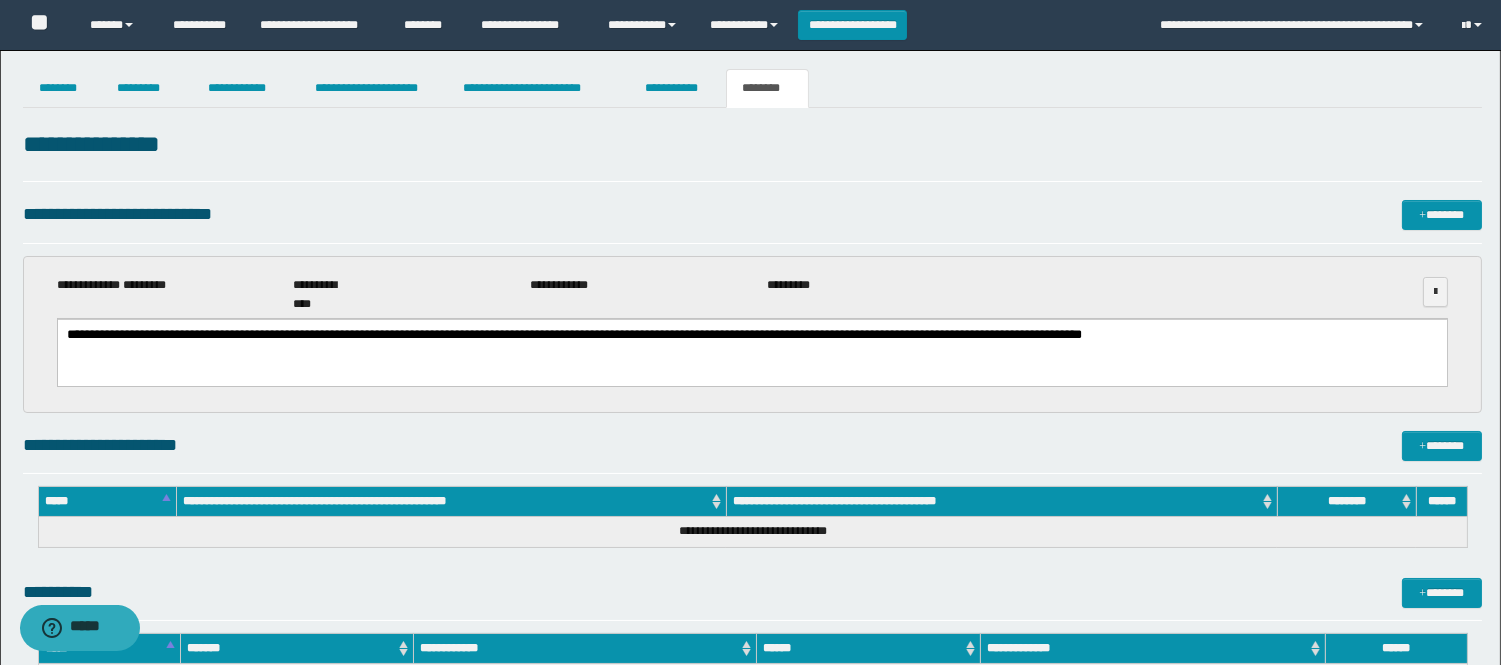 click on "**********" at bounding box center [751, 336] 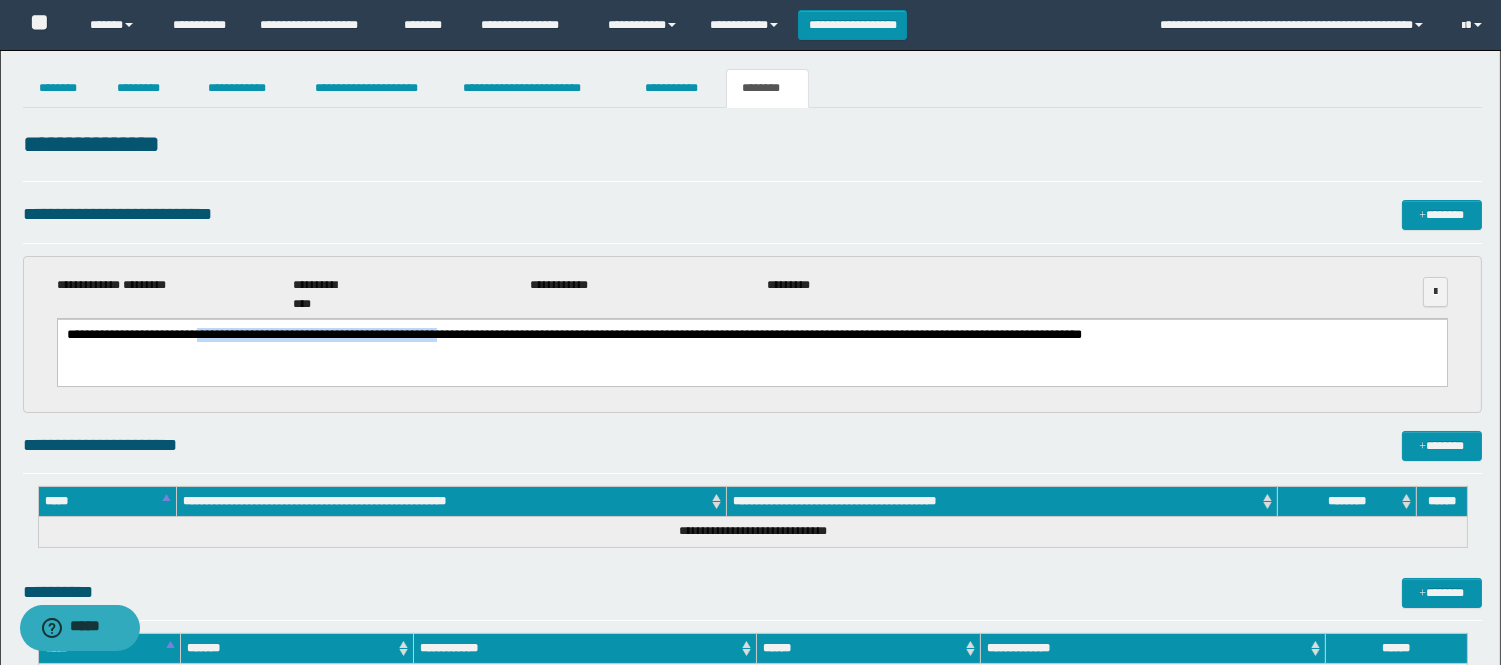 drag, startPoint x: 471, startPoint y: 336, endPoint x: 201, endPoint y: 337, distance: 270.00186 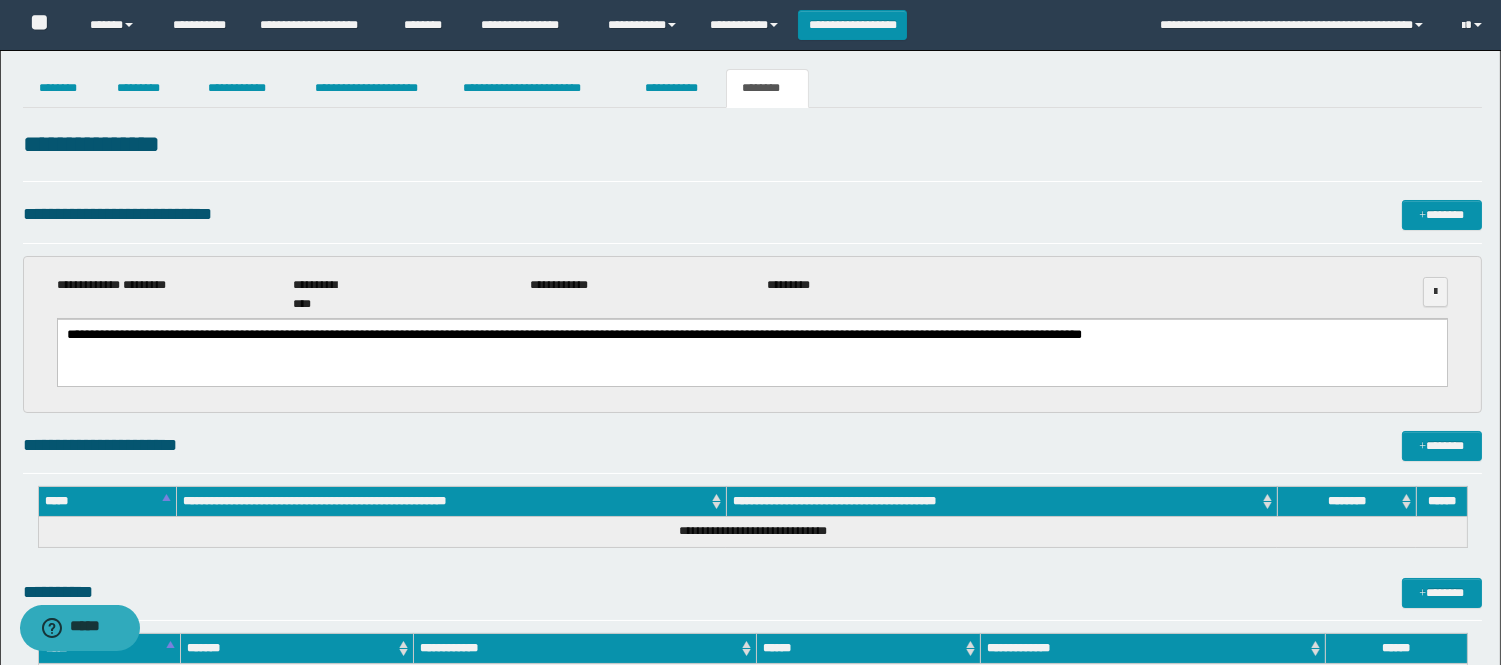 click on "**********" at bounding box center (751, 336) 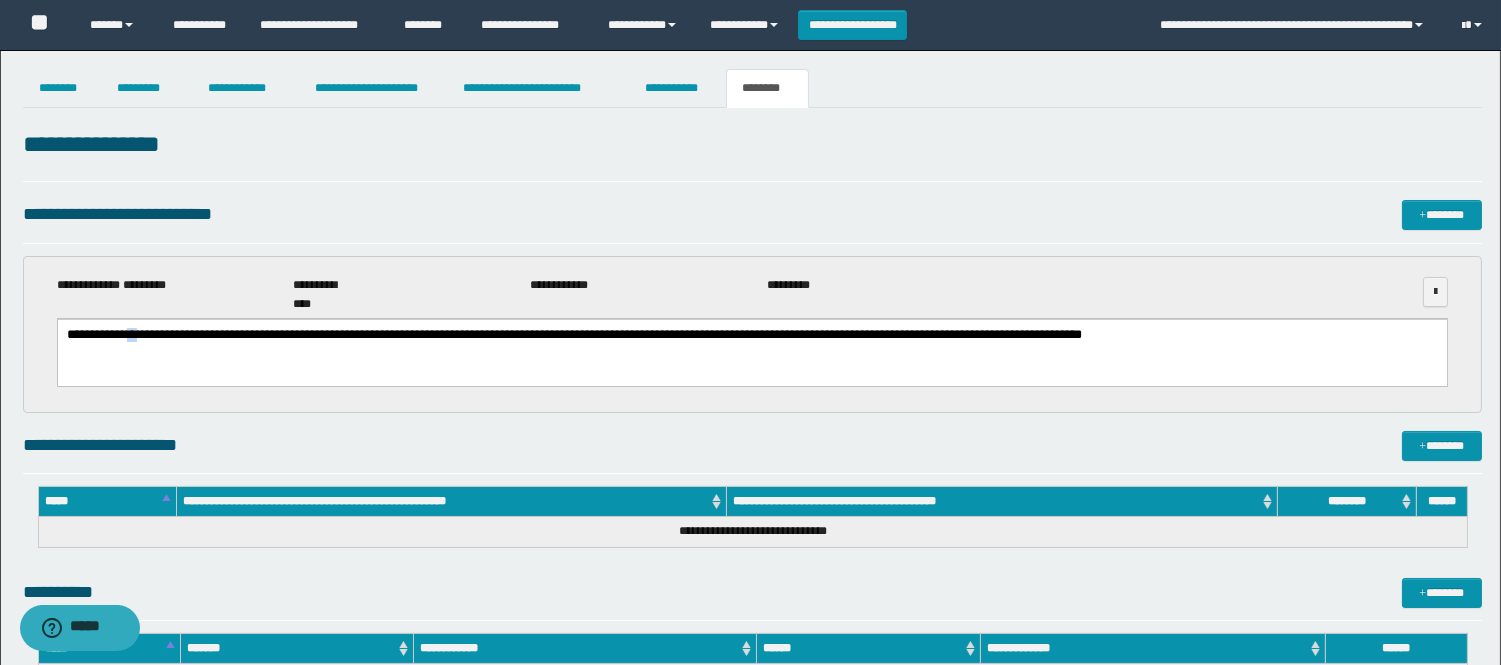 click on "**********" at bounding box center [751, 336] 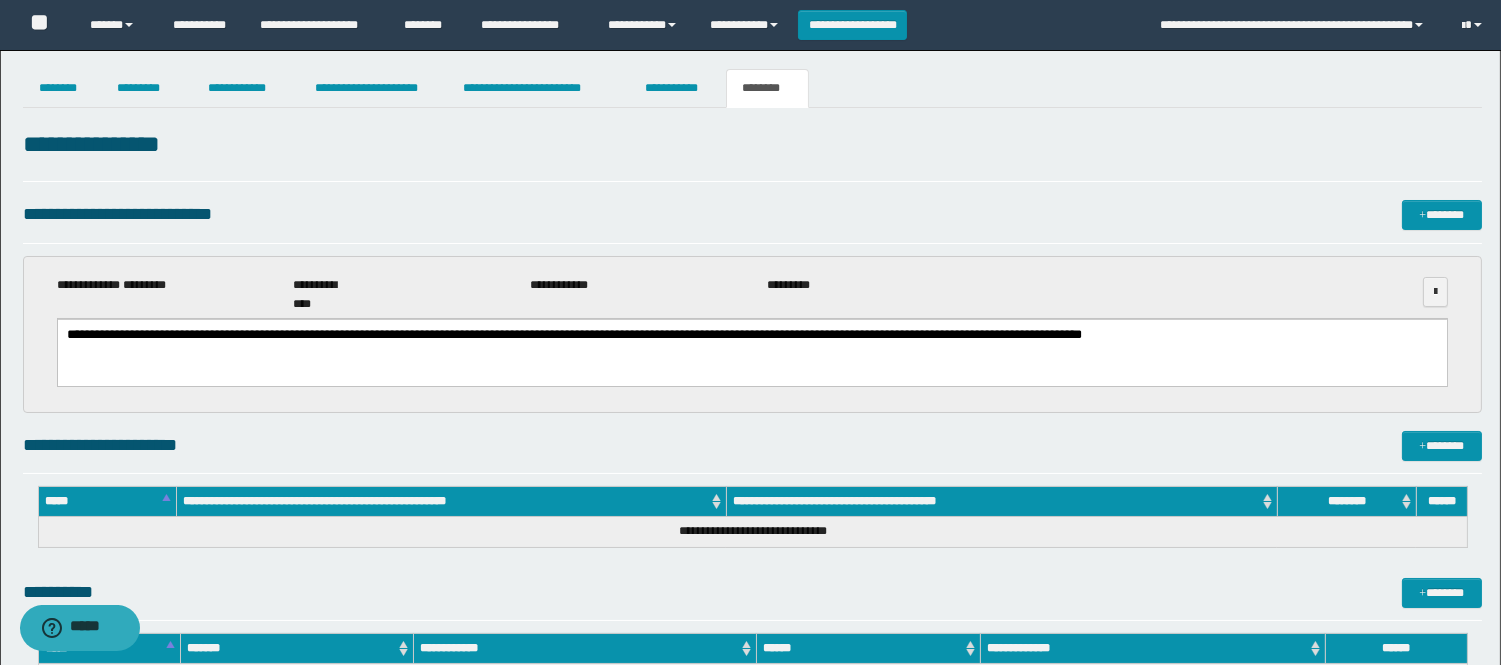 click on "**********" at bounding box center (751, 336) 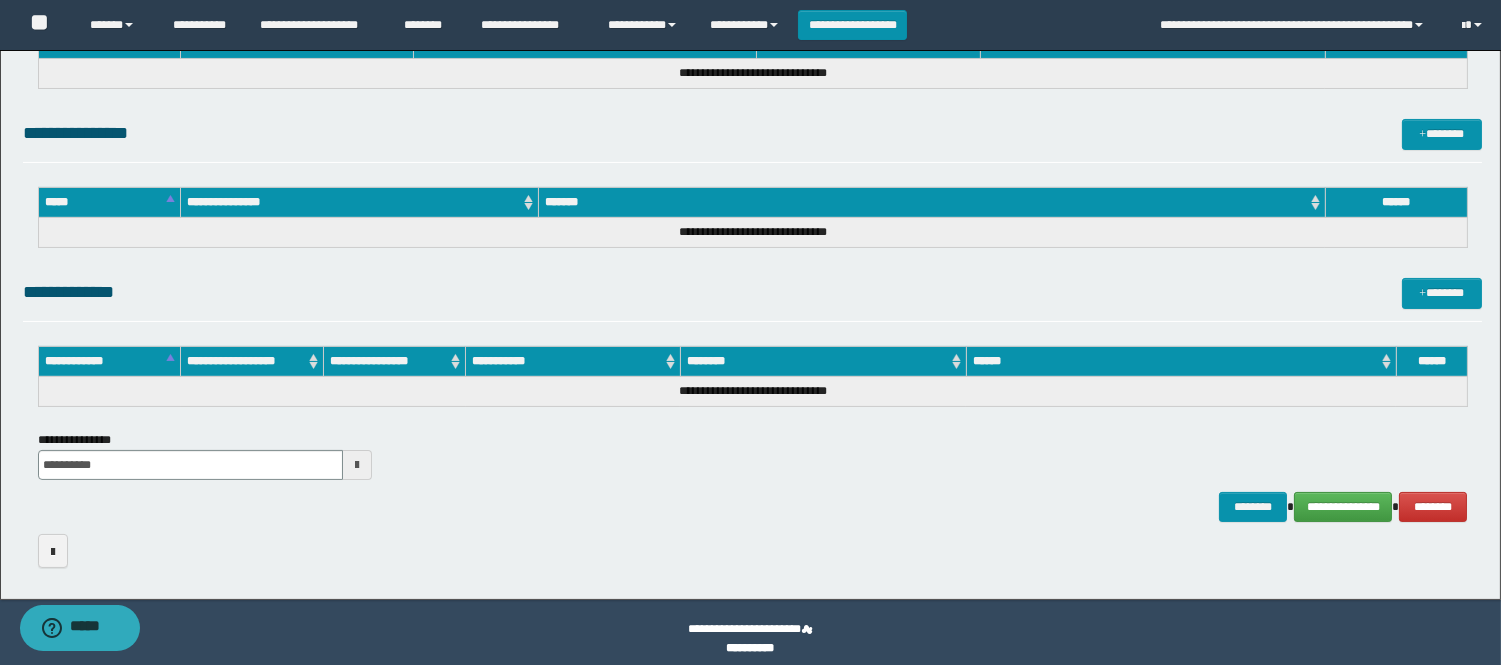 scroll, scrollTop: 616, scrollLeft: 0, axis: vertical 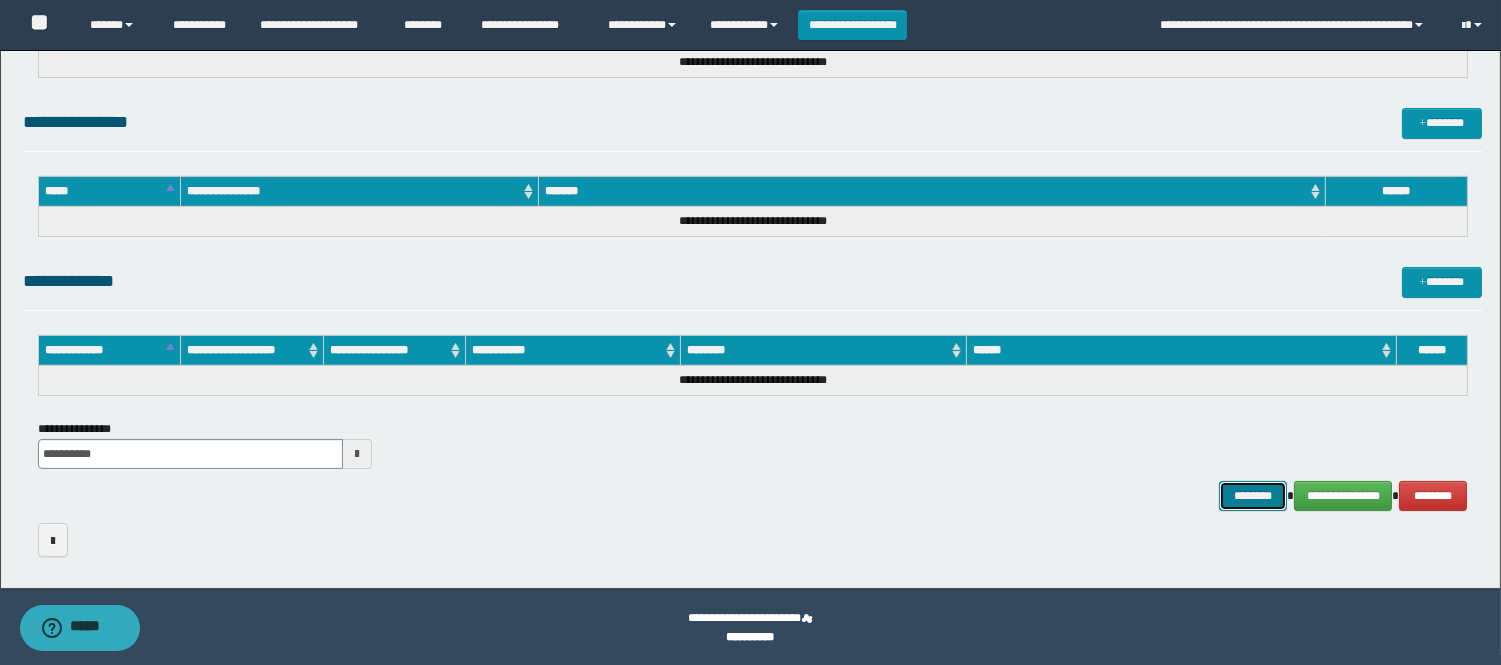 click on "********" at bounding box center (1253, 496) 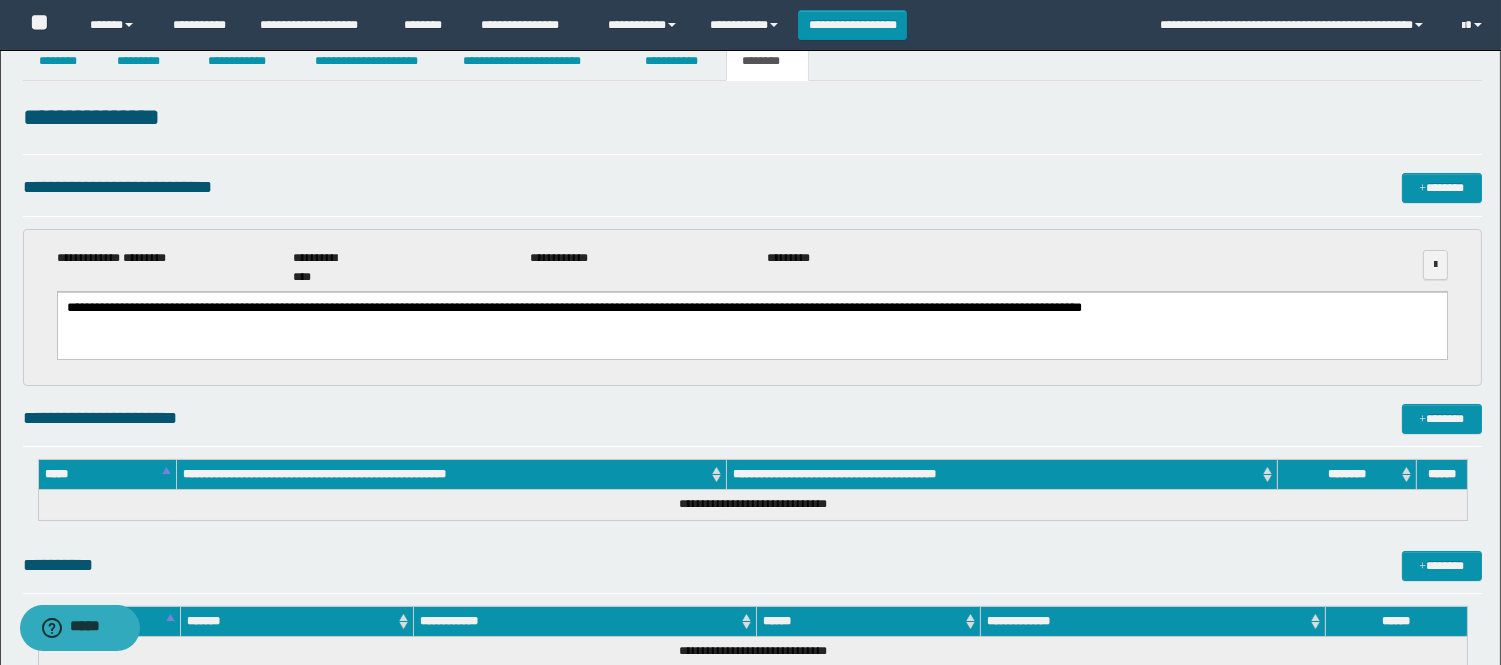 scroll, scrollTop: 0, scrollLeft: 0, axis: both 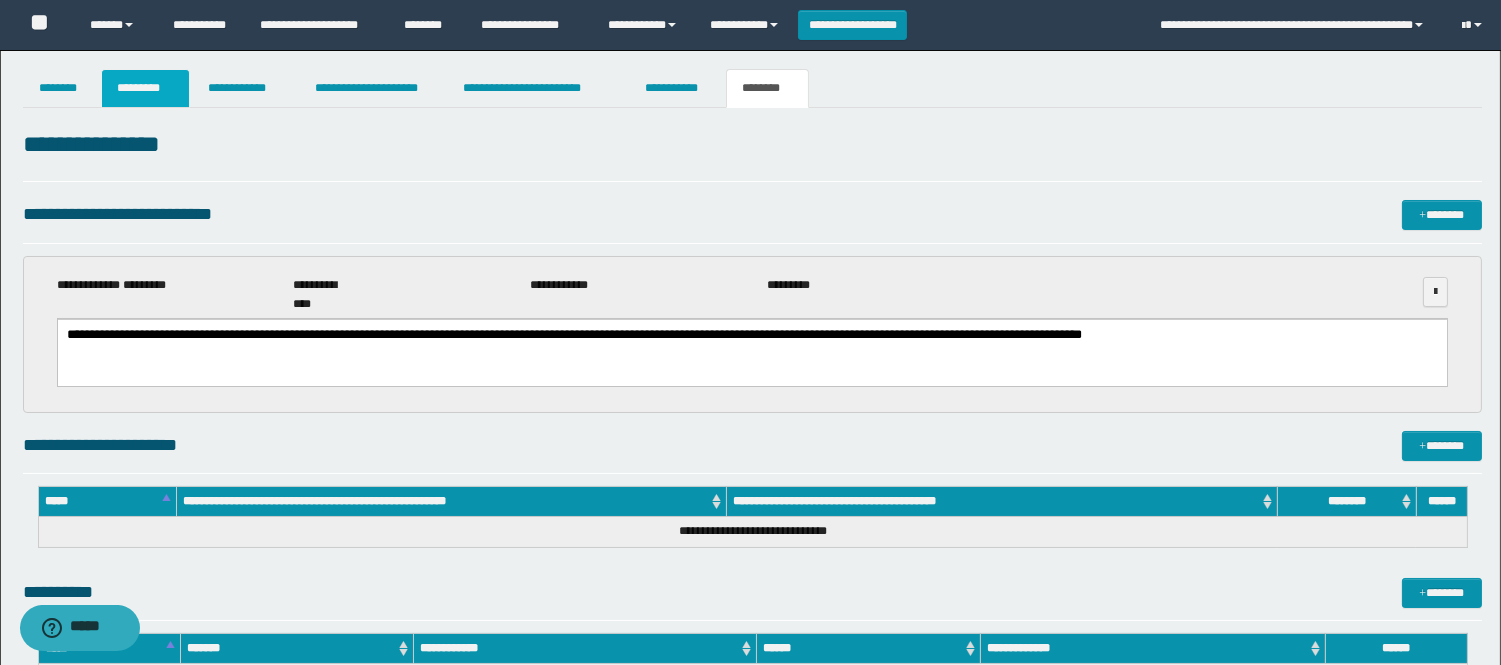 click on "*********" at bounding box center (145, 88) 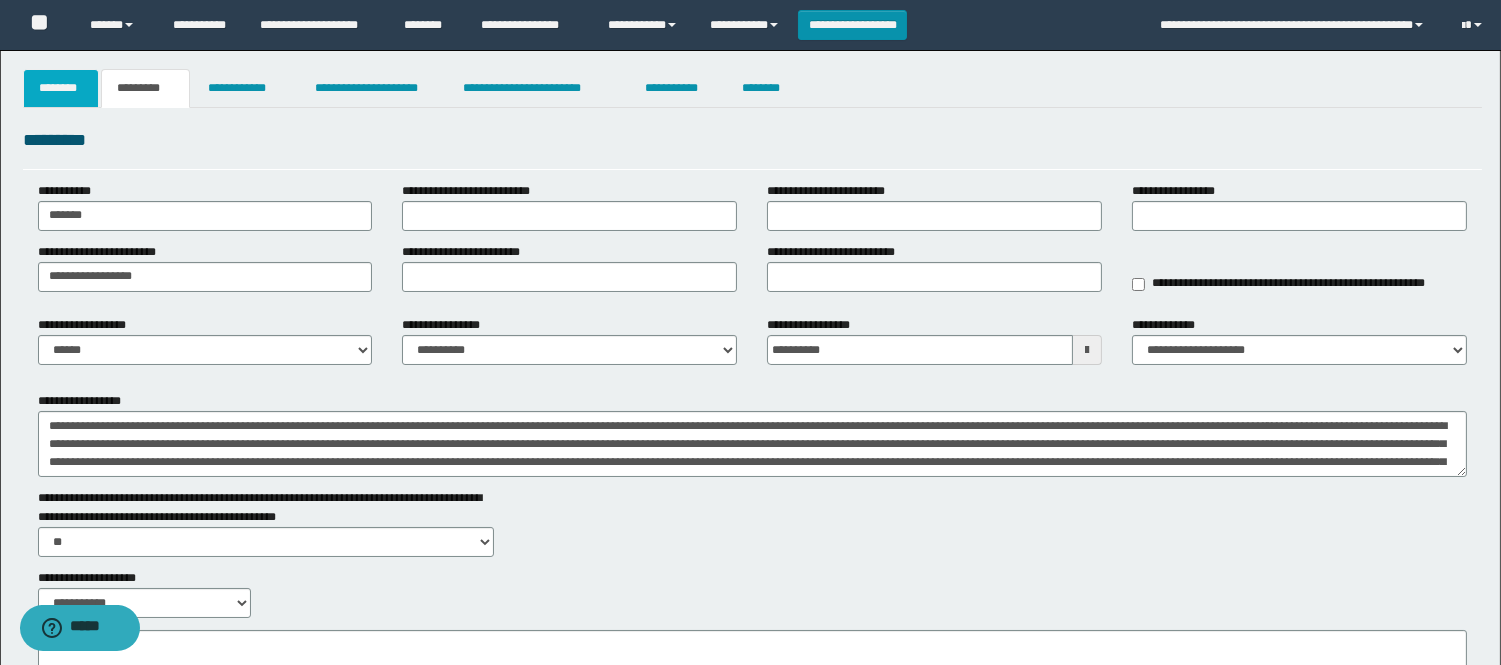 click on "********" at bounding box center (61, 88) 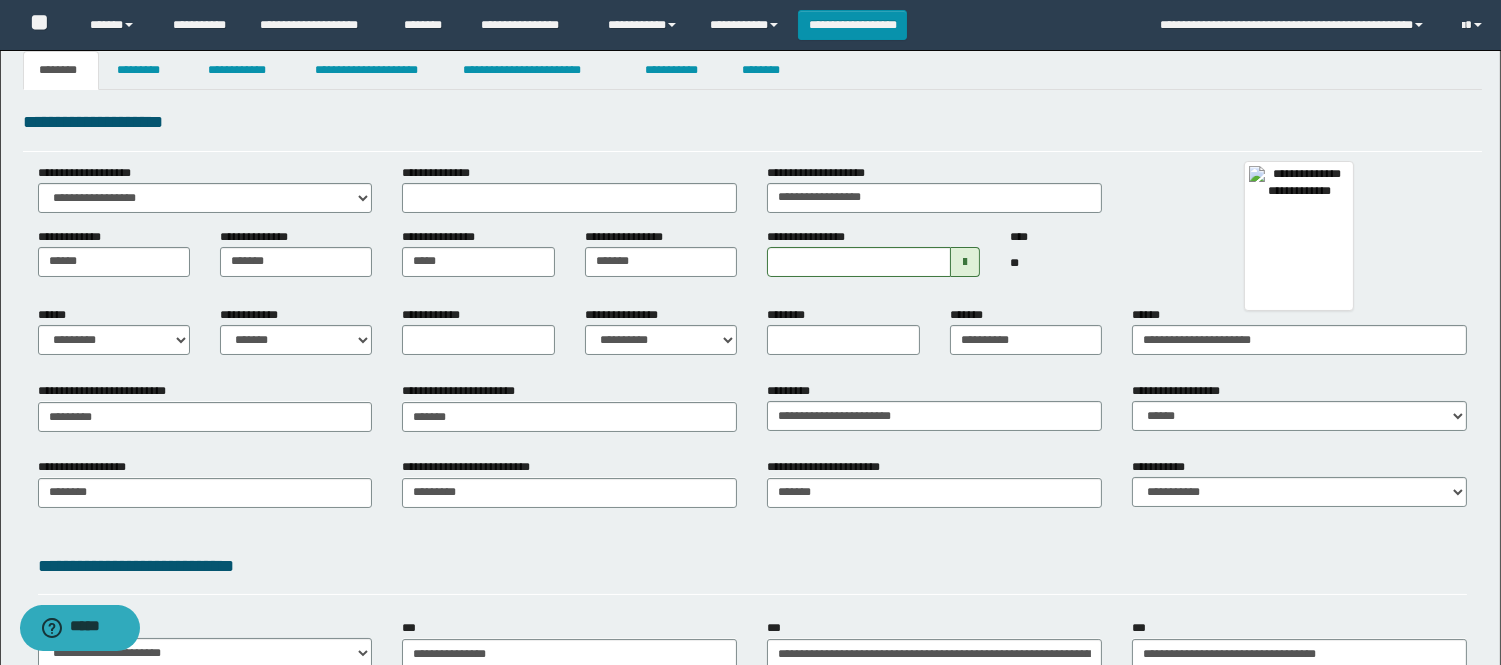 scroll, scrollTop: 0, scrollLeft: 0, axis: both 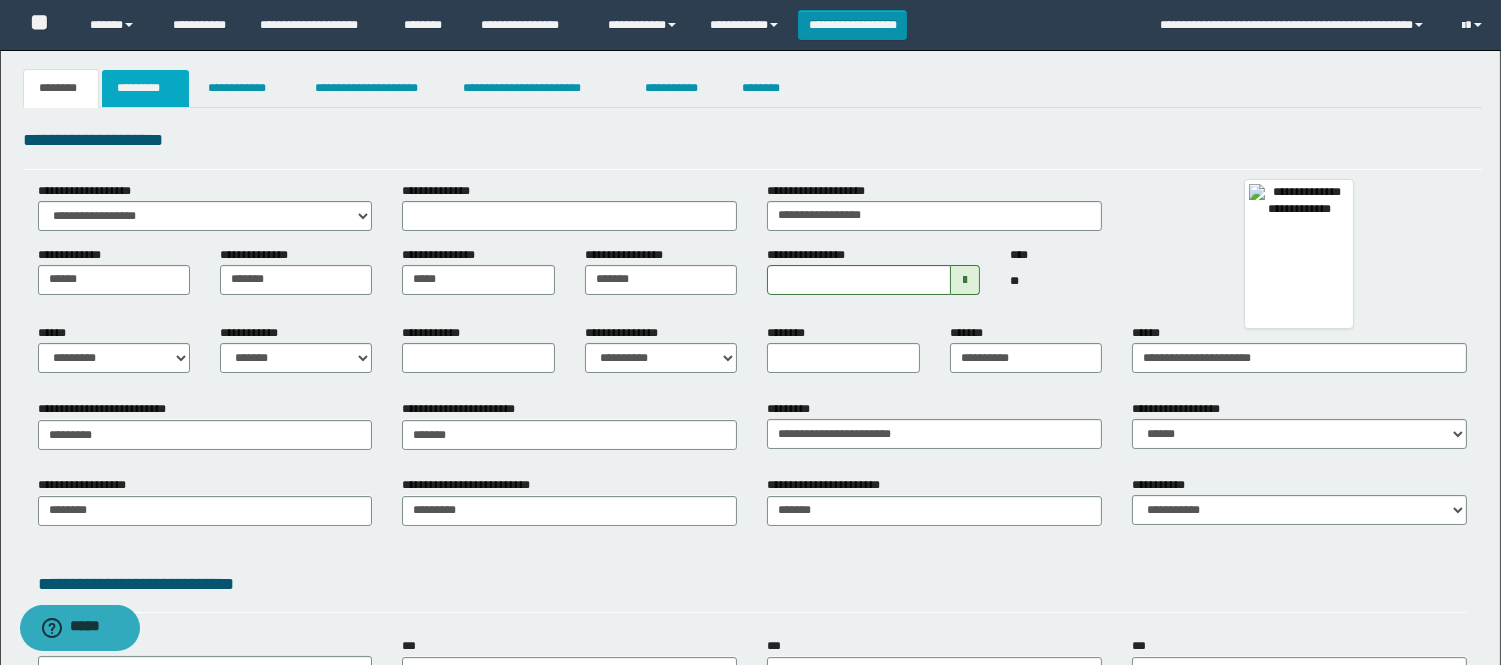 click on "*********" at bounding box center (145, 88) 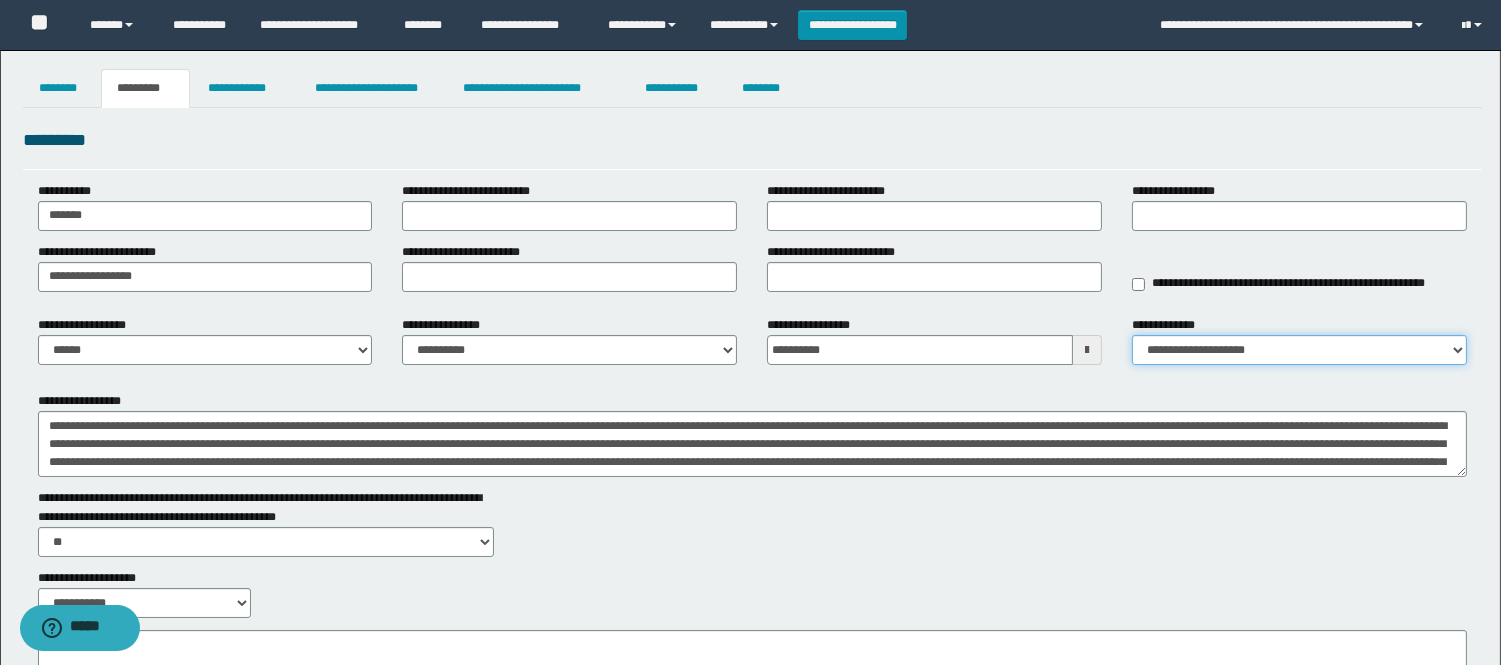 click on "**********" at bounding box center (1299, 350) 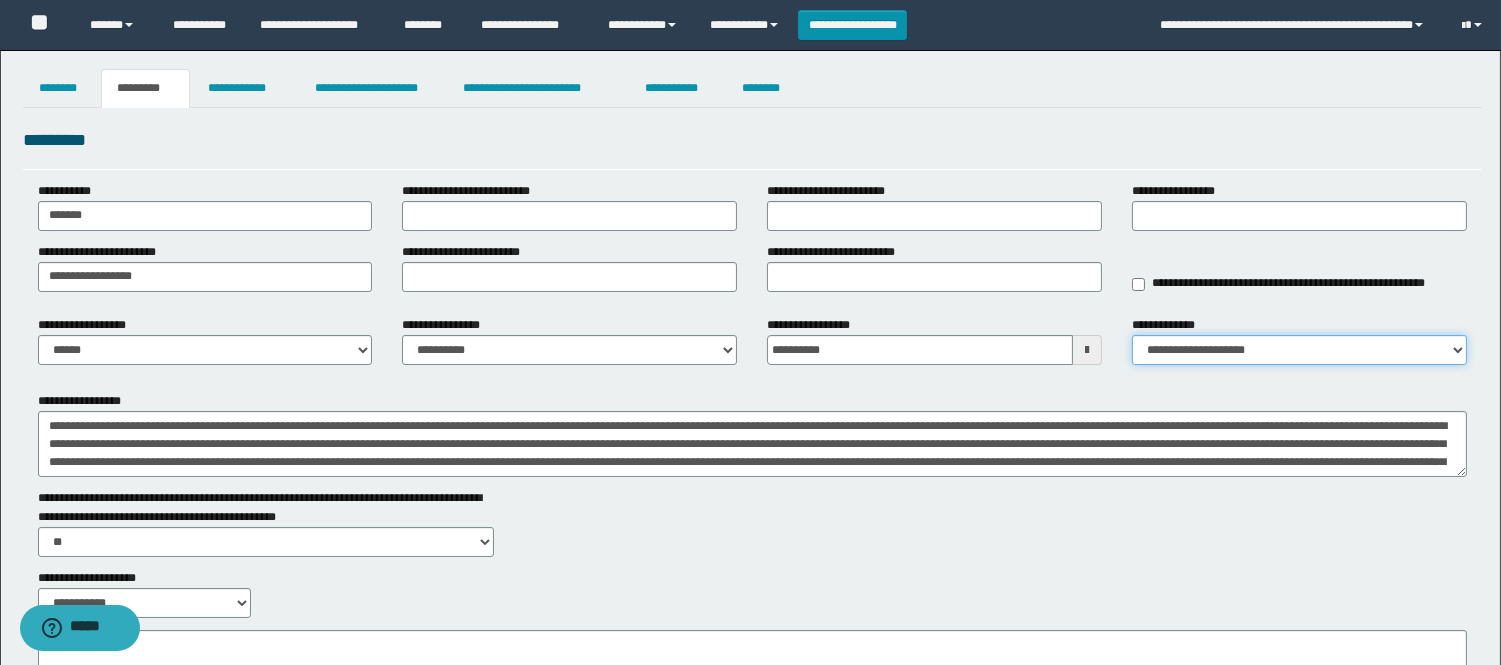 select on "**" 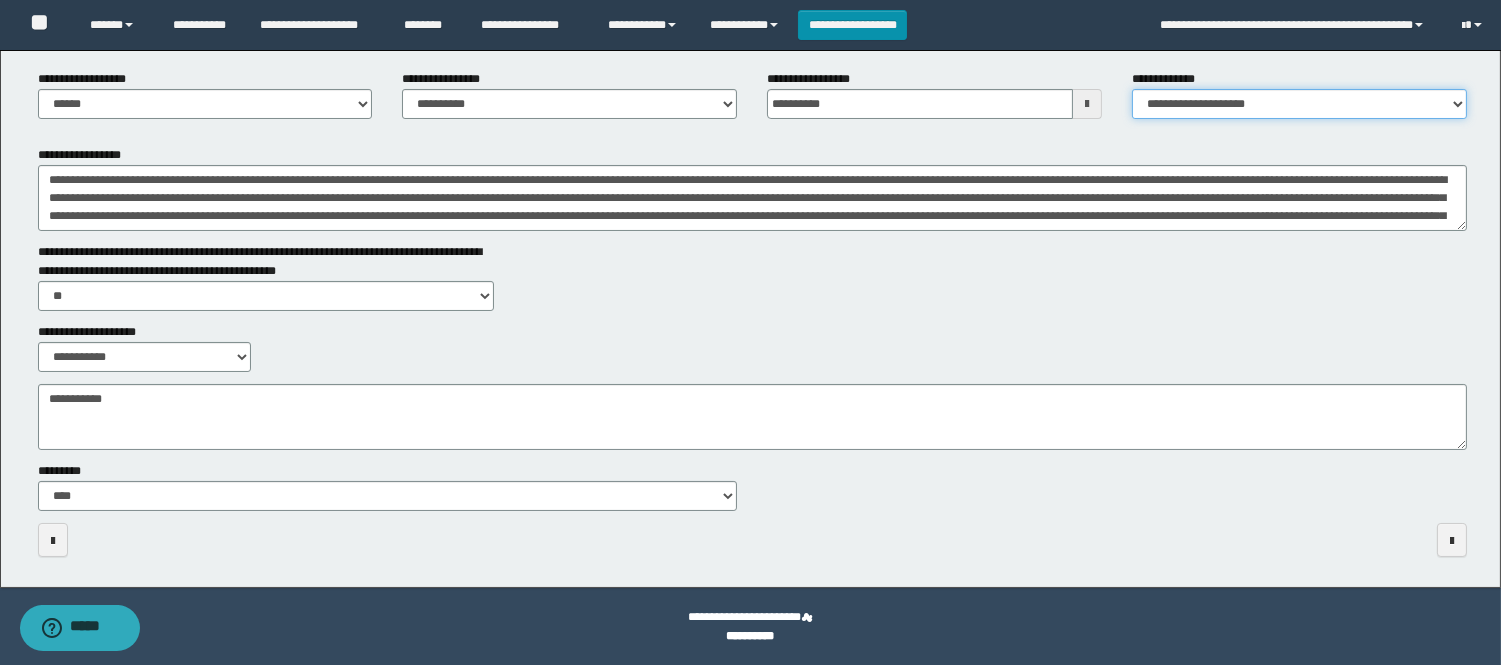 scroll, scrollTop: 0, scrollLeft: 0, axis: both 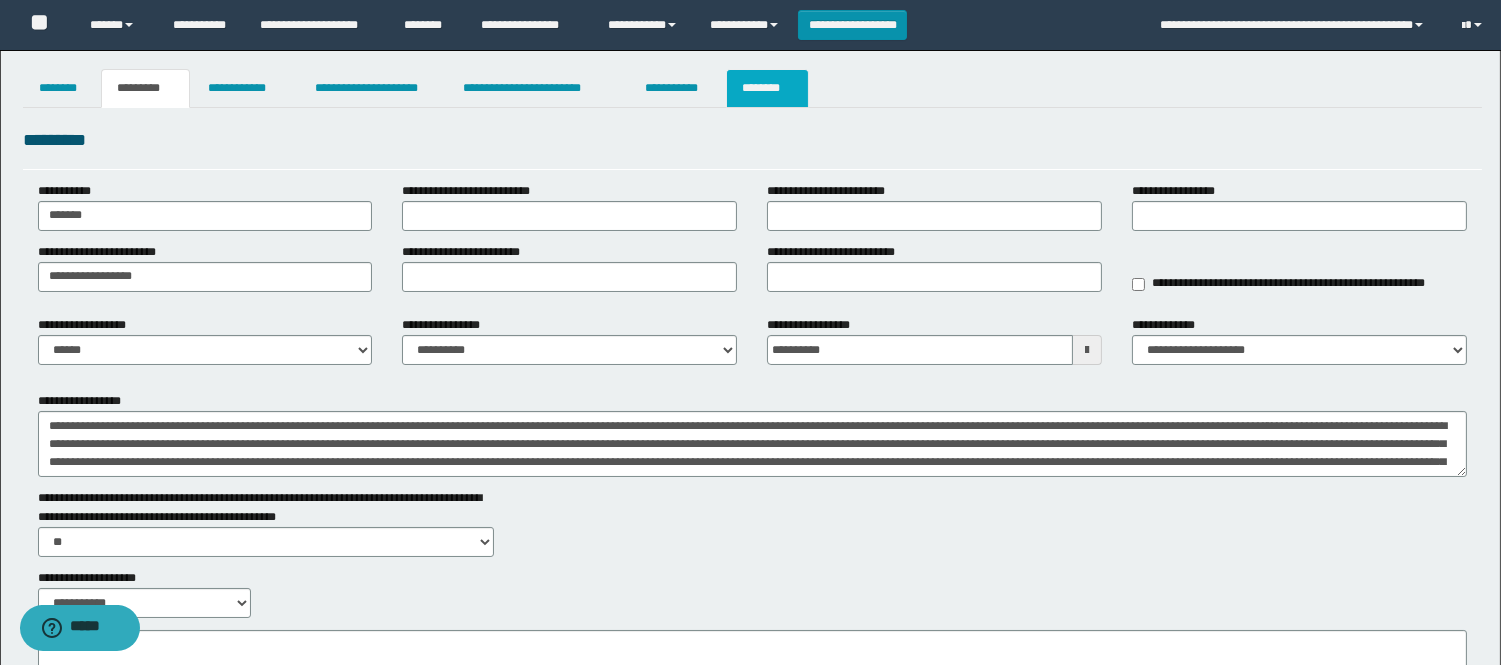 click on "********" at bounding box center (767, 88) 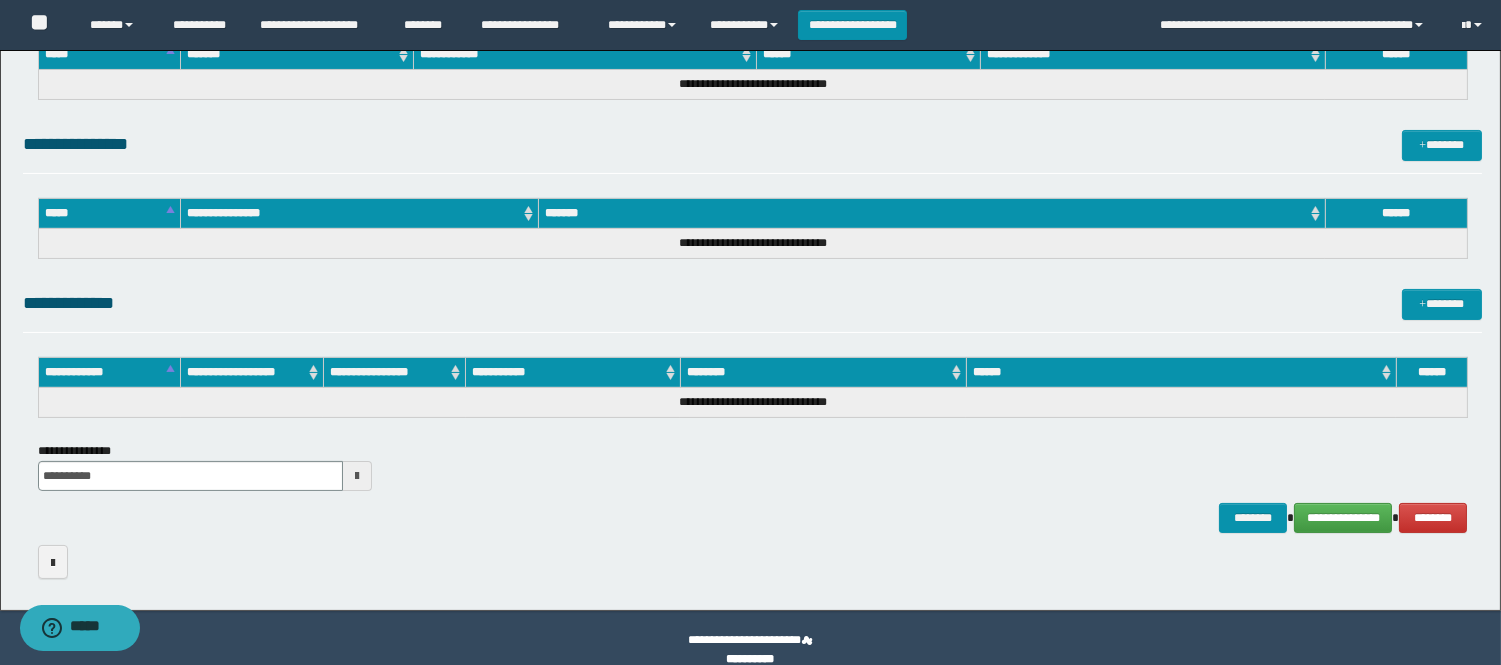 scroll, scrollTop: 616, scrollLeft: 0, axis: vertical 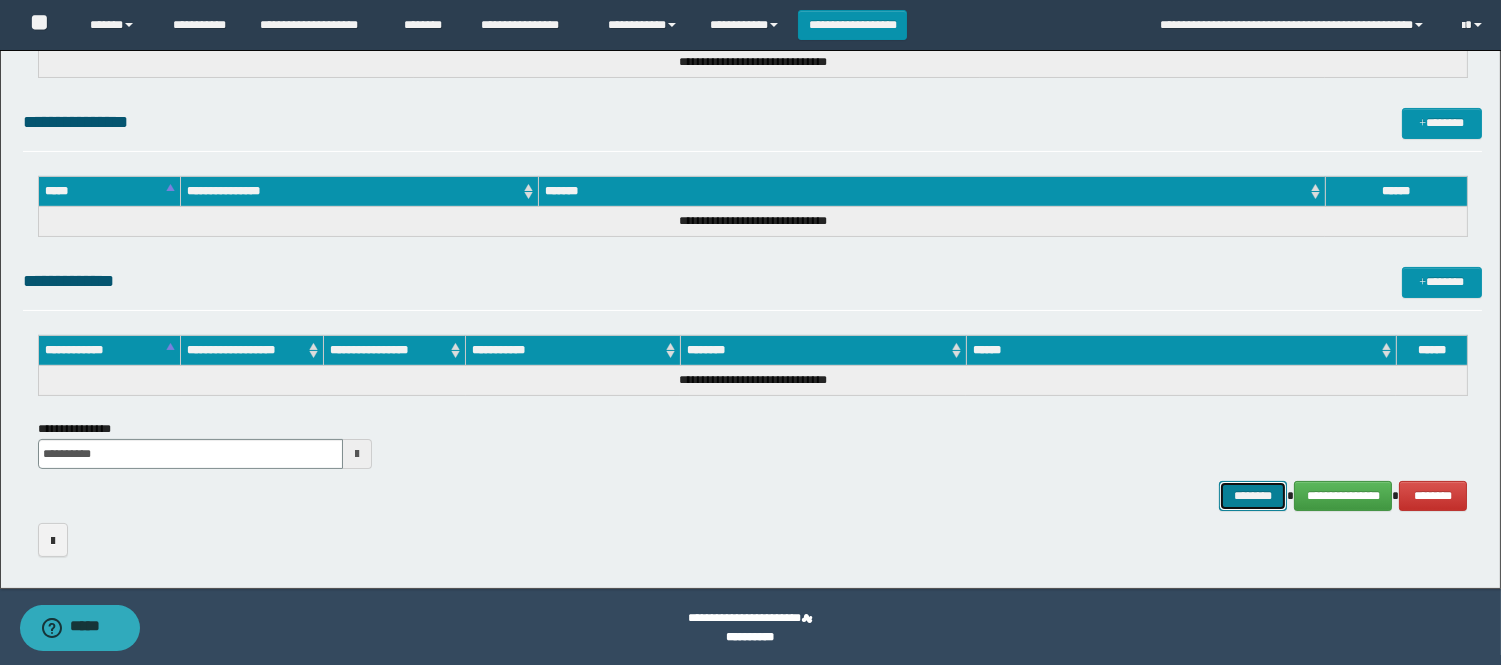 click on "********" at bounding box center [1253, 496] 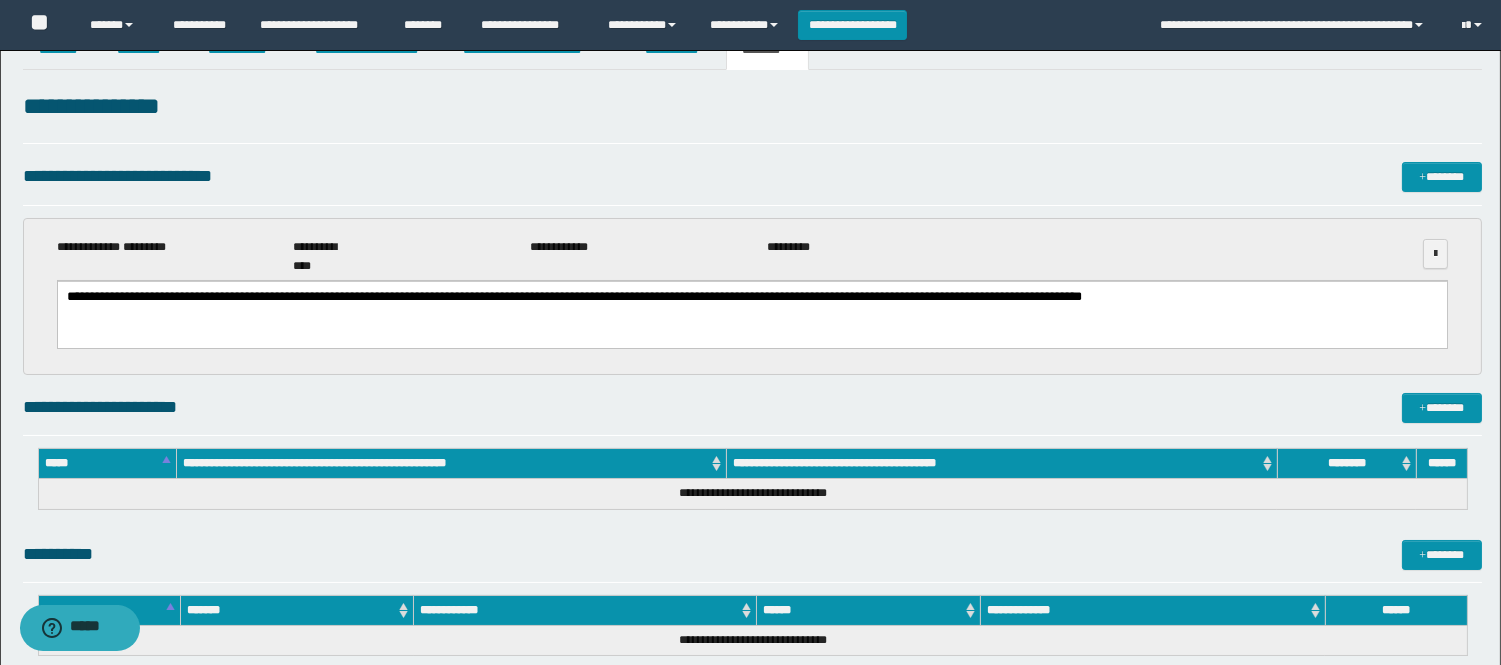 scroll, scrollTop: 0, scrollLeft: 0, axis: both 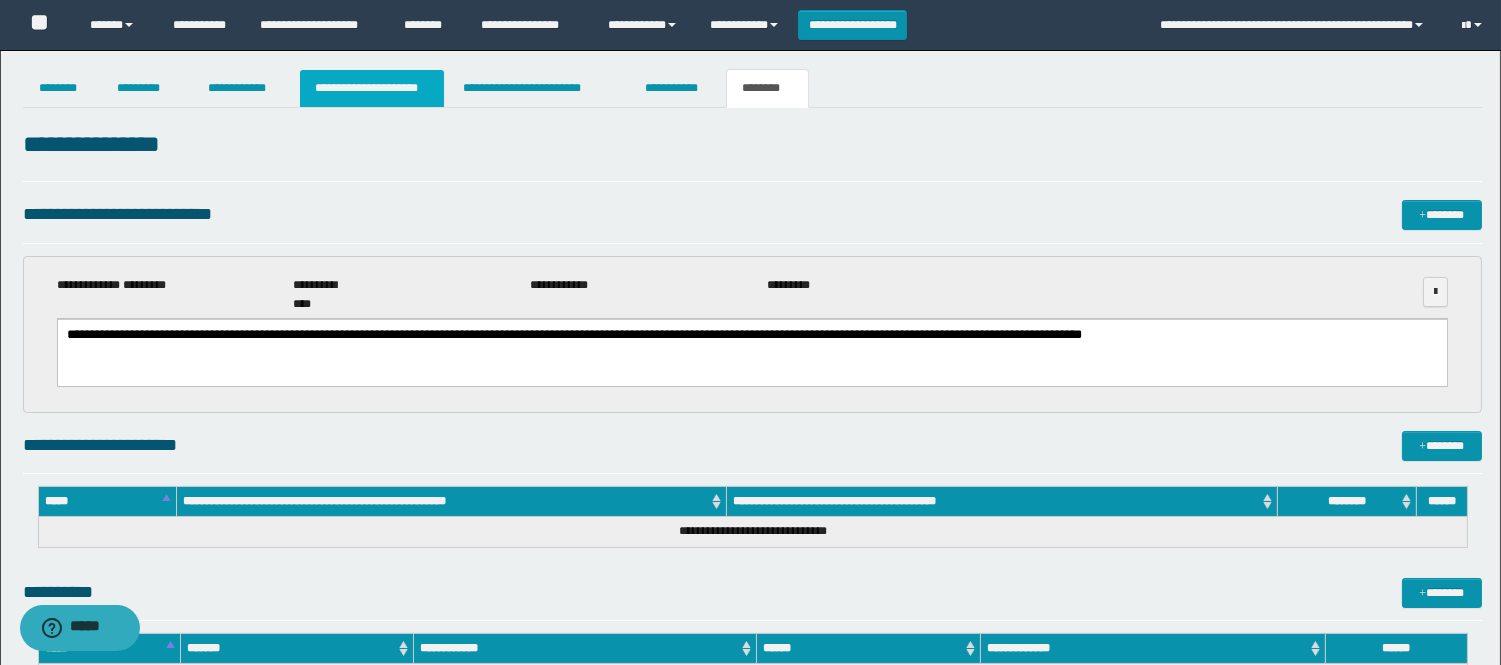 click on "**********" at bounding box center [372, 88] 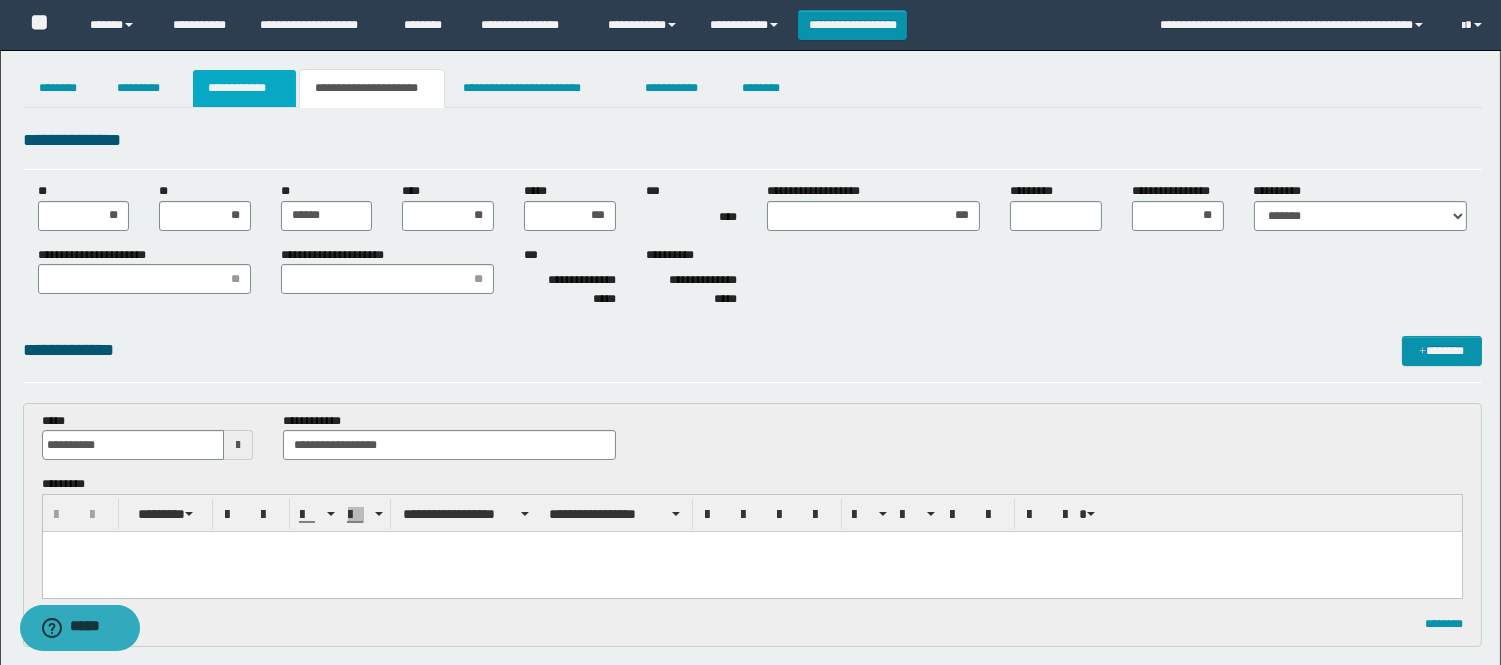 click on "**********" at bounding box center (244, 88) 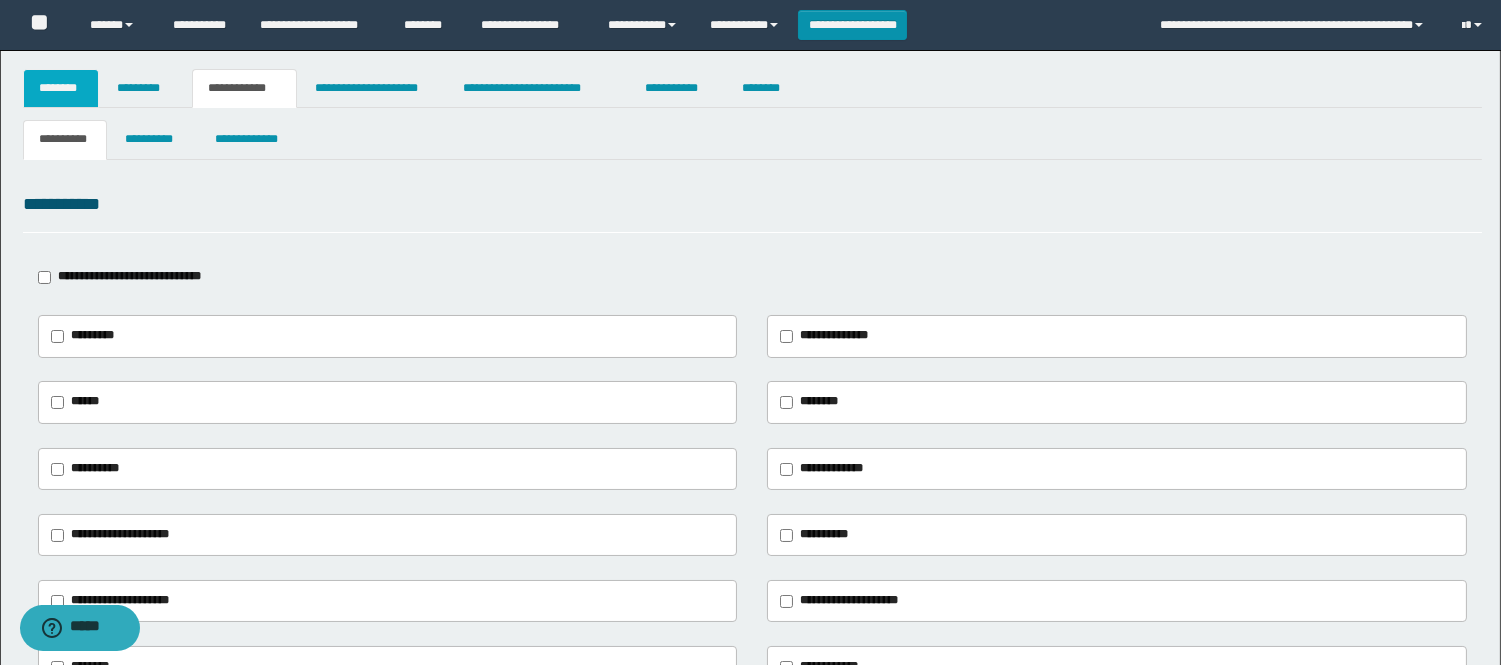 click on "********" at bounding box center [61, 88] 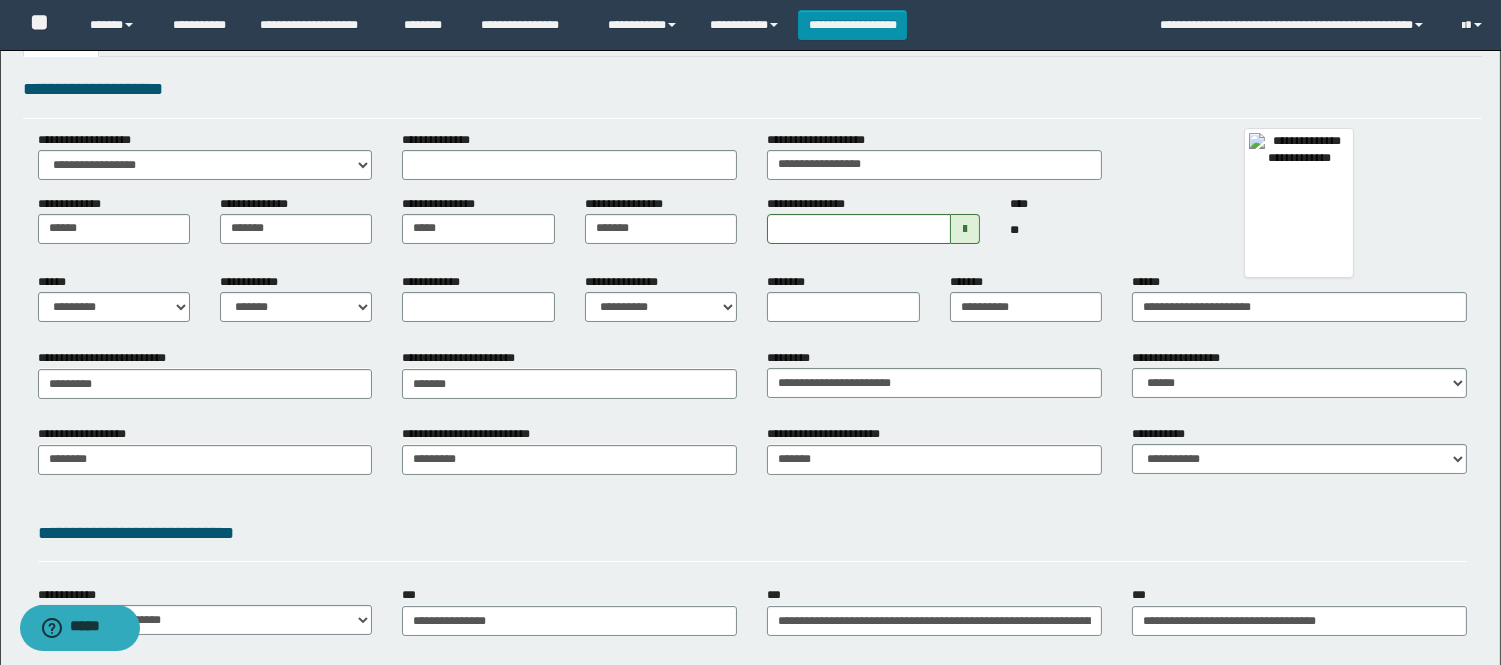 scroll, scrollTop: 0, scrollLeft: 0, axis: both 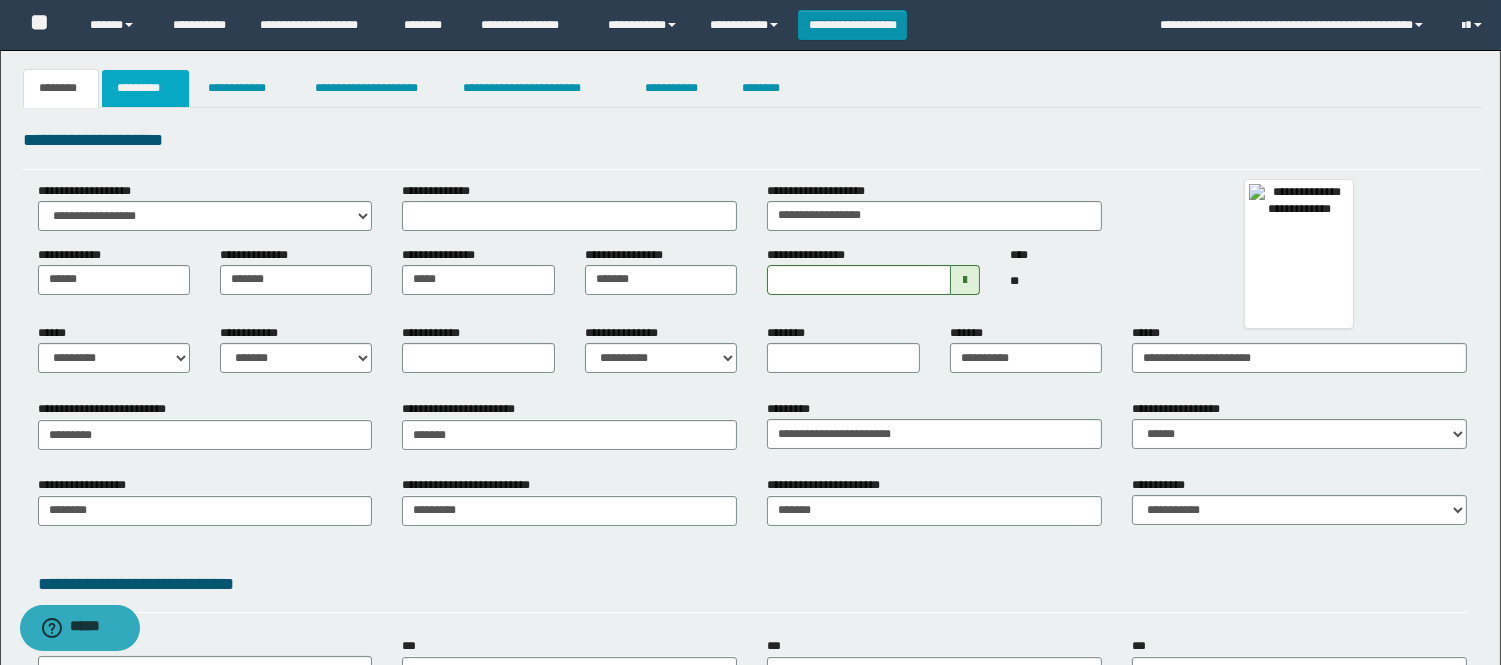 click on "*********" at bounding box center [145, 88] 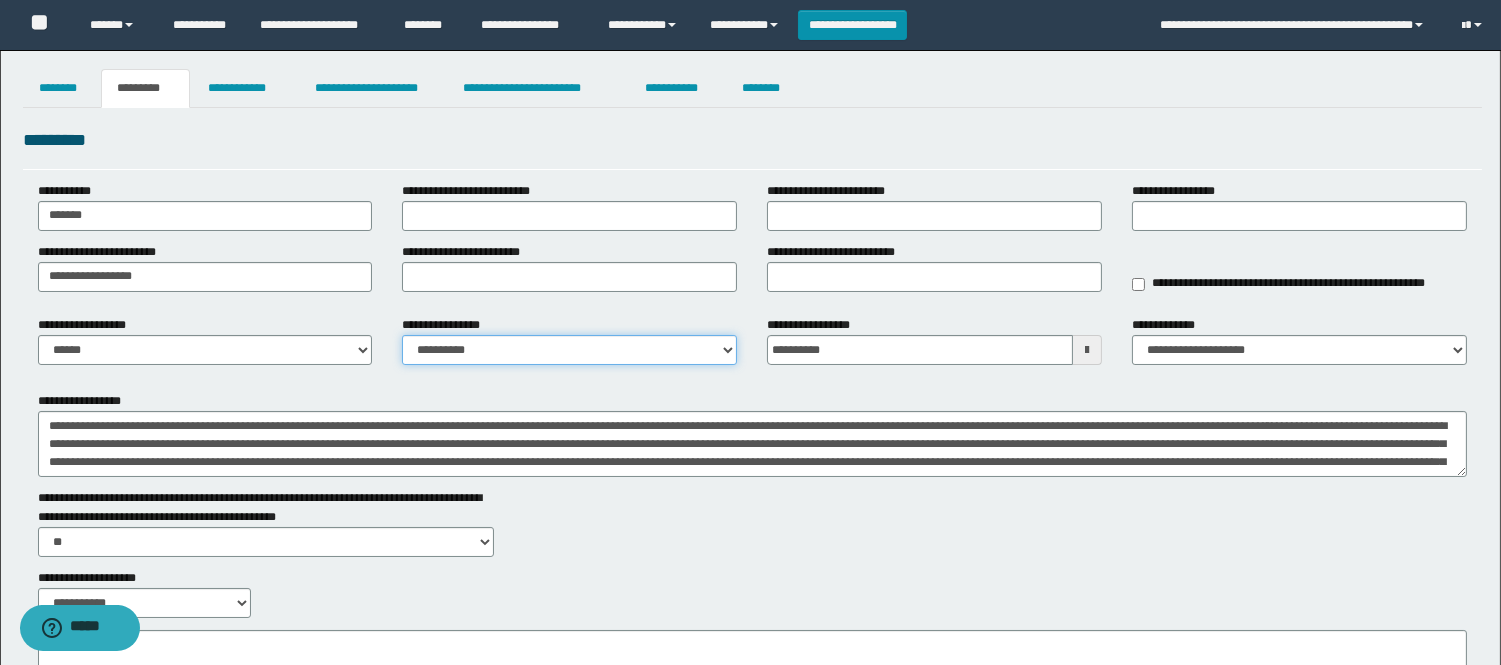 click on "**********" at bounding box center [569, 350] 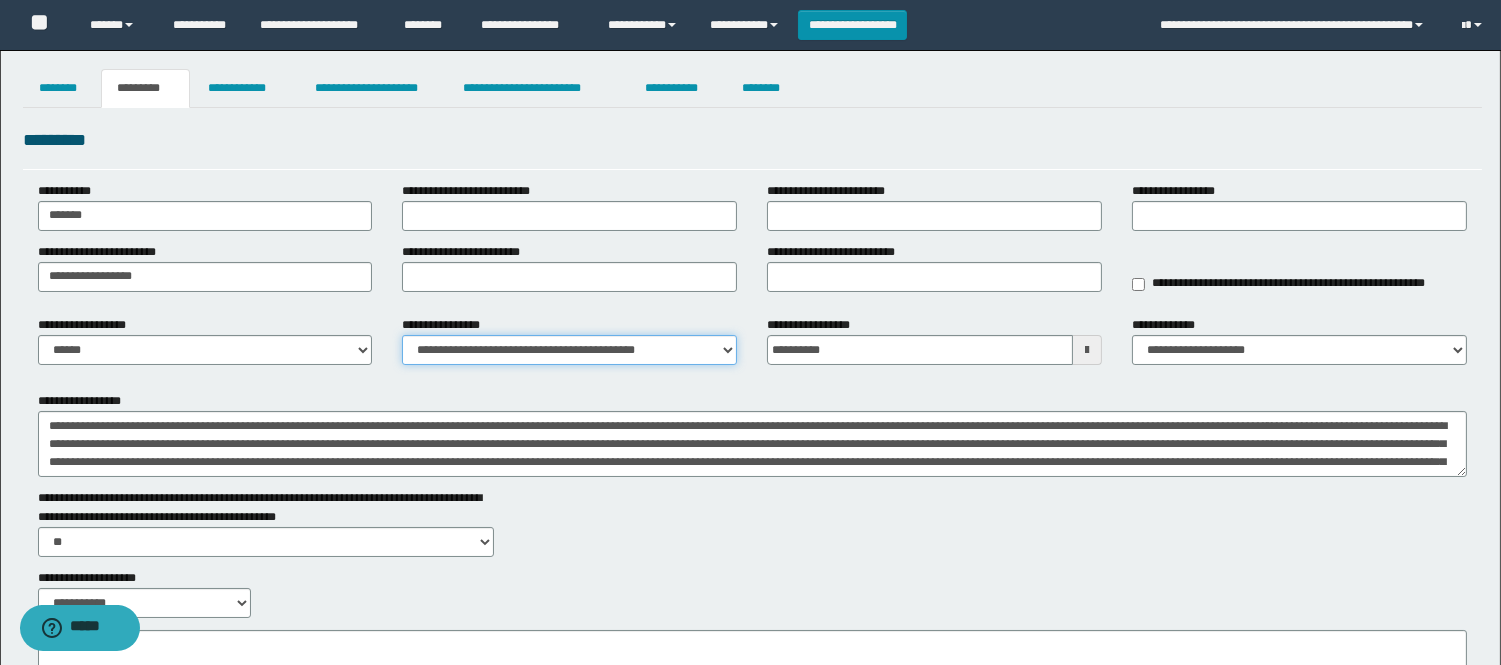 click on "**********" at bounding box center (569, 350) 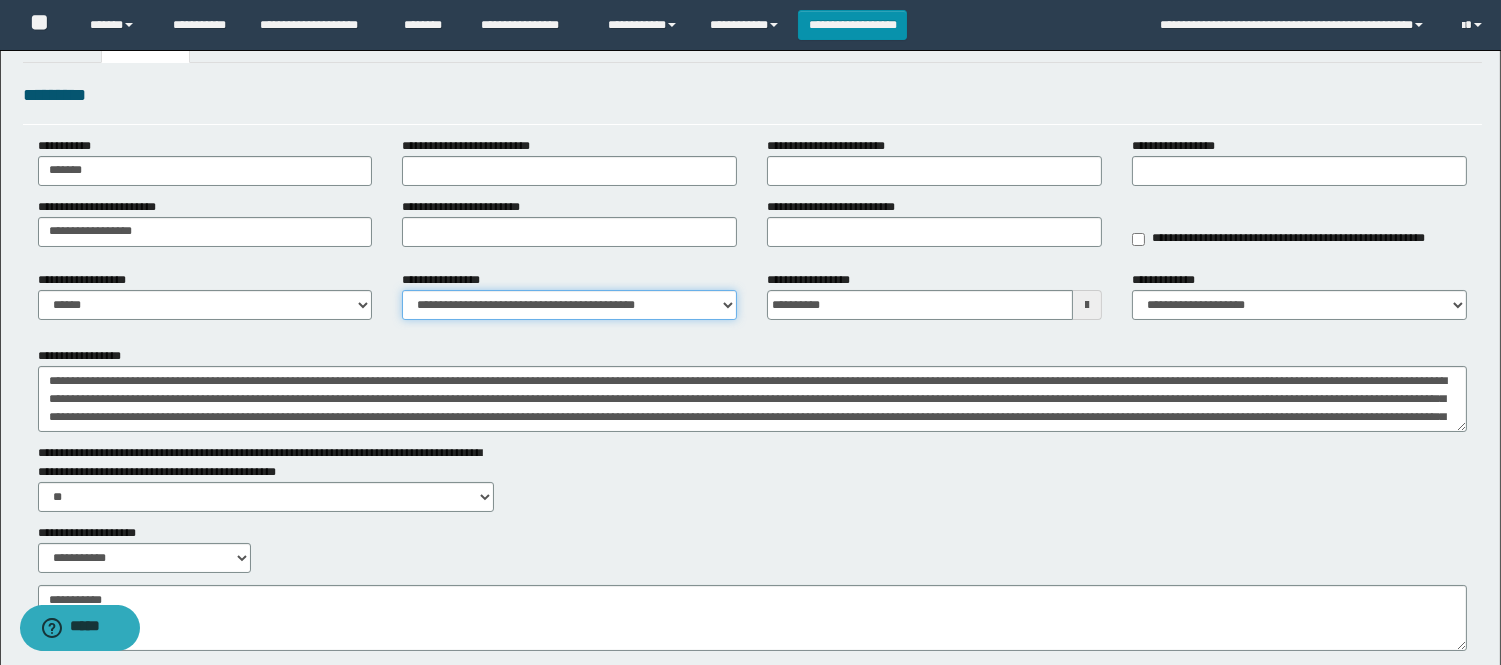 scroll, scrollTop: 0, scrollLeft: 0, axis: both 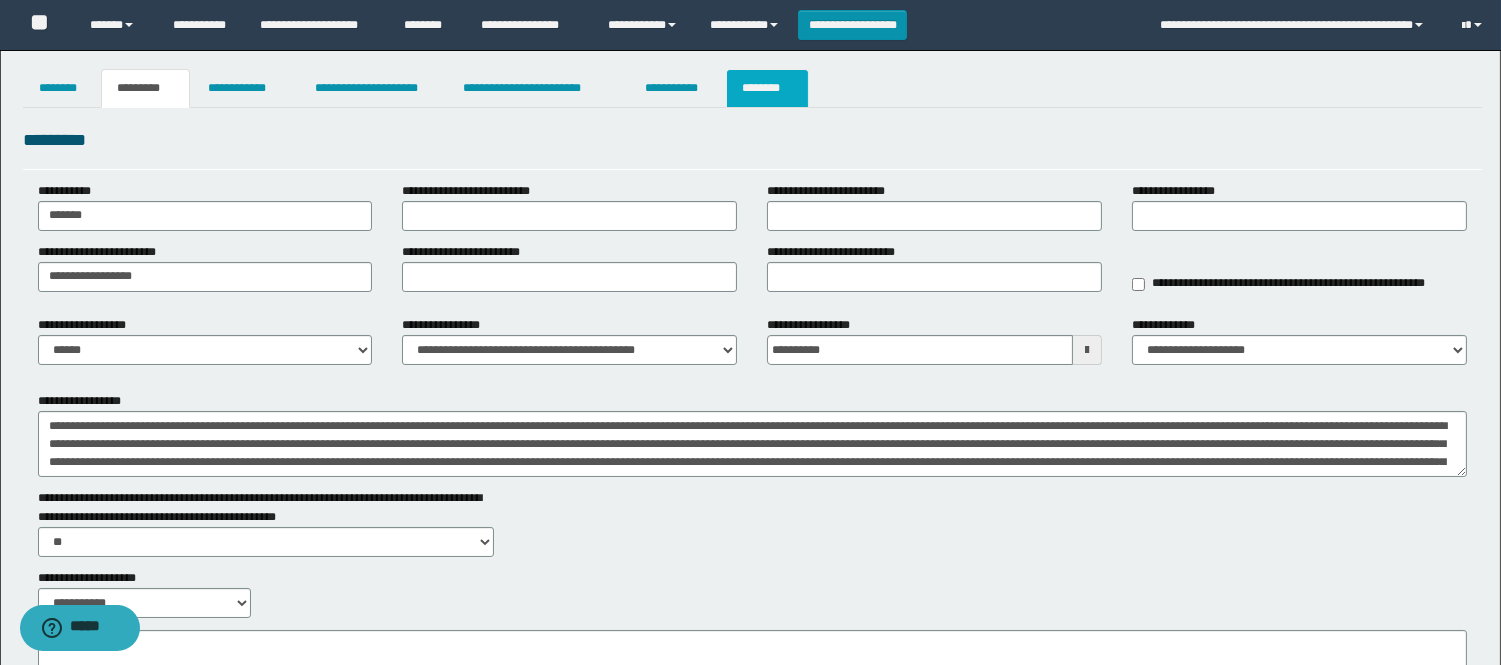 click on "********" at bounding box center (767, 88) 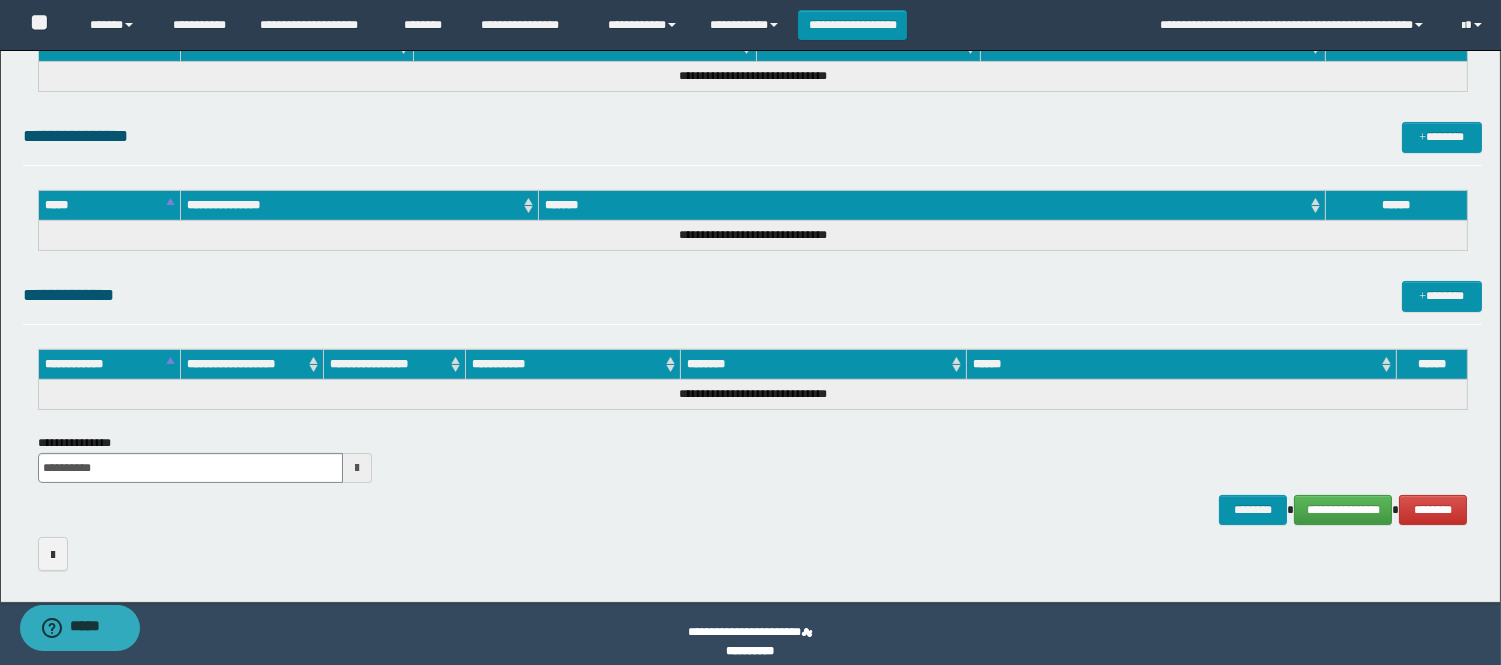 scroll, scrollTop: 616, scrollLeft: 0, axis: vertical 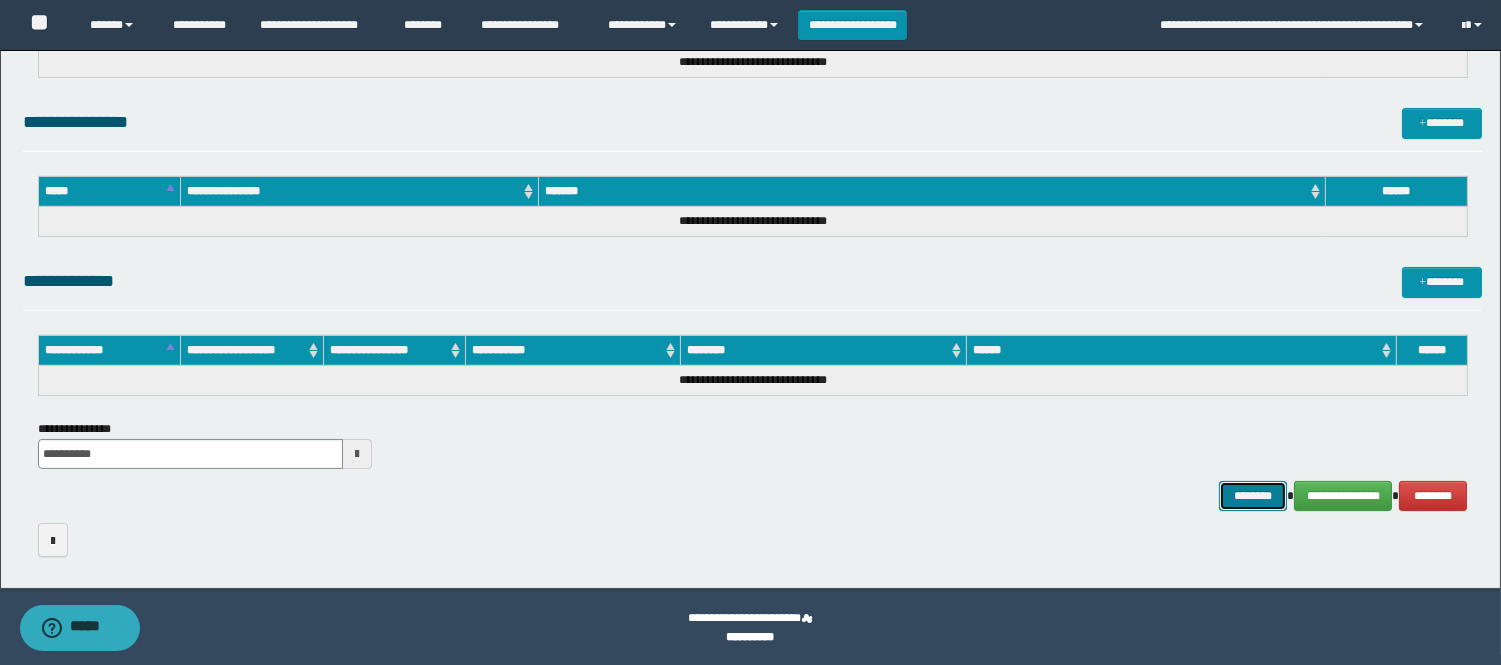 click on "********" at bounding box center [1253, 496] 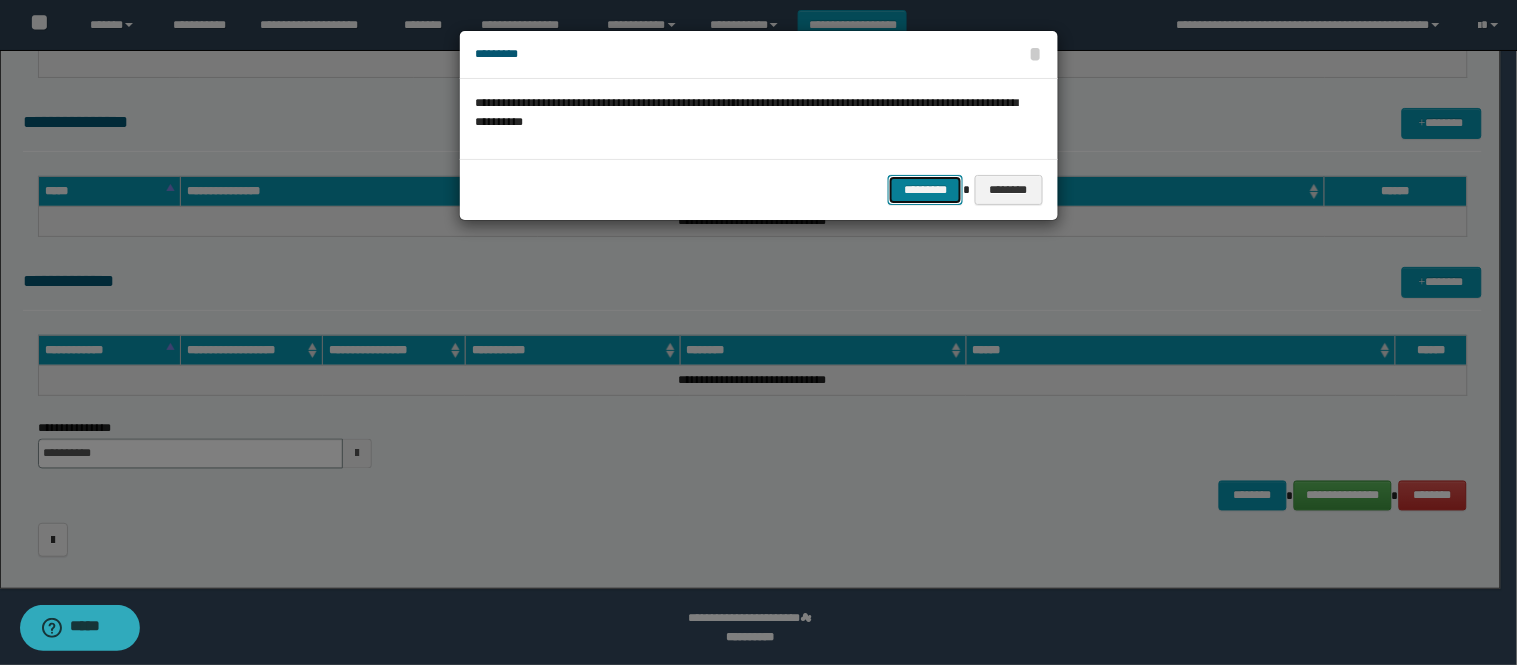 click on "*********" at bounding box center [925, 190] 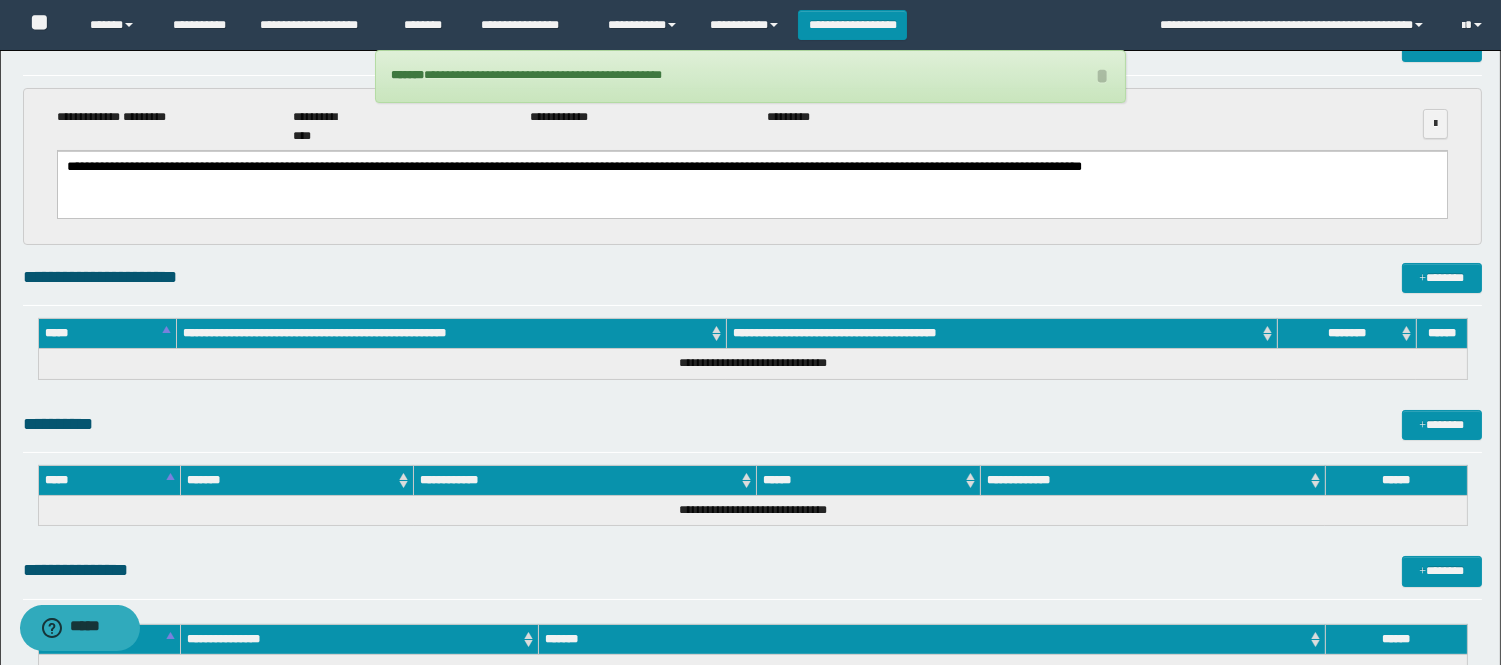scroll, scrollTop: 0, scrollLeft: 0, axis: both 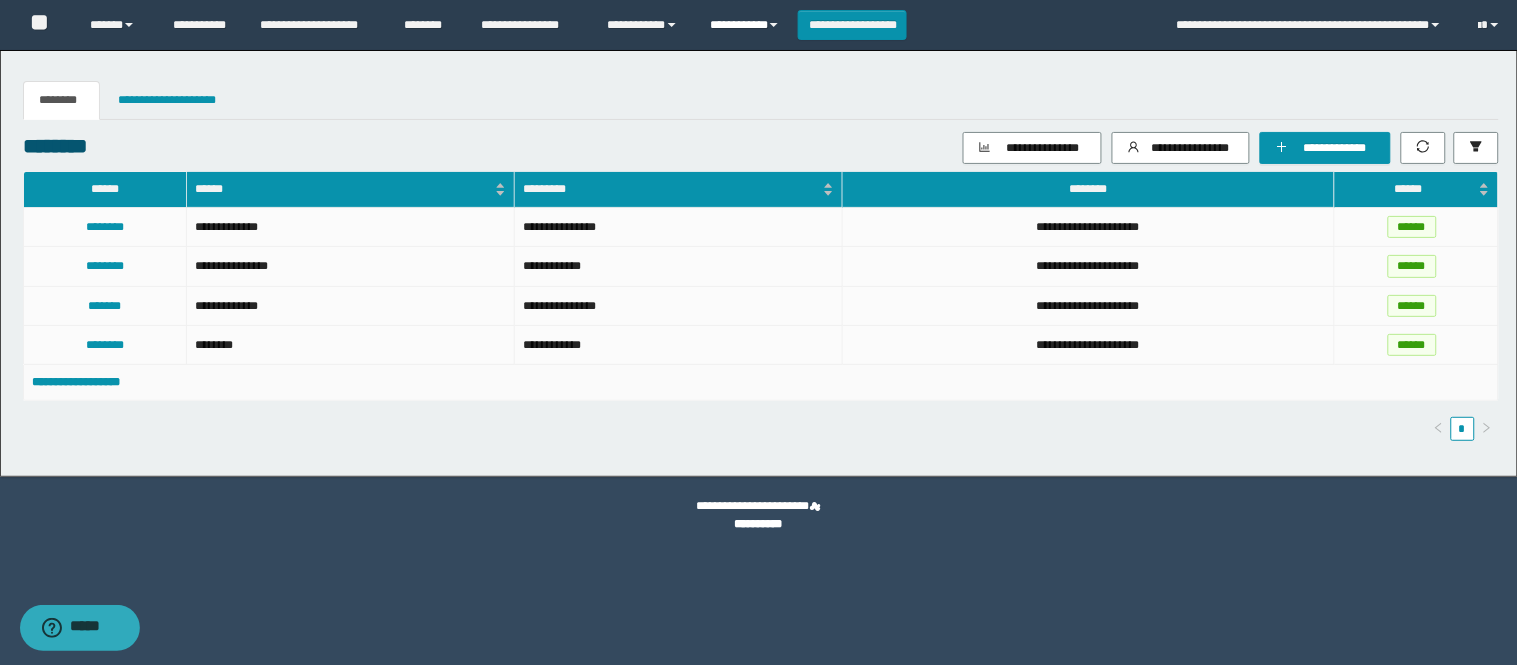 click on "**********" at bounding box center [746, 25] 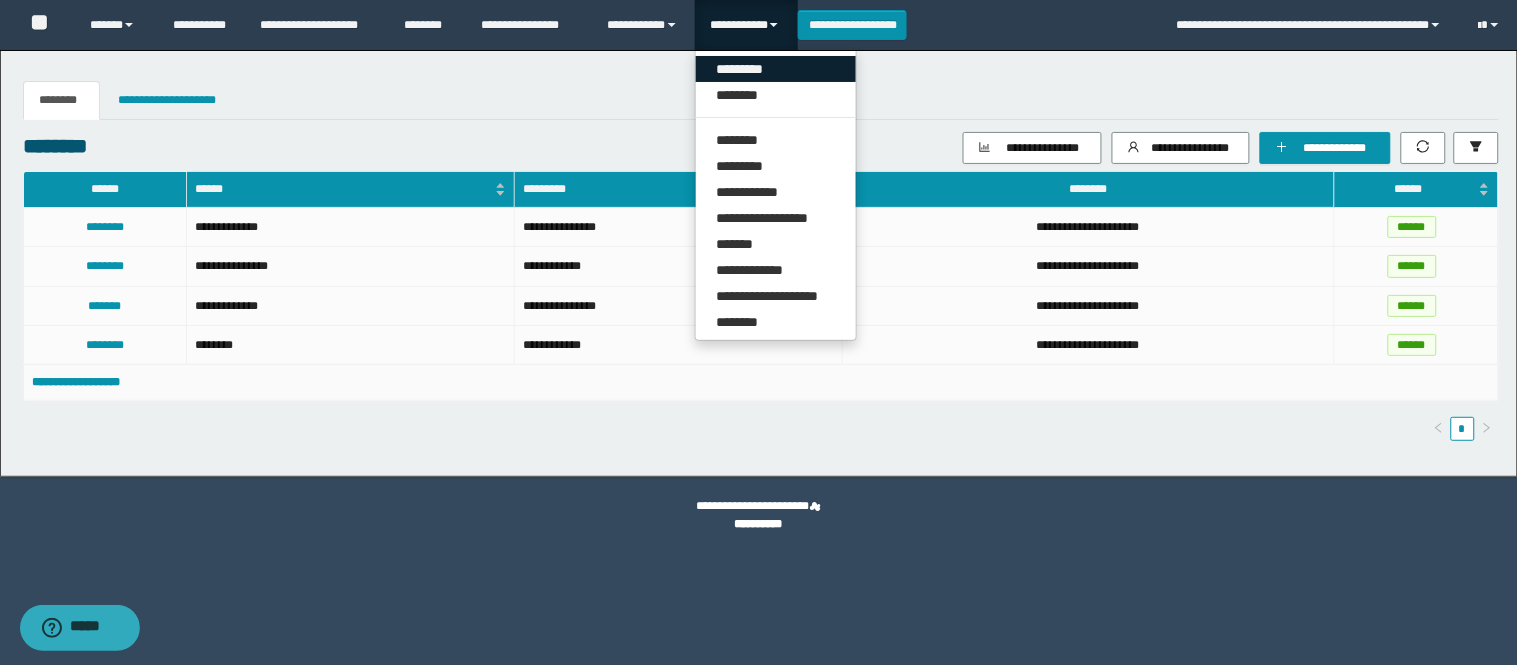 click on "*********" at bounding box center (776, 69) 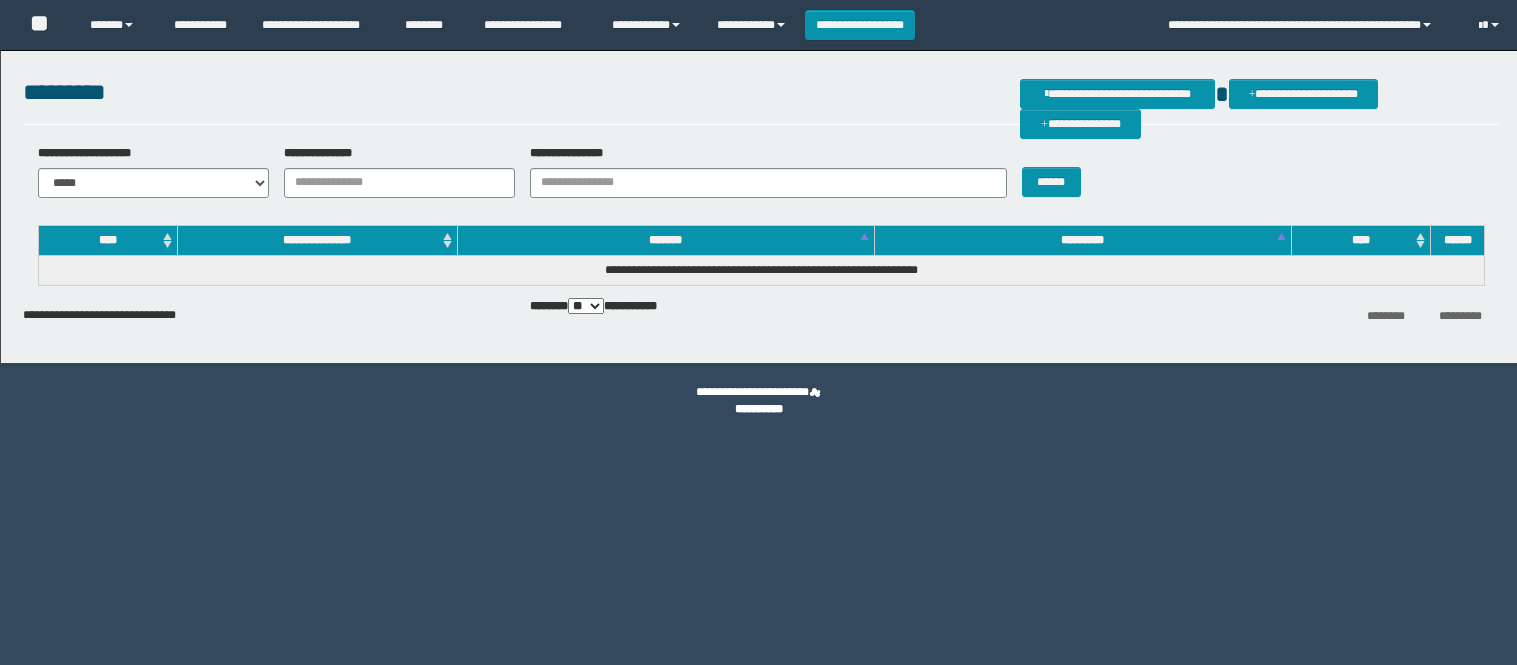 scroll, scrollTop: 0, scrollLeft: 0, axis: both 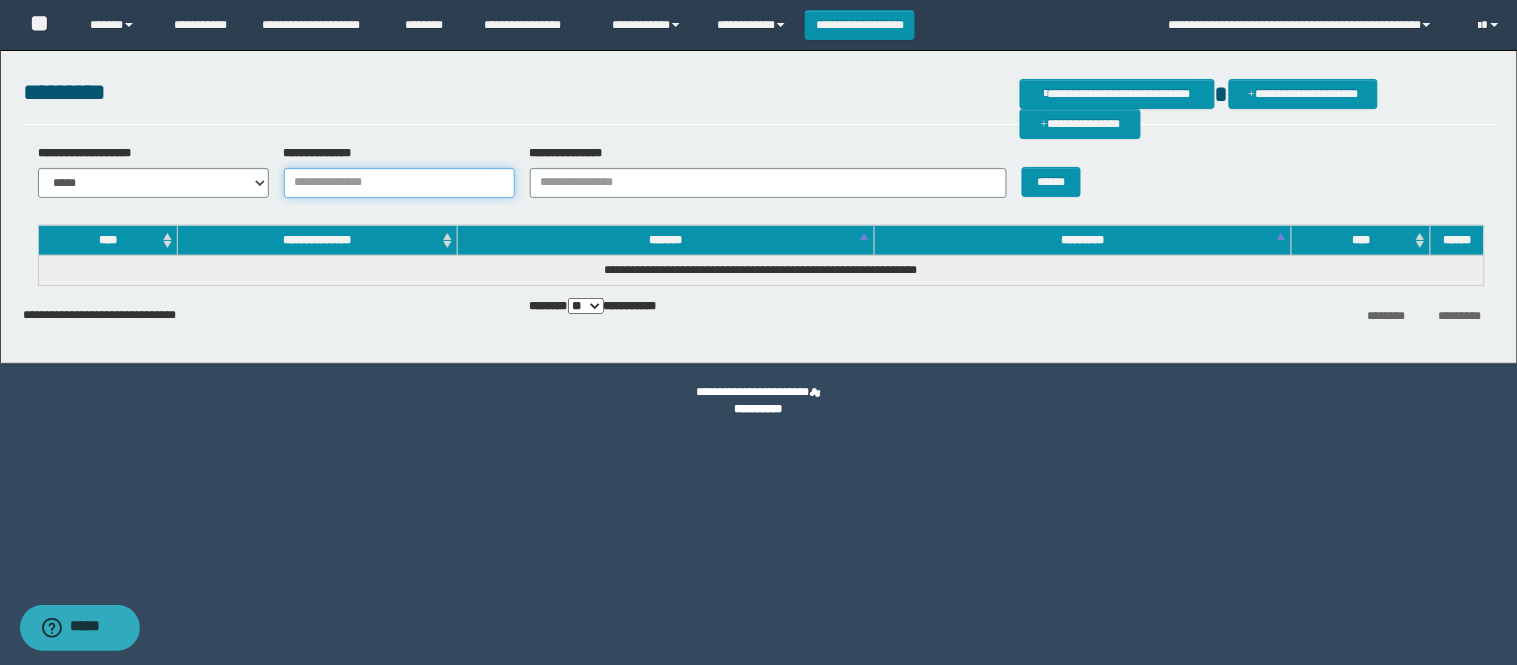 click on "**********" at bounding box center (399, 183) 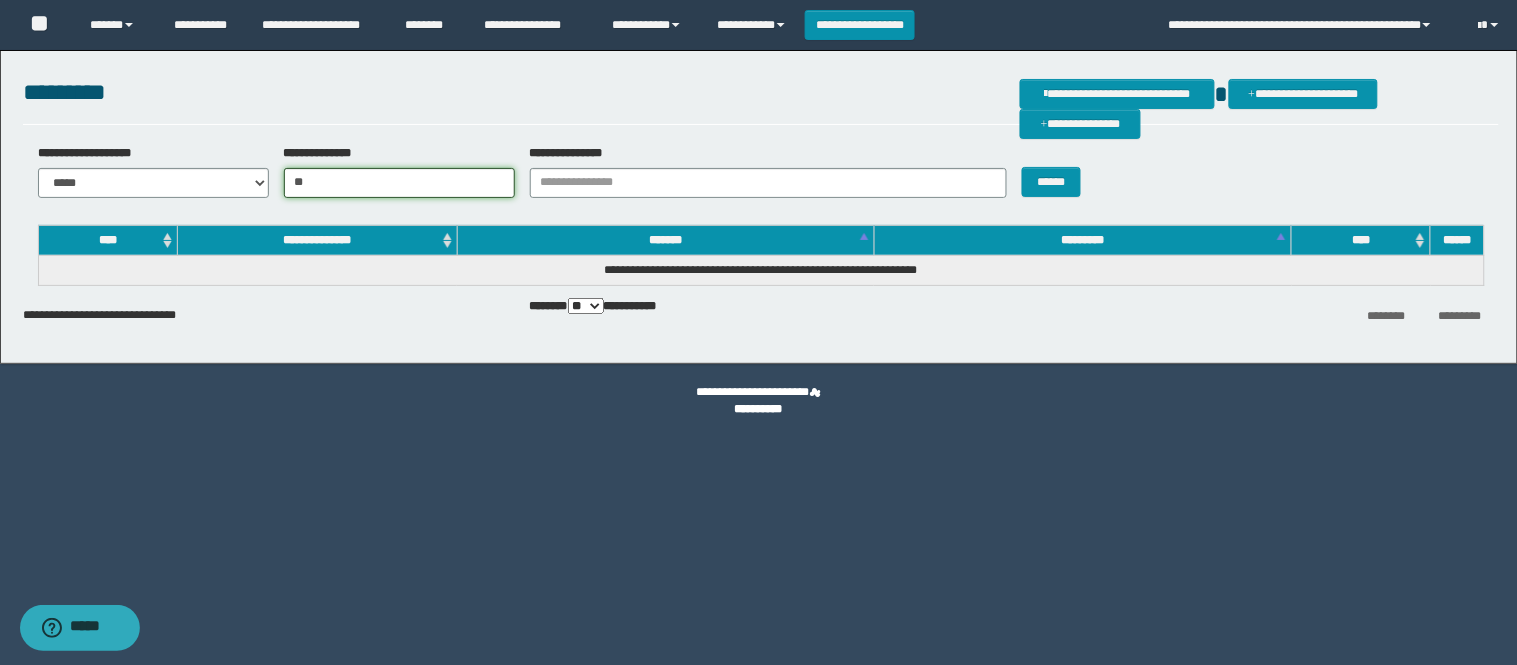 type on "********" 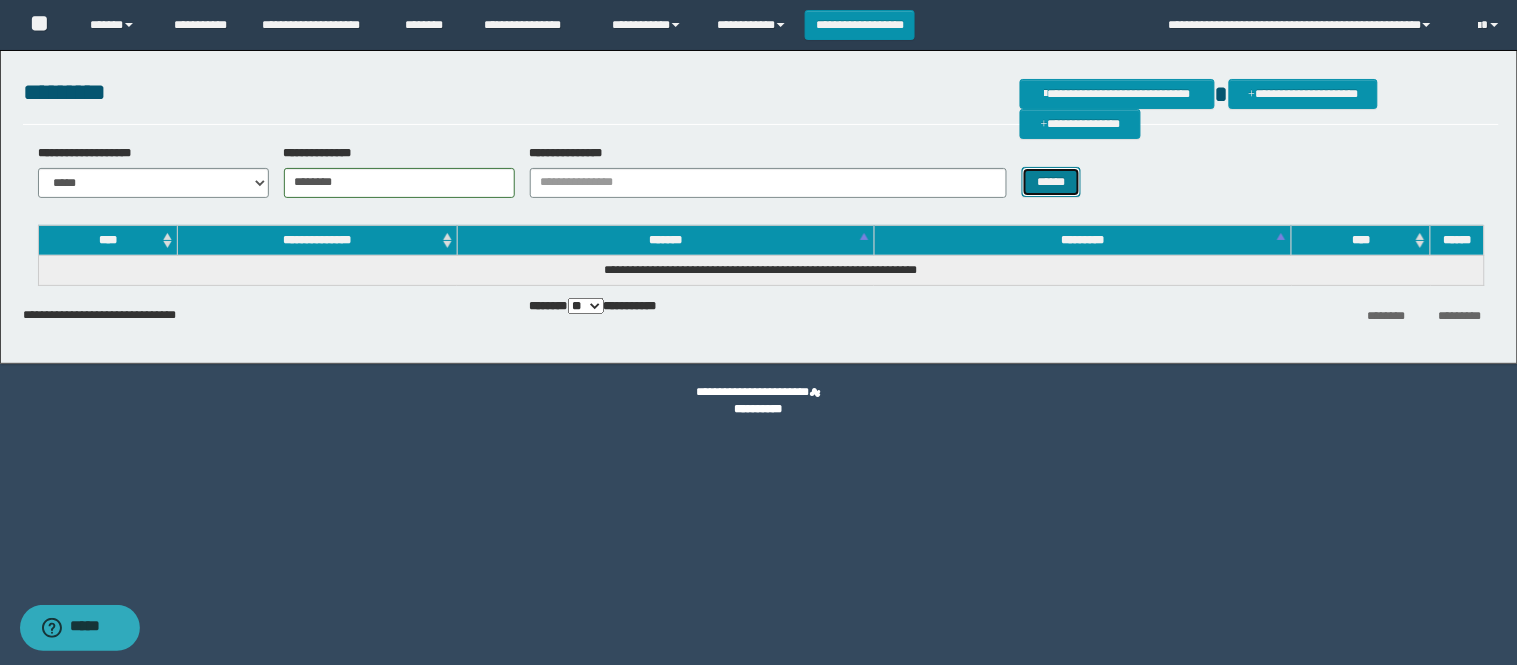 click on "******" at bounding box center (1052, 182) 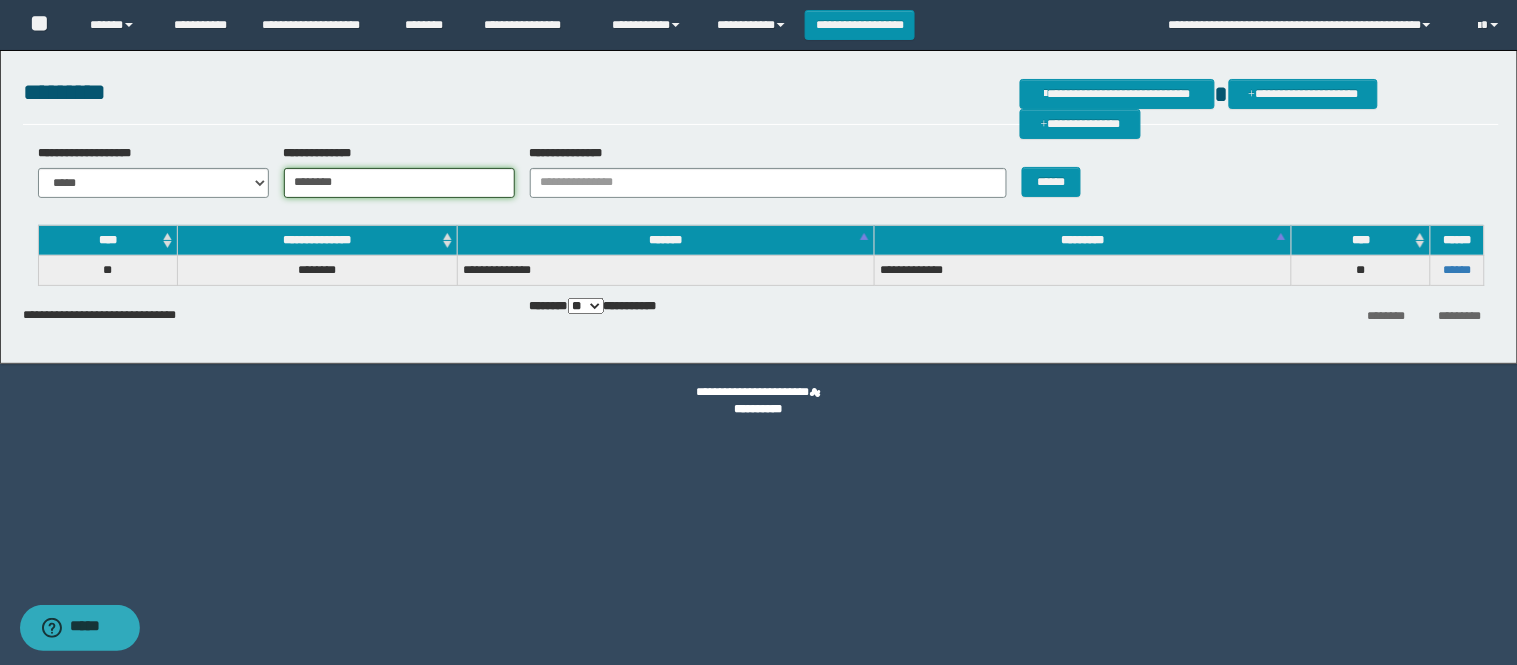 click on "********" at bounding box center [399, 183] 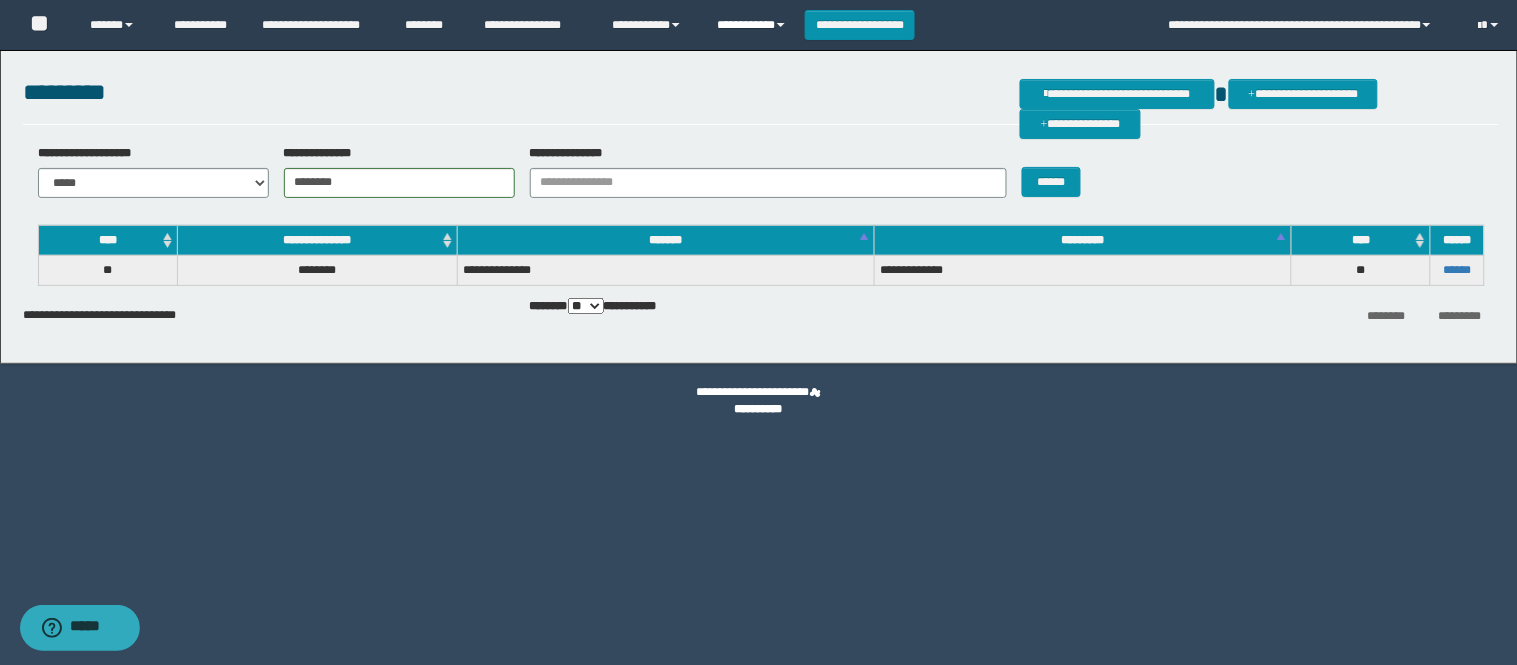 click on "**********" at bounding box center (753, 25) 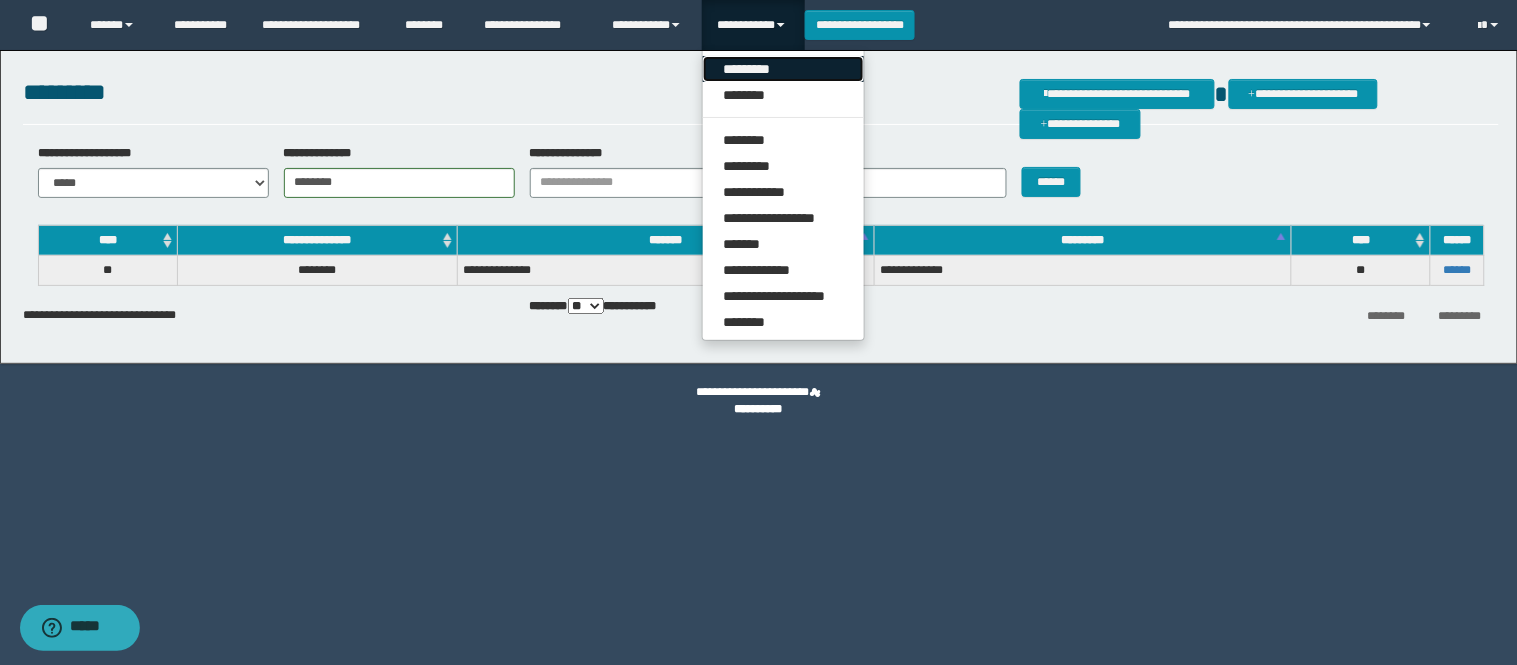 click on "*********" at bounding box center [783, 69] 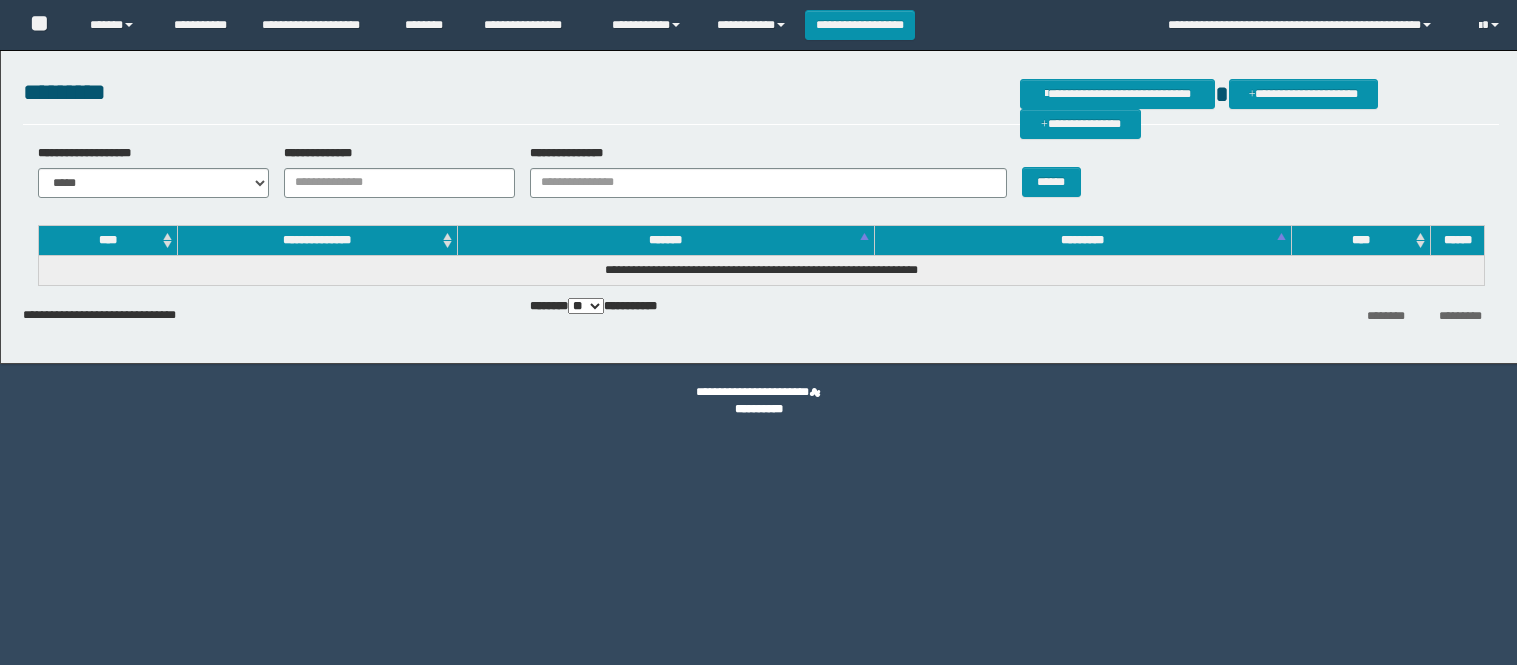 scroll, scrollTop: 0, scrollLeft: 0, axis: both 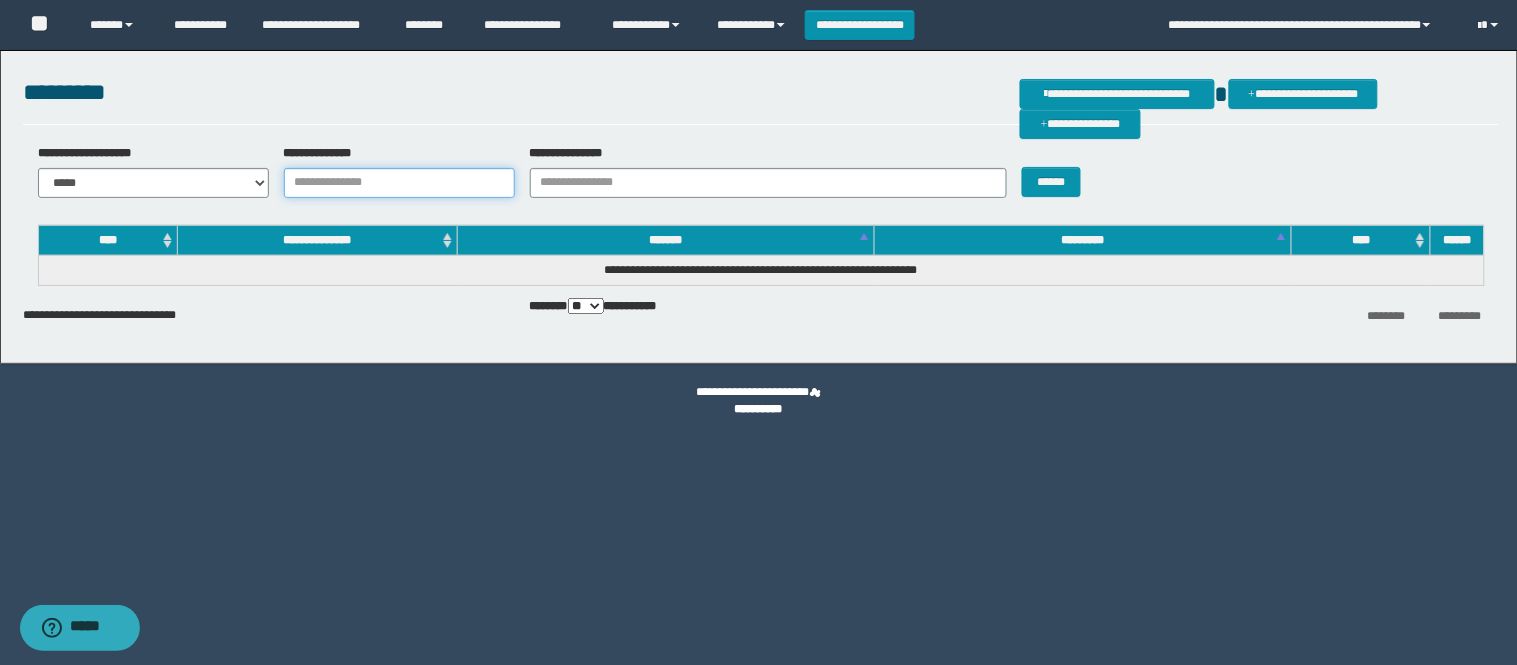 click on "**********" at bounding box center [399, 183] 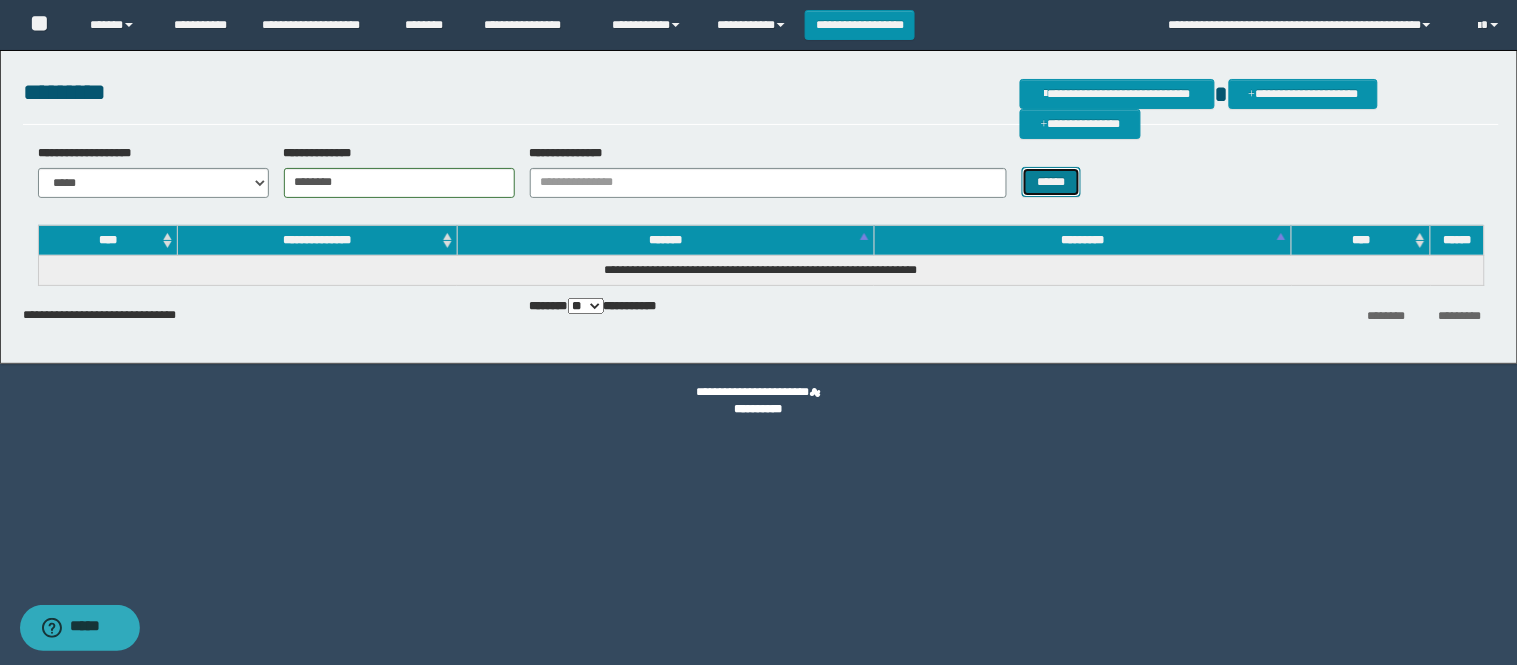 click on "******" at bounding box center (1052, 182) 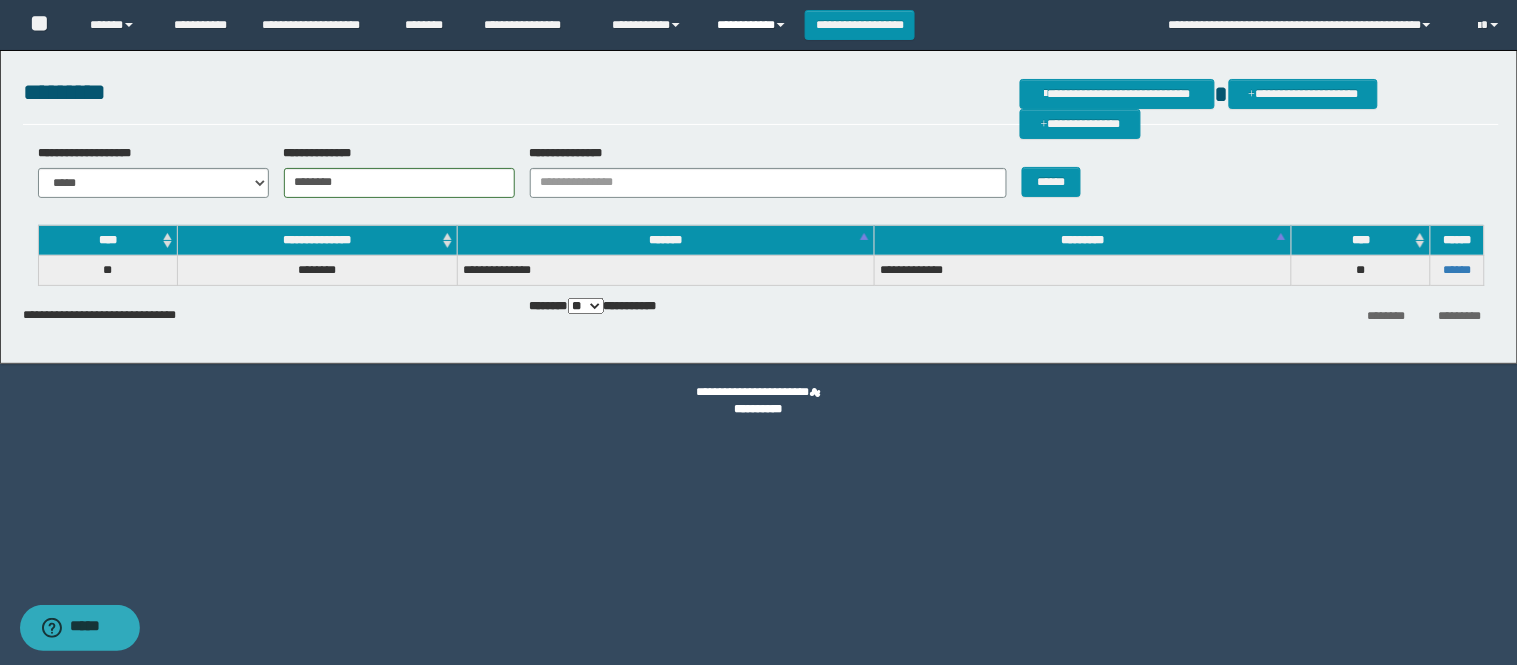 click on "**********" at bounding box center (753, 25) 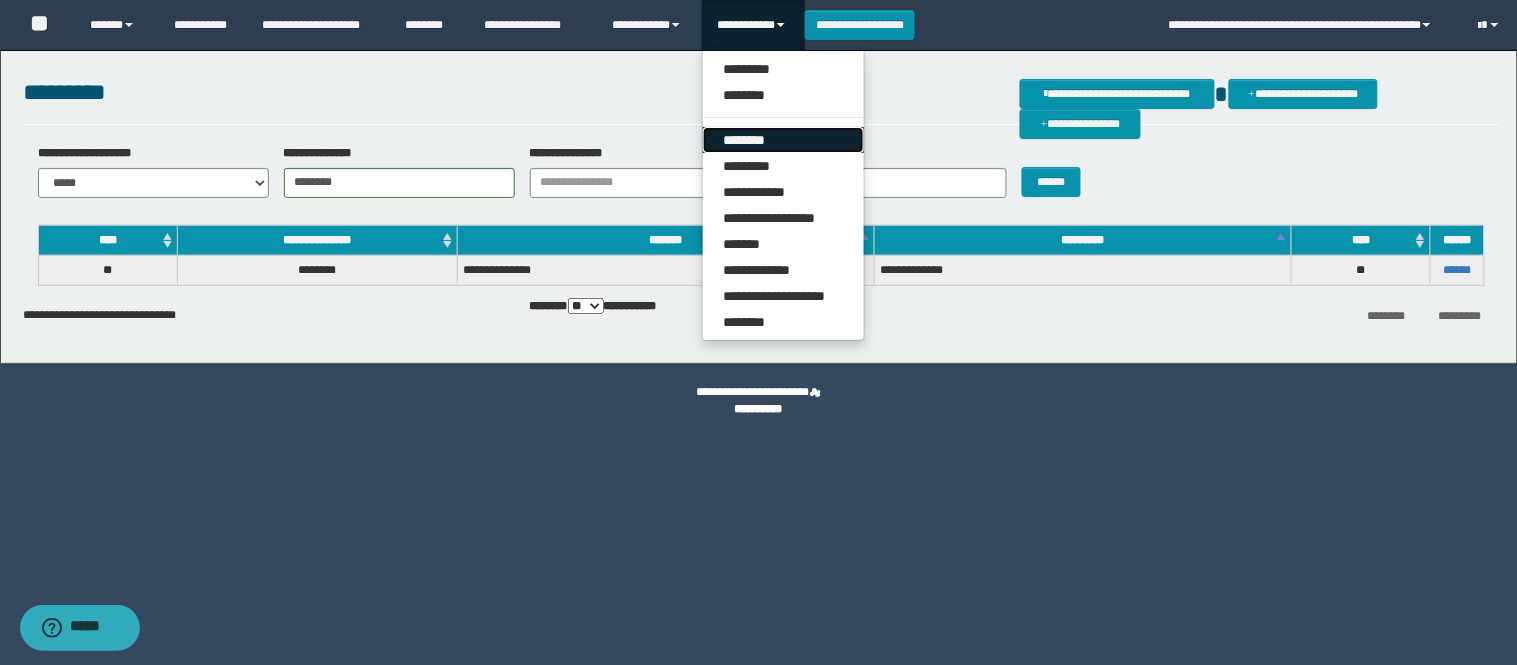 click on "********" at bounding box center (783, 140) 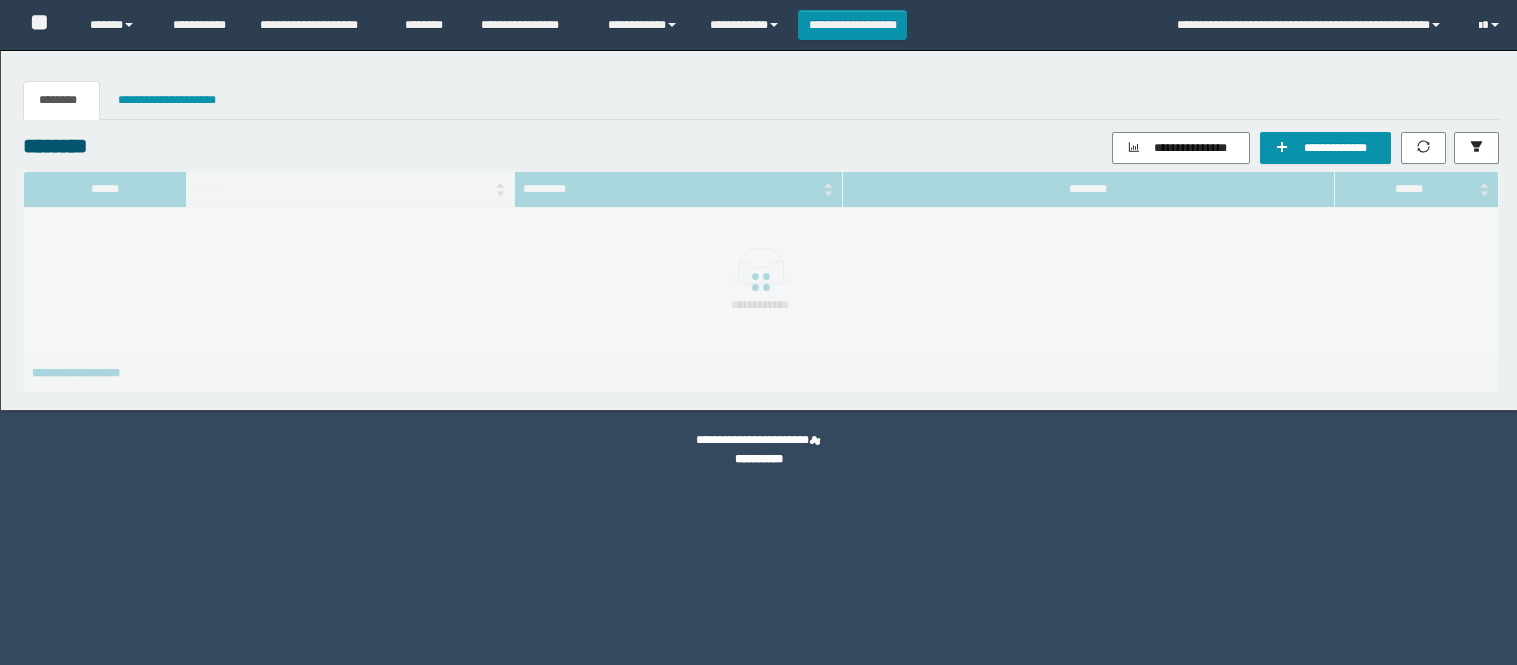scroll, scrollTop: 0, scrollLeft: 0, axis: both 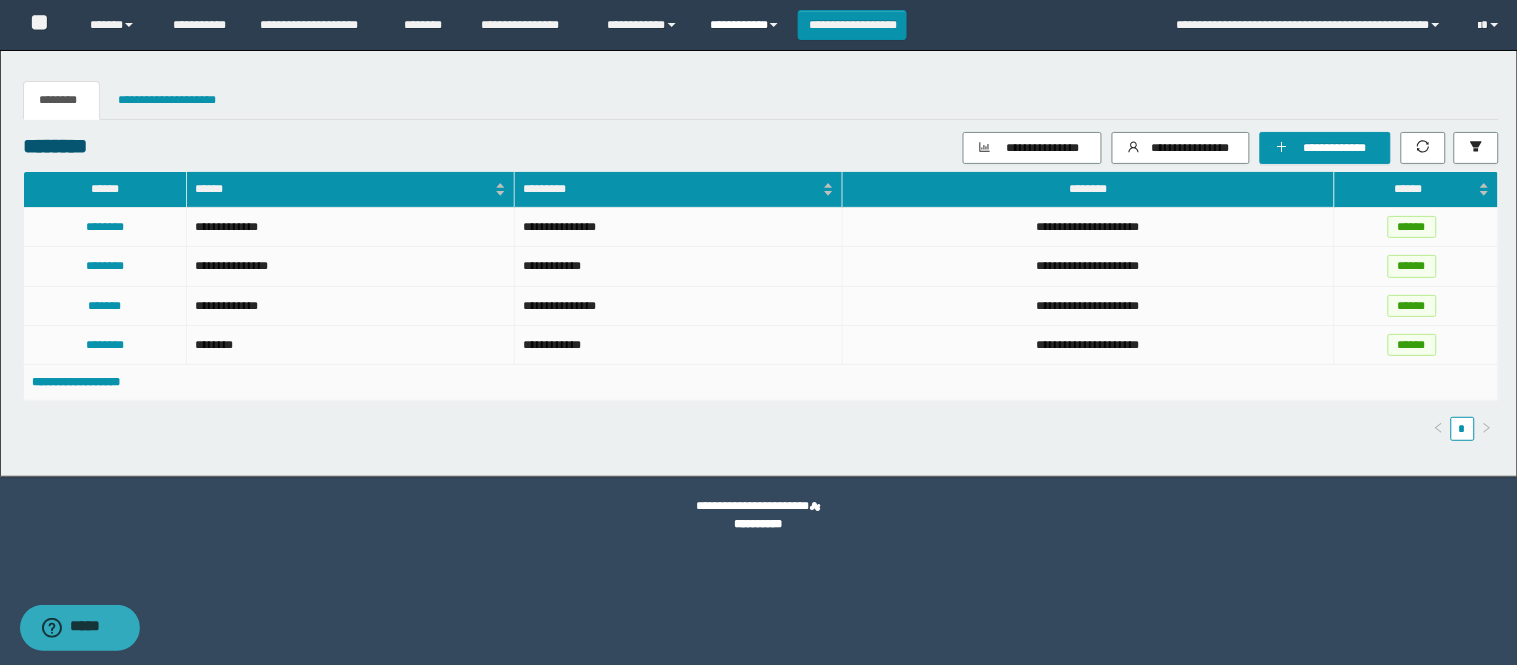 click on "**********" at bounding box center [746, 25] 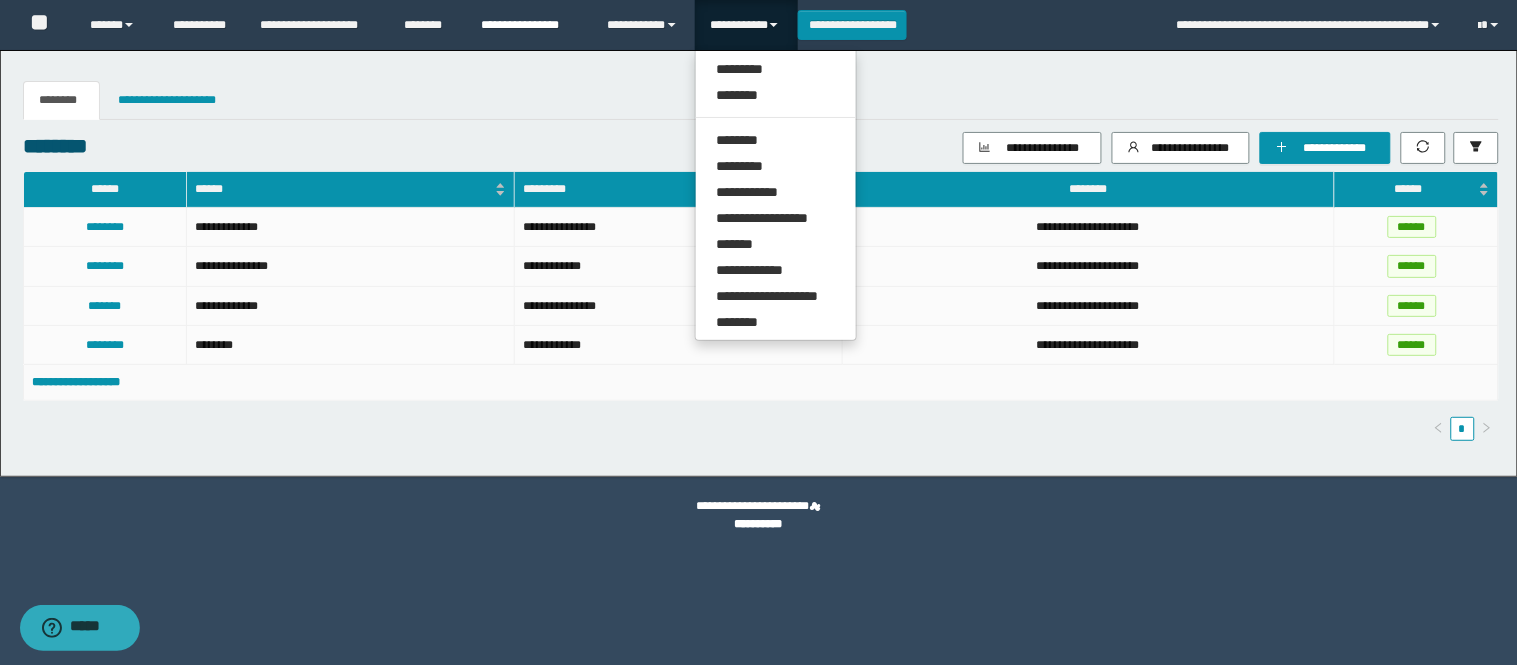 click on "**********" at bounding box center [529, 25] 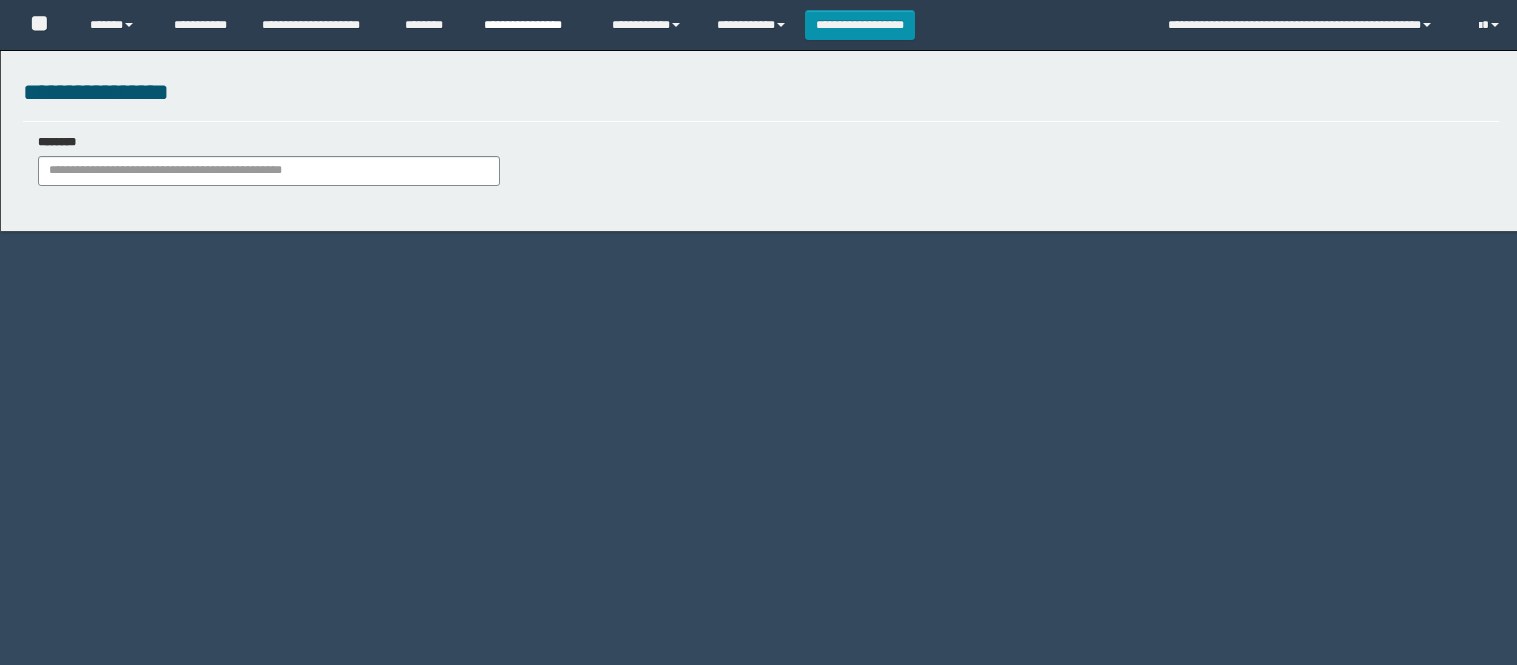 scroll, scrollTop: 0, scrollLeft: 0, axis: both 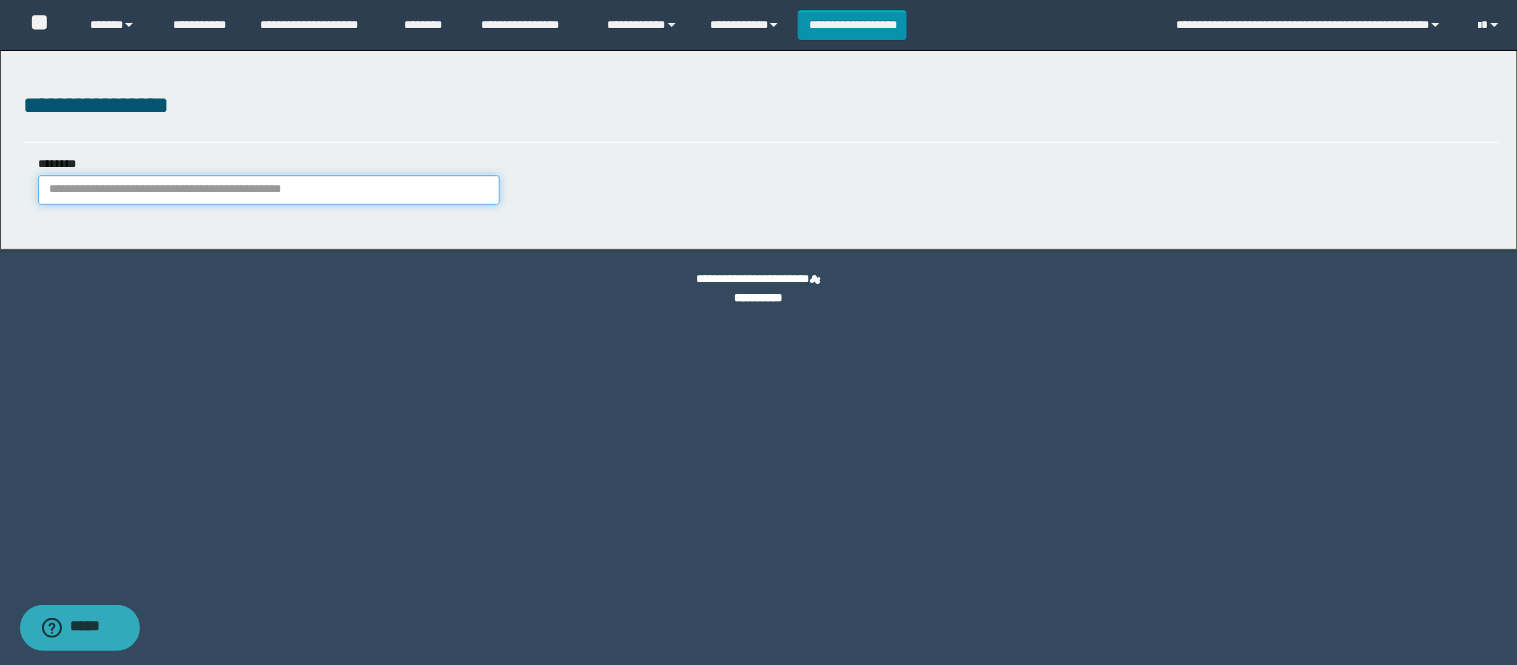 click on "********" at bounding box center (269, 190) 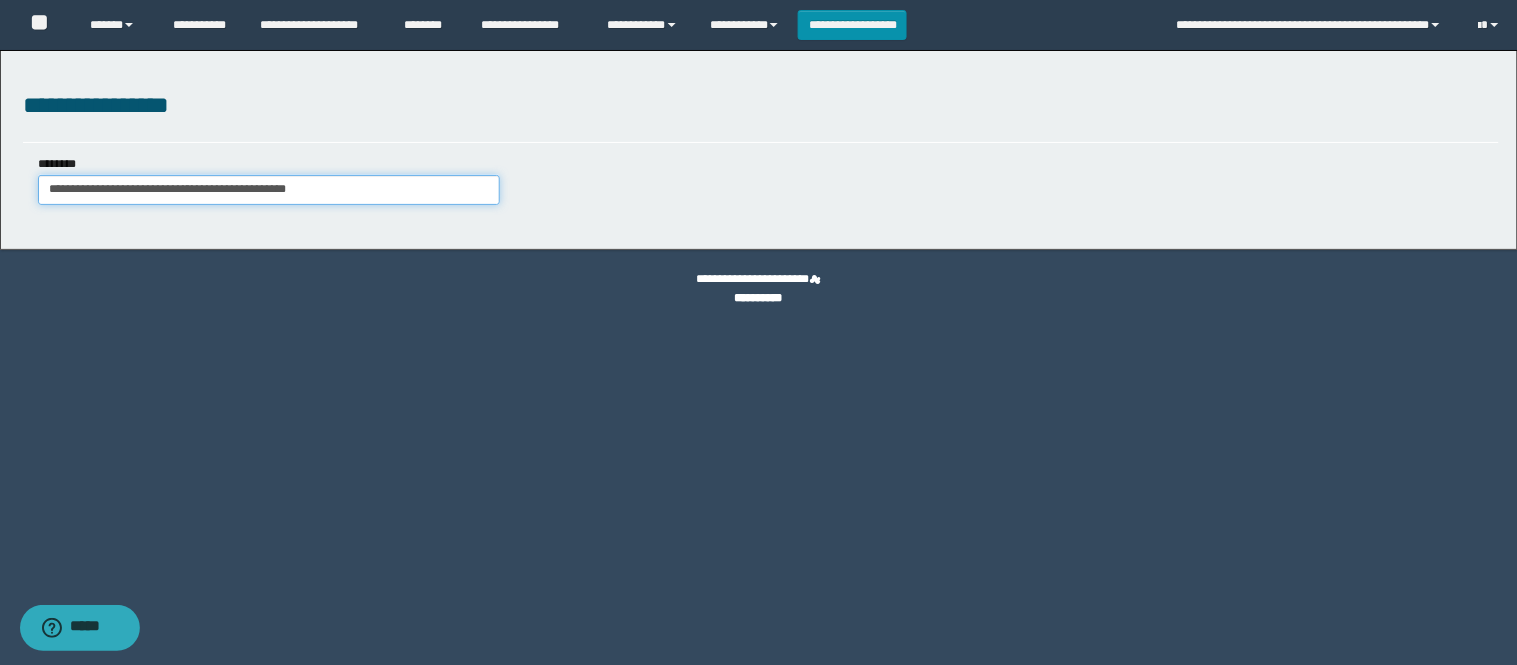 click on "**********" at bounding box center (269, 190) 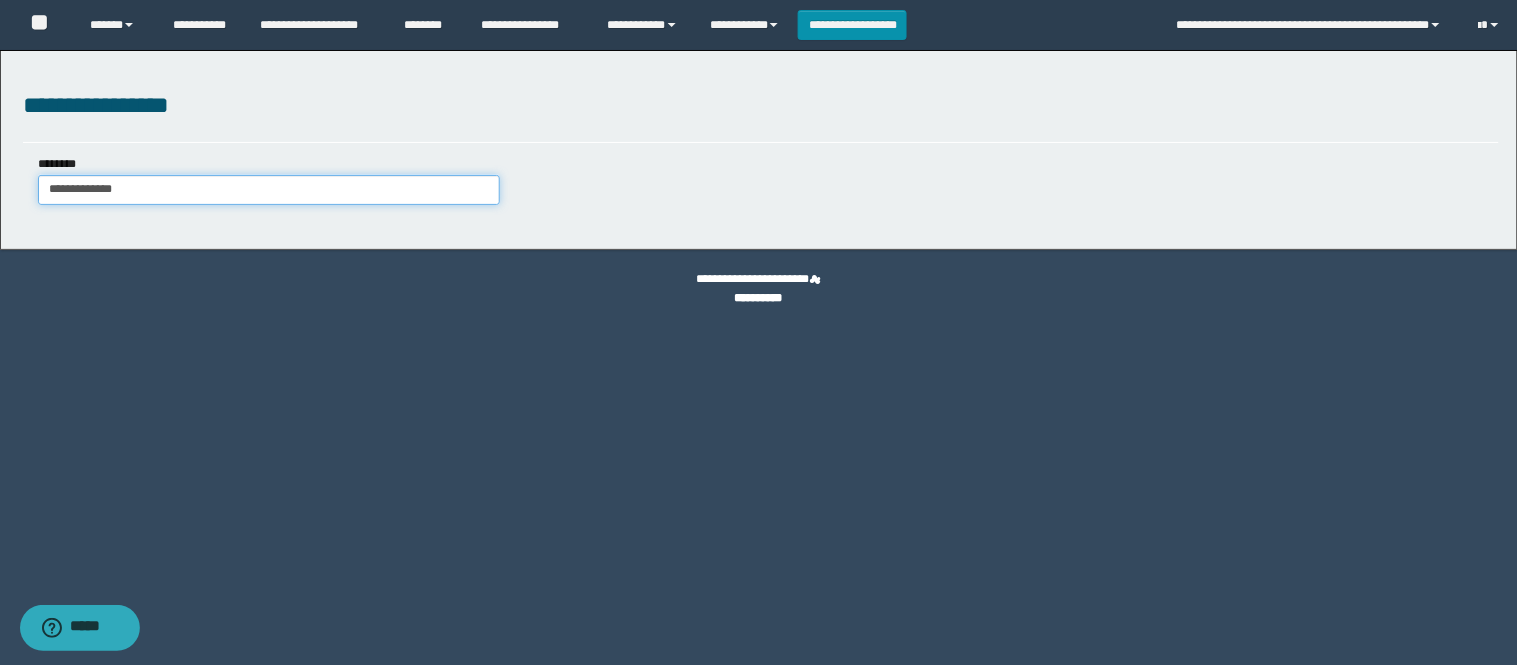 type on "**********" 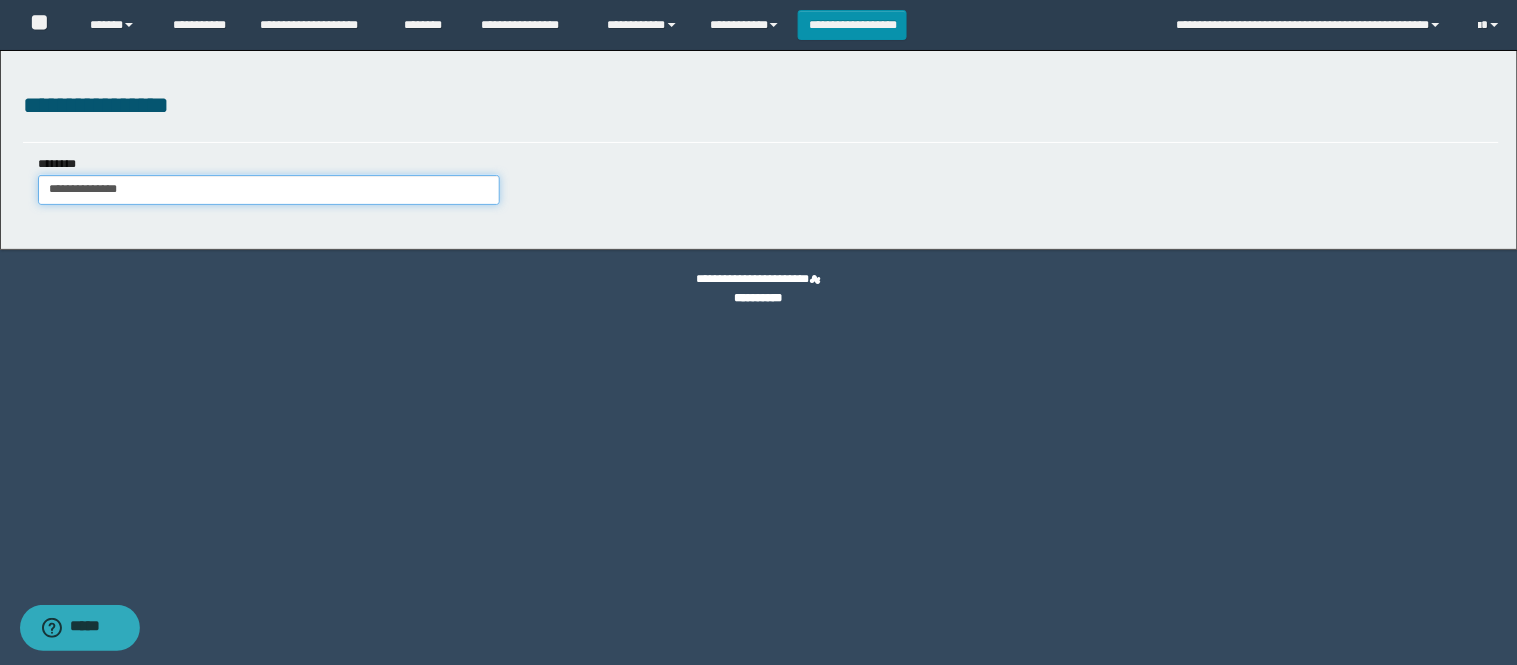type on "**********" 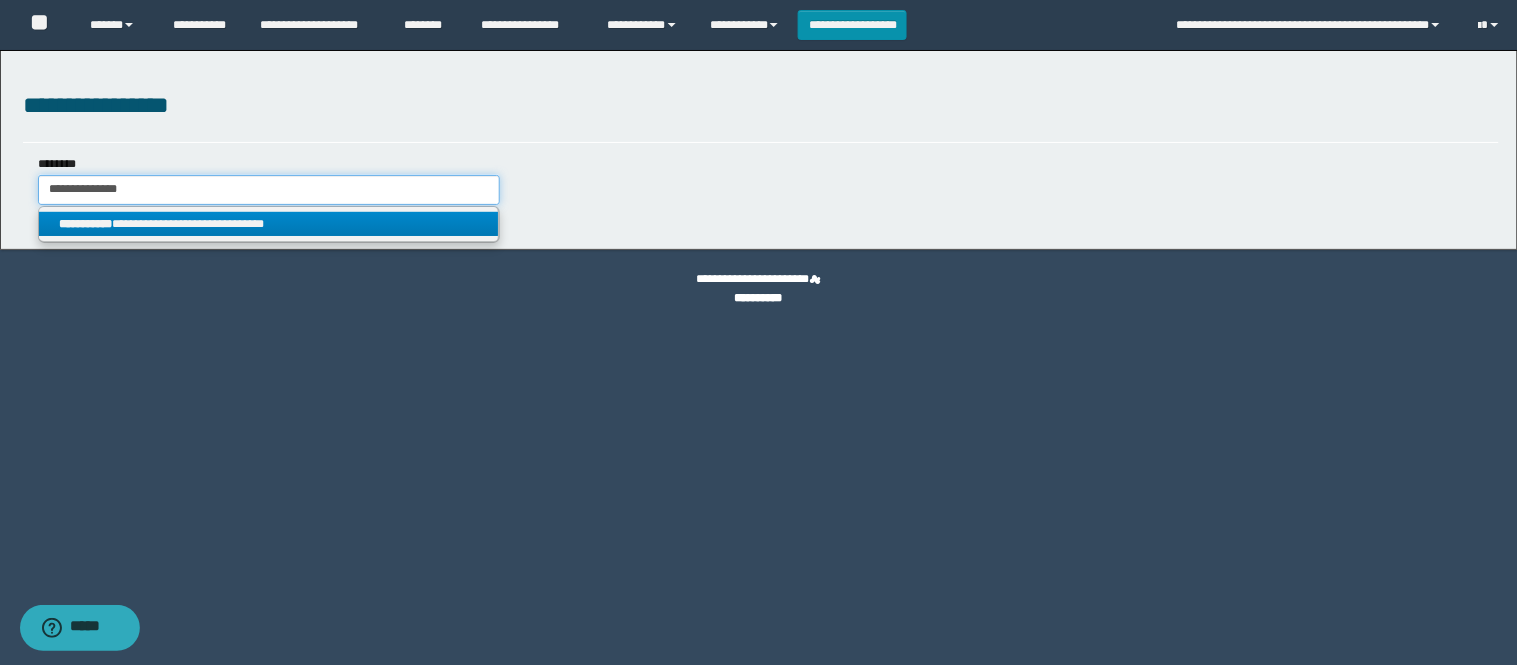type on "**********" 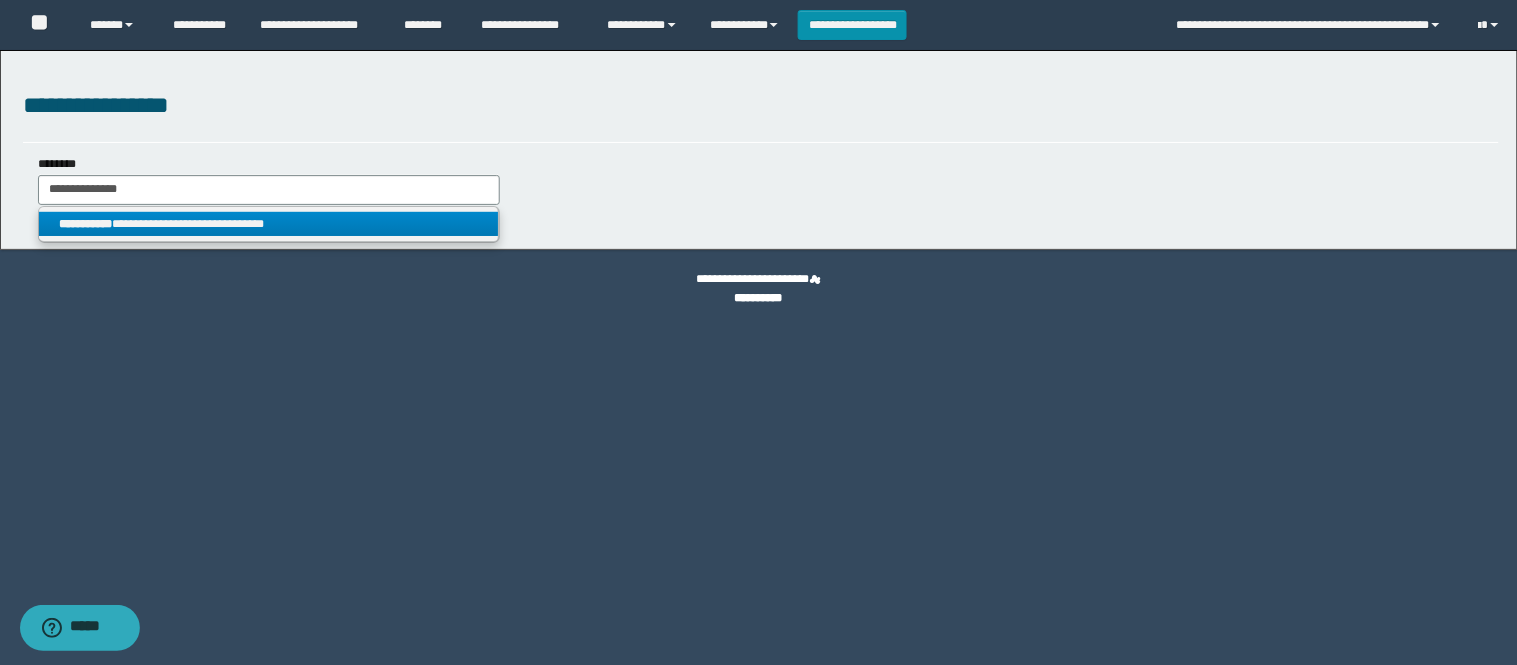 click on "**********" at bounding box center (269, 224) 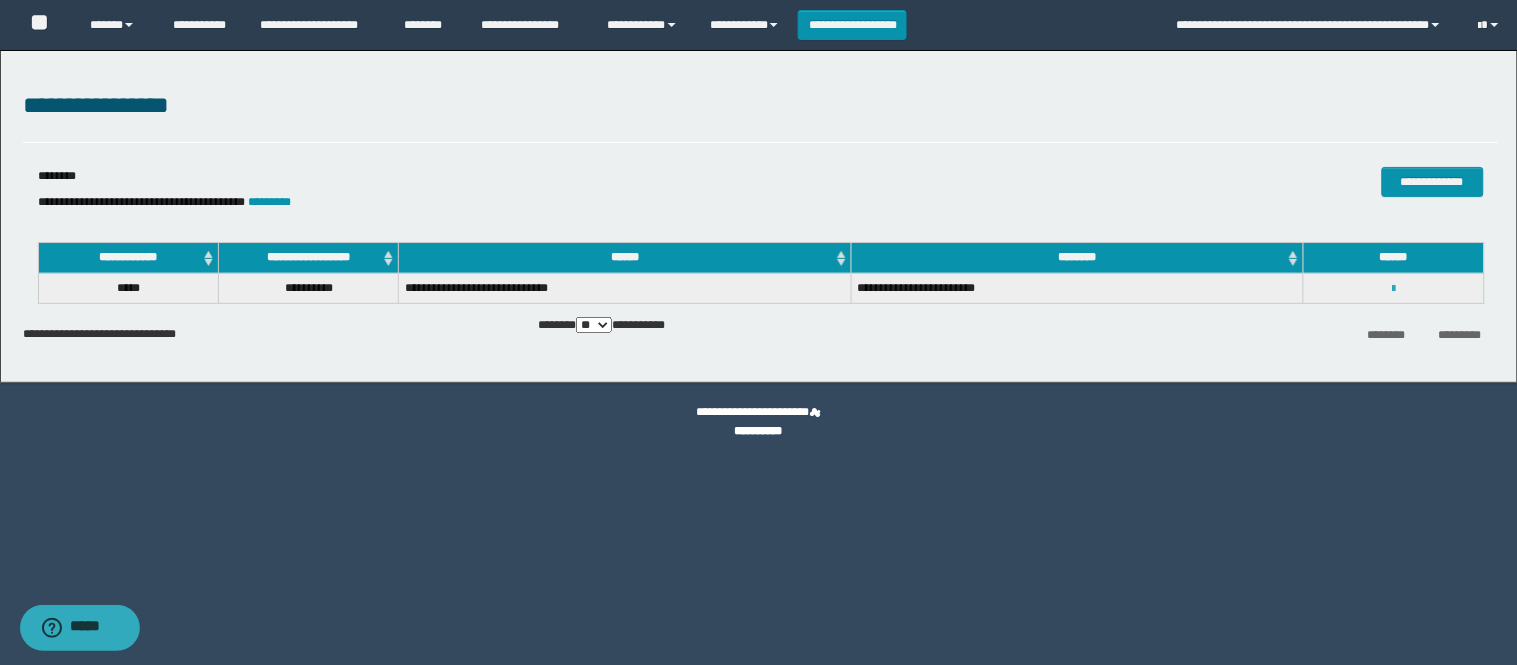 click at bounding box center (1393, 289) 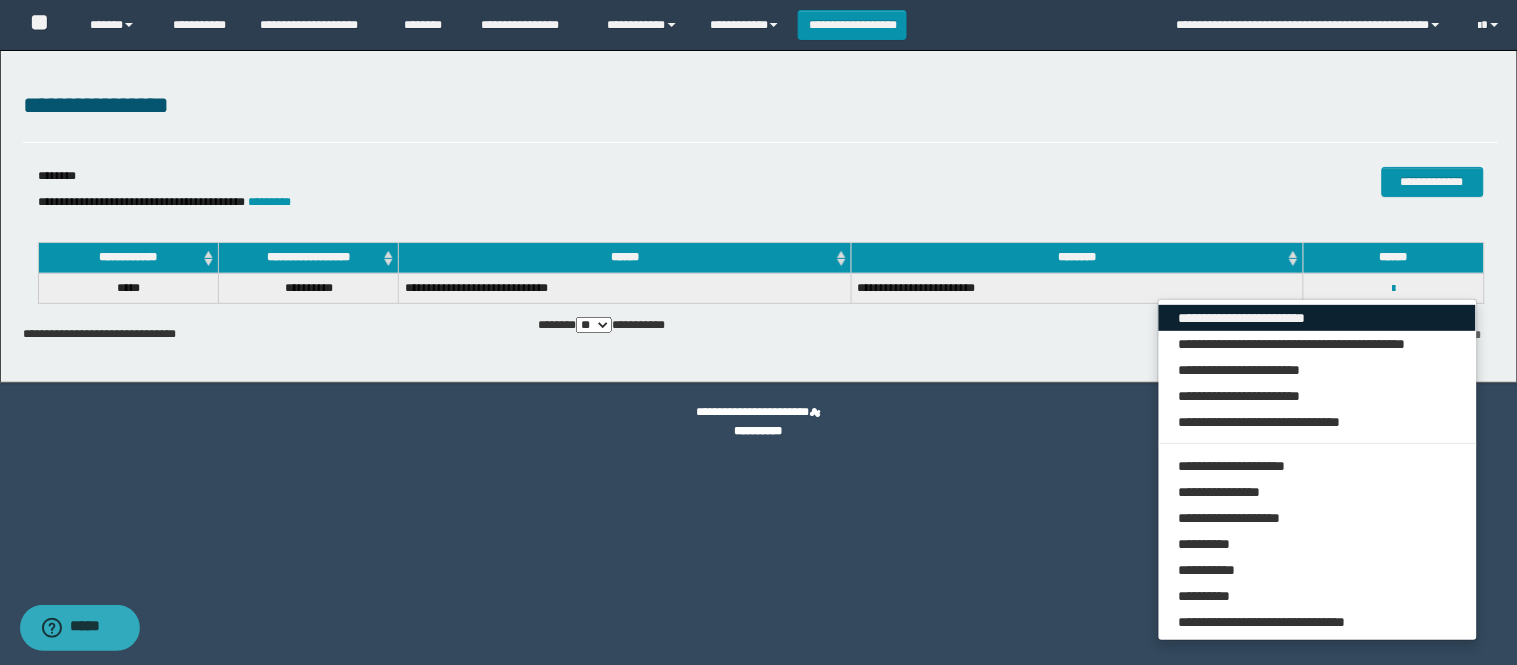 click on "**********" at bounding box center [1318, 318] 